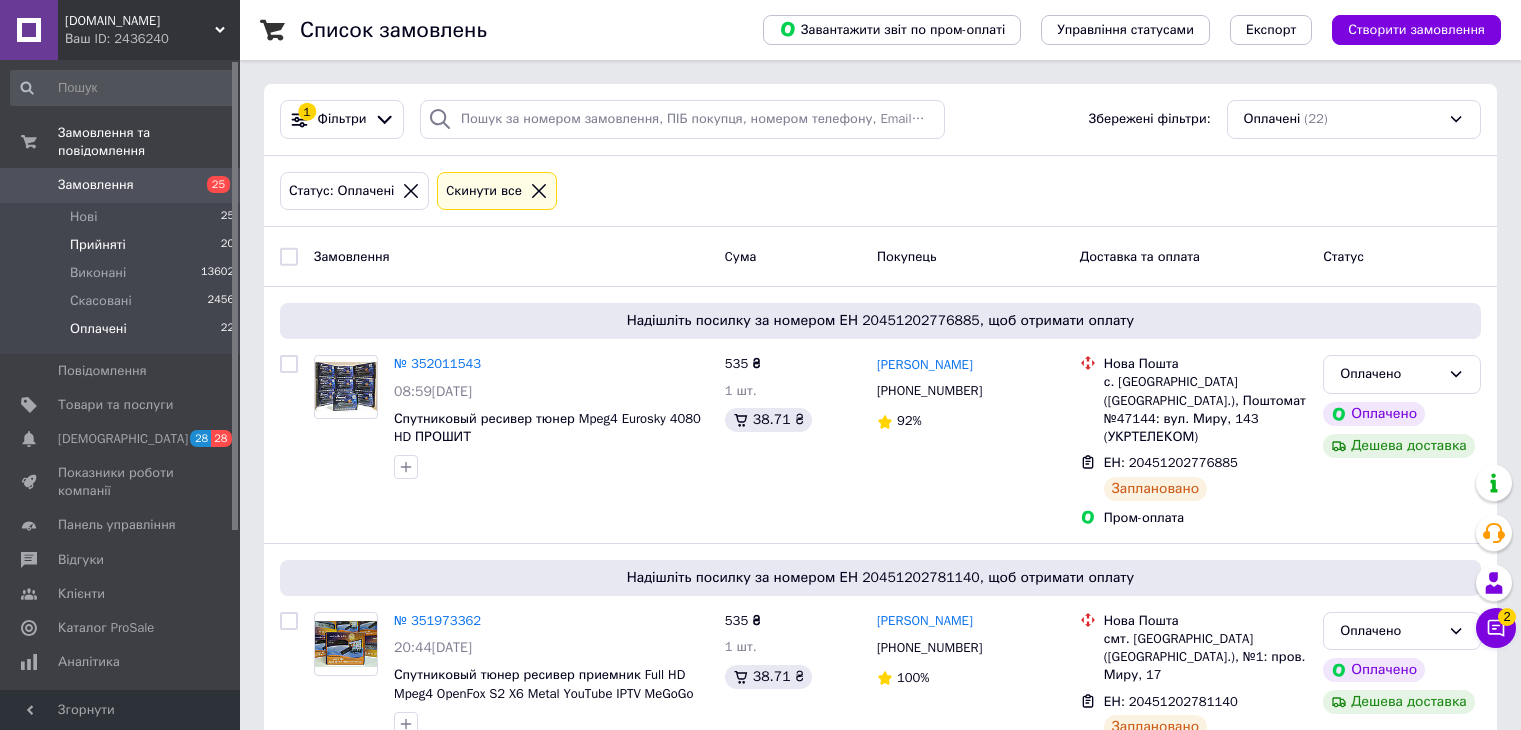 scroll, scrollTop: 0, scrollLeft: 0, axis: both 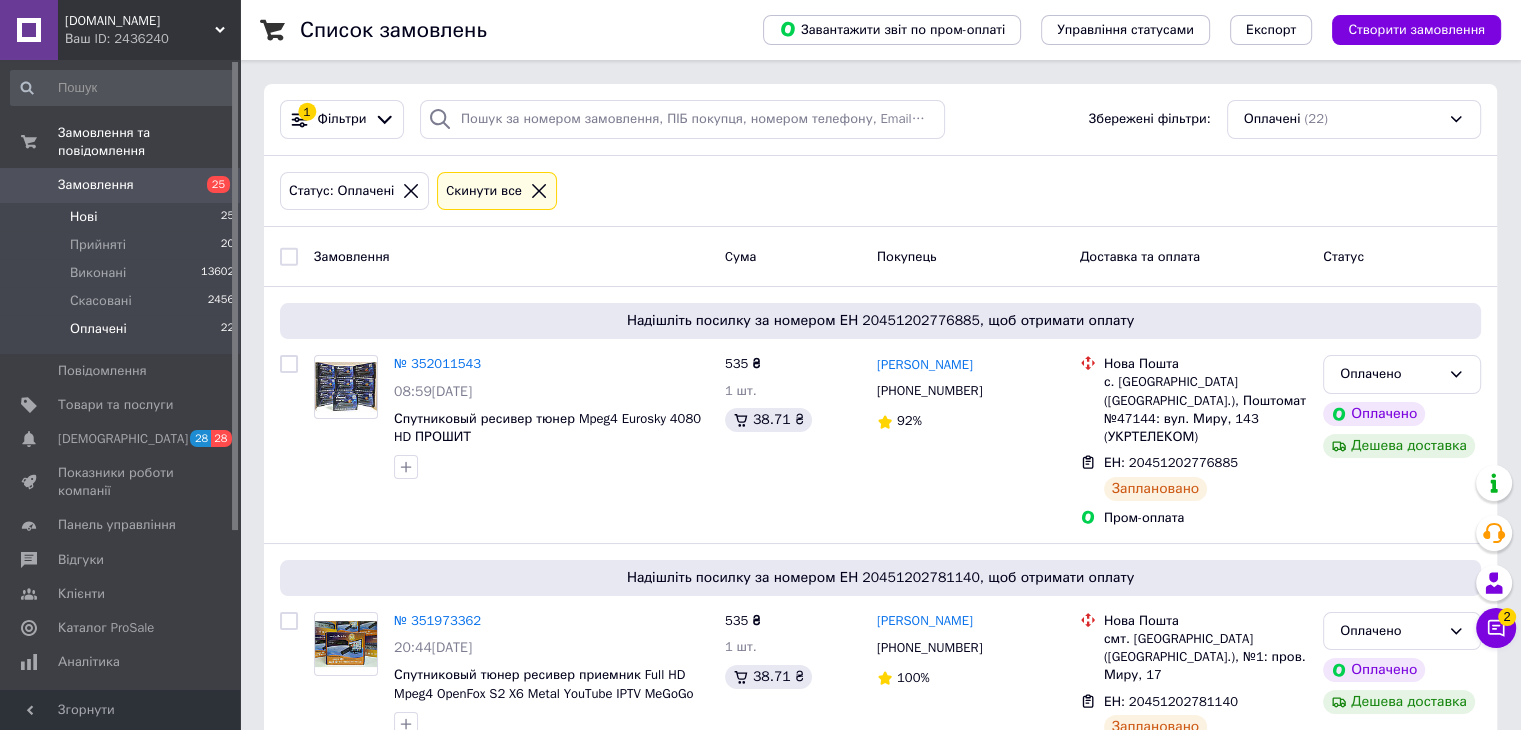 click on "Нові 25" at bounding box center [123, 217] 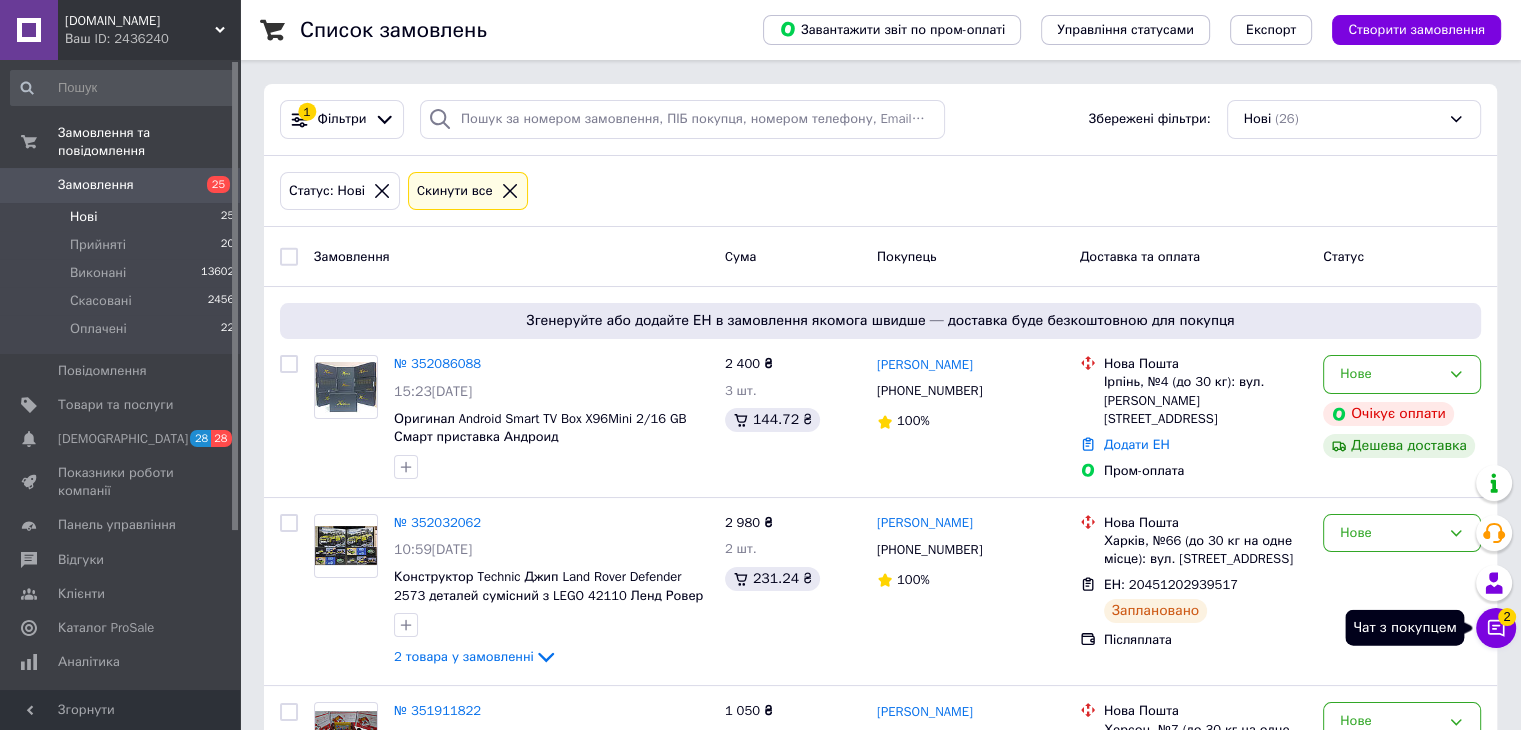 click 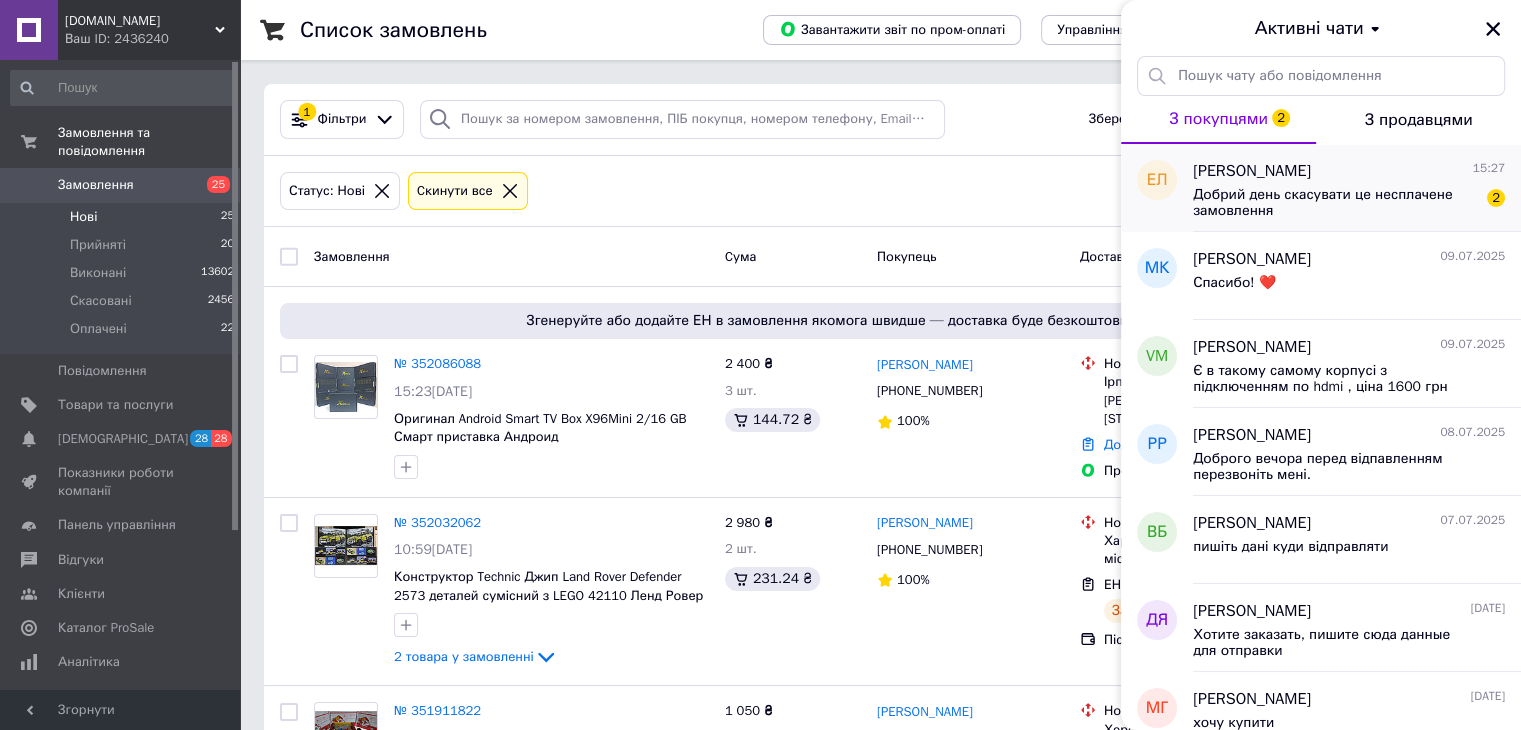 click on "Добрий день скасувати це несплачене замовлення" at bounding box center [1335, 203] 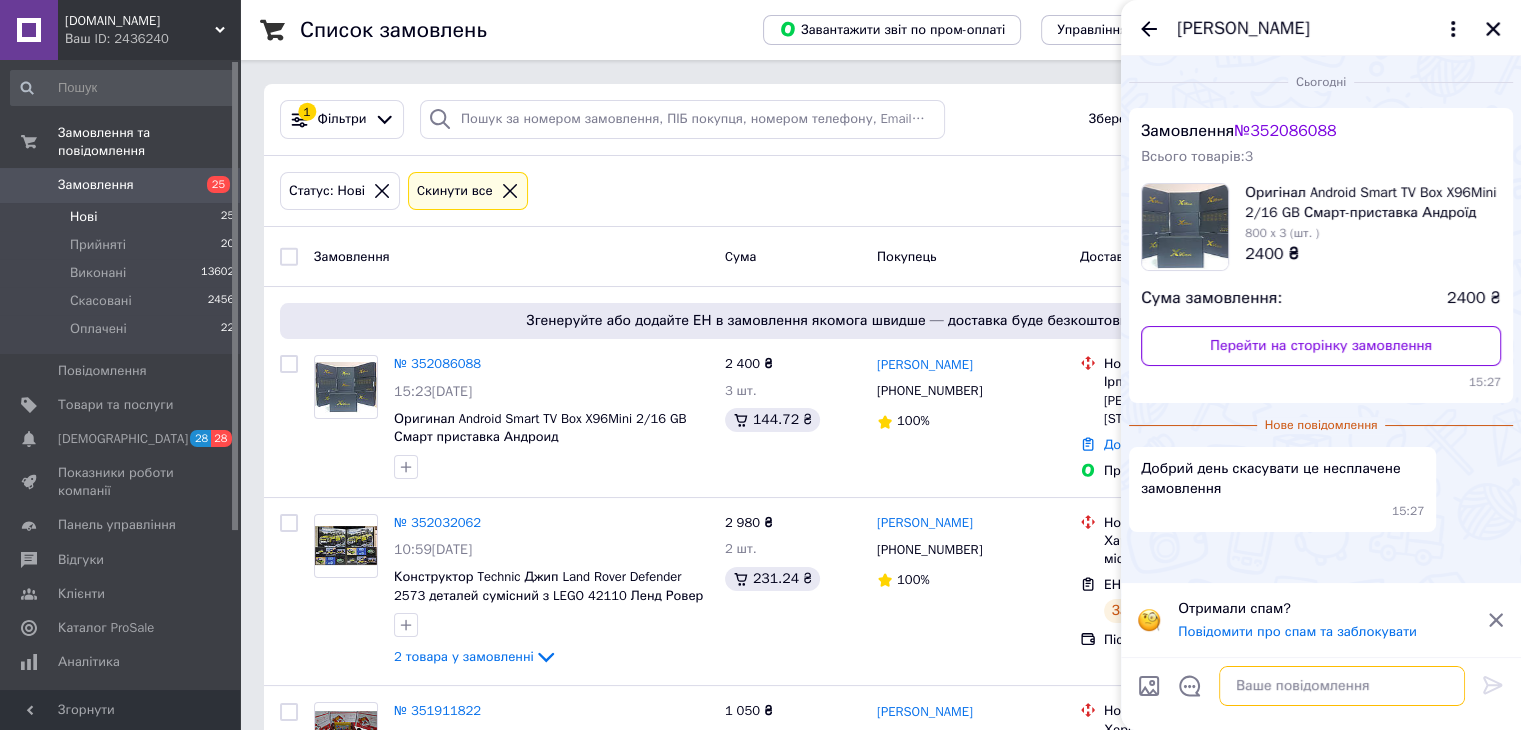 click at bounding box center (1342, 686) 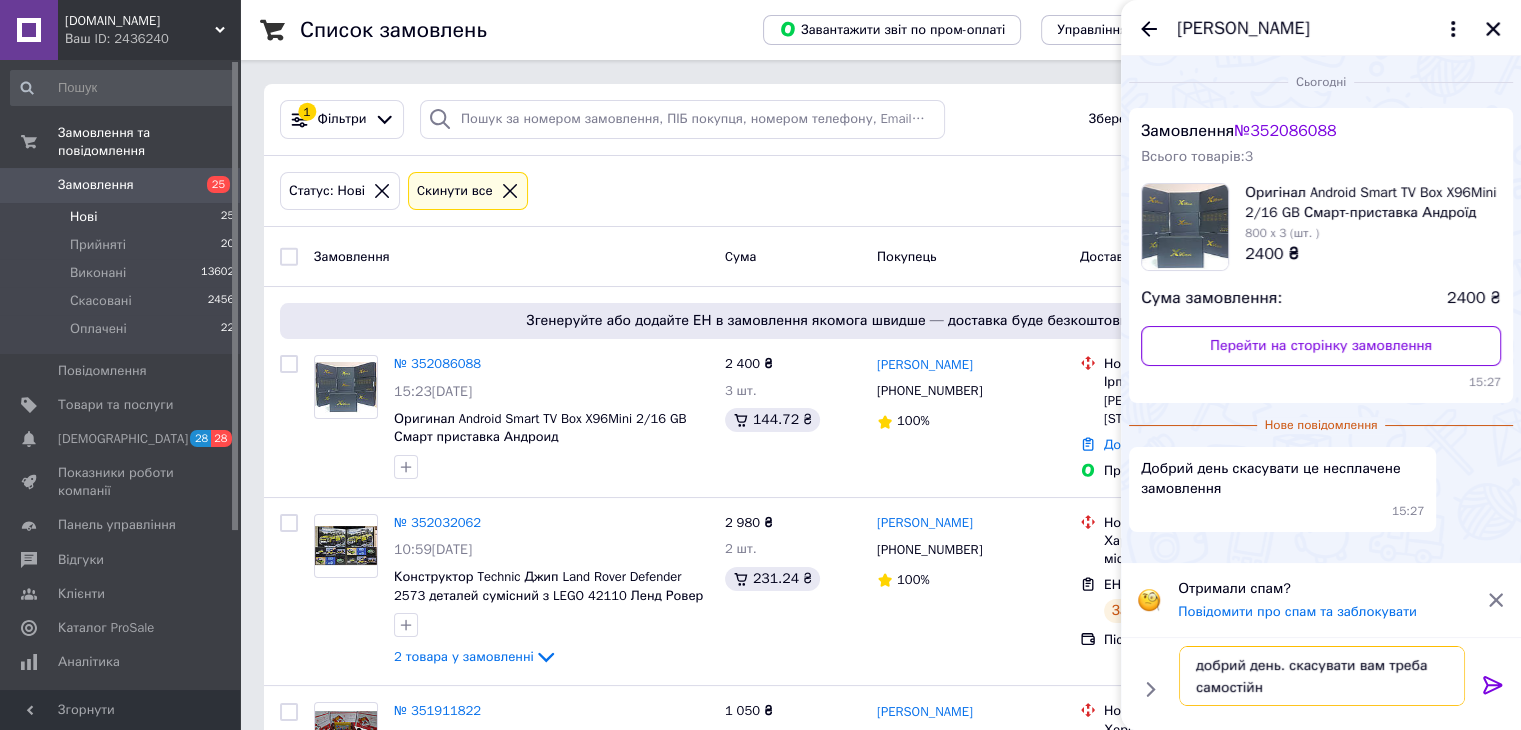 type on "добрий день. скасувати вам треба самостійно" 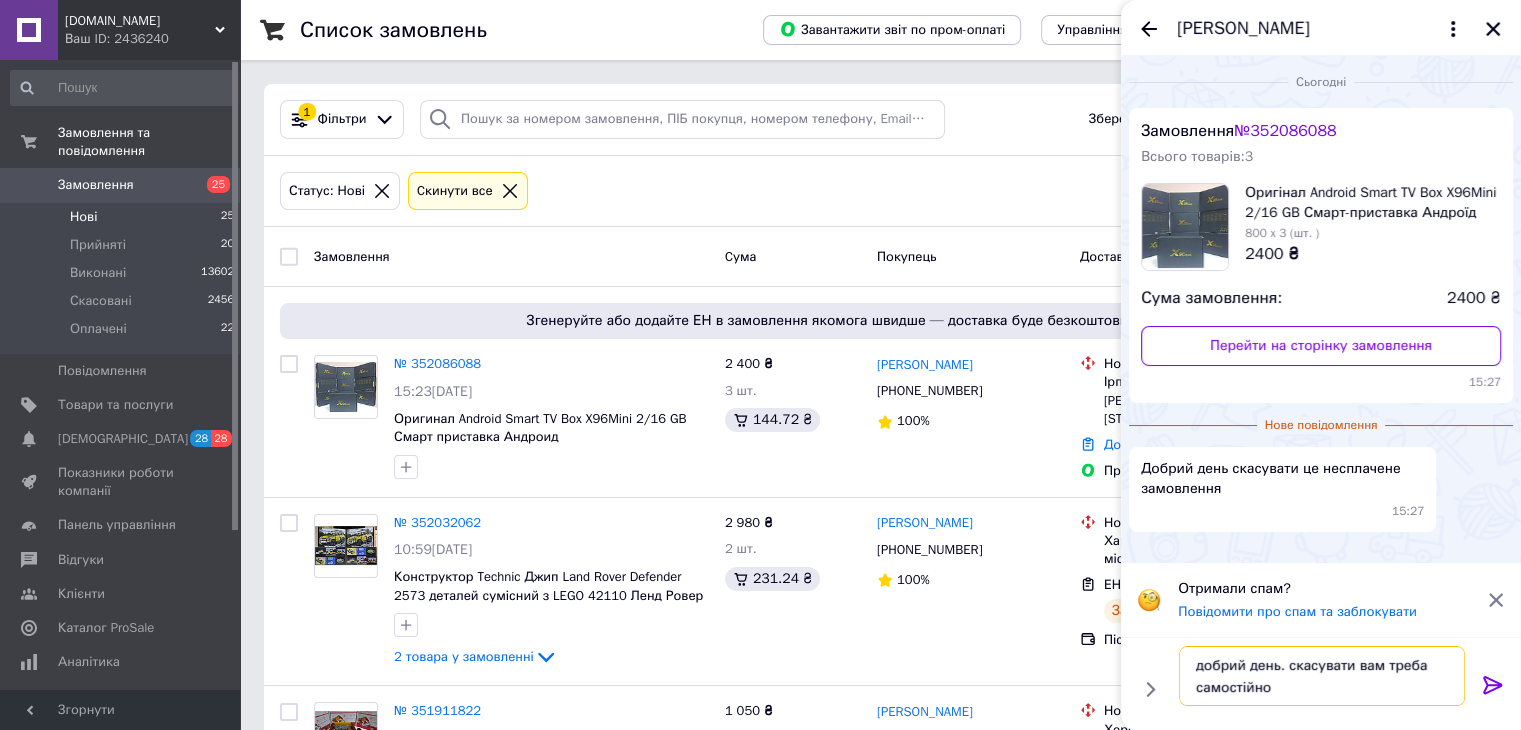 type 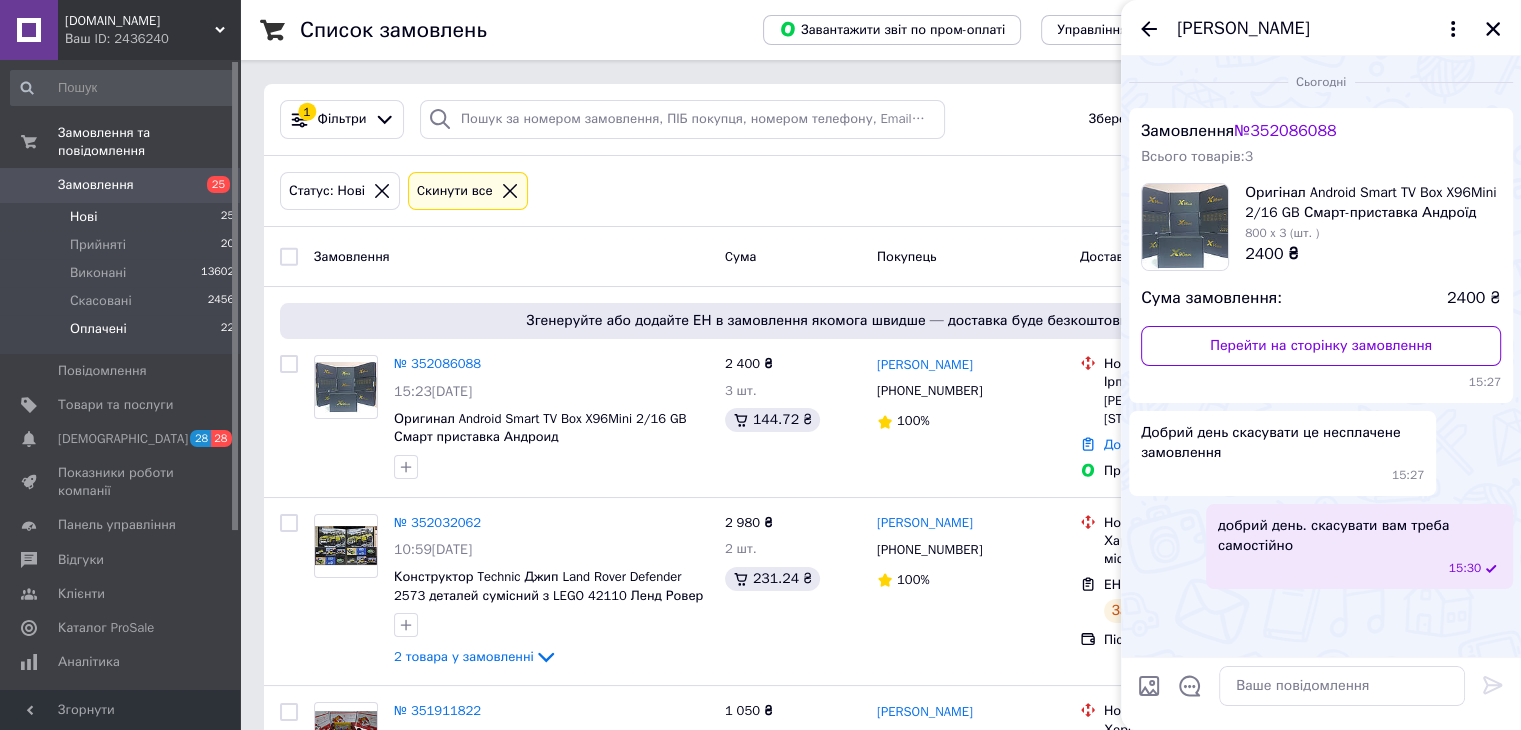 click on "Оплачені 22" at bounding box center [123, 334] 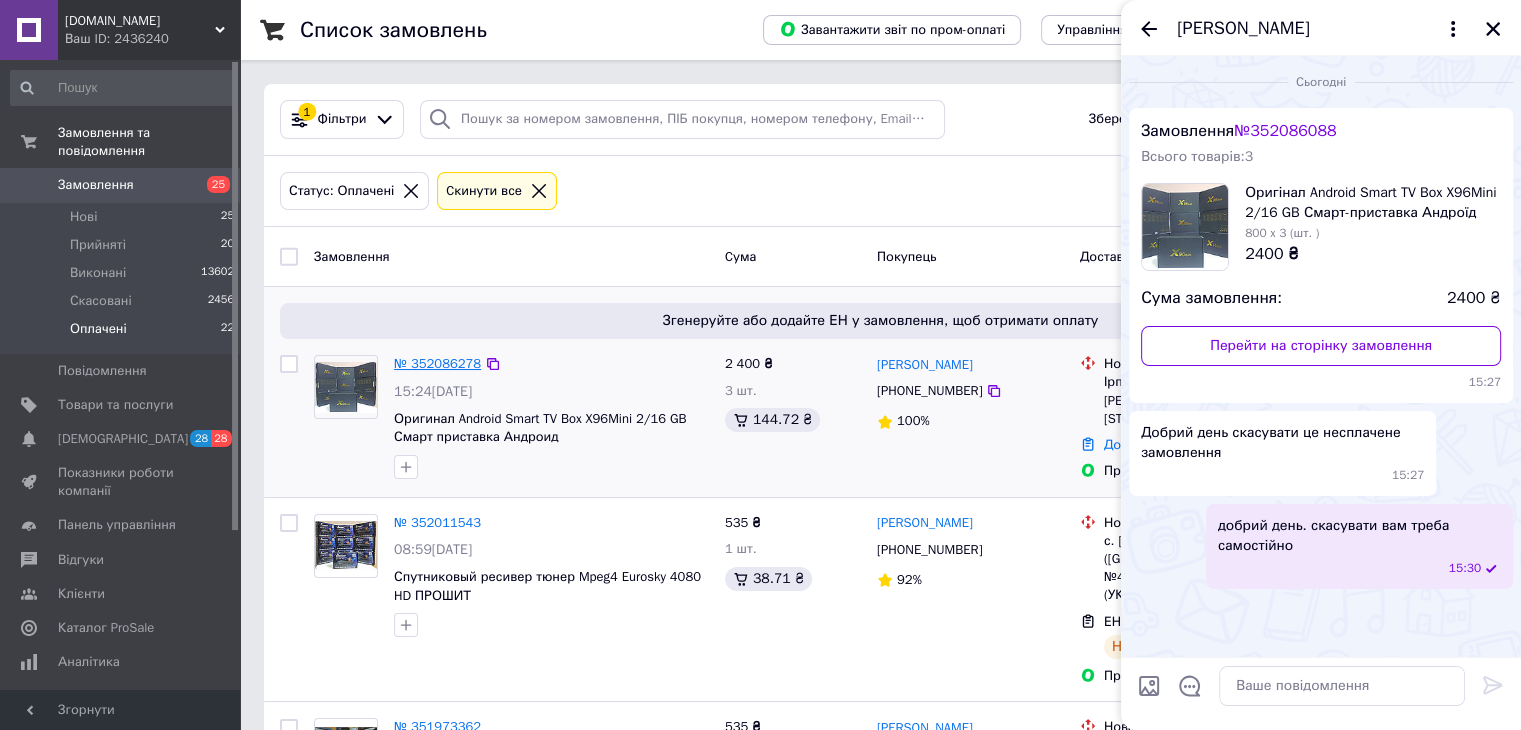 click on "№ 352086278" at bounding box center [437, 363] 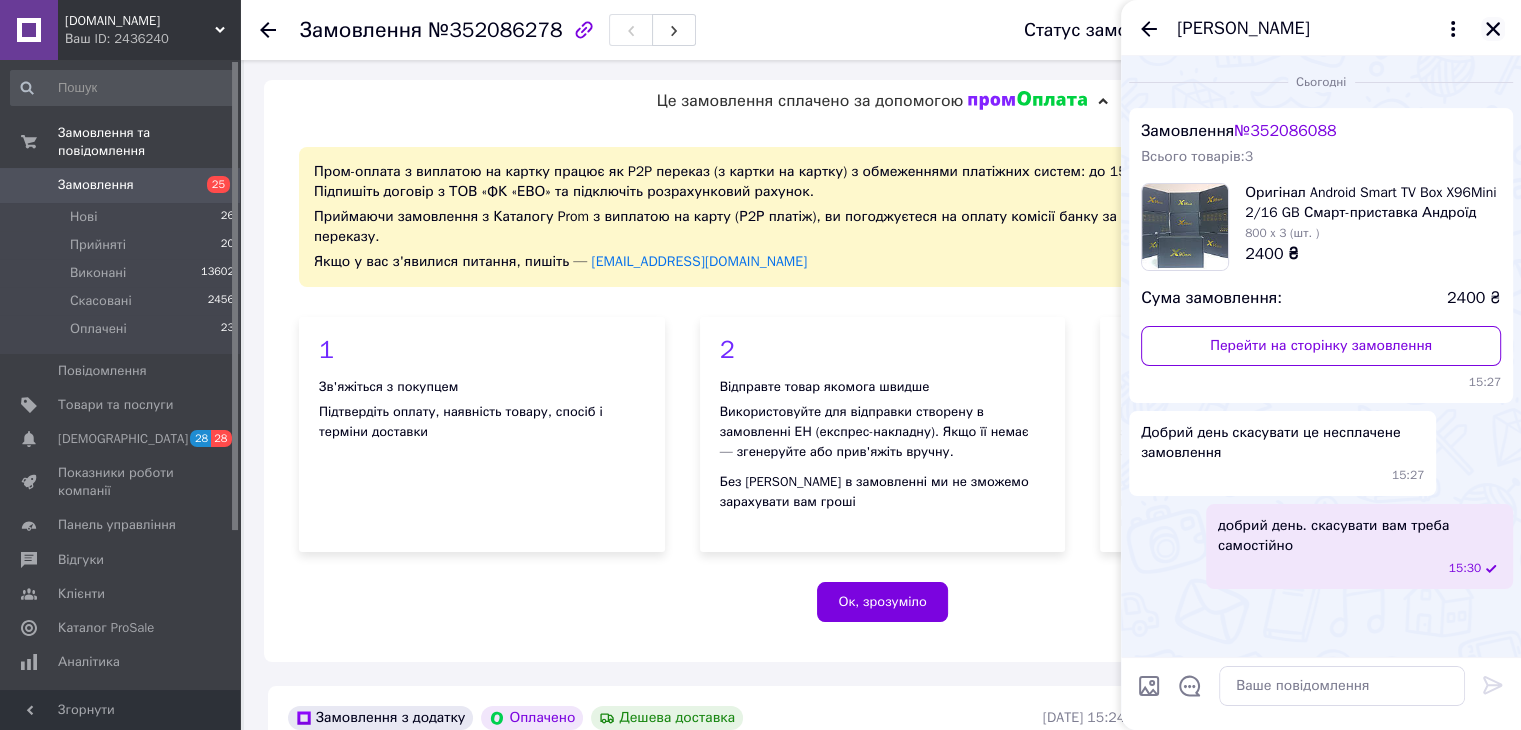 click 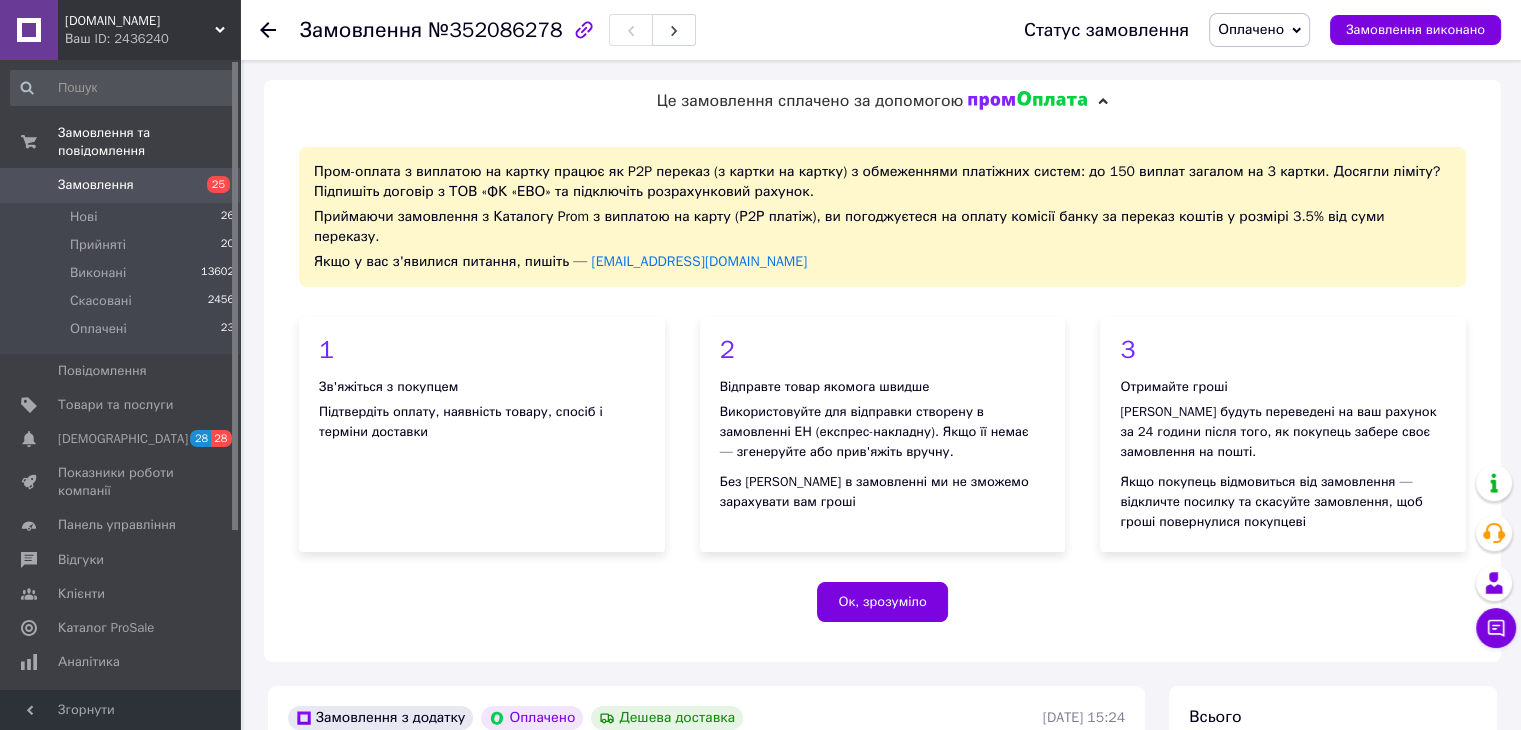 scroll, scrollTop: 638, scrollLeft: 0, axis: vertical 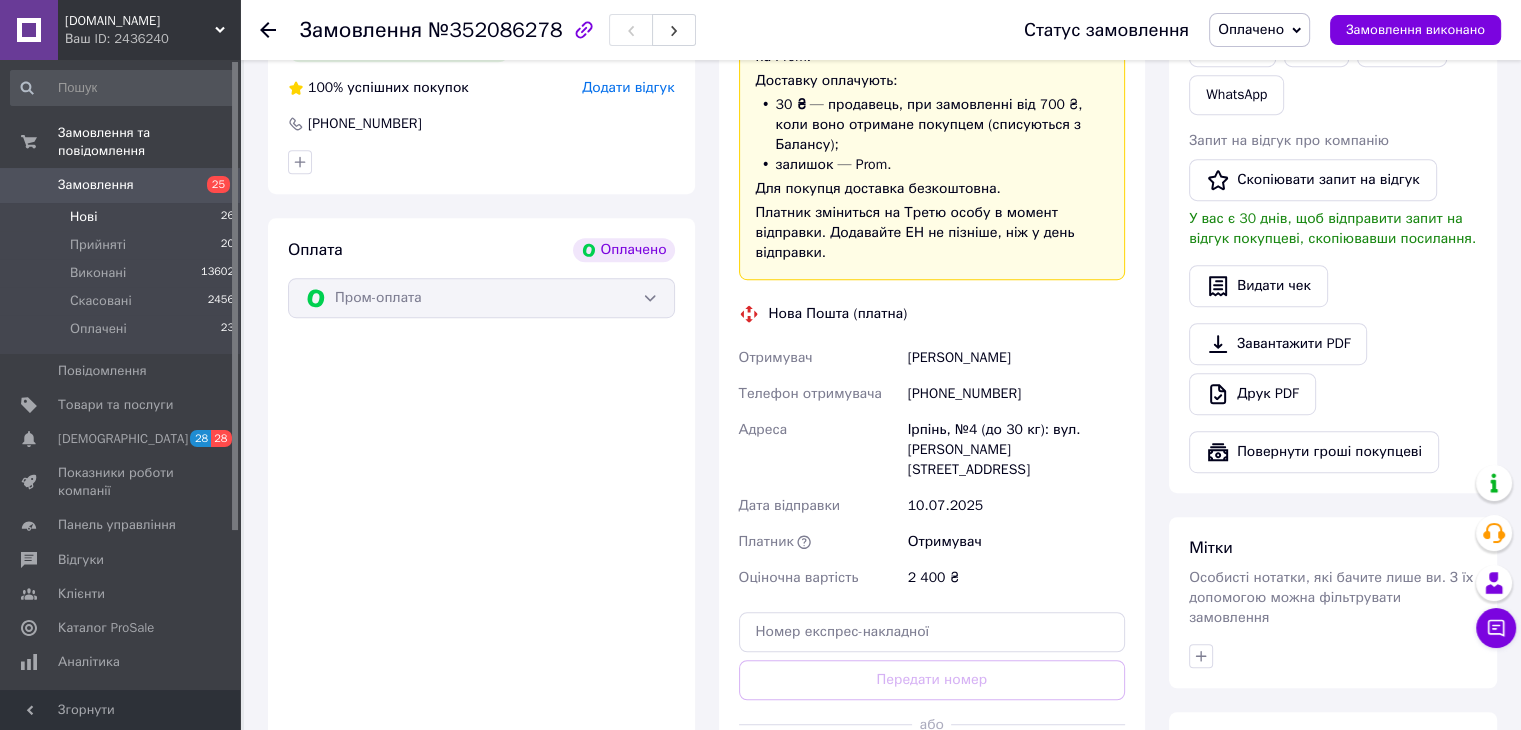 click on "Нові 26" at bounding box center (123, 217) 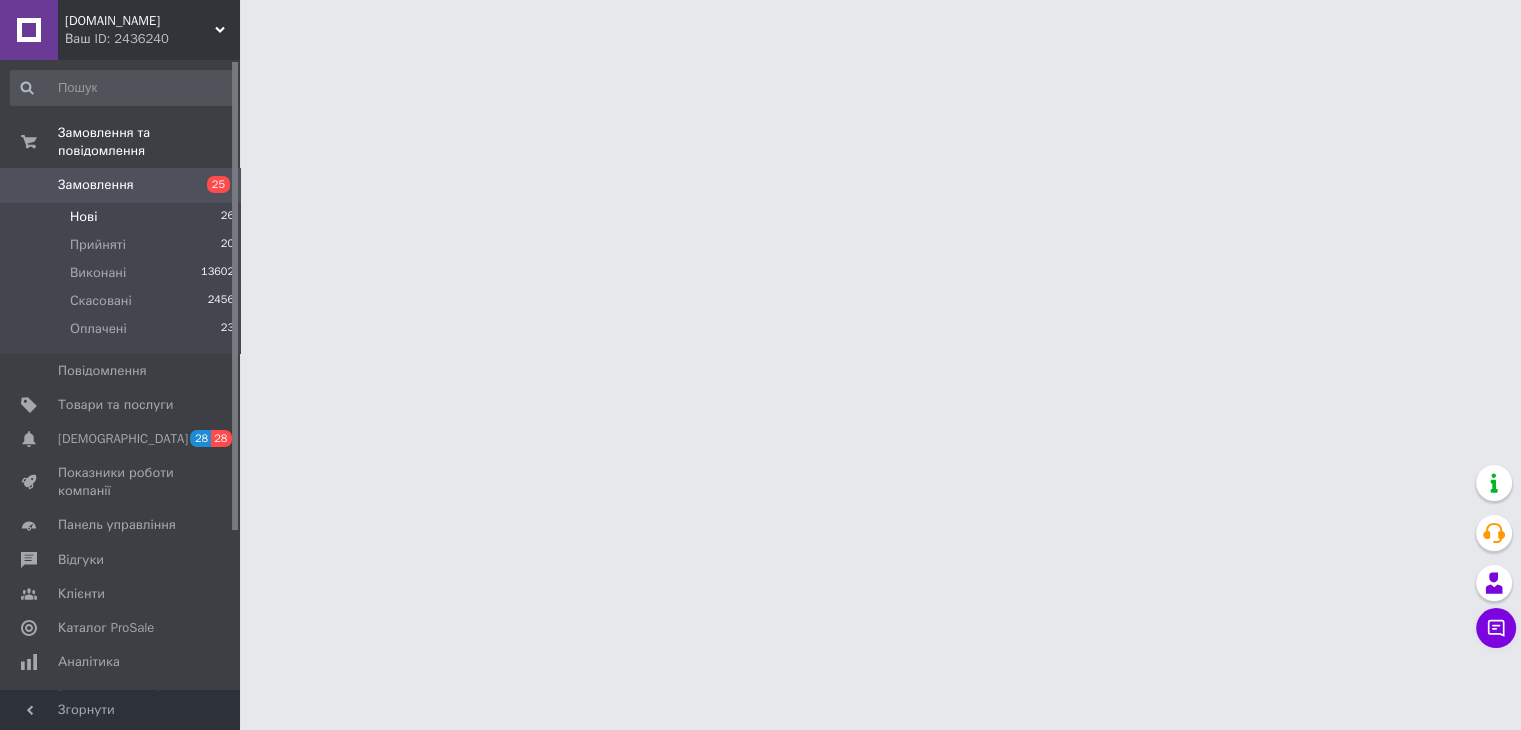 scroll, scrollTop: 0, scrollLeft: 0, axis: both 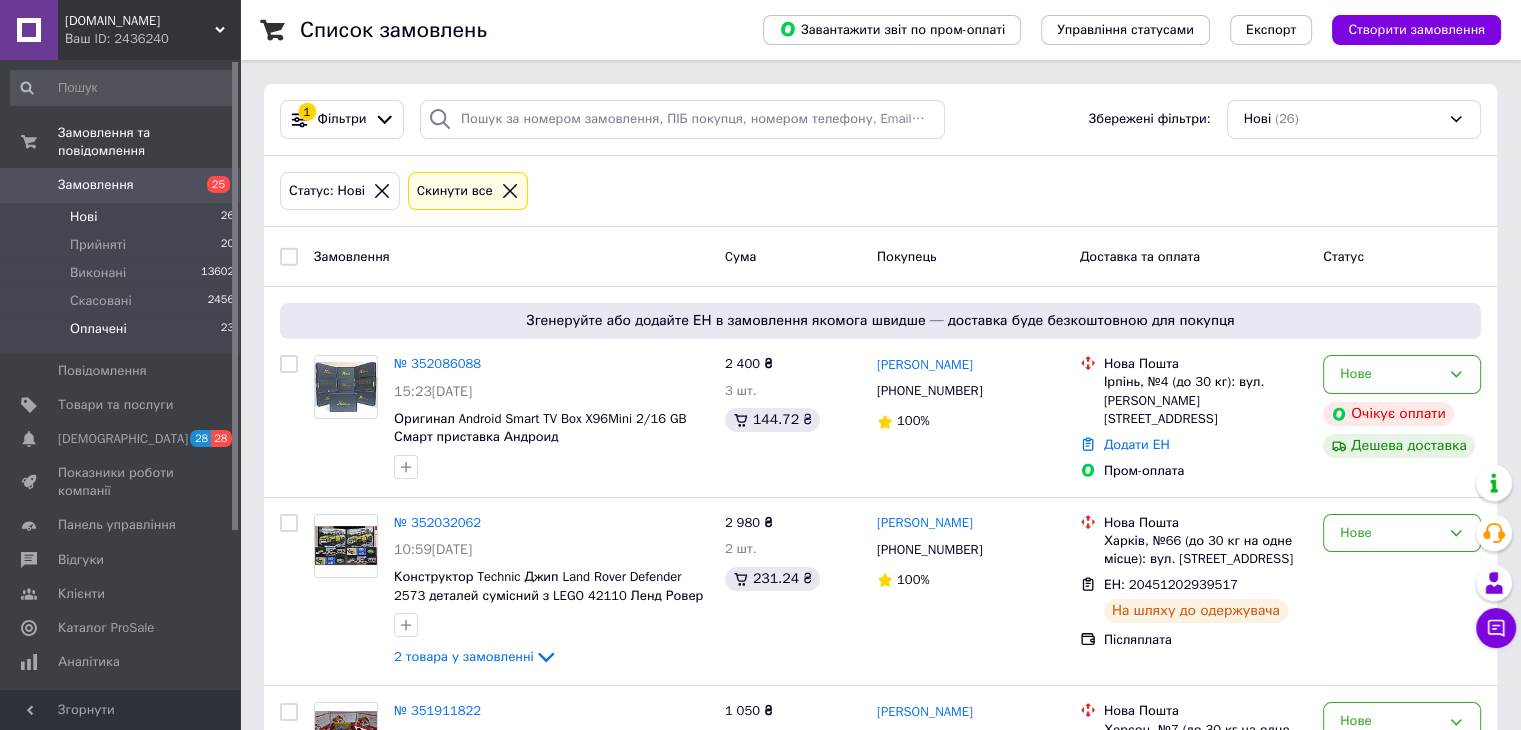 click on "Оплачені" at bounding box center (98, 329) 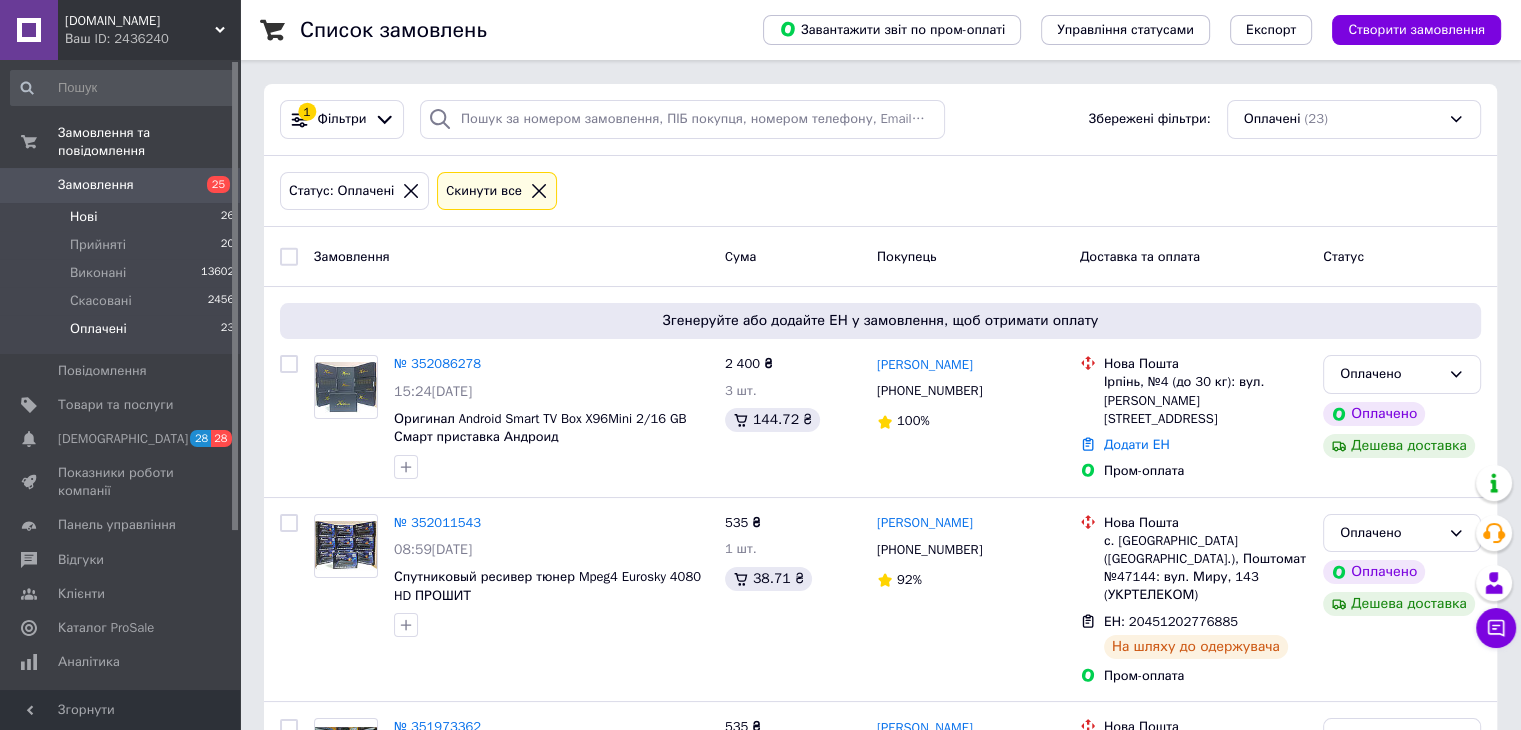 click on "Нові" at bounding box center [83, 217] 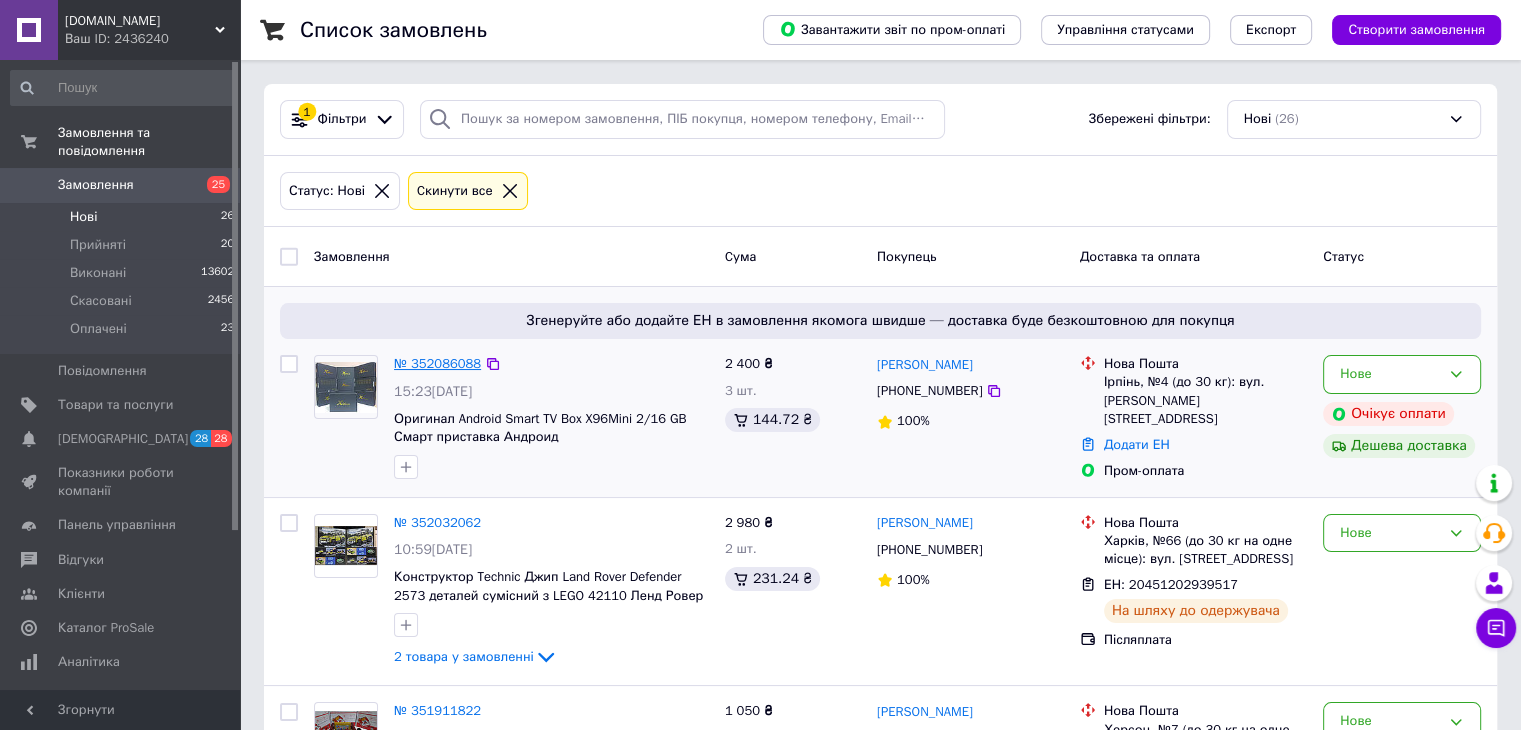 click on "№ 352086088" at bounding box center [437, 363] 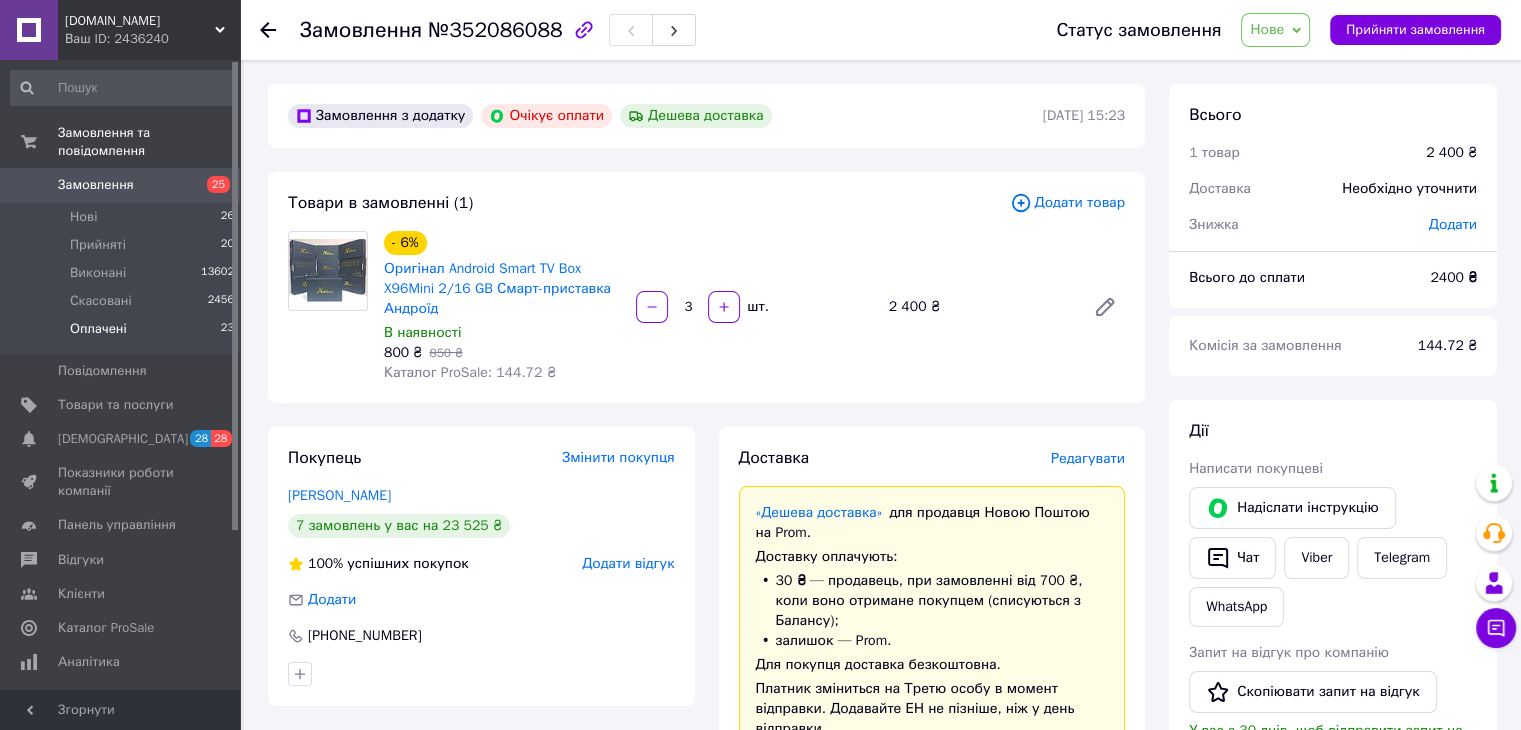 click on "Оплачені" at bounding box center [98, 329] 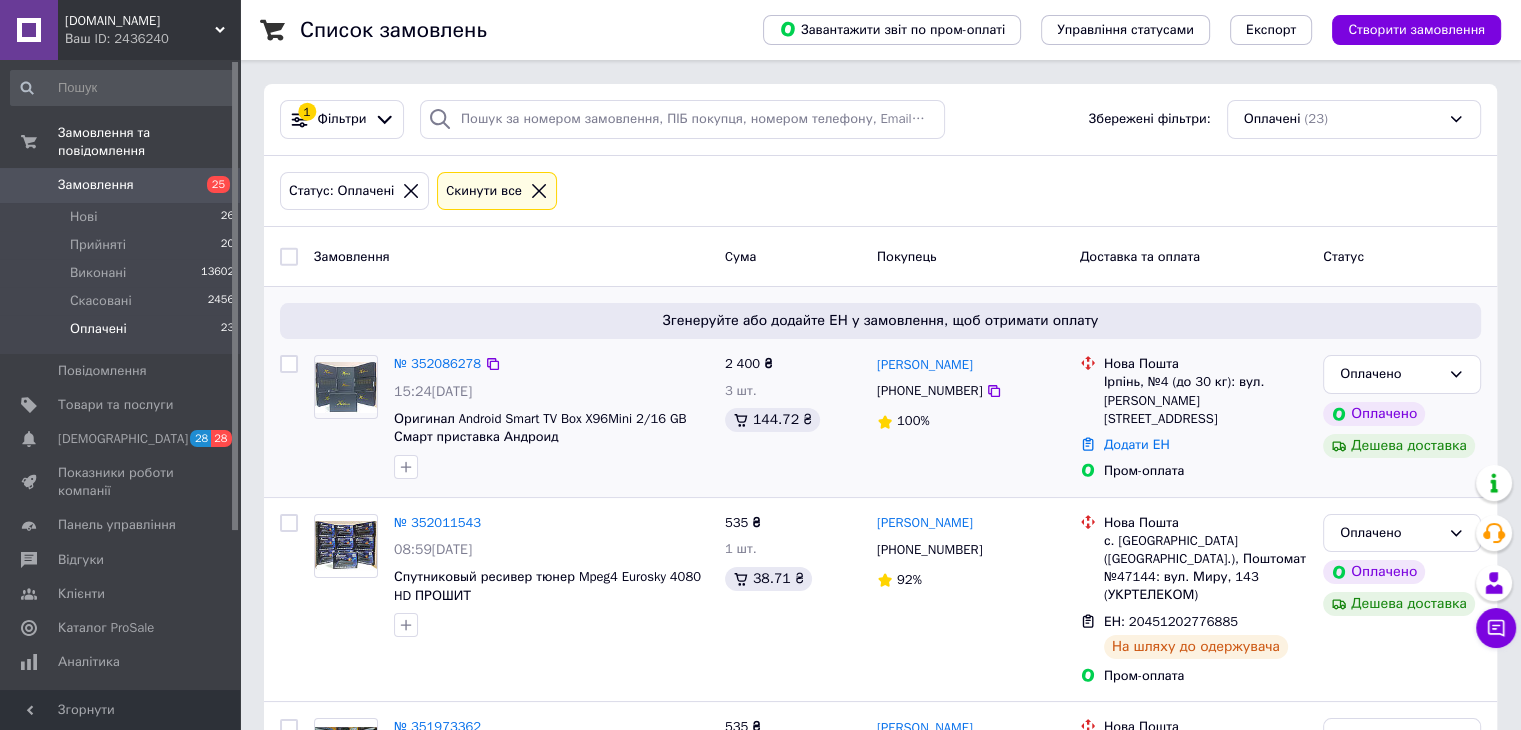 click on "№ 352086278" at bounding box center (437, 364) 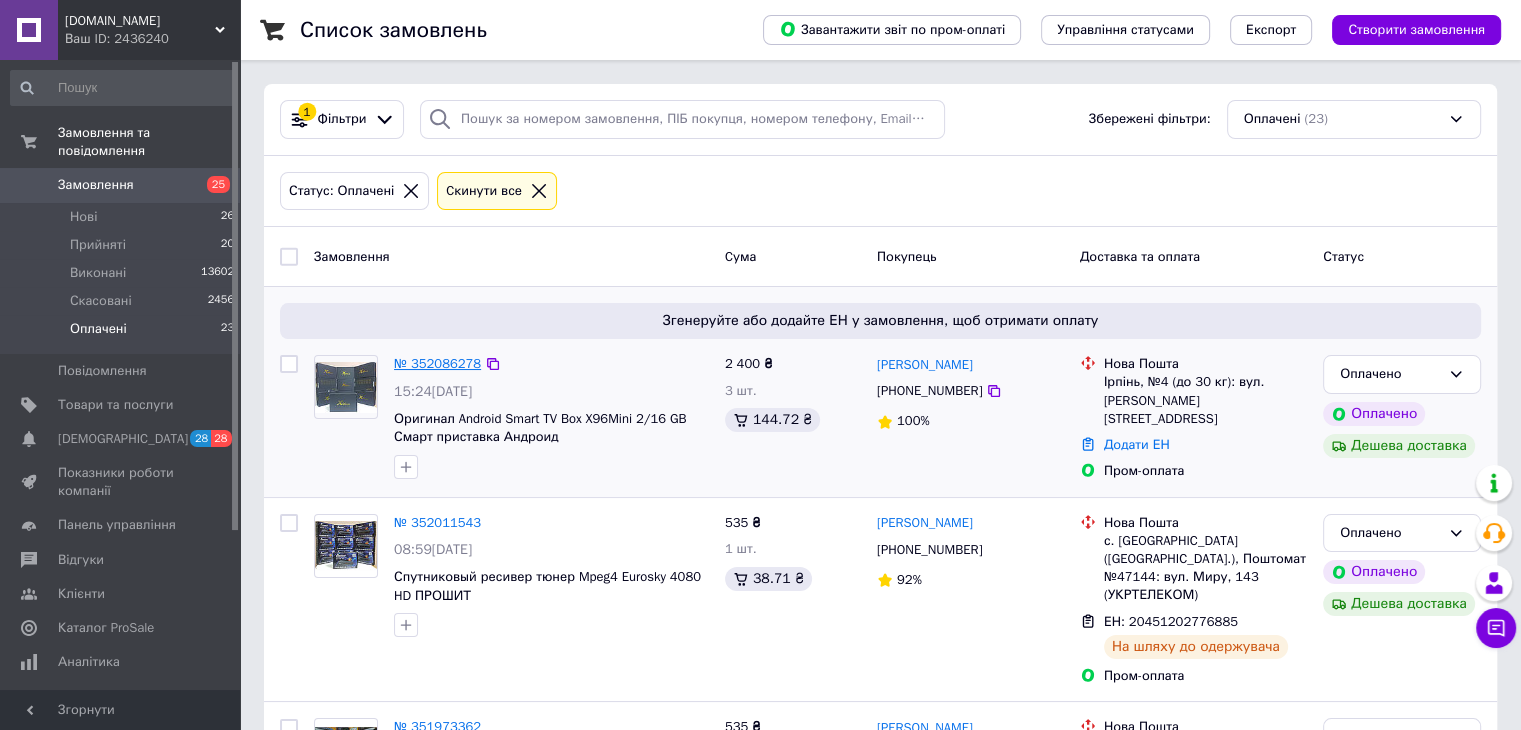 click on "№ 352086278" at bounding box center (437, 363) 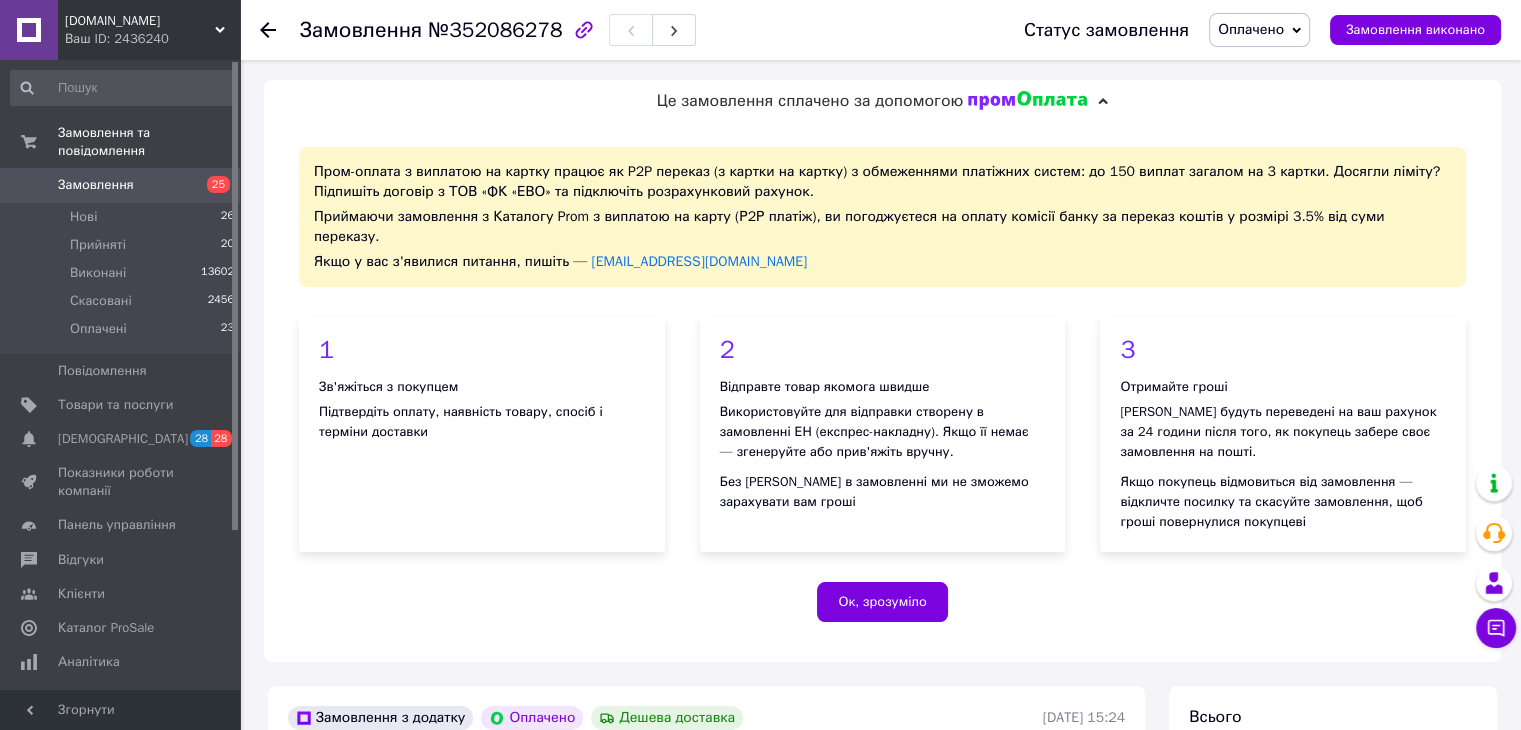 scroll, scrollTop: 638, scrollLeft: 0, axis: vertical 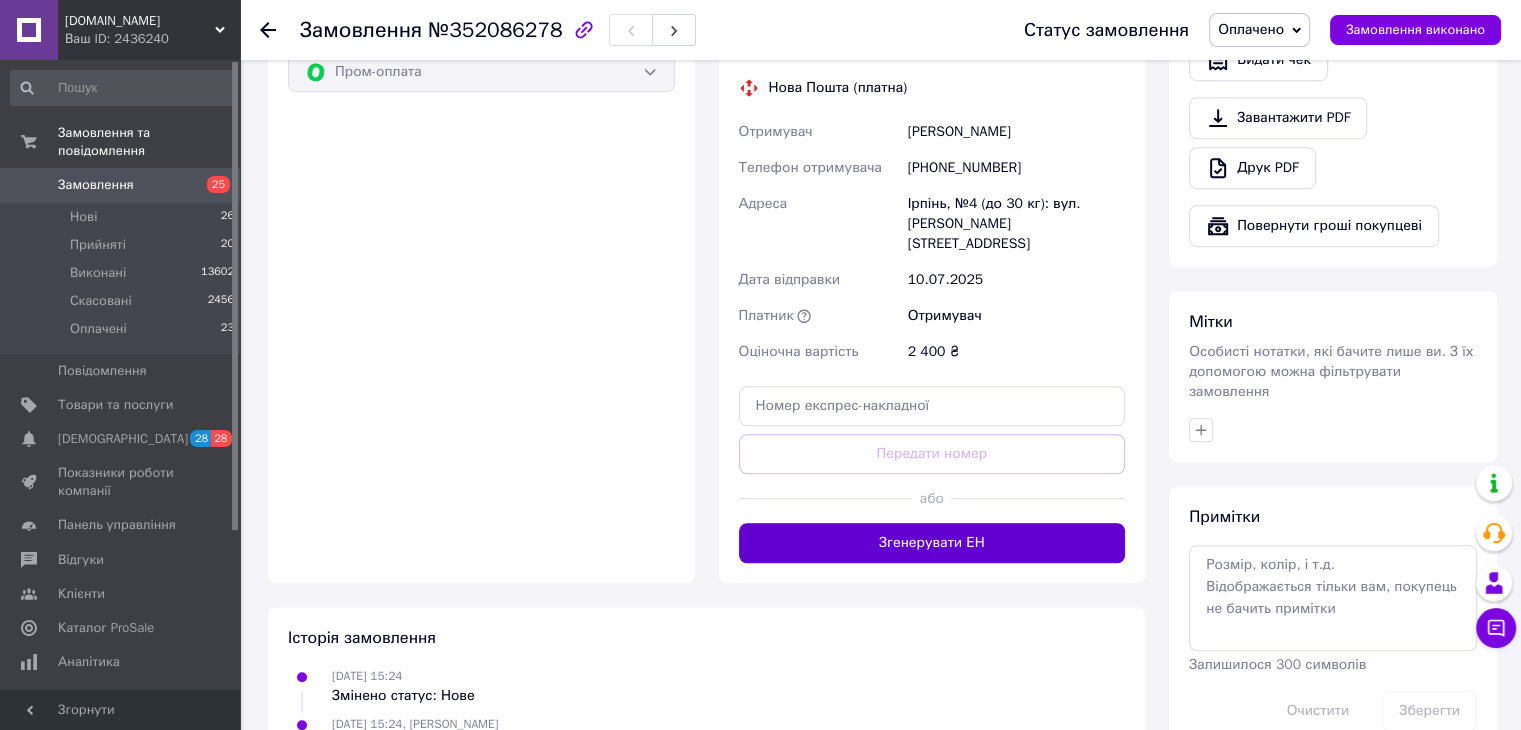 click on "Згенерувати ЕН" at bounding box center [932, 543] 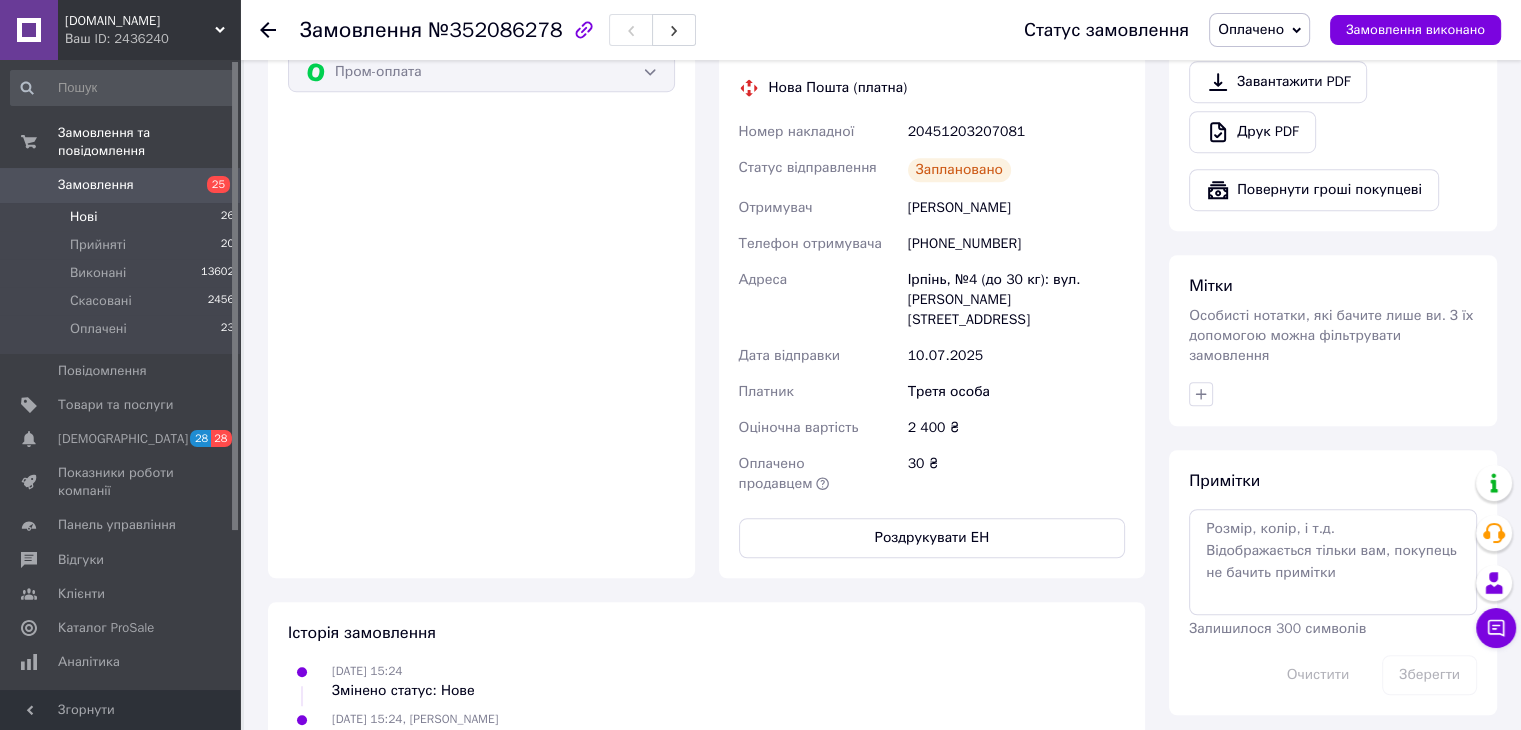 click on "Нові" at bounding box center [83, 217] 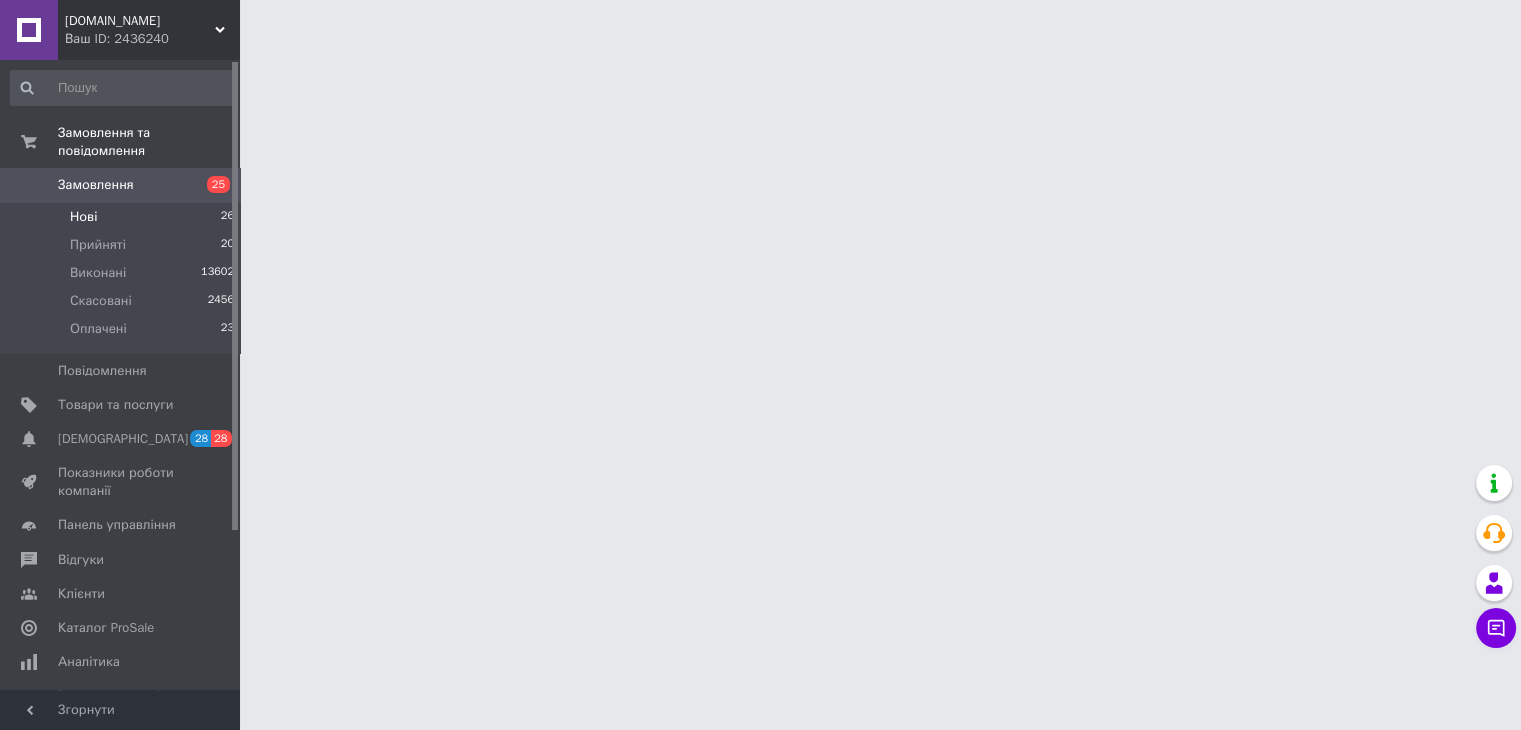 scroll, scrollTop: 0, scrollLeft: 0, axis: both 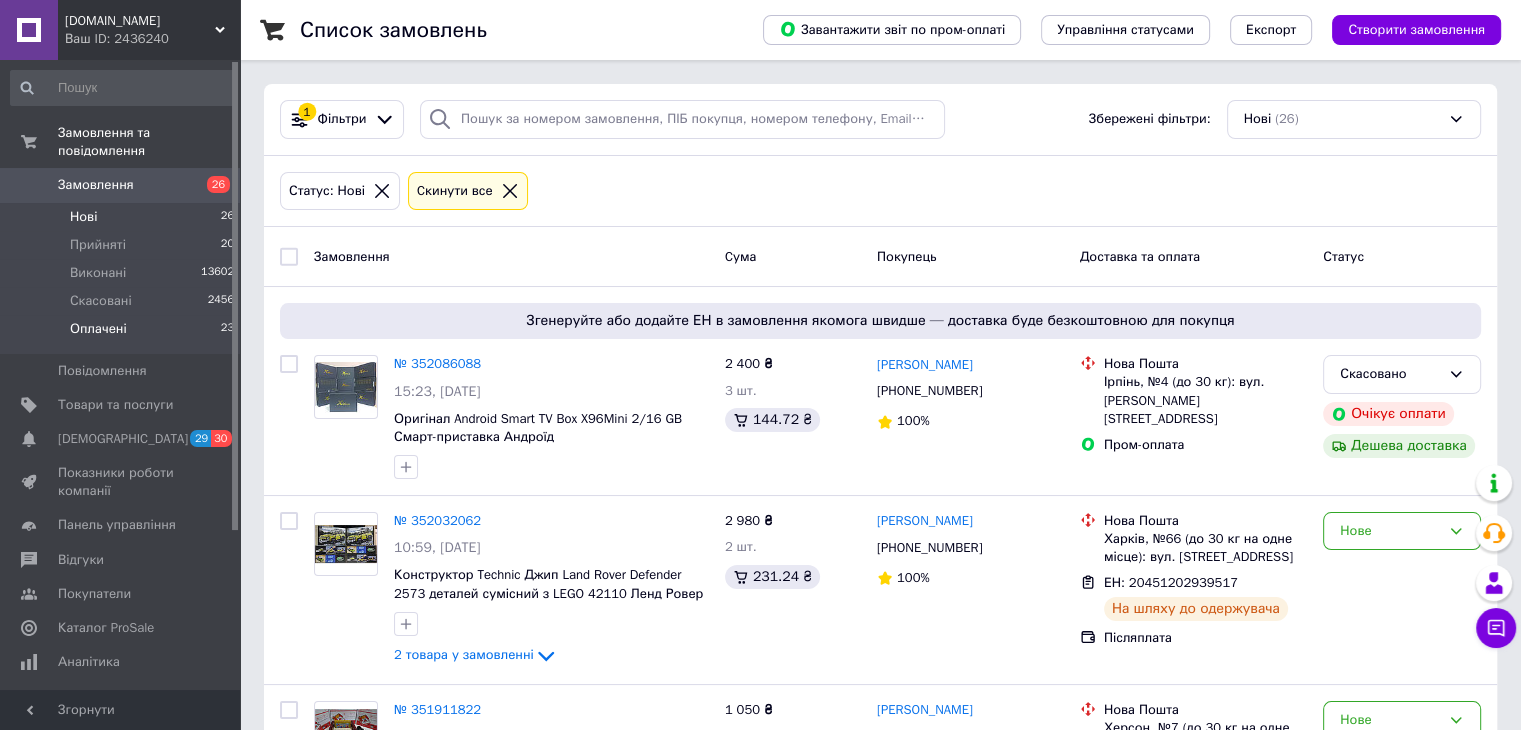 click on "Оплачені" at bounding box center [98, 329] 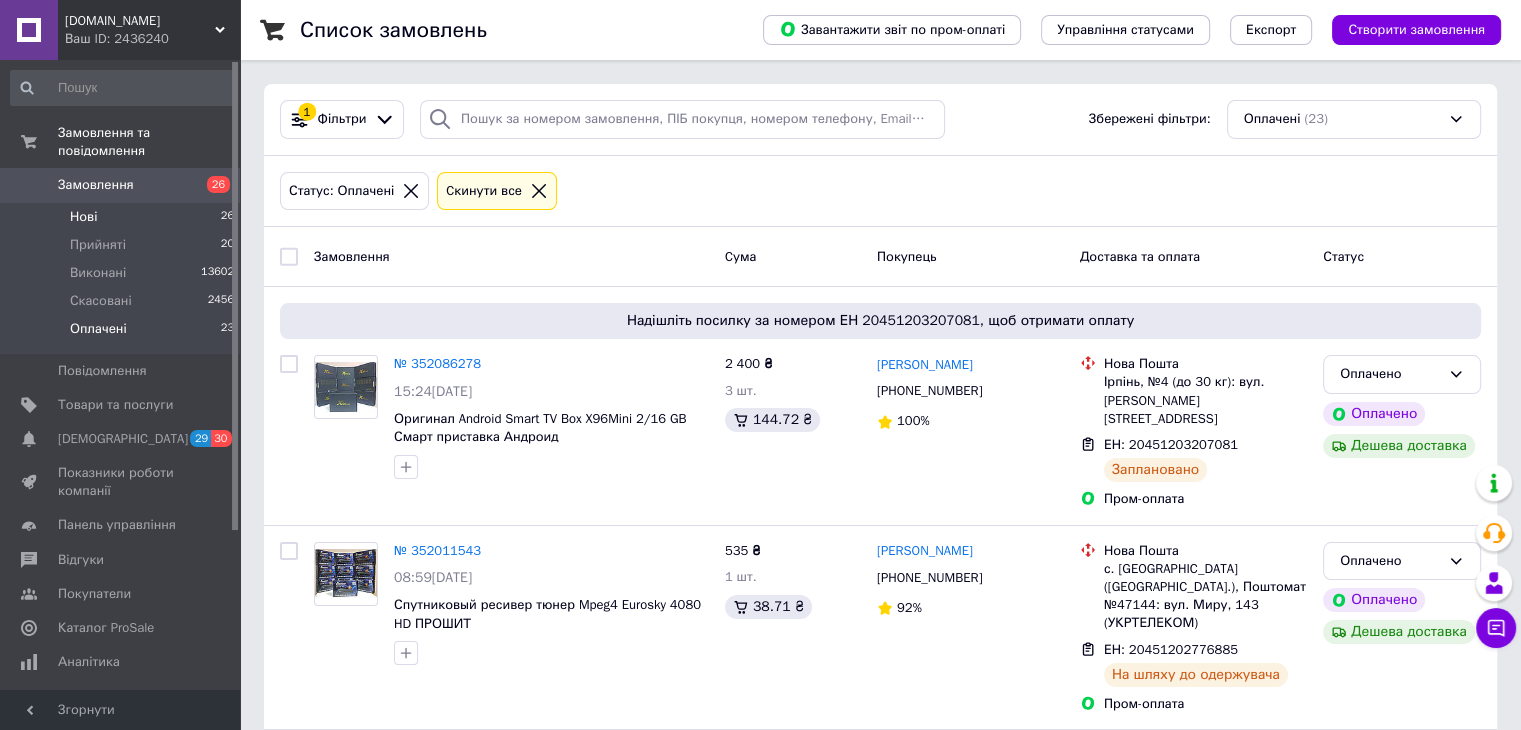 click on "Нові" at bounding box center [83, 217] 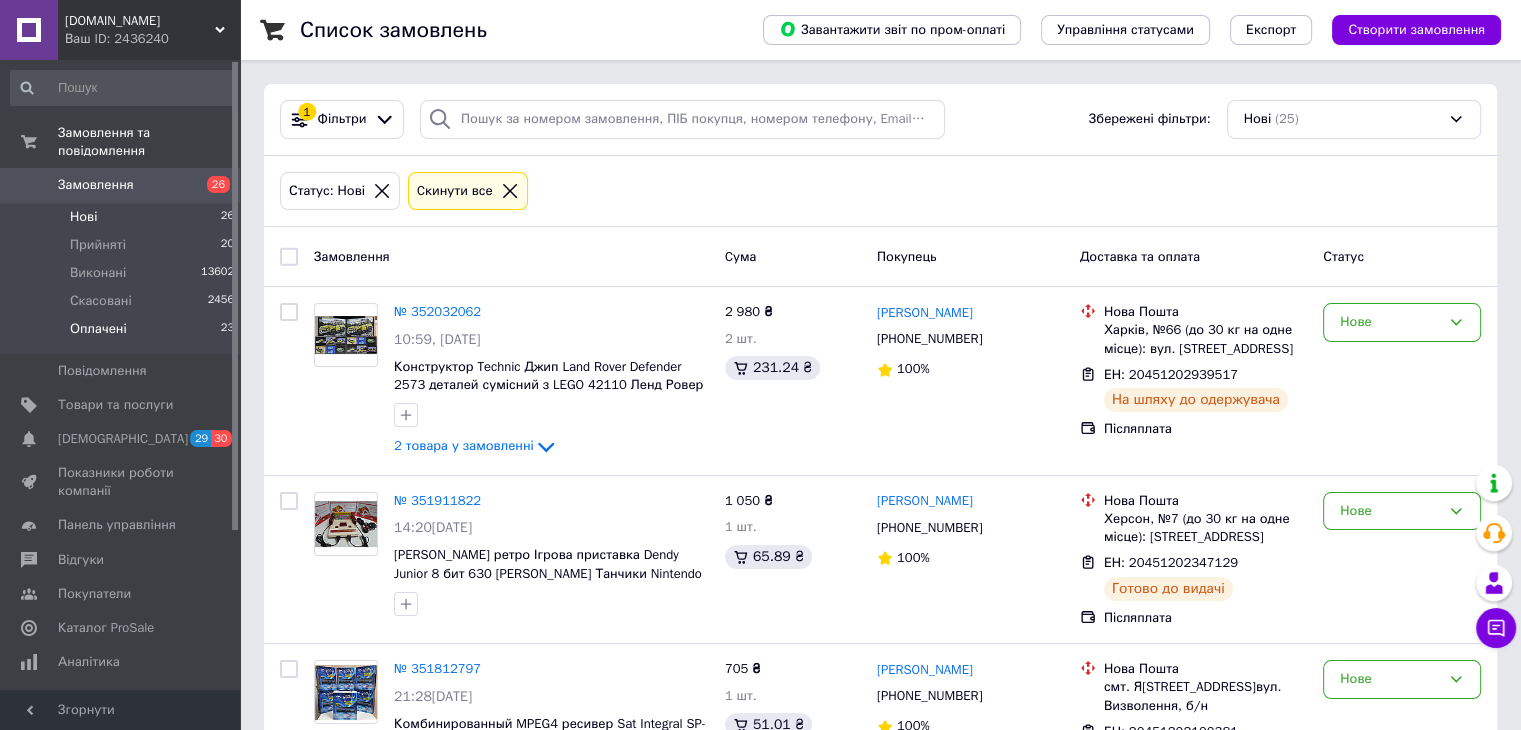 click on "Оплачені" at bounding box center [98, 329] 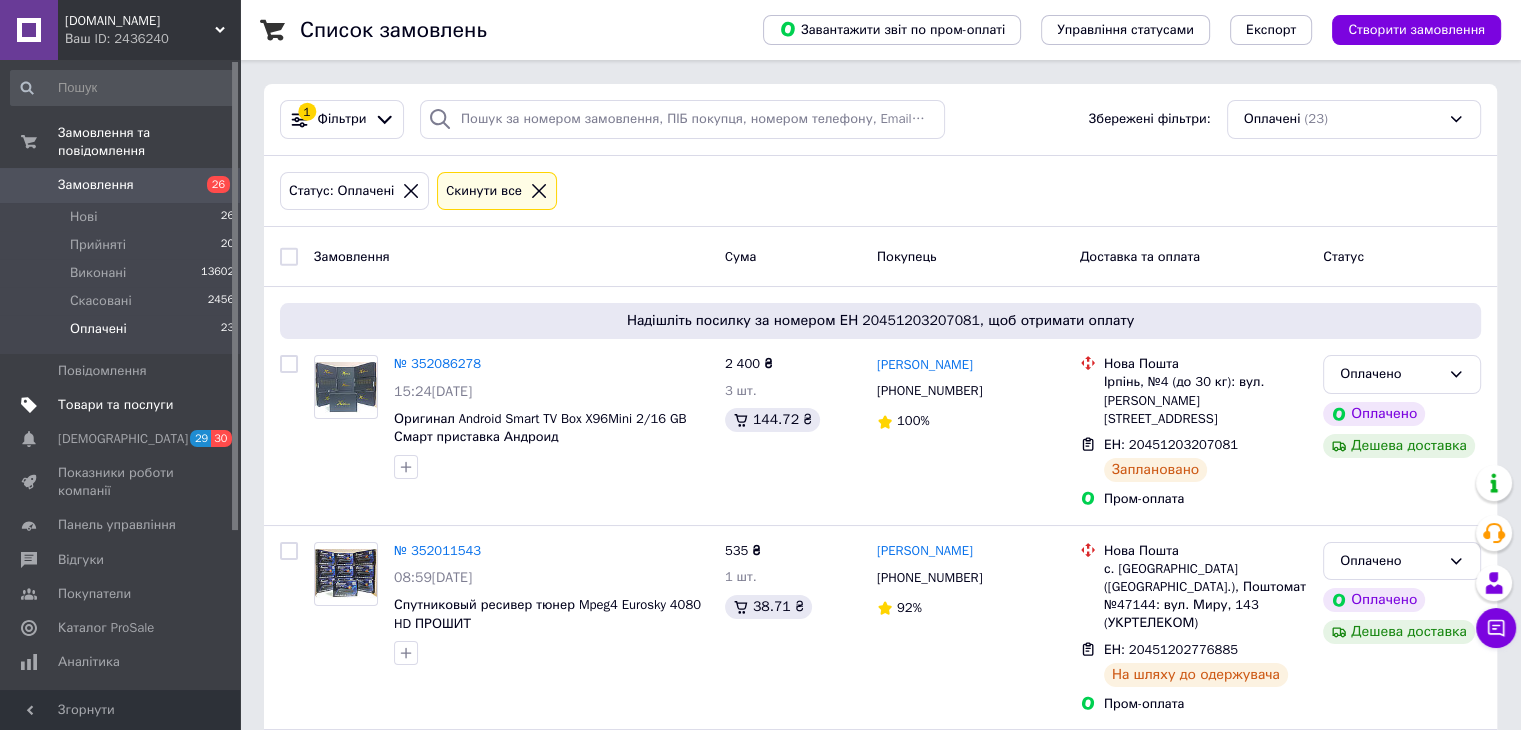 click on "Товари та послуги" at bounding box center (115, 405) 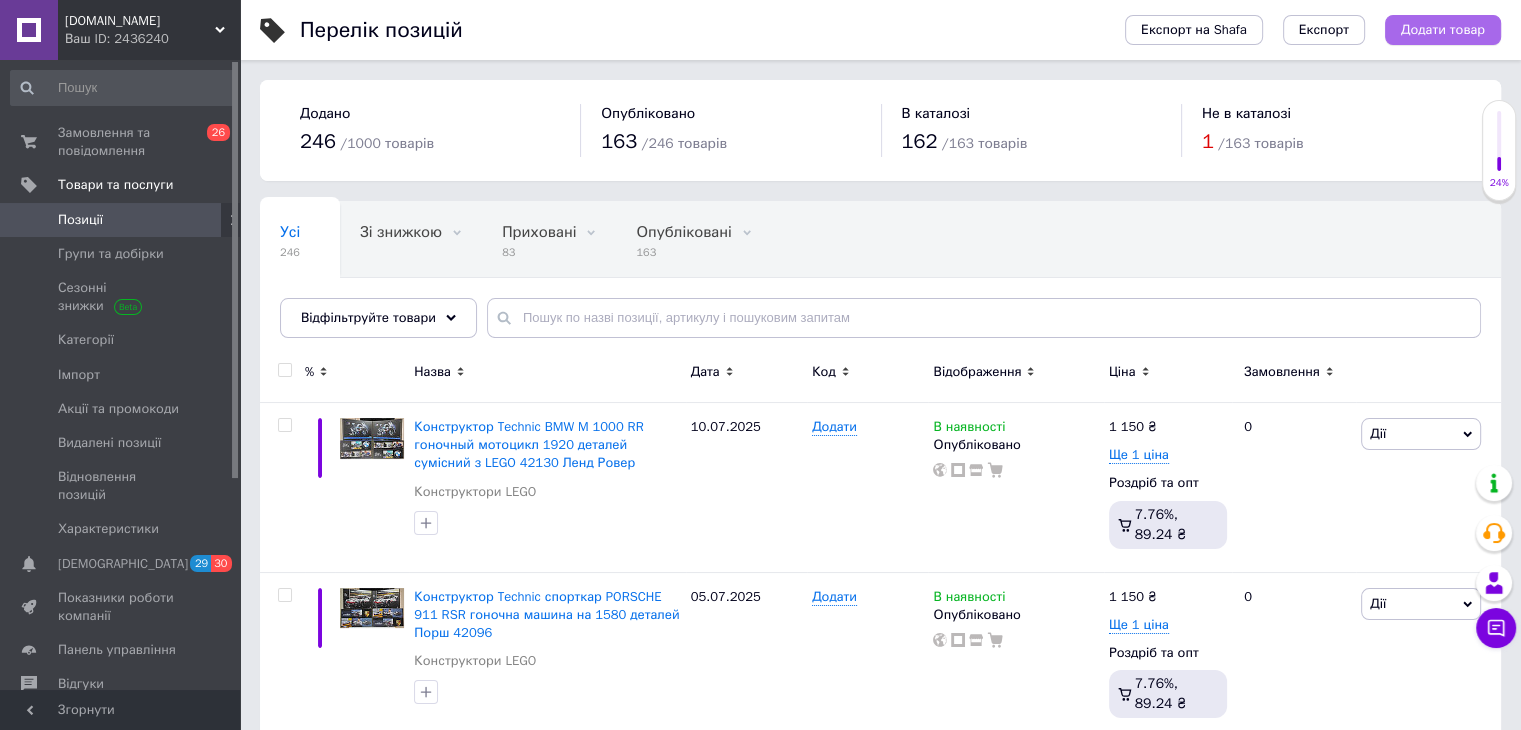 click on "Додати товар" at bounding box center (1443, 30) 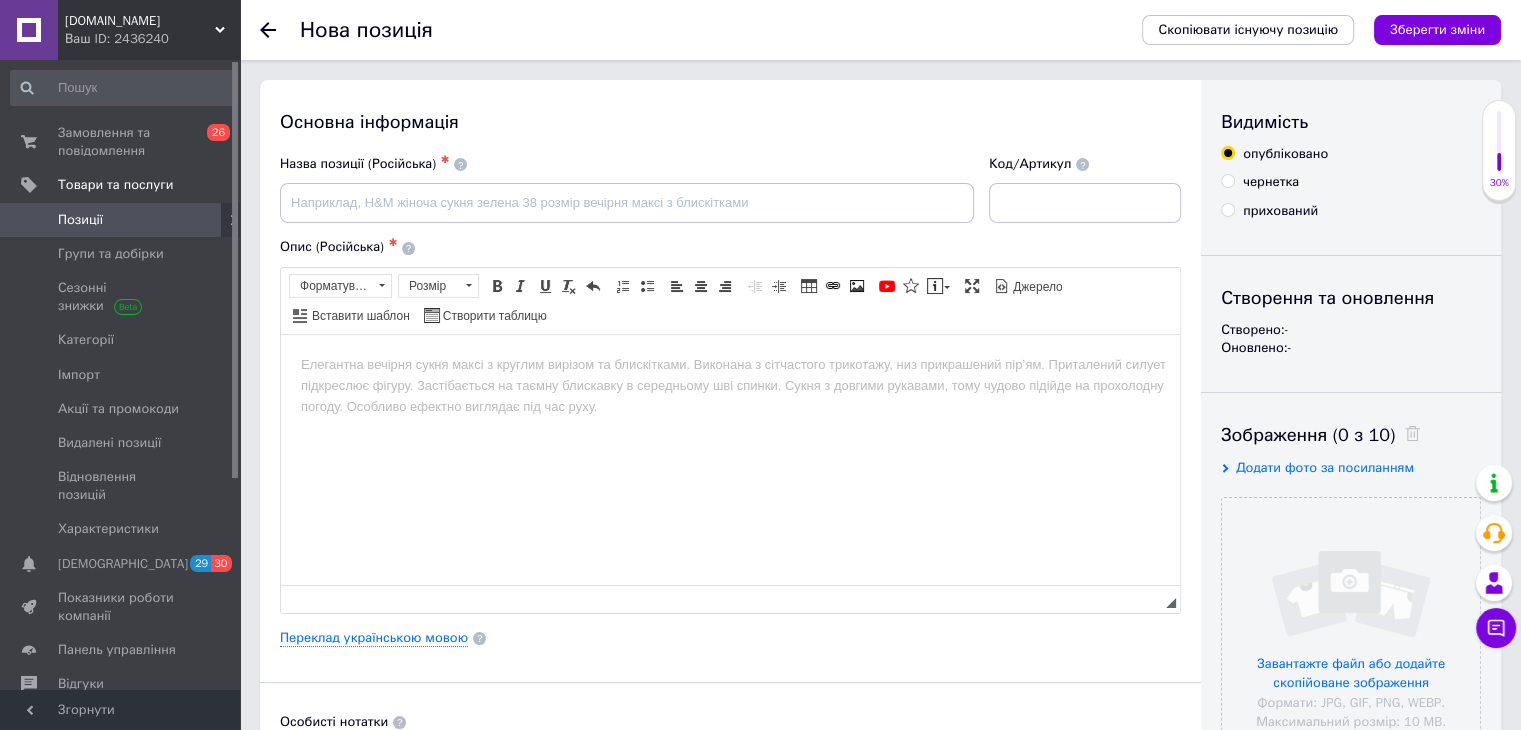 scroll, scrollTop: 0, scrollLeft: 0, axis: both 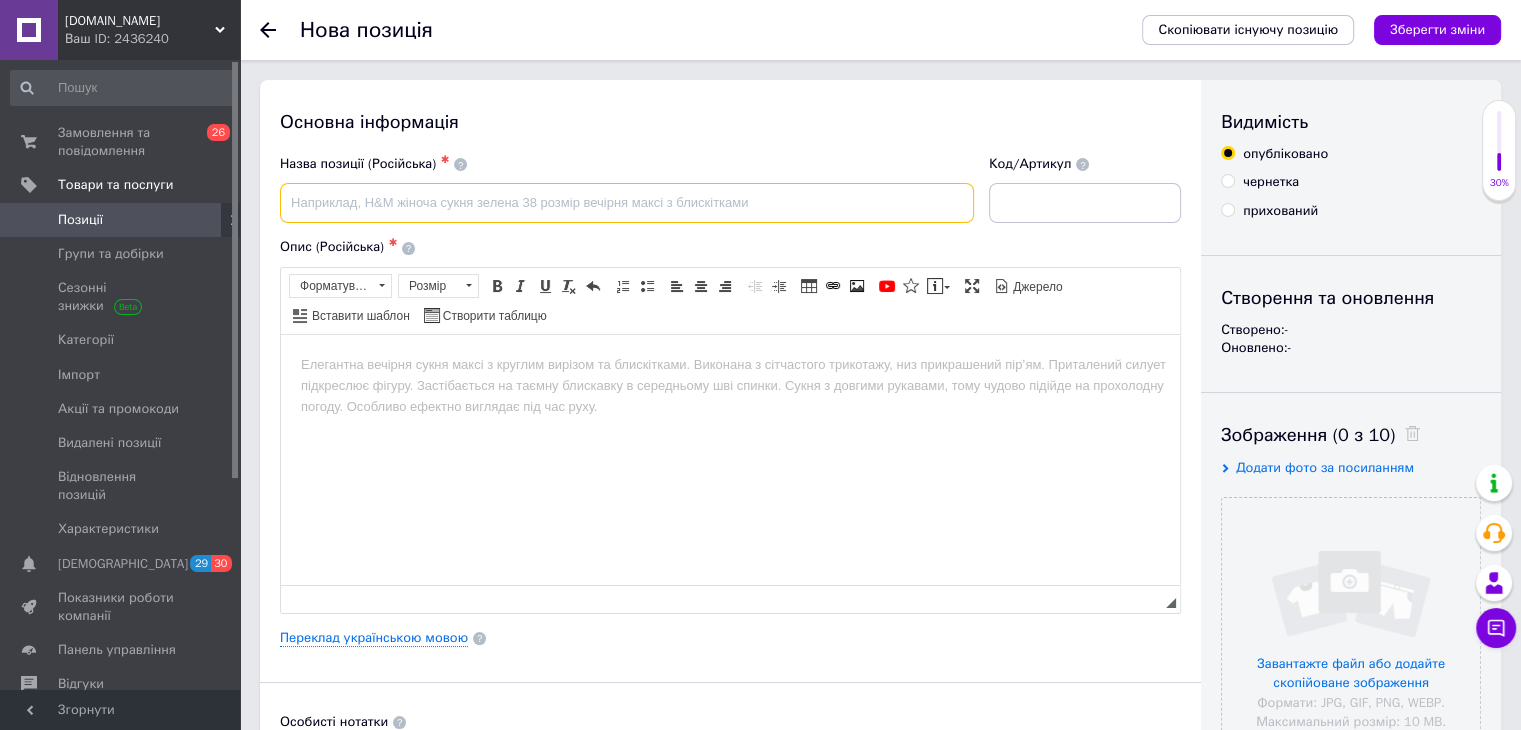 click at bounding box center [627, 203] 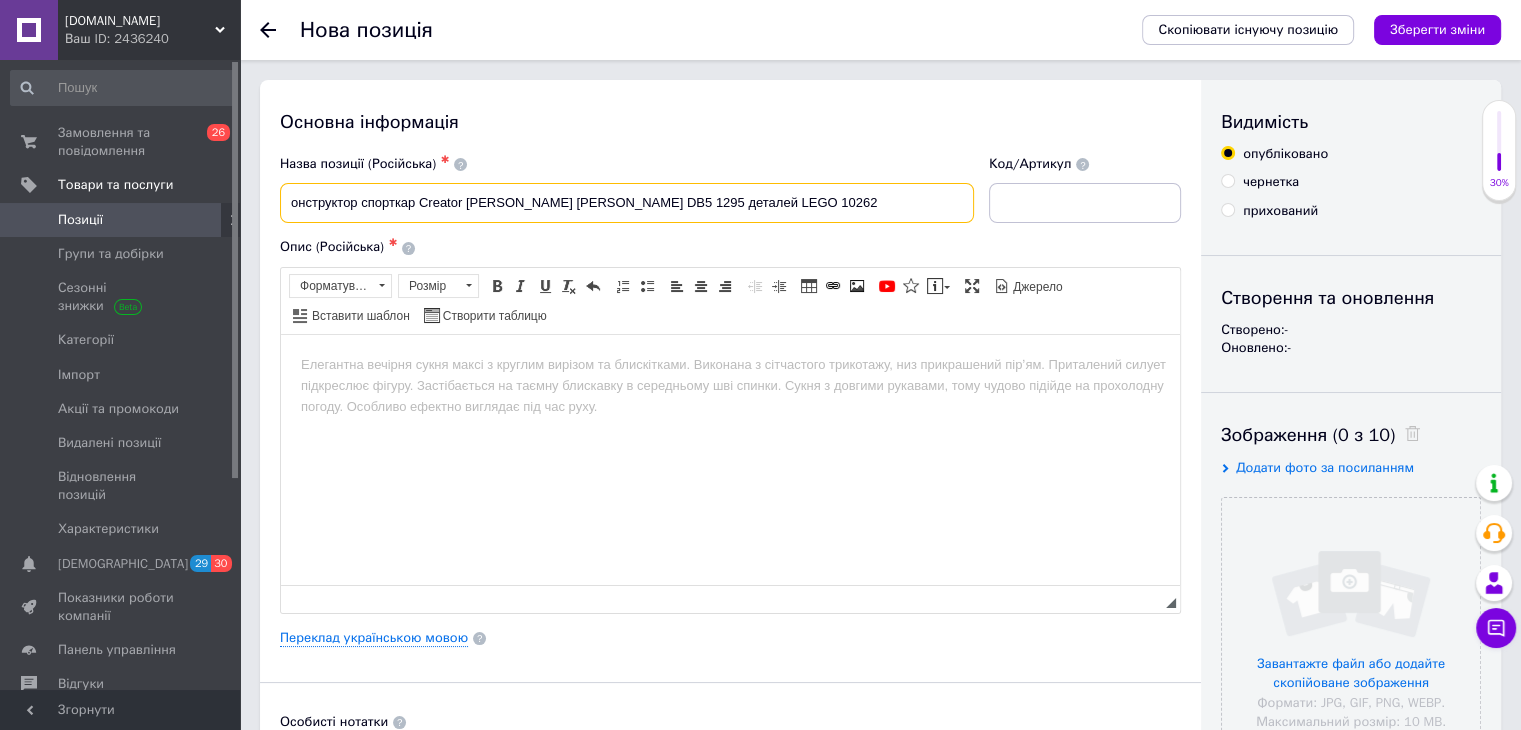 click on "онструктор спорткар Creator James Bond Aston Martin DB5 1295 деталей LEGO 10262" at bounding box center (627, 203) 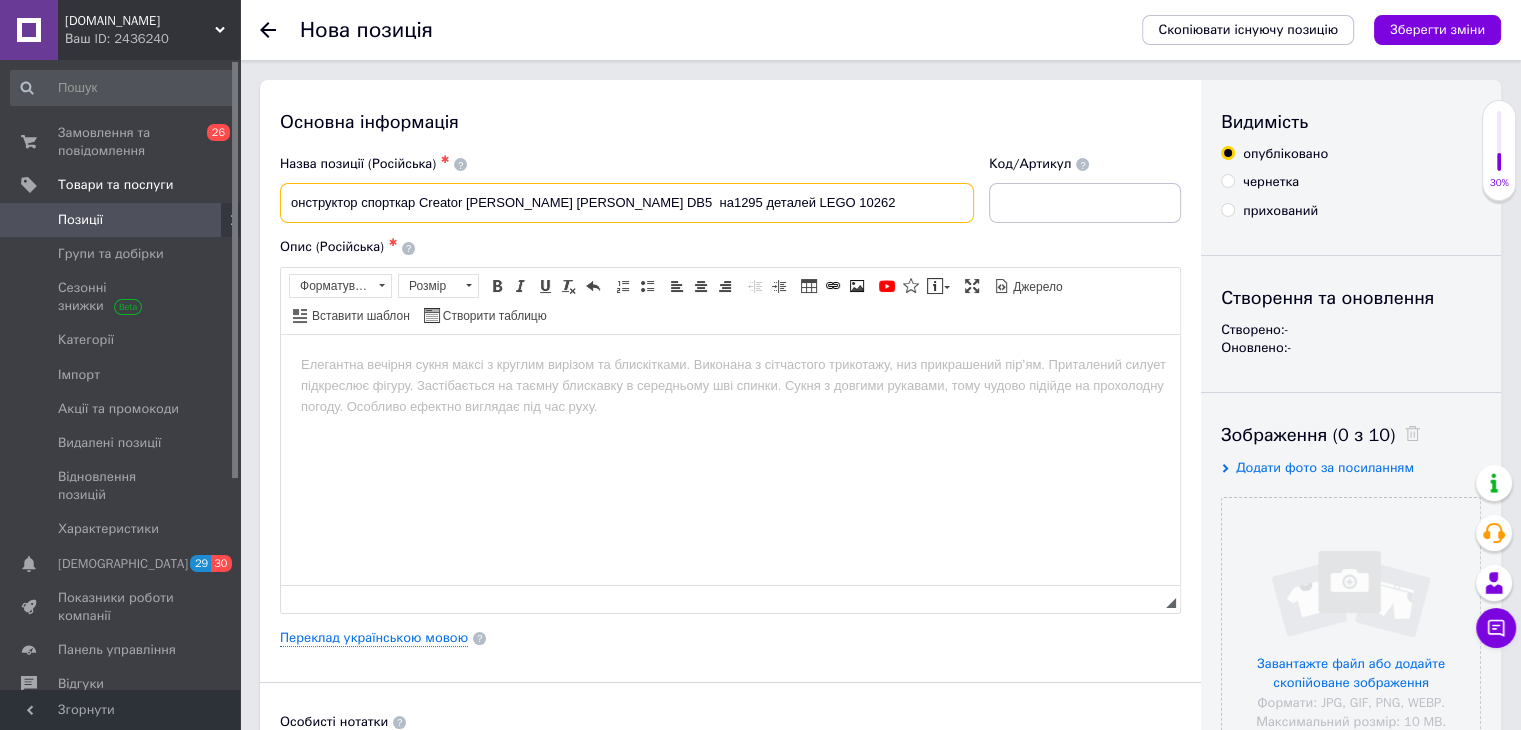 click on "онструктор спорткар Creator James Bond Aston Martin DB5  на1295 деталей LEGO 10262" at bounding box center (627, 203) 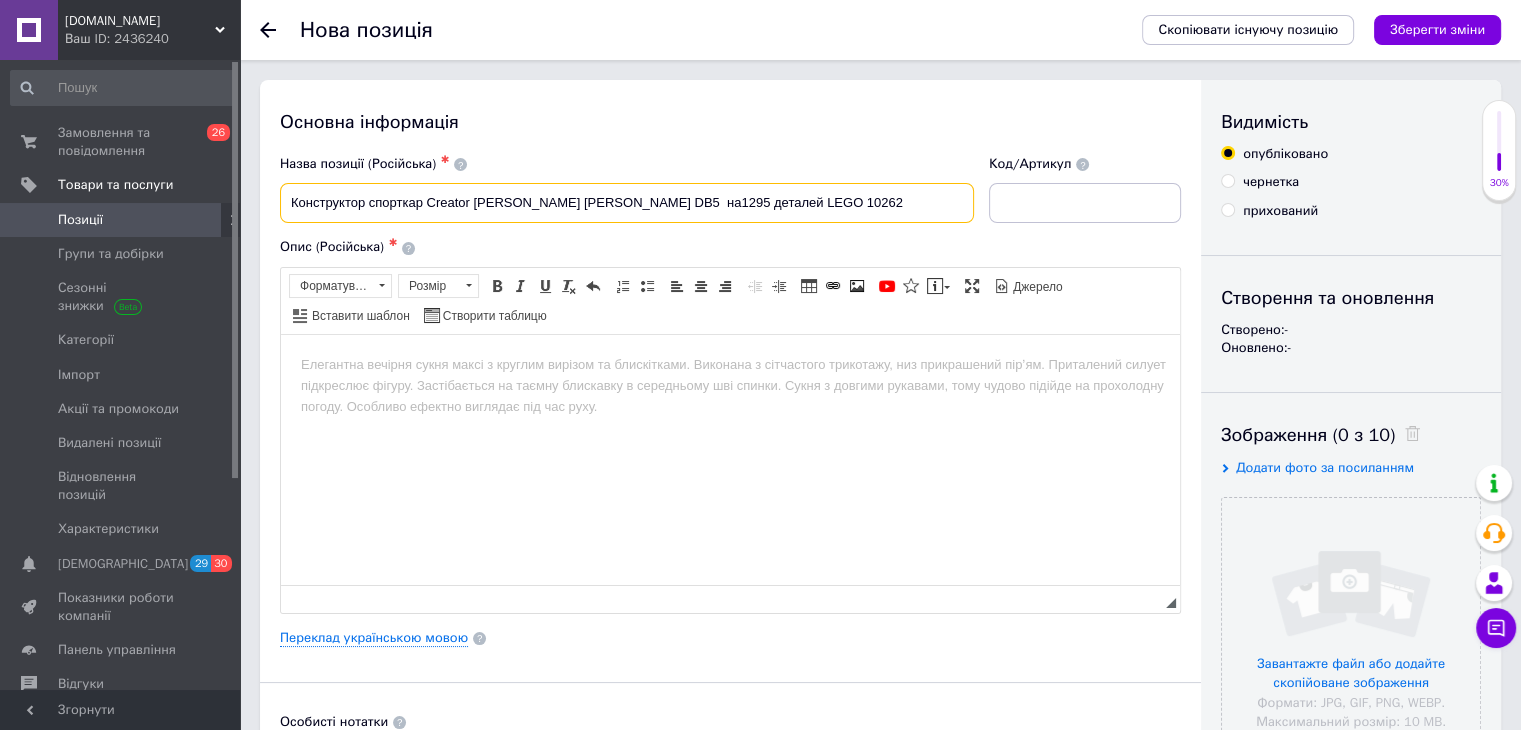 click on "Конструктор спорткар Creator James Bond Aston Martin DB5  на1295 деталей LEGO 10262" at bounding box center (627, 203) 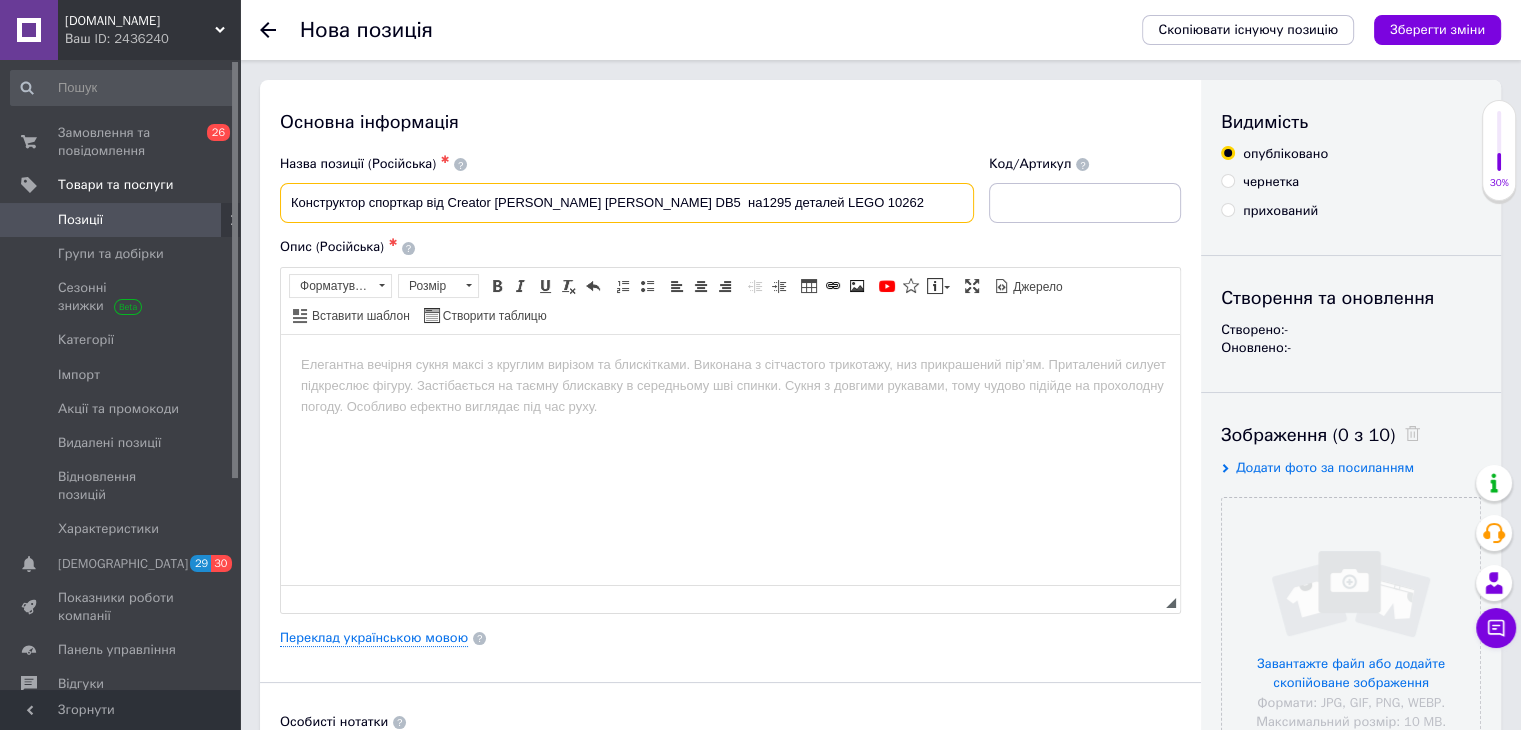 click on "Конструктор спорткар від Creator James Bond Aston Martin DB5  на1295 деталей LEGO 10262" at bounding box center (627, 203) 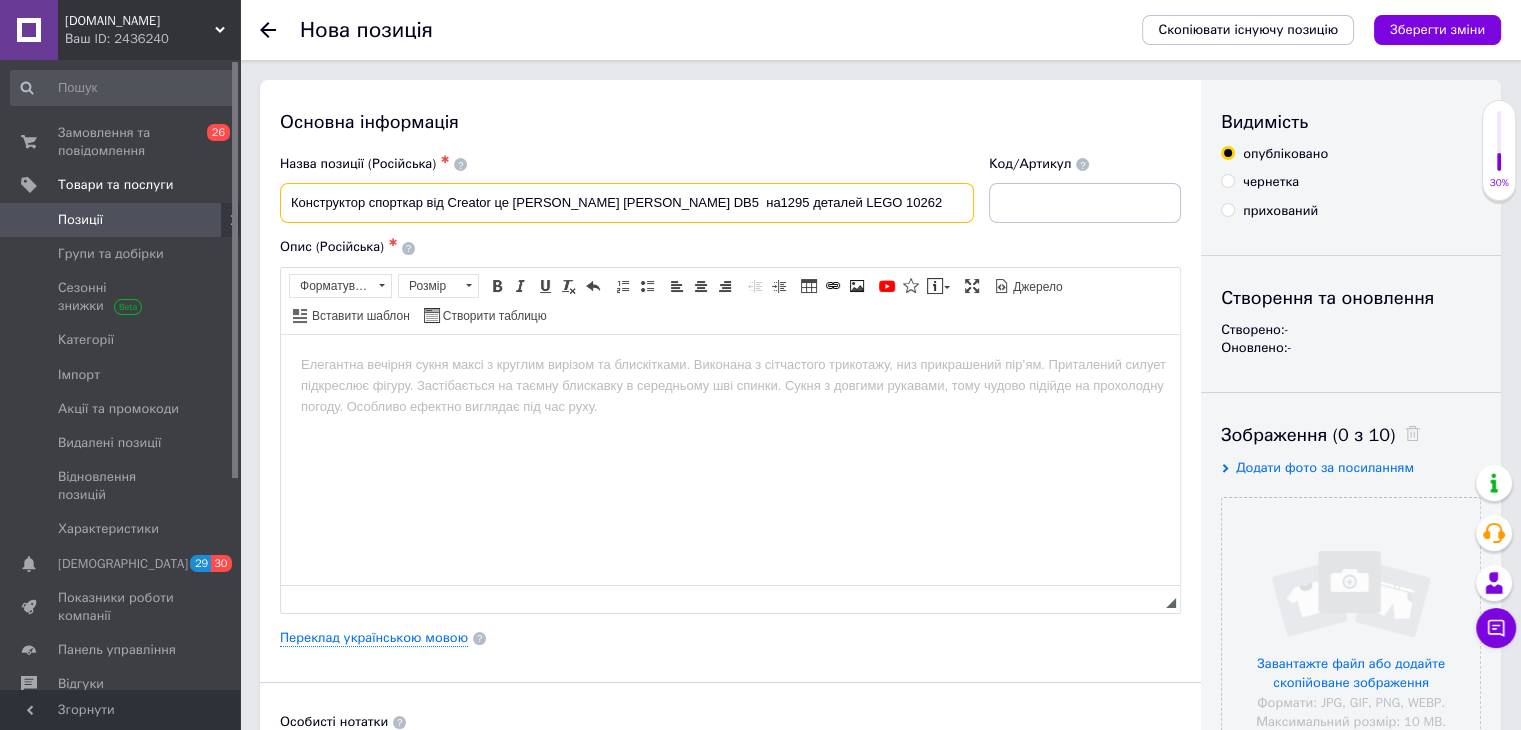 click on "Конструктор спорткар від Creator це James Bond Aston Martin DB5  на1295 деталей LEGO 10262" at bounding box center [627, 203] 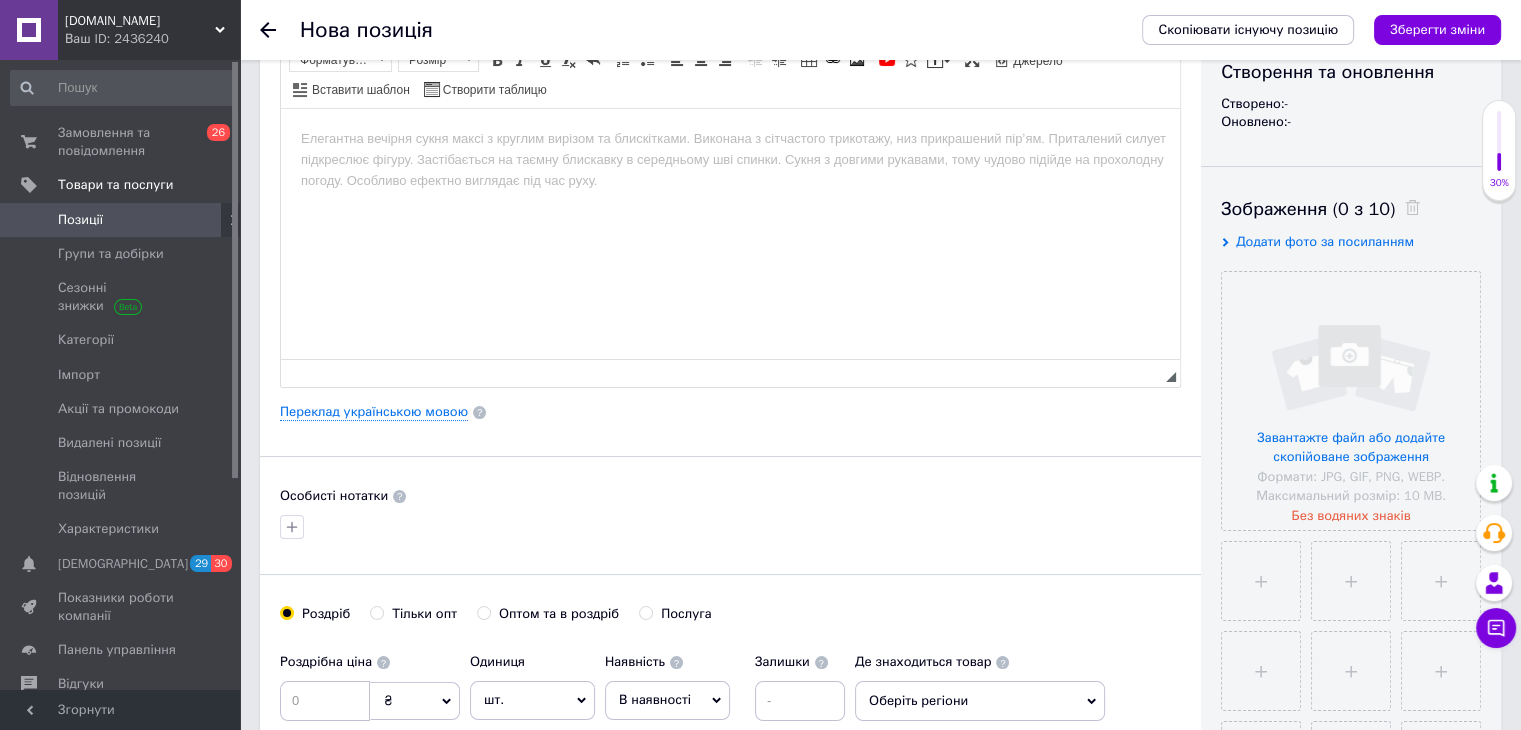 scroll, scrollTop: 373, scrollLeft: 0, axis: vertical 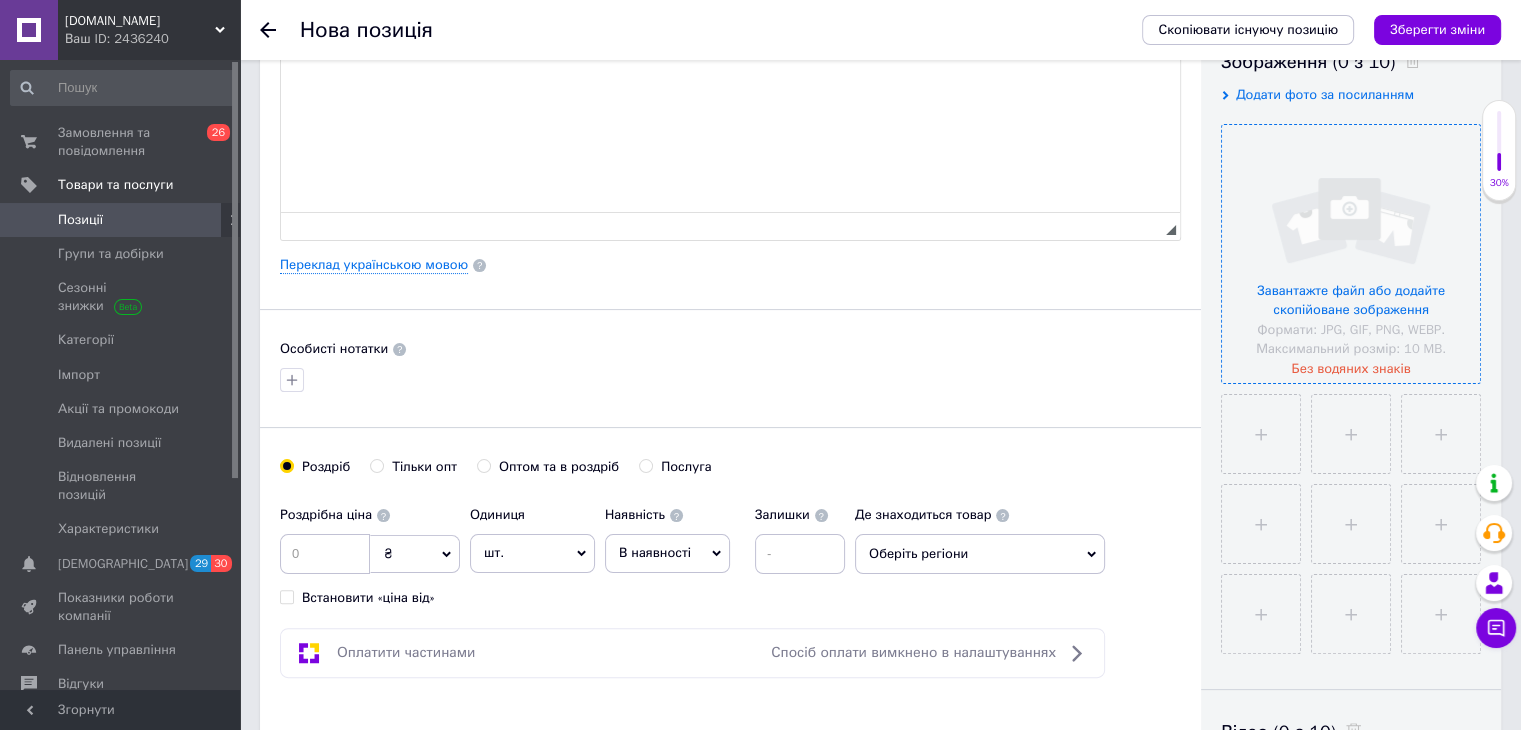 type on "Конструктор спорткар від Creator це James Bond Aston Martin DB5 на1295 деталей LEGO 10262" 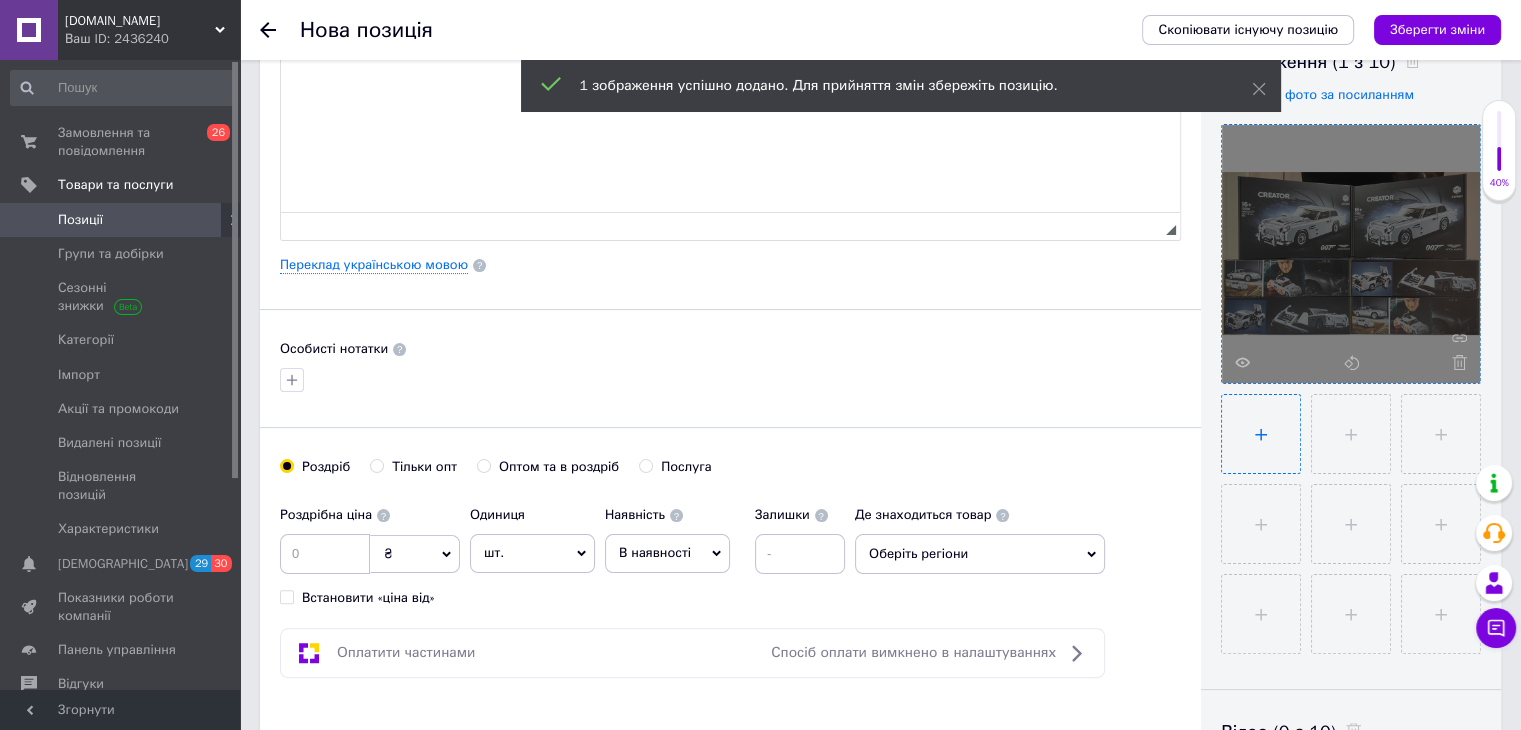click at bounding box center [1261, 434] 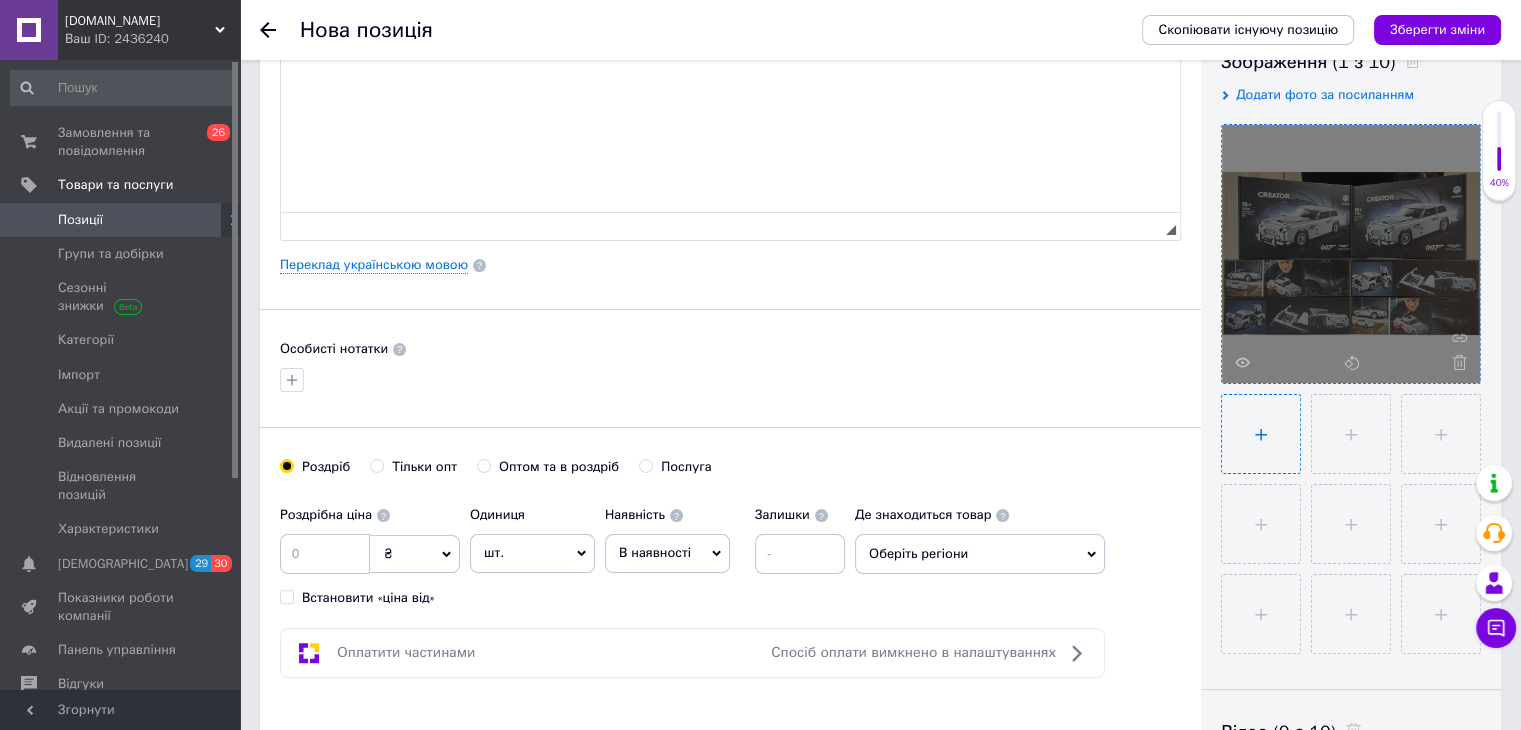 type on "C:\fakepath\2.jpg" 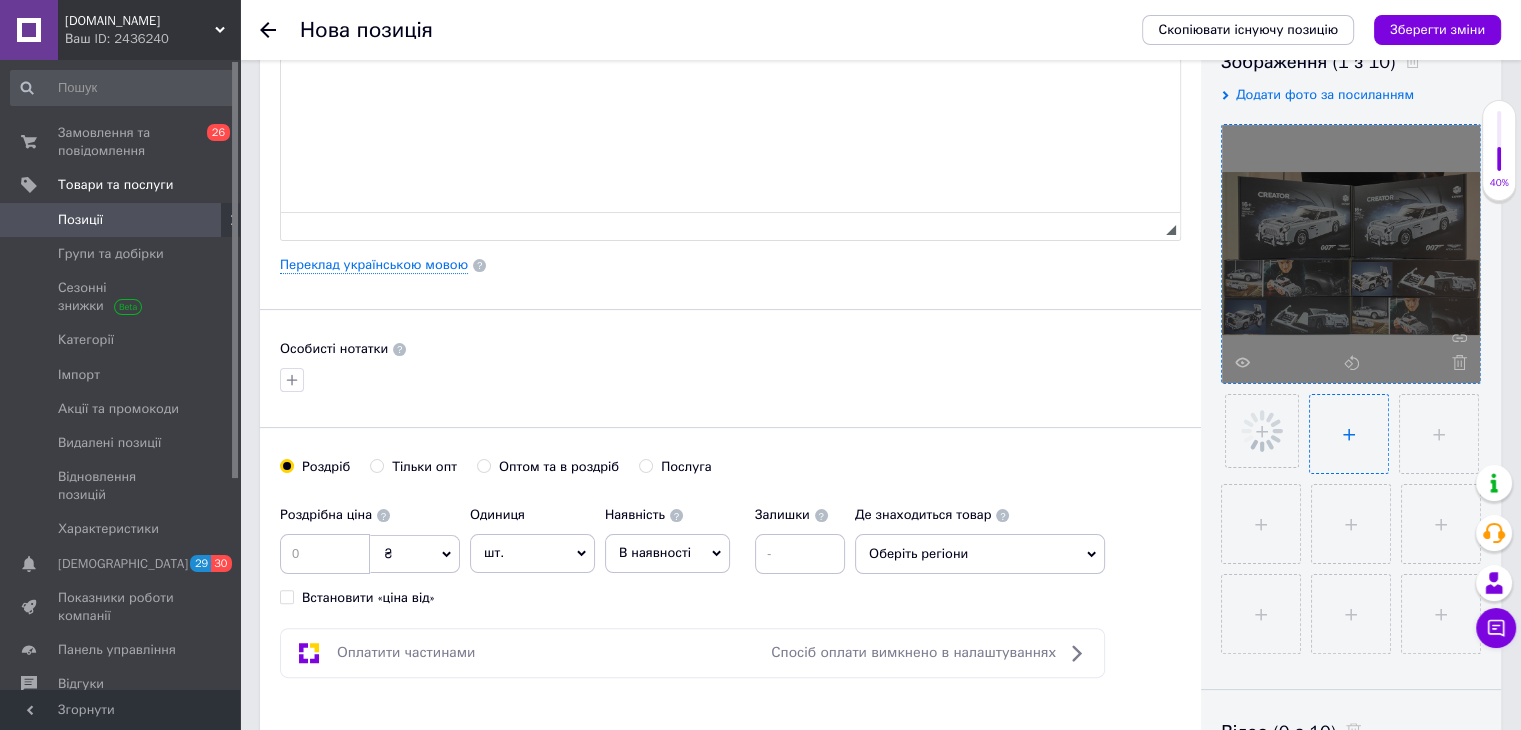 click at bounding box center (1349, 434) 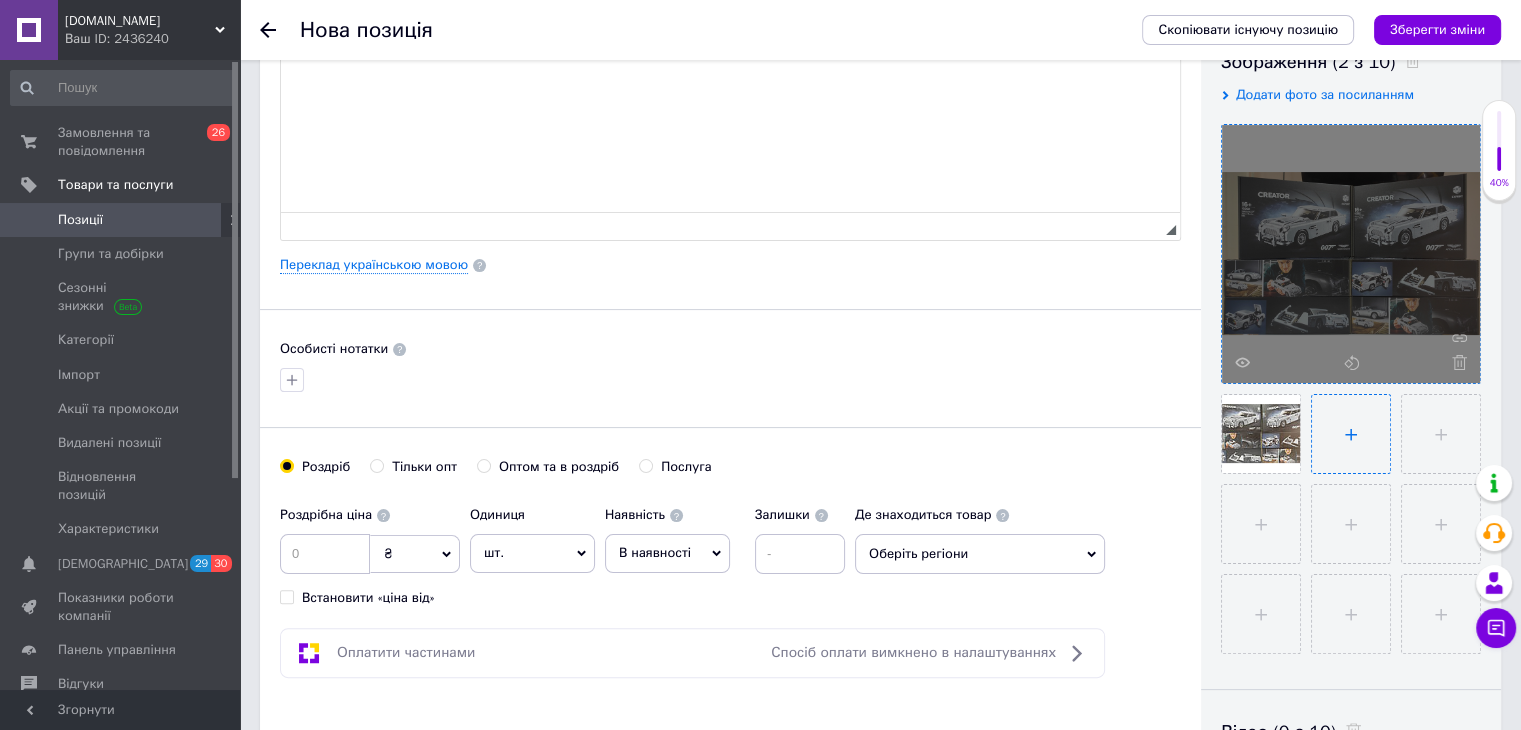 type on "C:\fakepath\3.jpg" 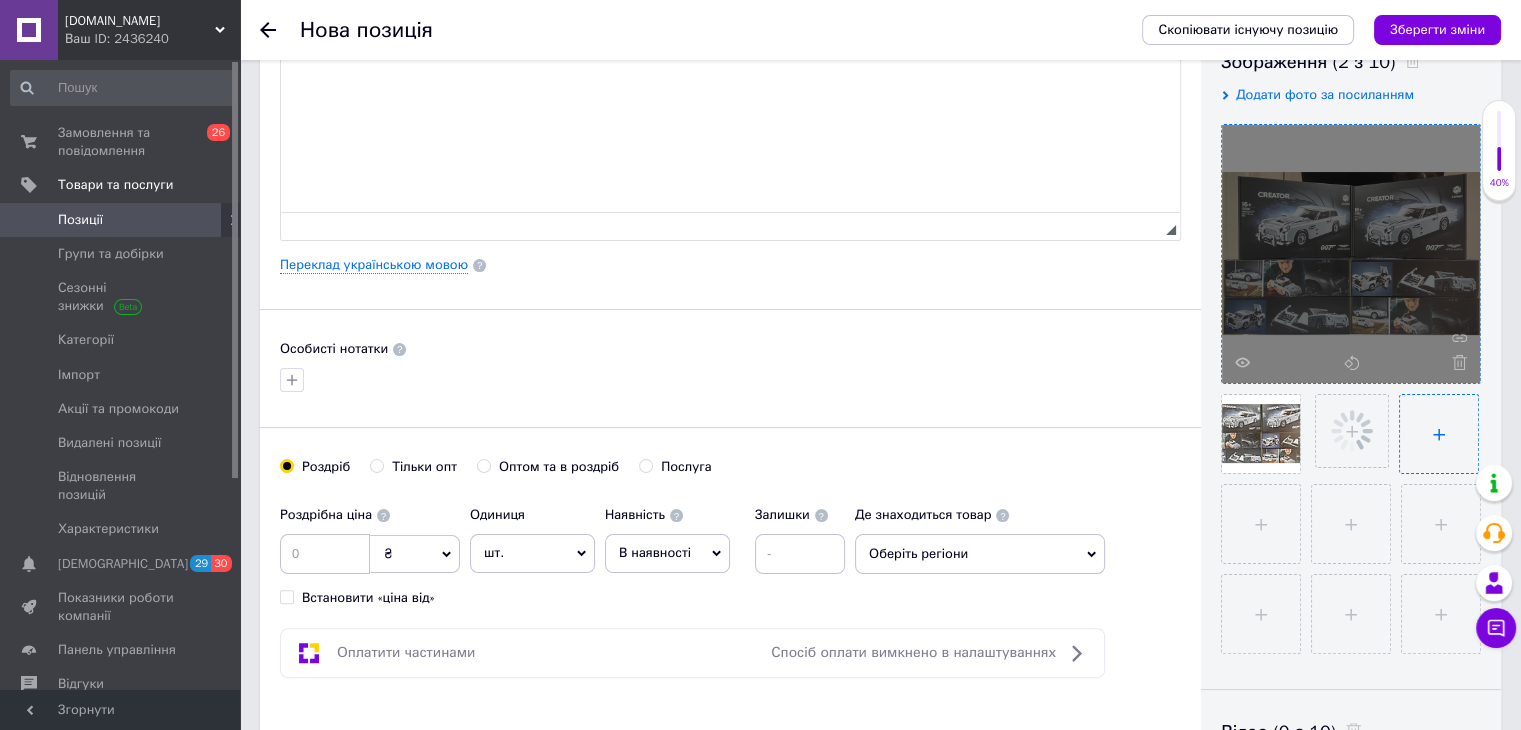 click at bounding box center (1439, 434) 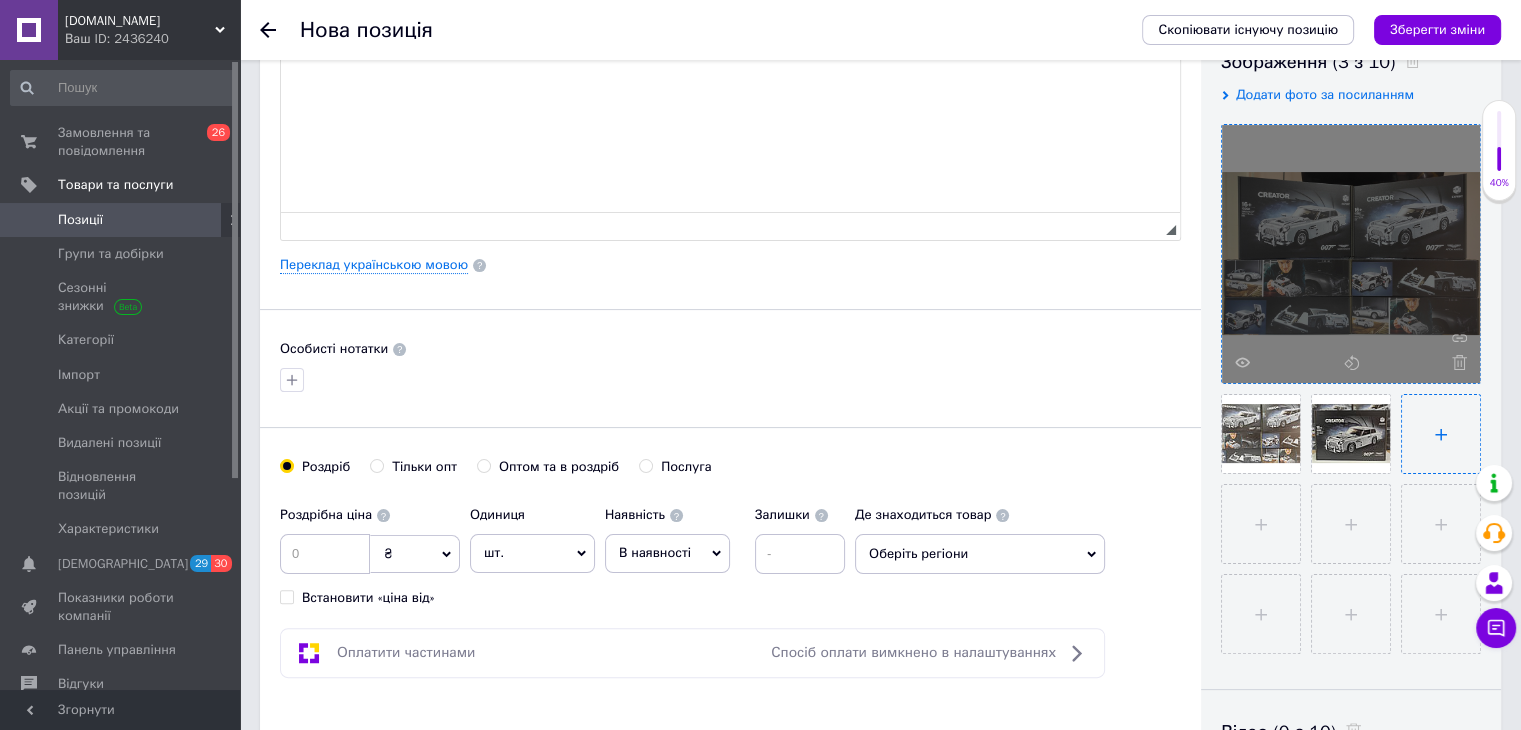 type on "C:\fakepath\4.jpg" 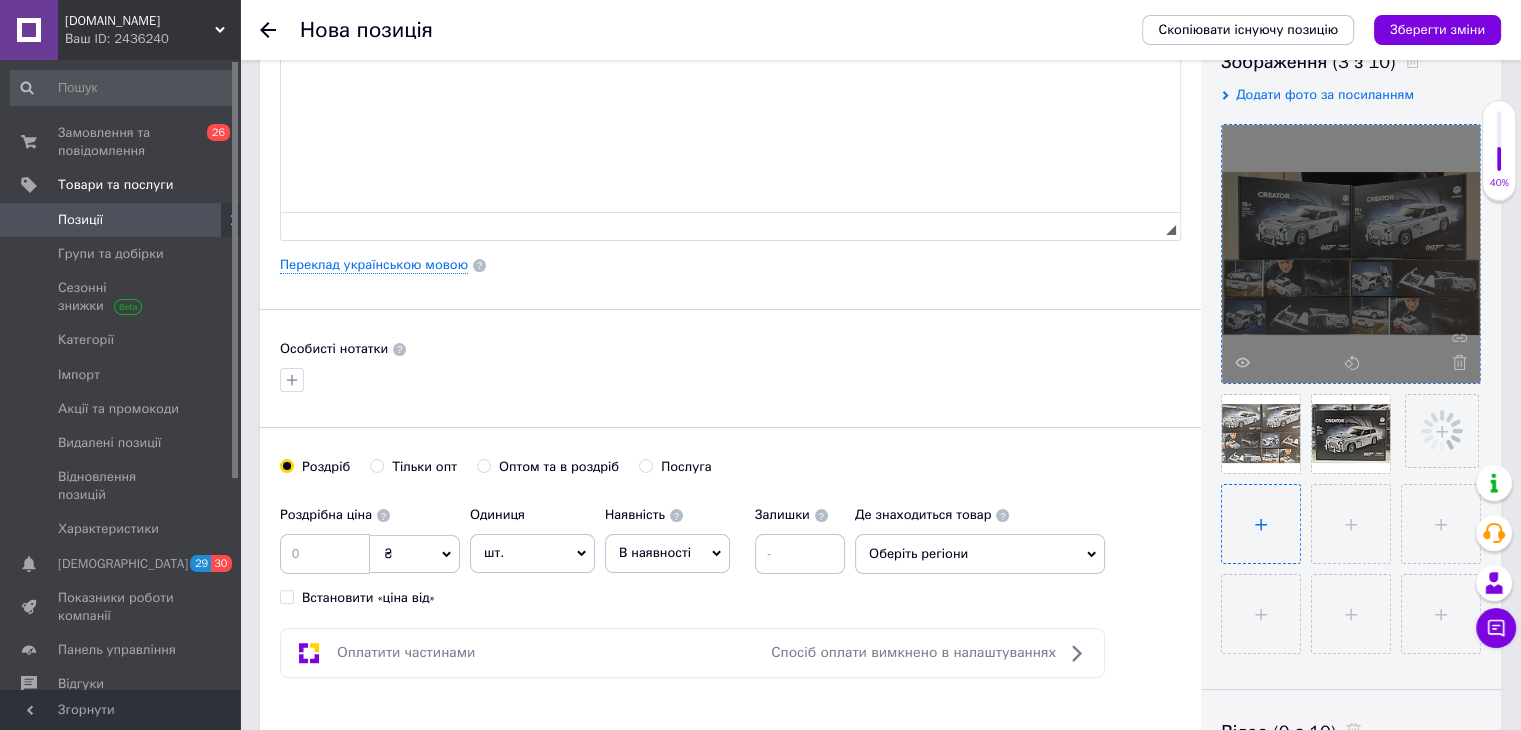 click at bounding box center (1261, 524) 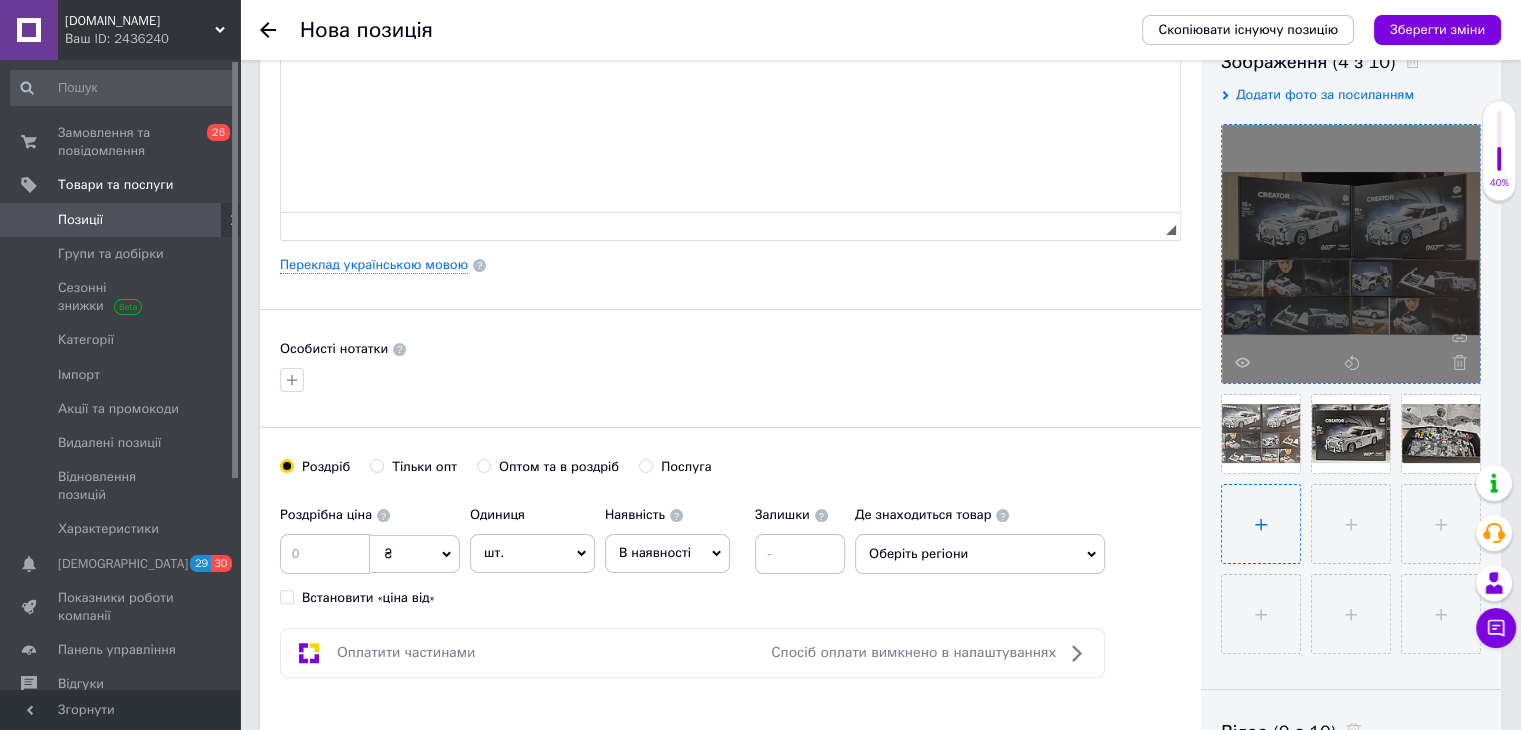 type on "C:\fakepath\5.jpg" 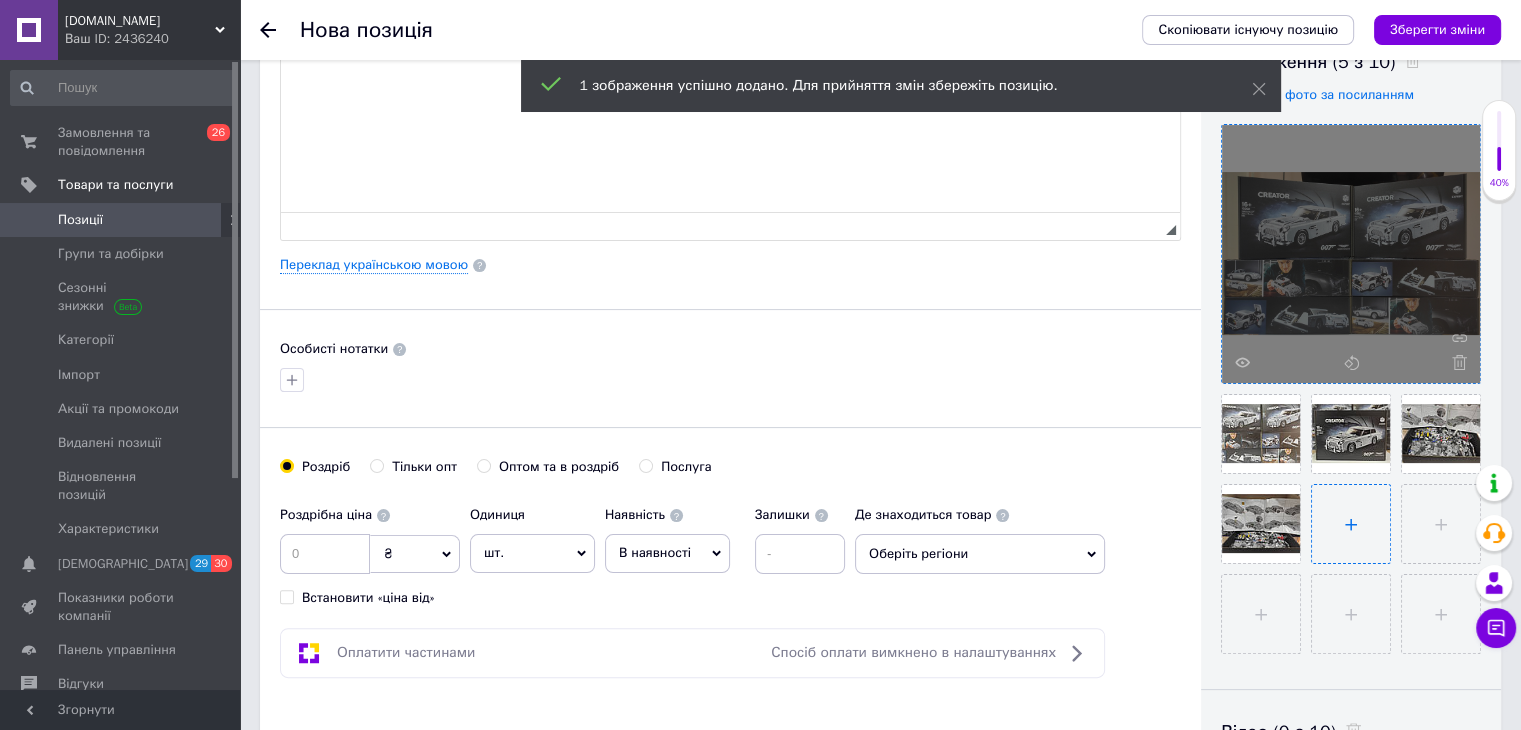 click at bounding box center (1351, 524) 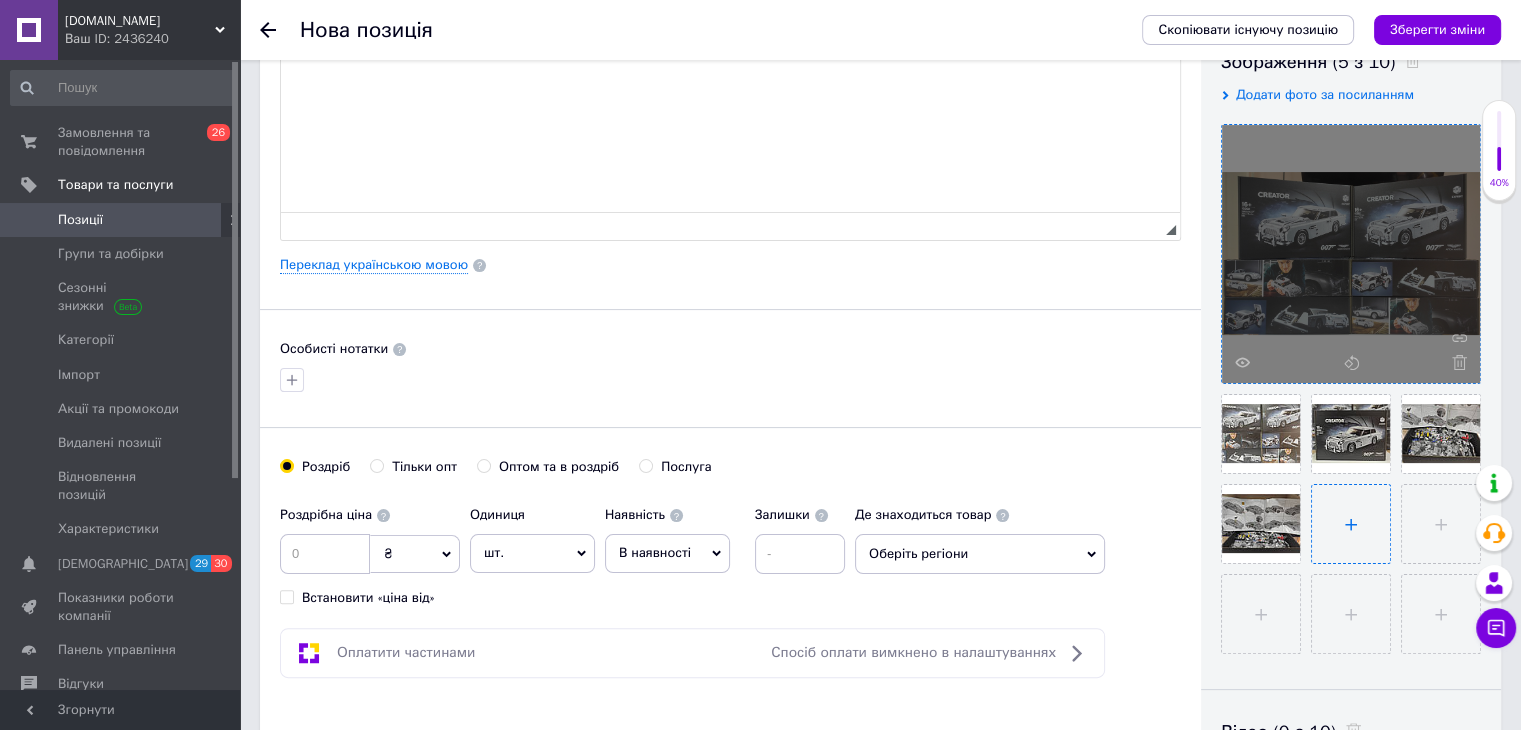 type on "C:\fakepath\6.jpg" 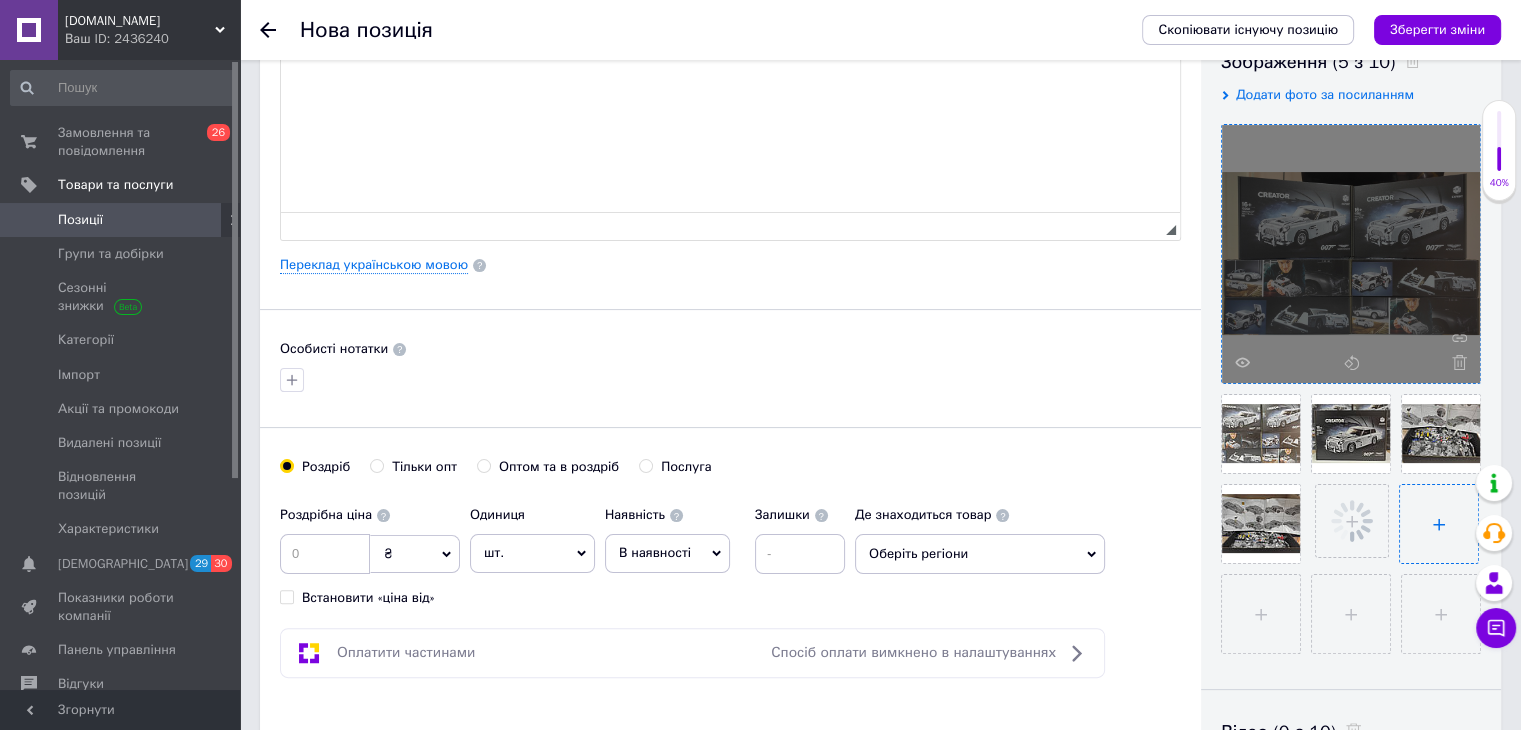click at bounding box center [1439, 524] 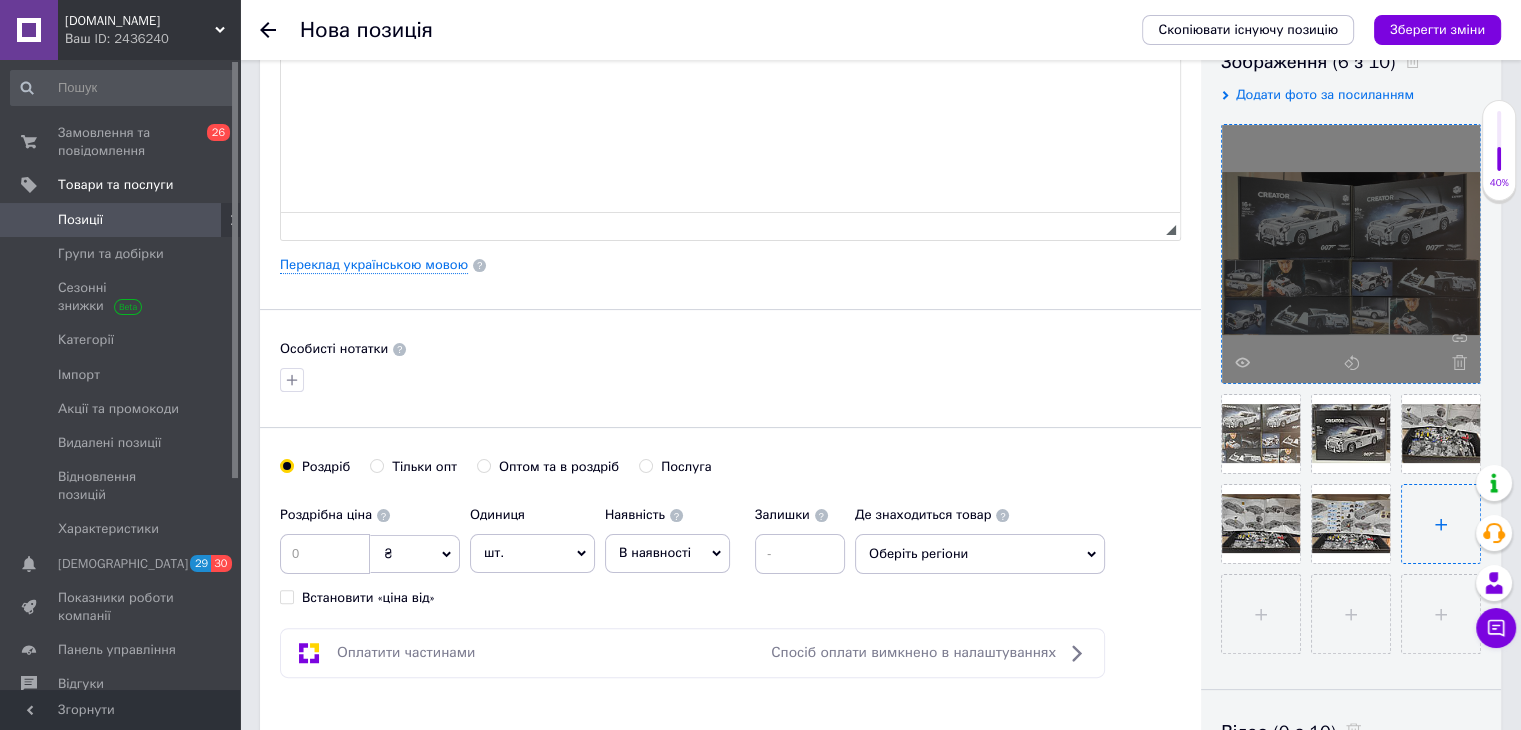 type on "C:\fakepath\7.jpg" 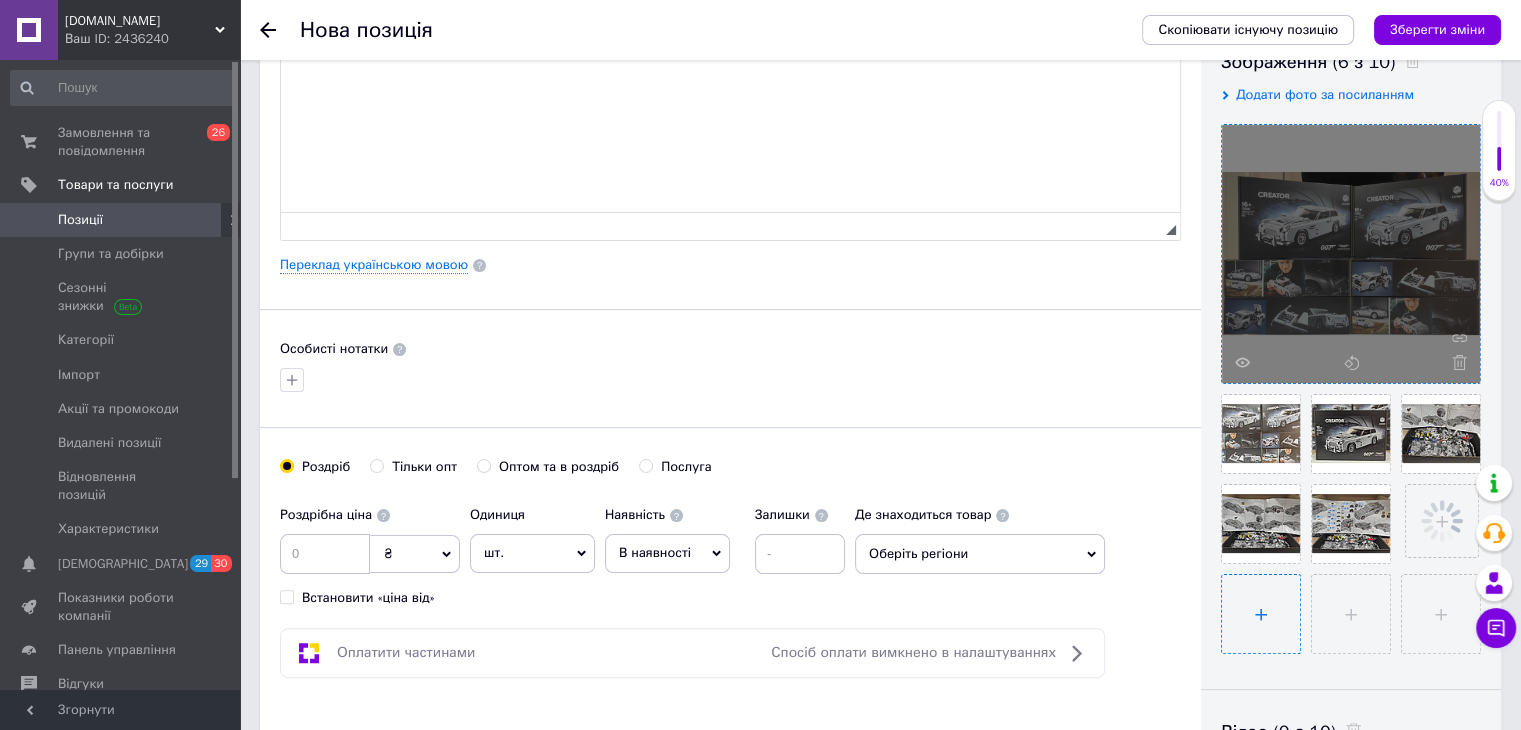 click at bounding box center [1261, 614] 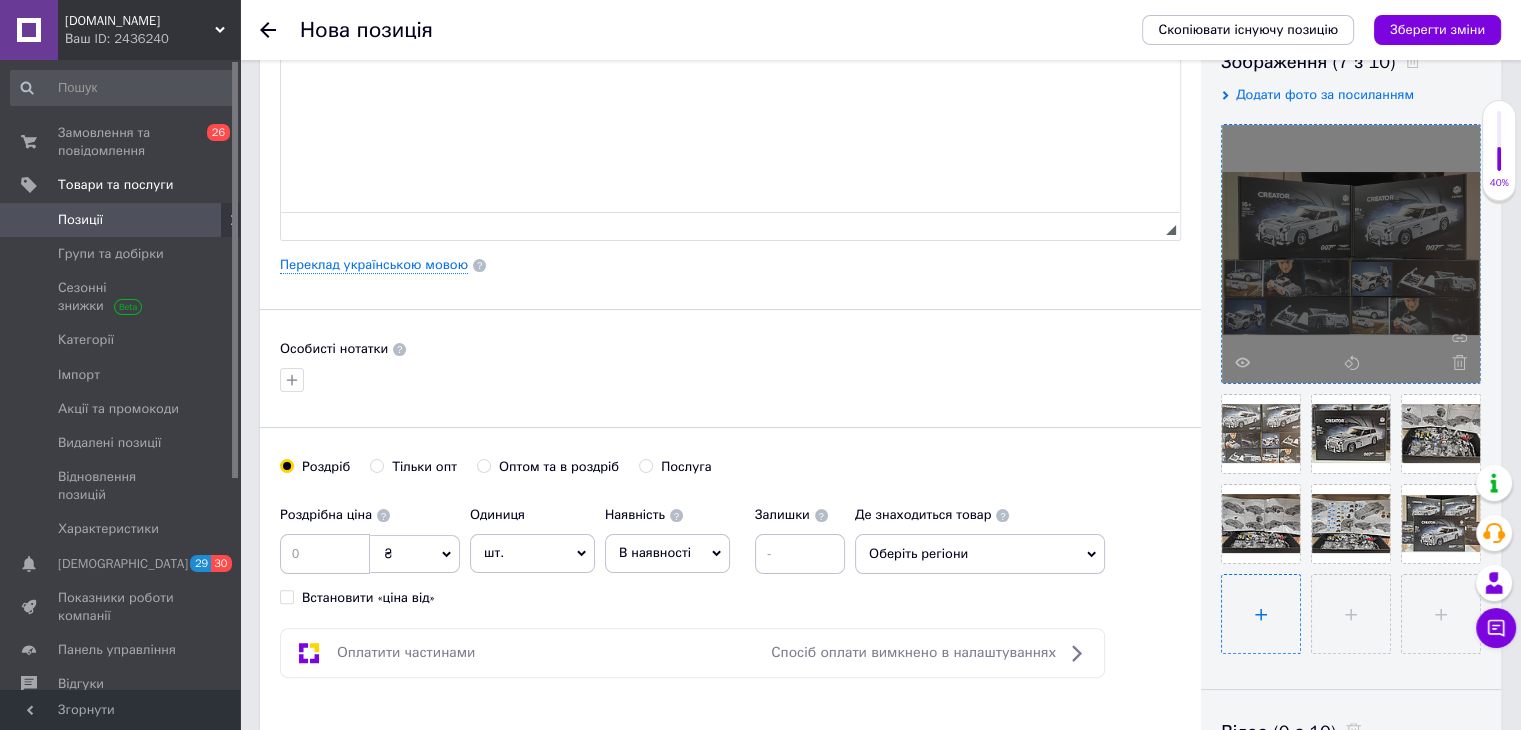 type on "C:\fakepath\8.webp" 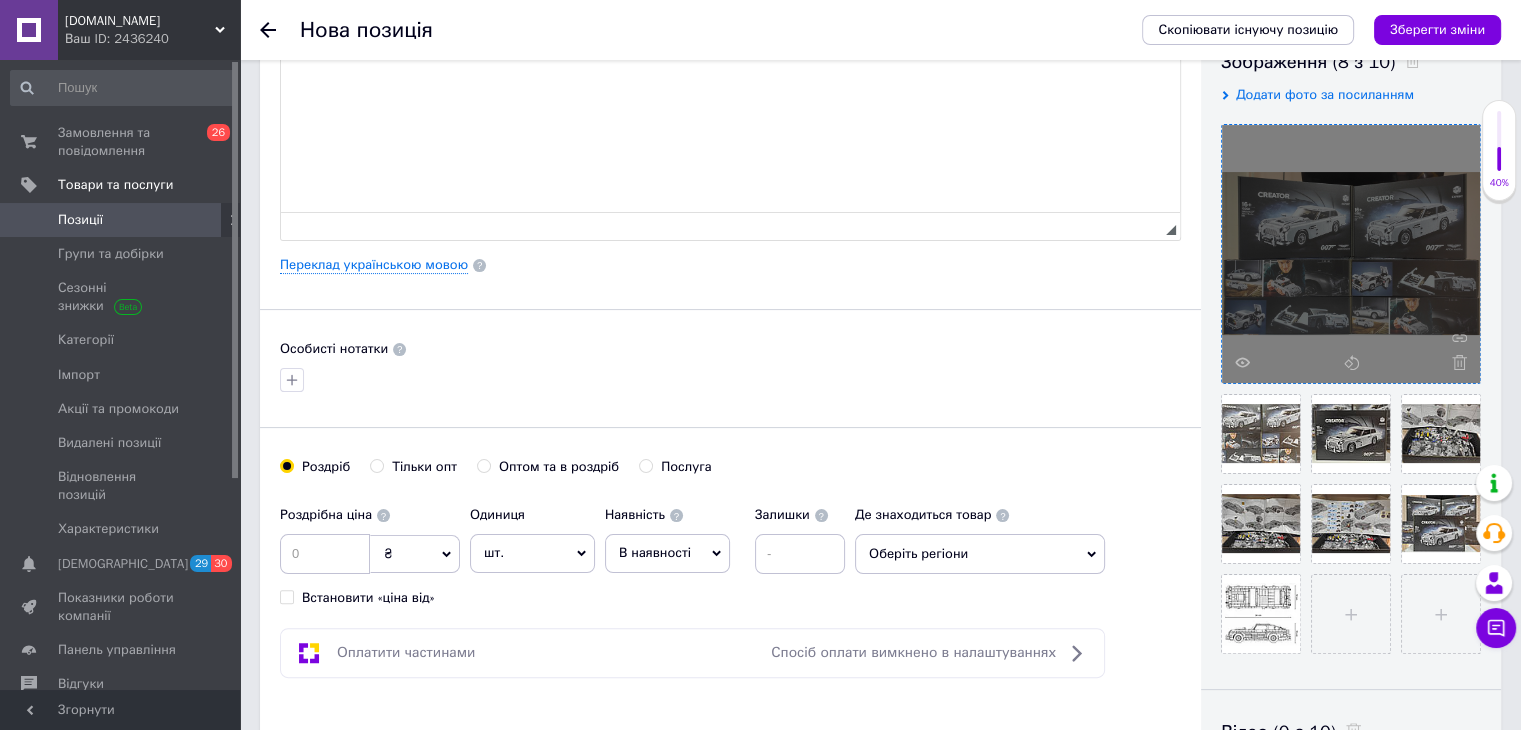 click at bounding box center [730, -8] 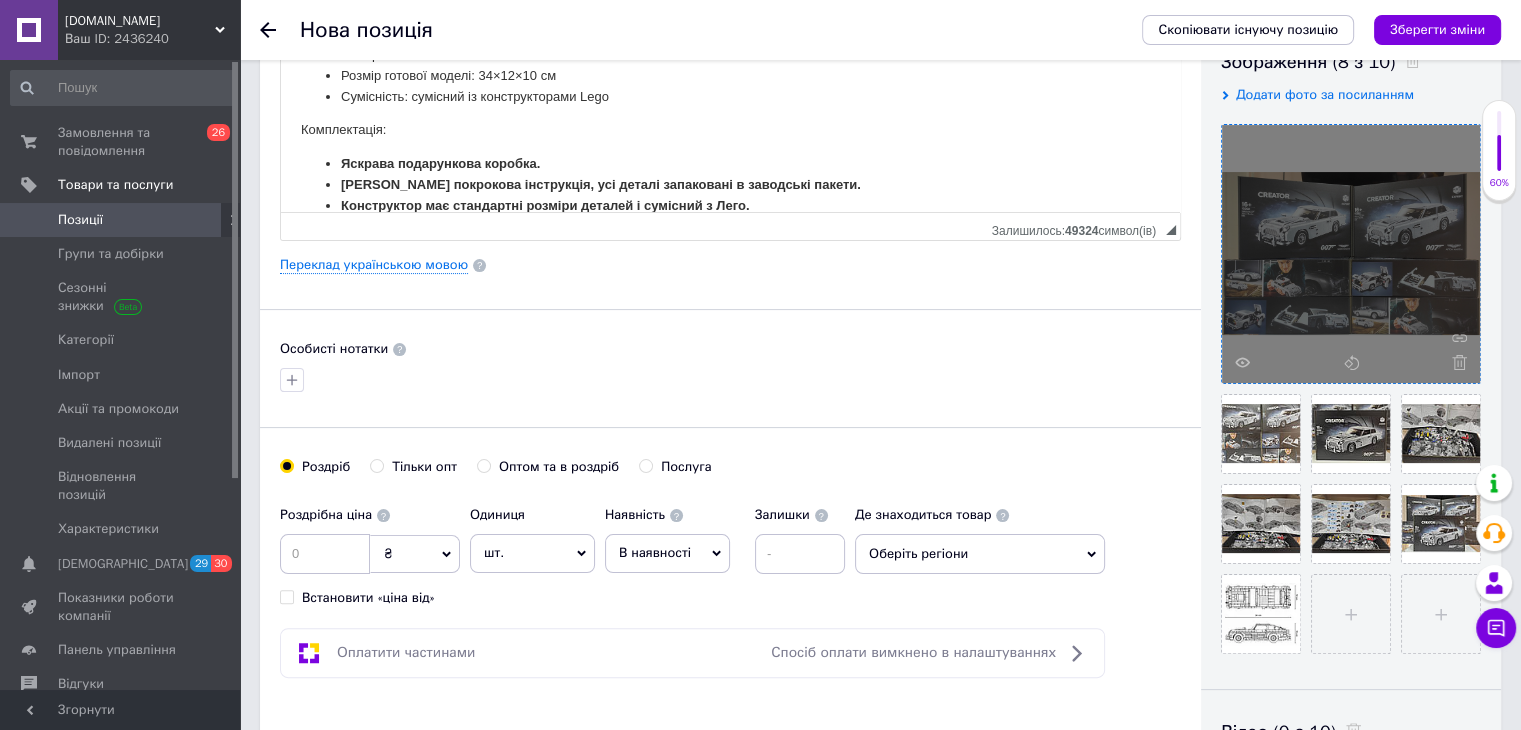 scroll, scrollTop: 205, scrollLeft: 0, axis: vertical 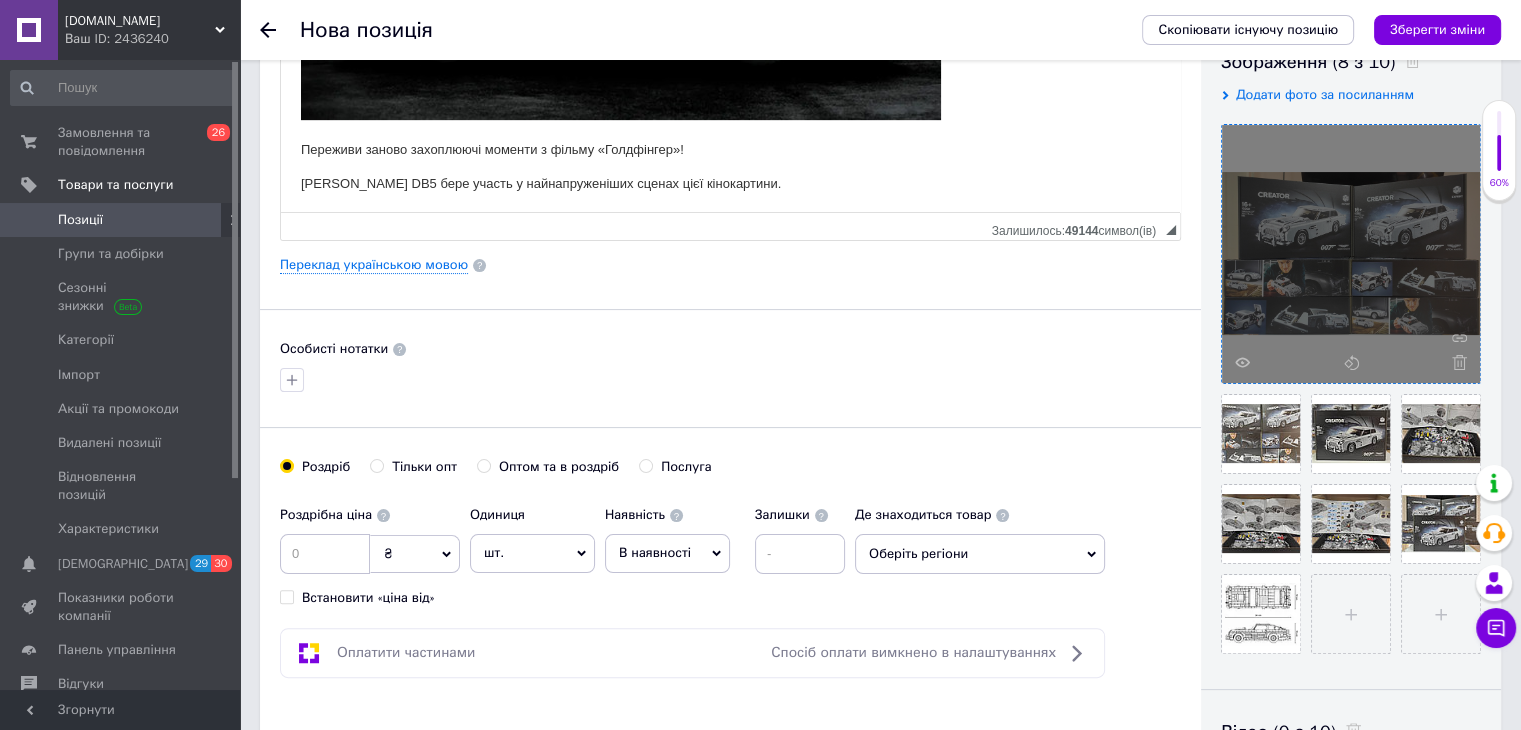 drag, startPoint x: 1171, startPoint y: 116, endPoint x: 1461, endPoint y: 169, distance: 294.8033 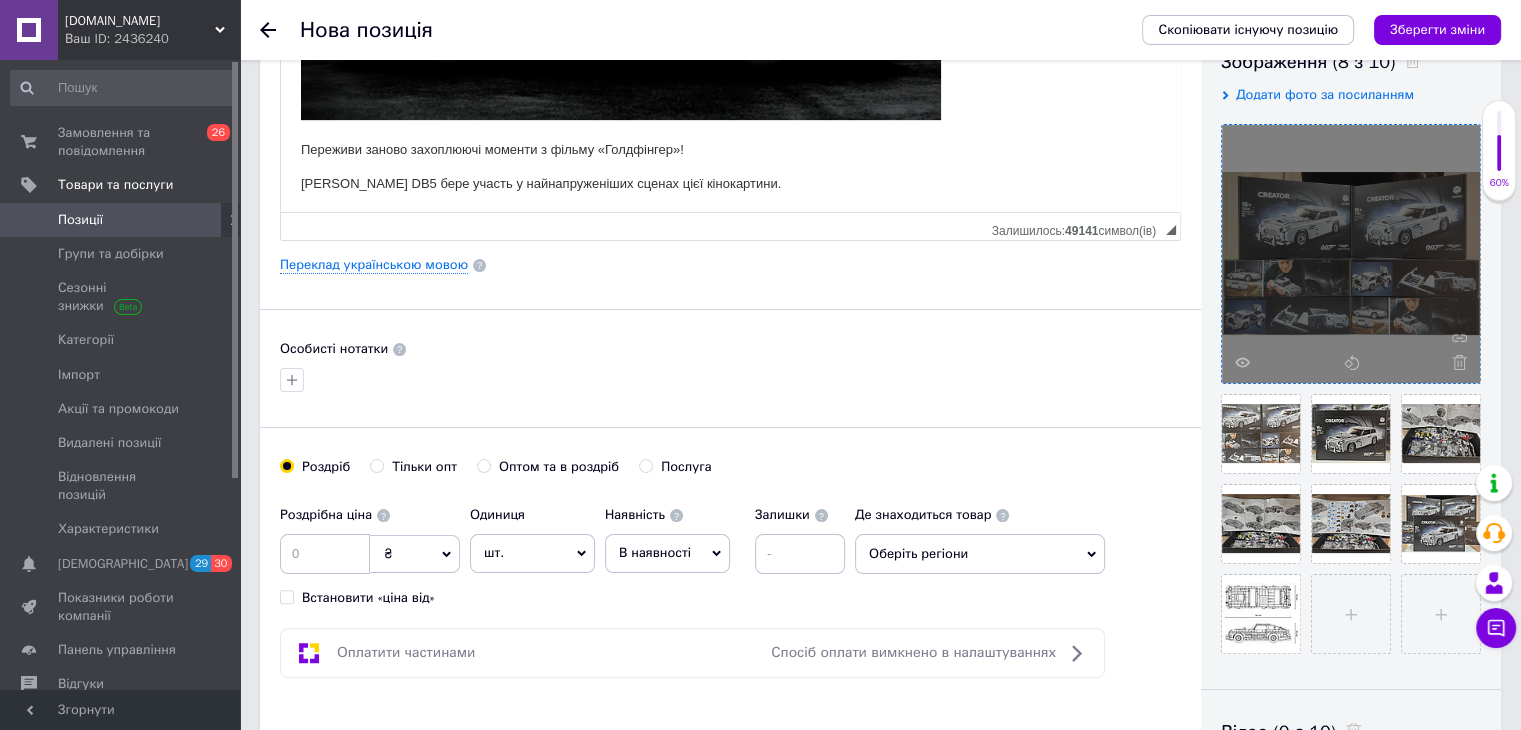 scroll, scrollTop: 958, scrollLeft: 0, axis: vertical 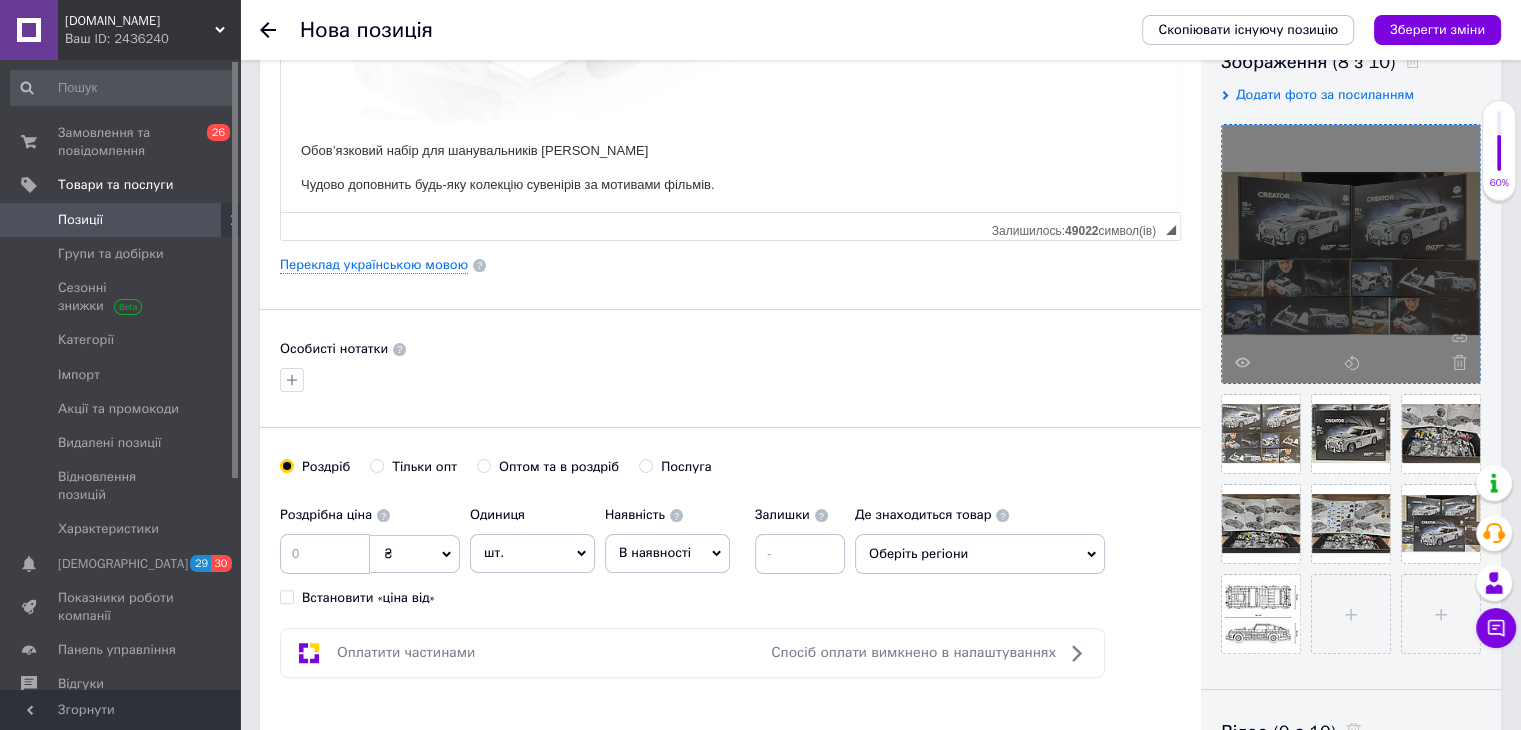 drag, startPoint x: 1176, startPoint y: 125, endPoint x: 1465, endPoint y: 203, distance: 299.34094 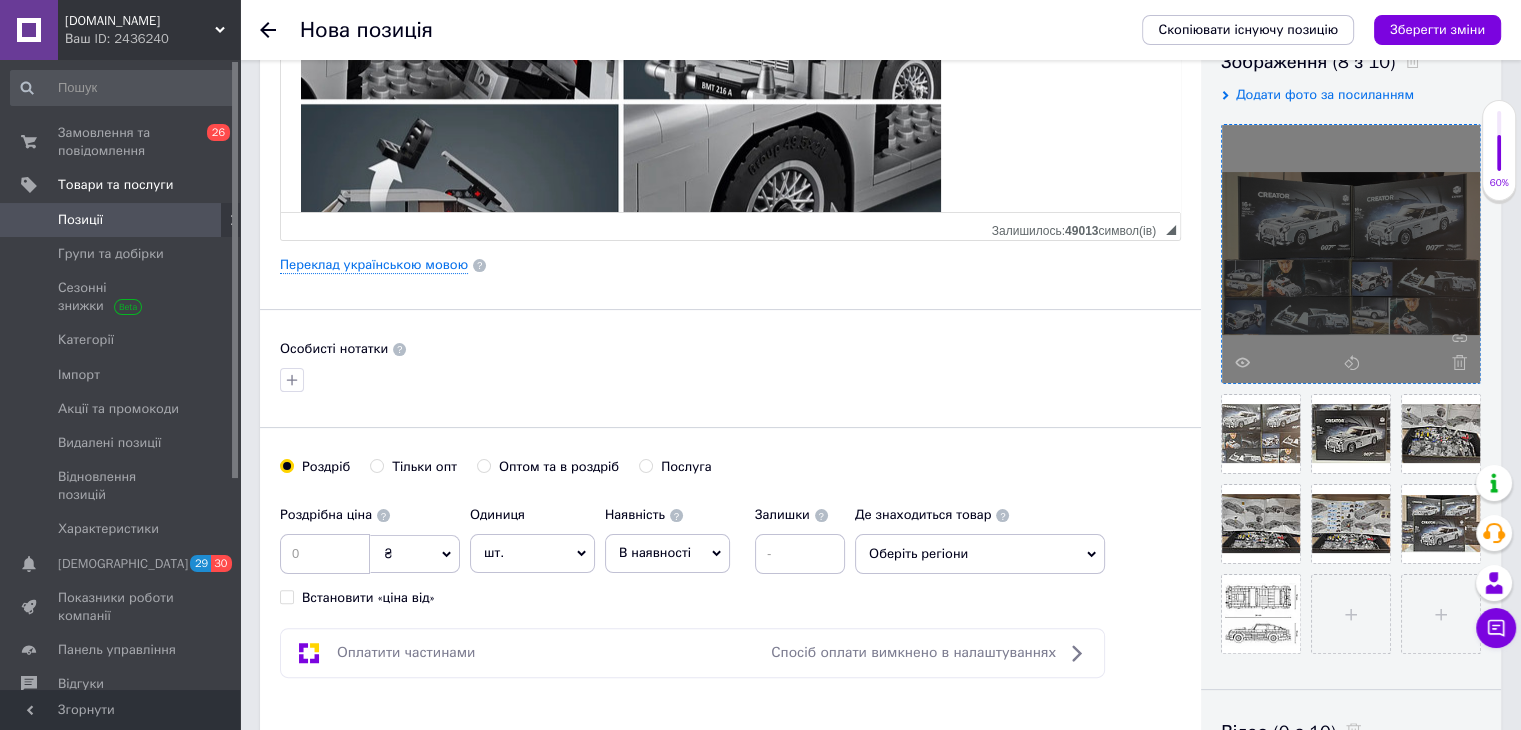 scroll, scrollTop: 2011, scrollLeft: 0, axis: vertical 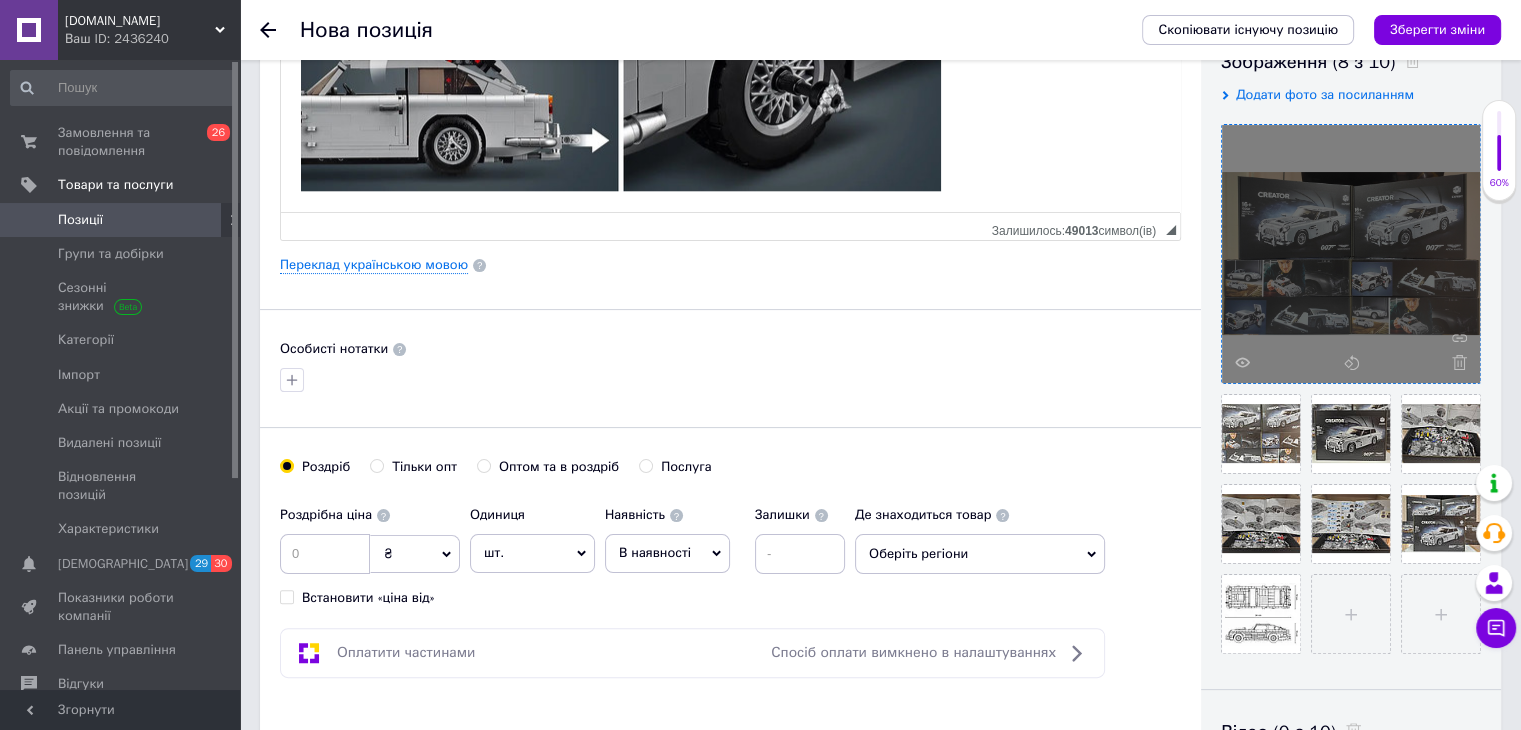 click on "​​​​​​​" at bounding box center [730, -28] 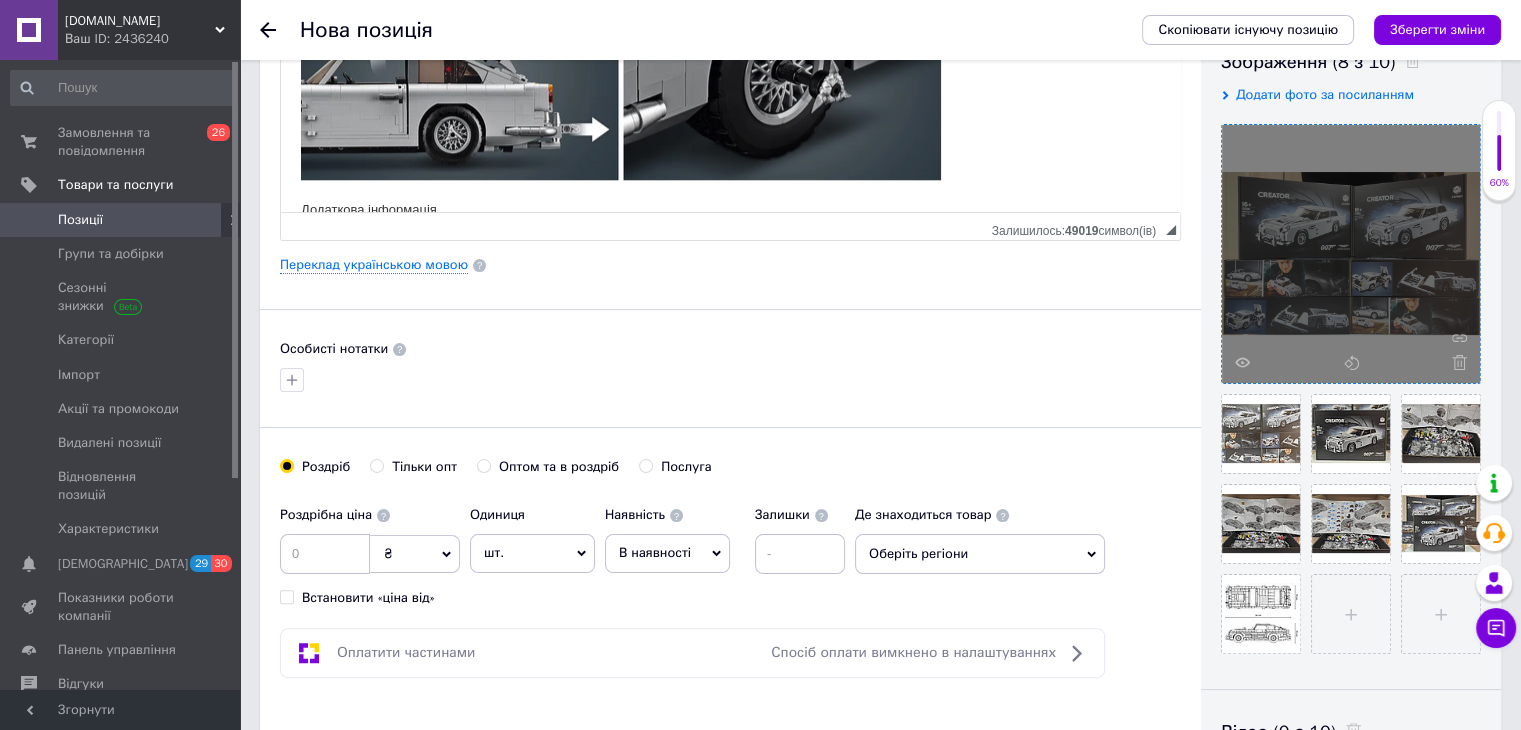 scroll, scrollTop: 2594, scrollLeft: 0, axis: vertical 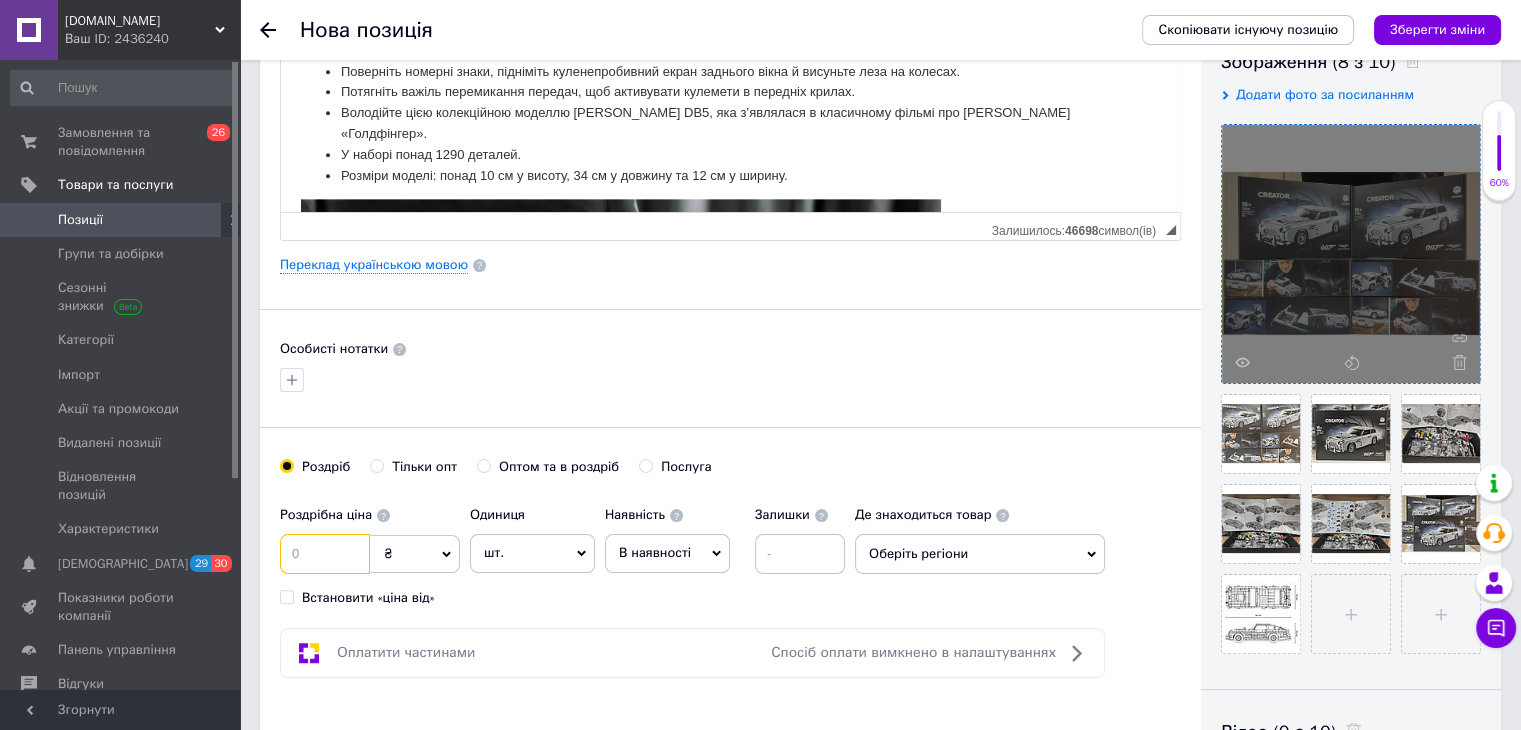 click at bounding box center (325, 554) 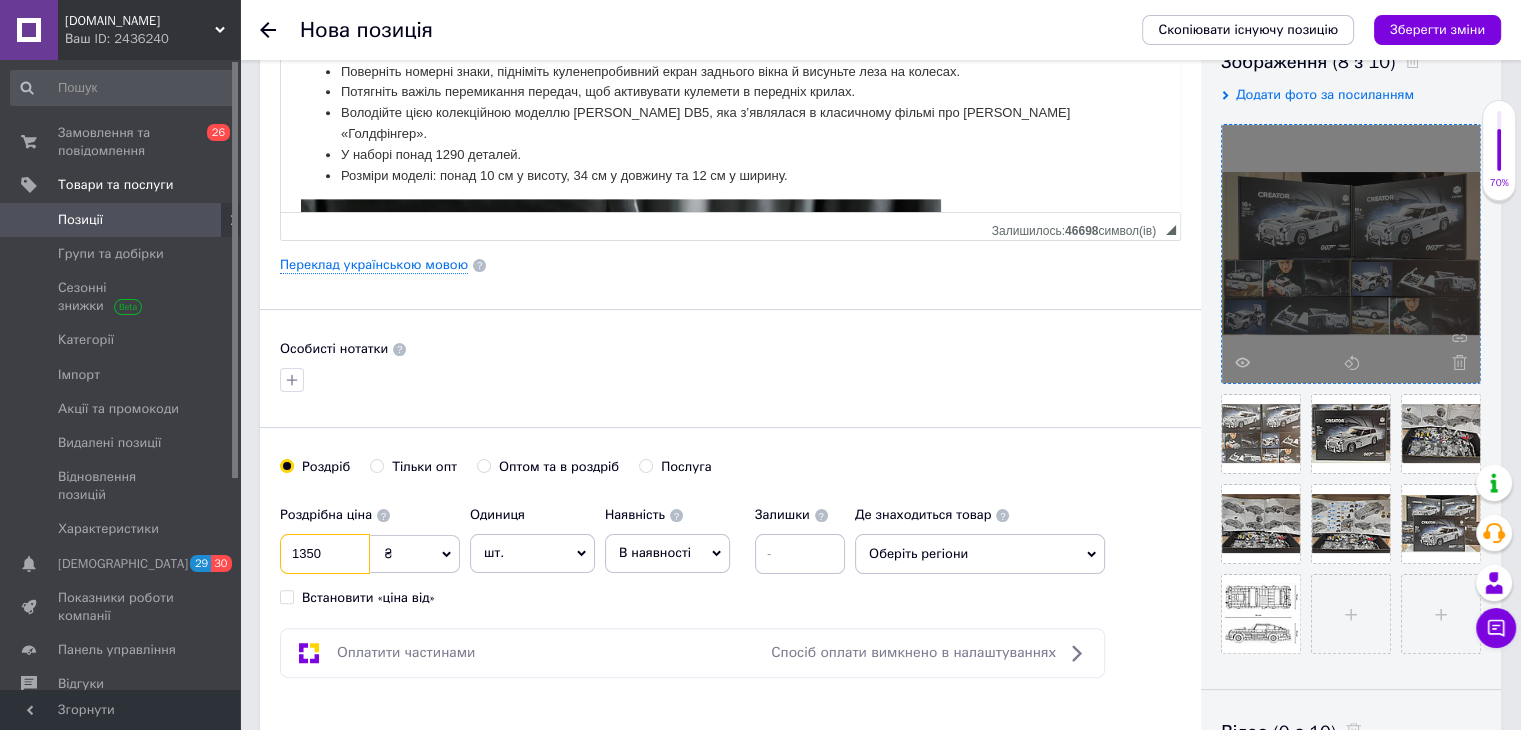 type on "1350" 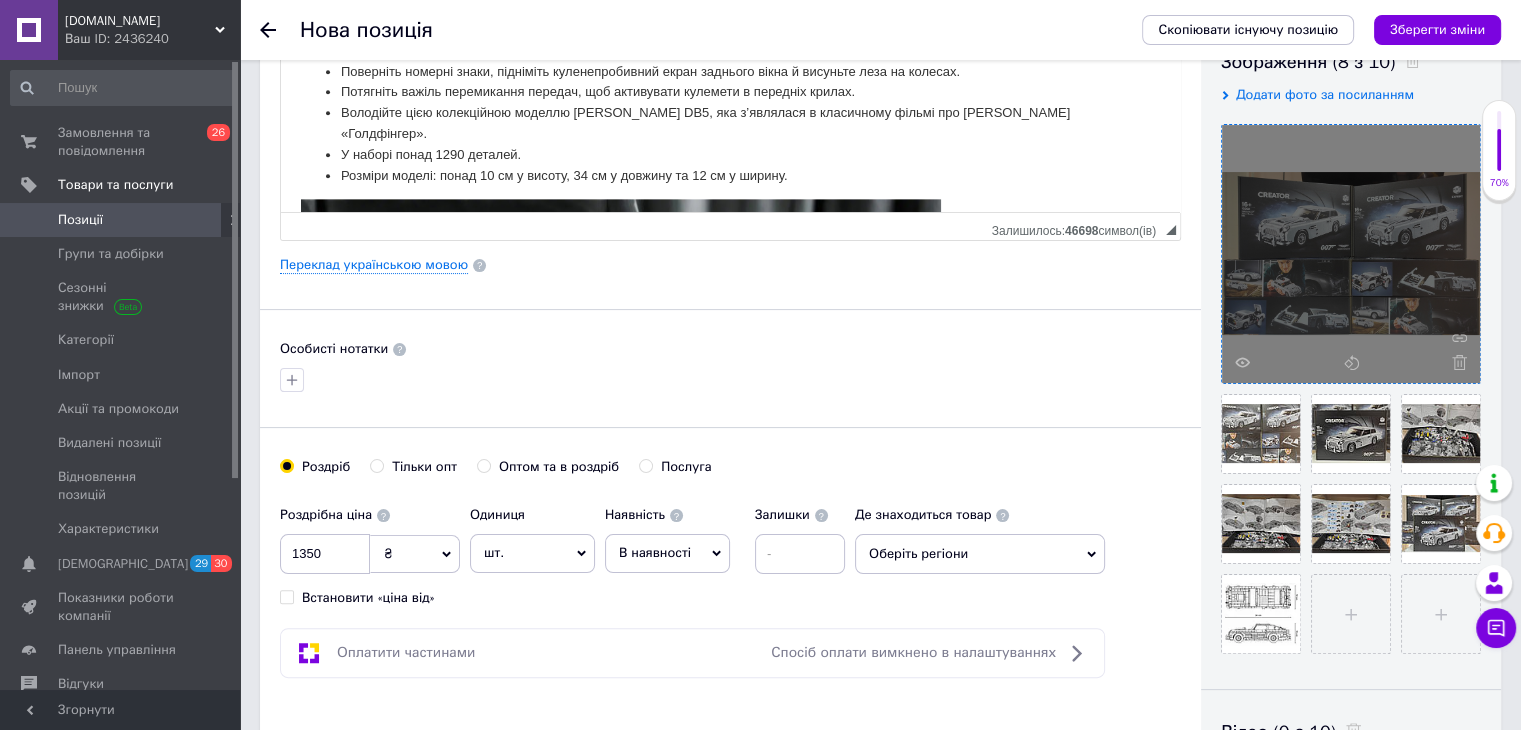 click on "Оптом та в роздріб" at bounding box center (483, 465) 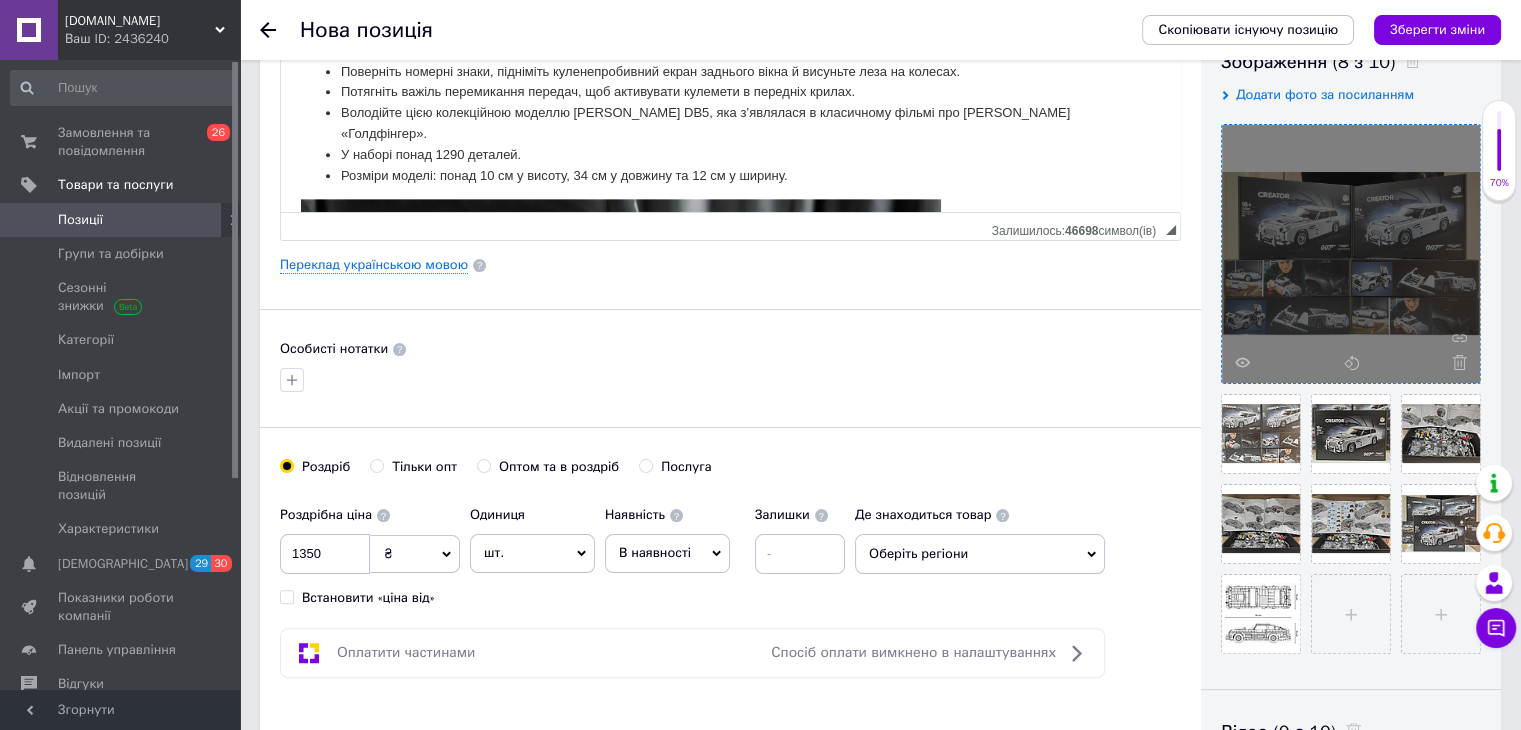 radio on "true" 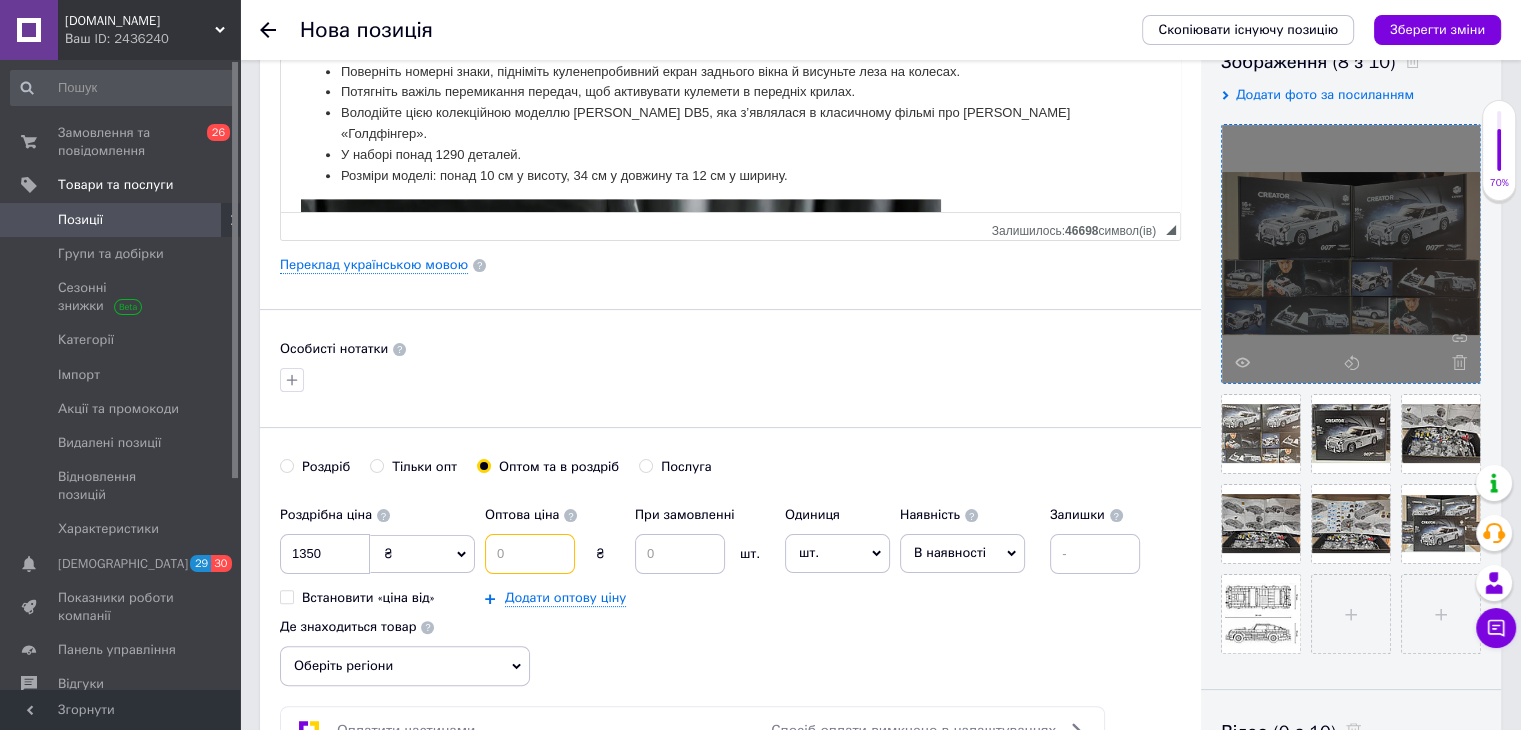 click at bounding box center (530, 554) 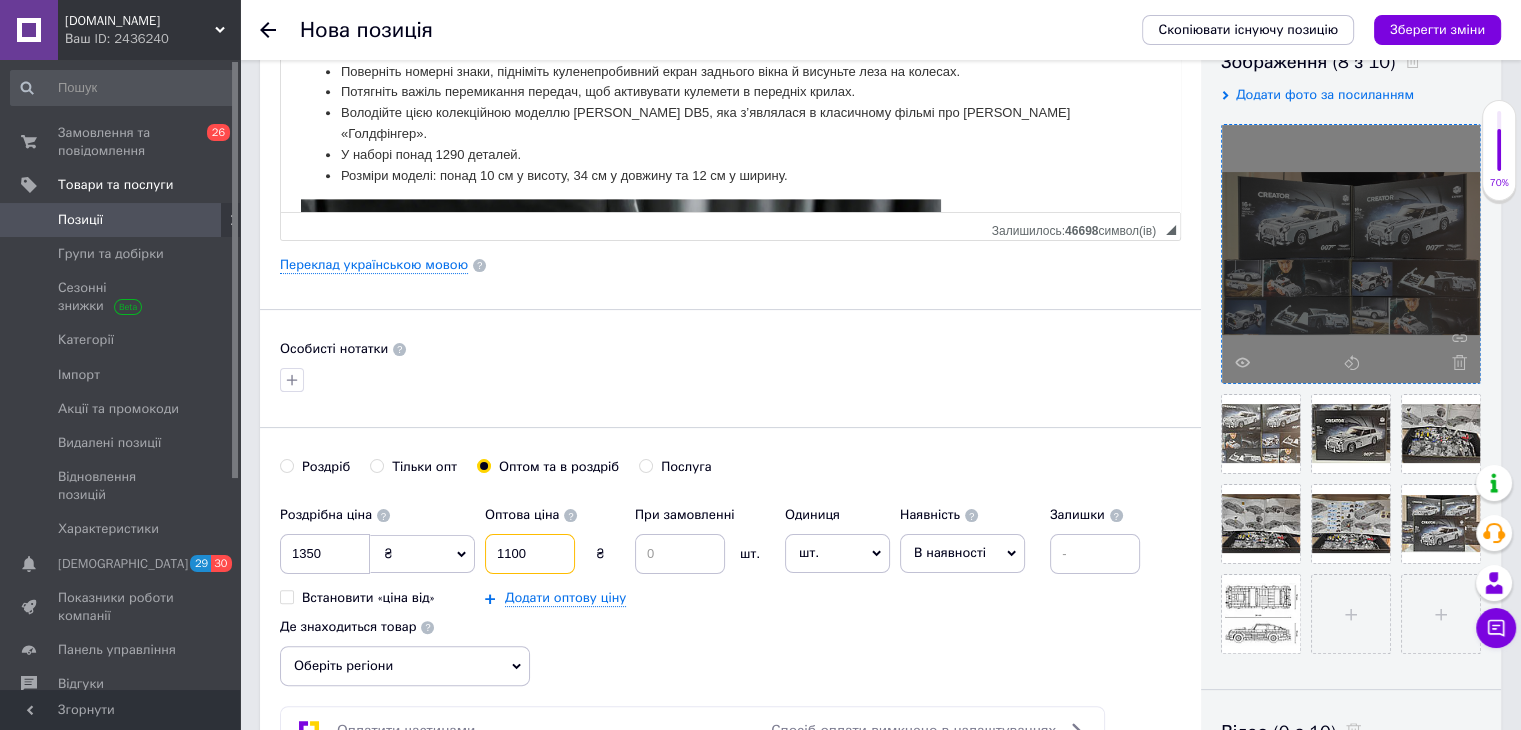 type on "1100" 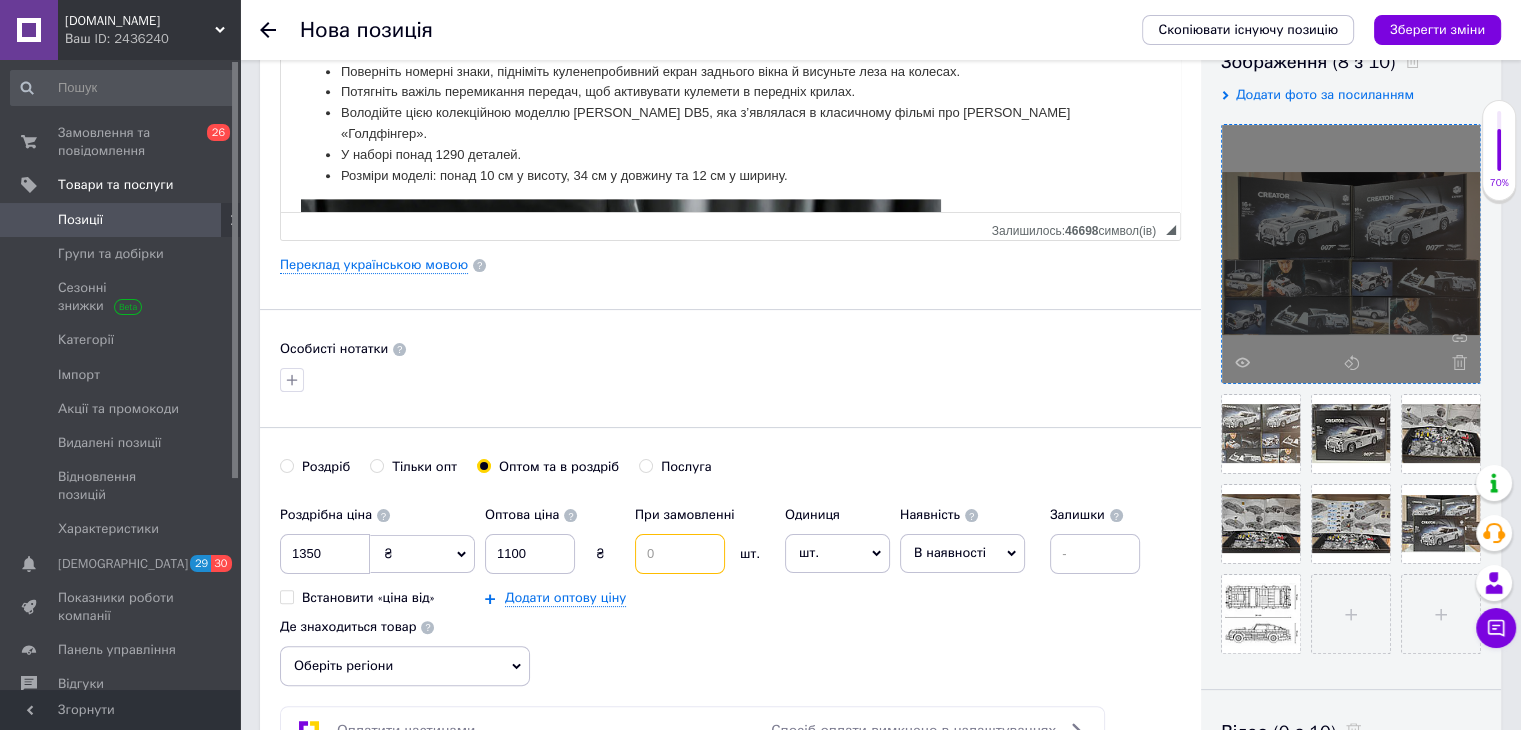 click at bounding box center (680, 554) 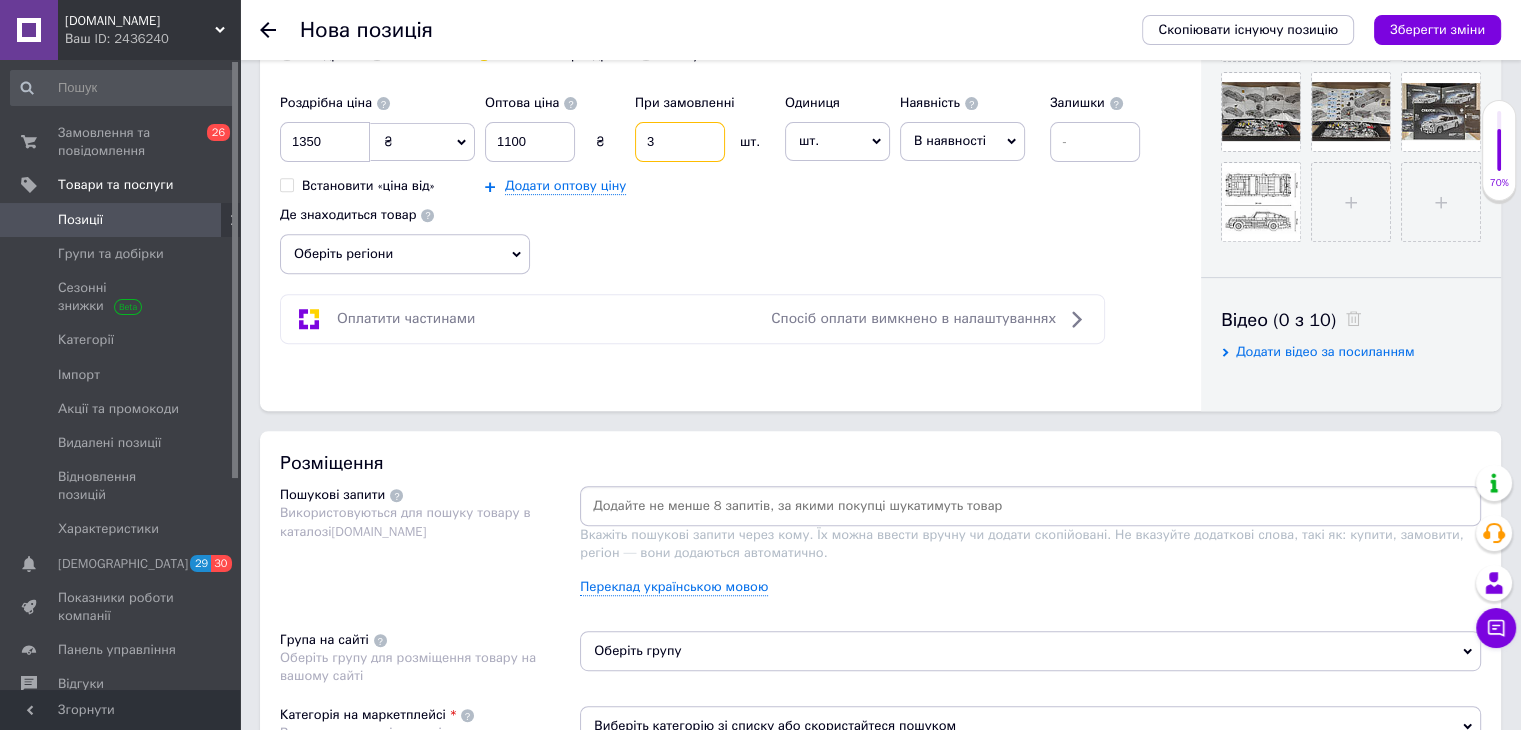 scroll, scrollTop: 932, scrollLeft: 0, axis: vertical 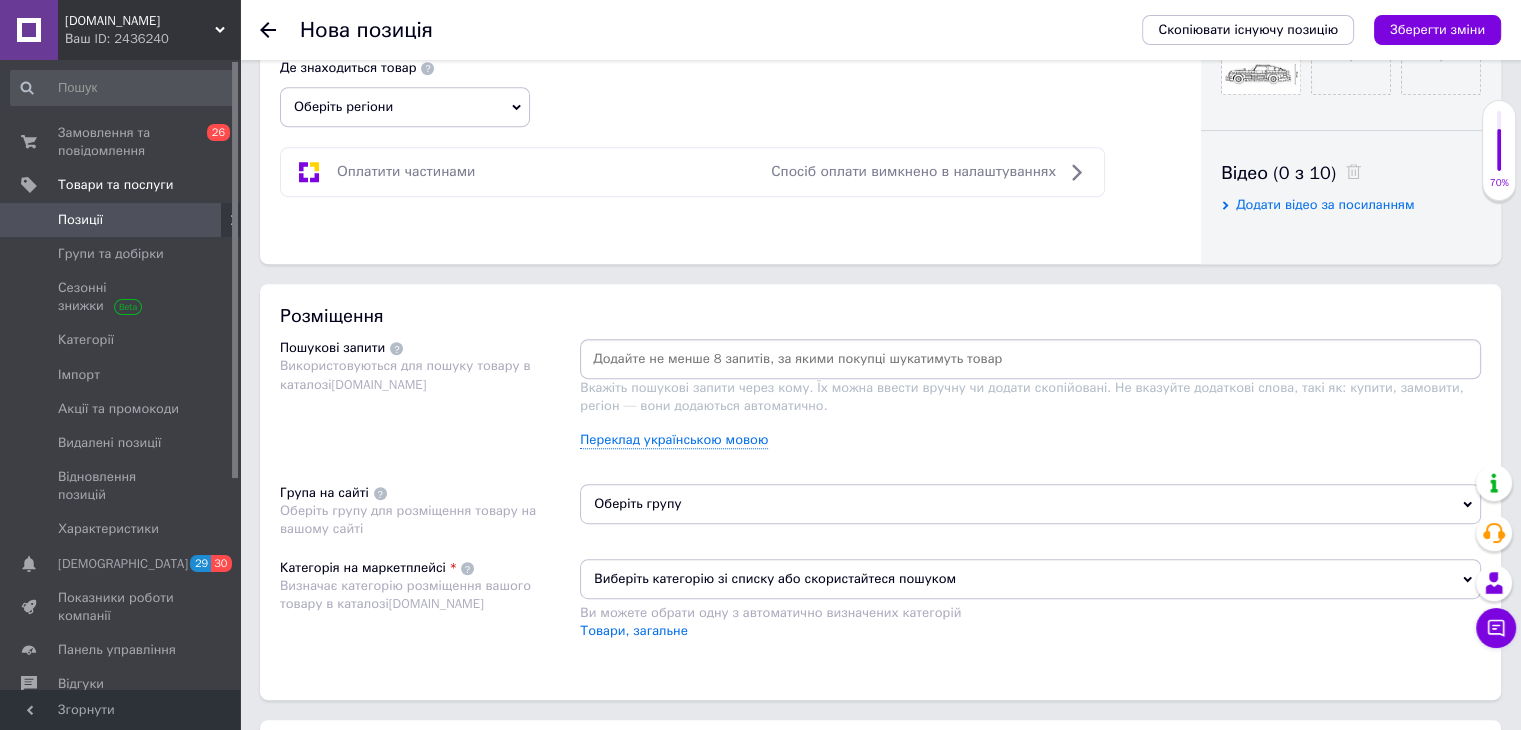 type on "3" 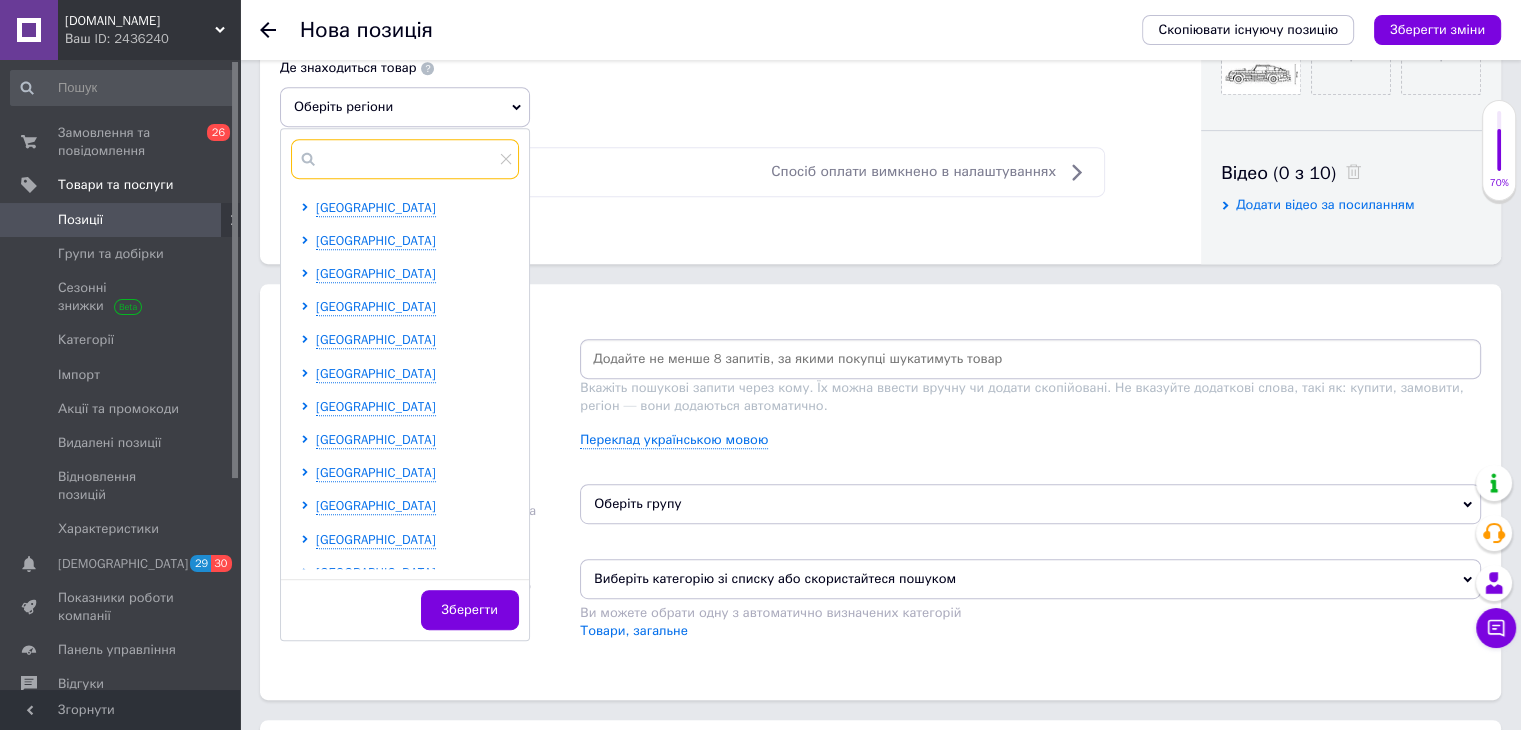 click at bounding box center (405, 159) 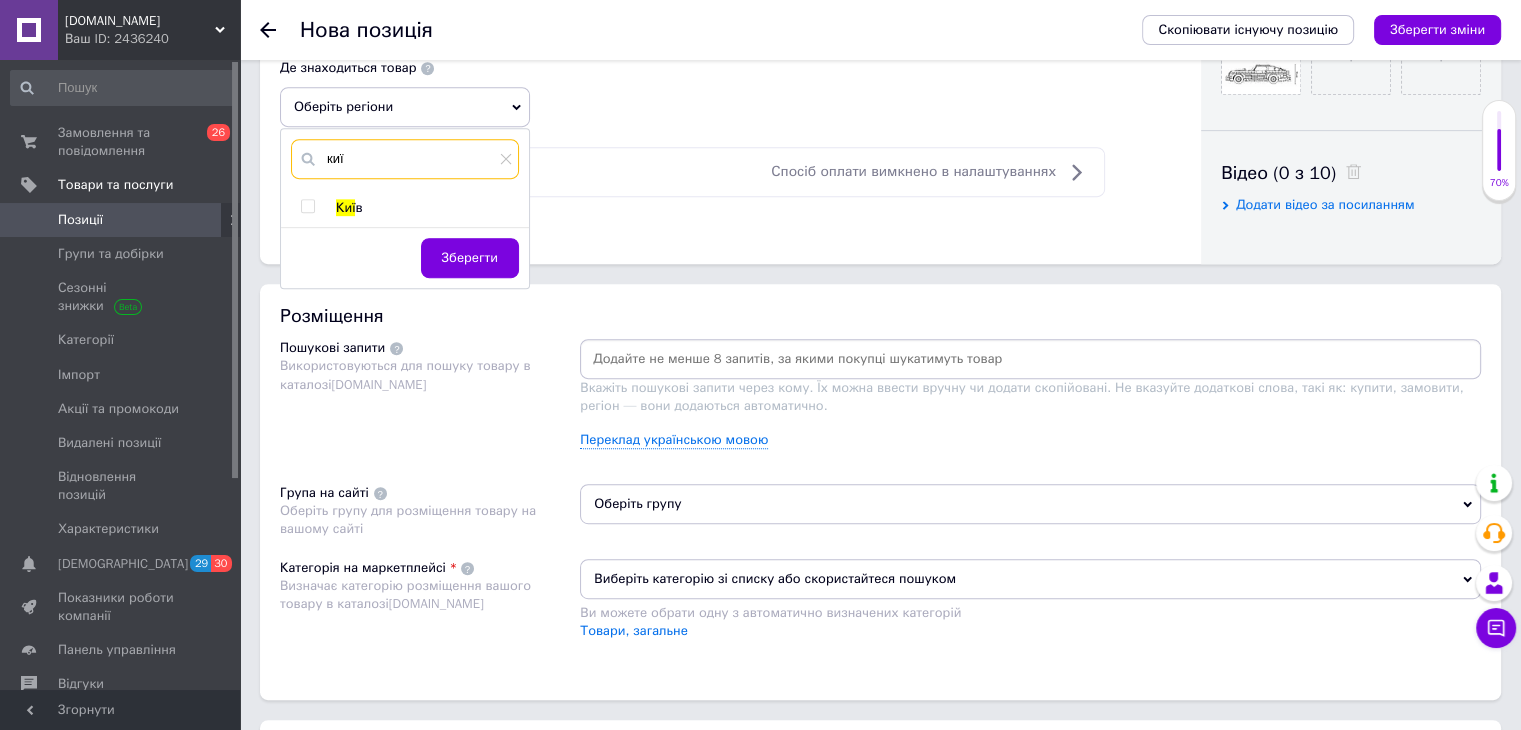 type on "киї" 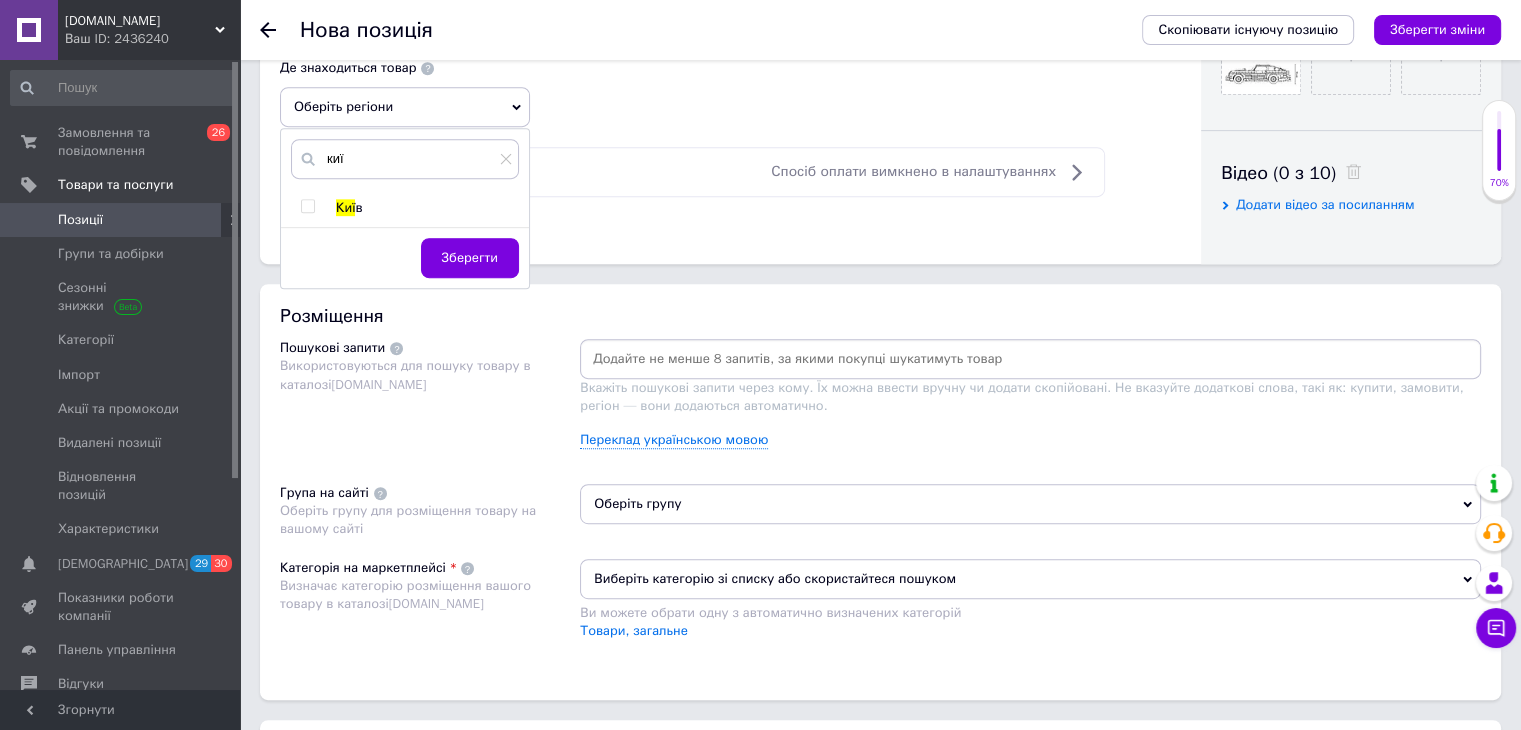 click at bounding box center [307, 206] 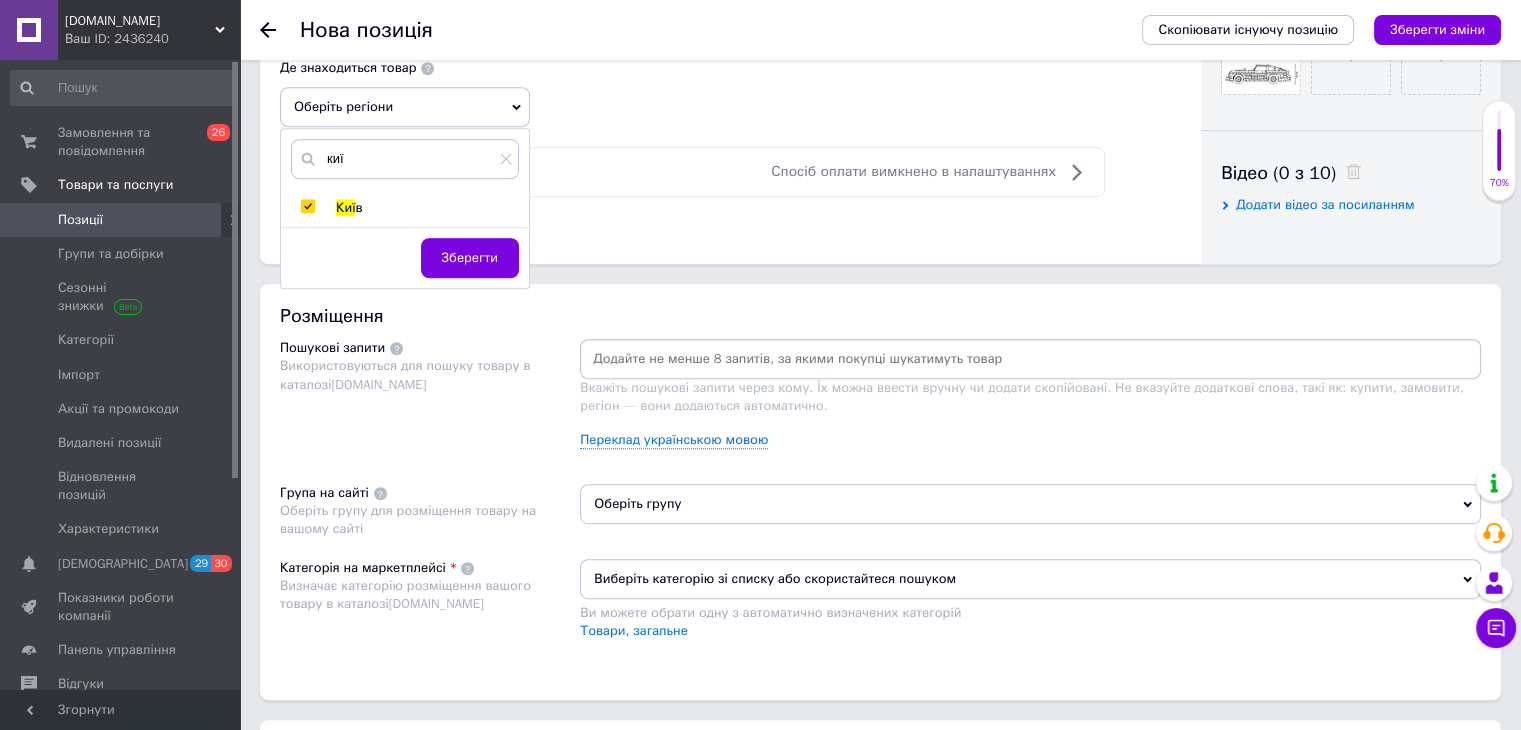 checkbox on "true" 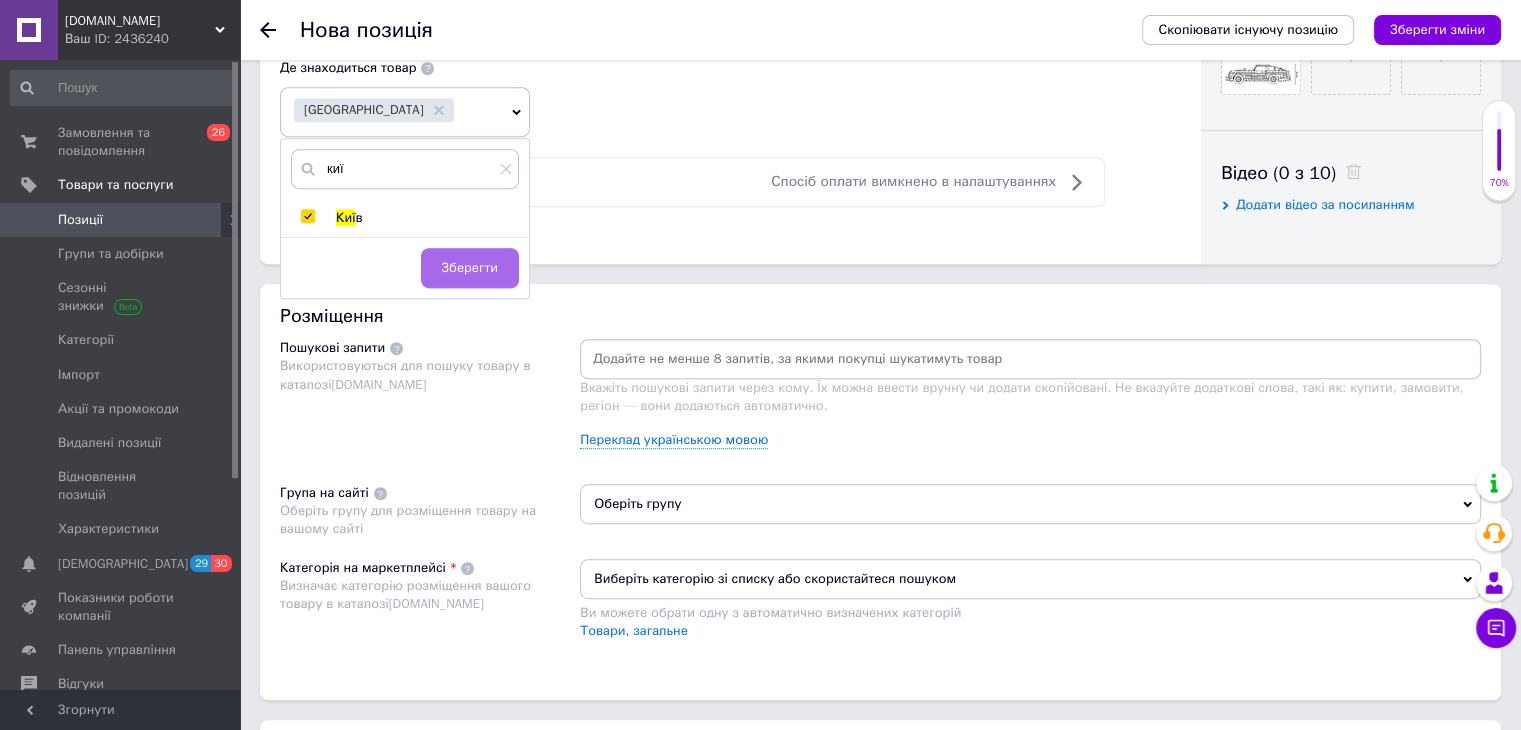 click on "Зберегти" at bounding box center (470, 268) 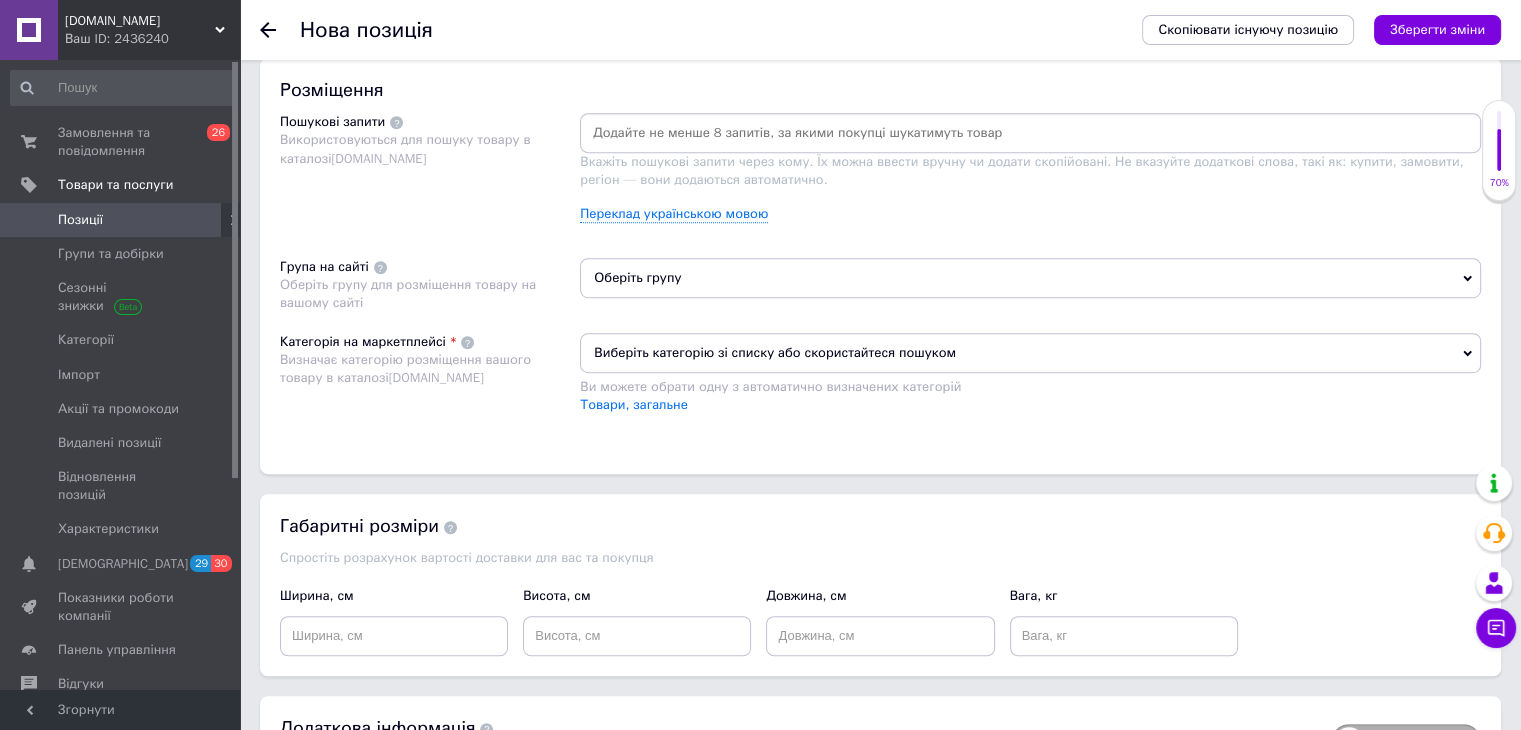 scroll, scrollTop: 1172, scrollLeft: 0, axis: vertical 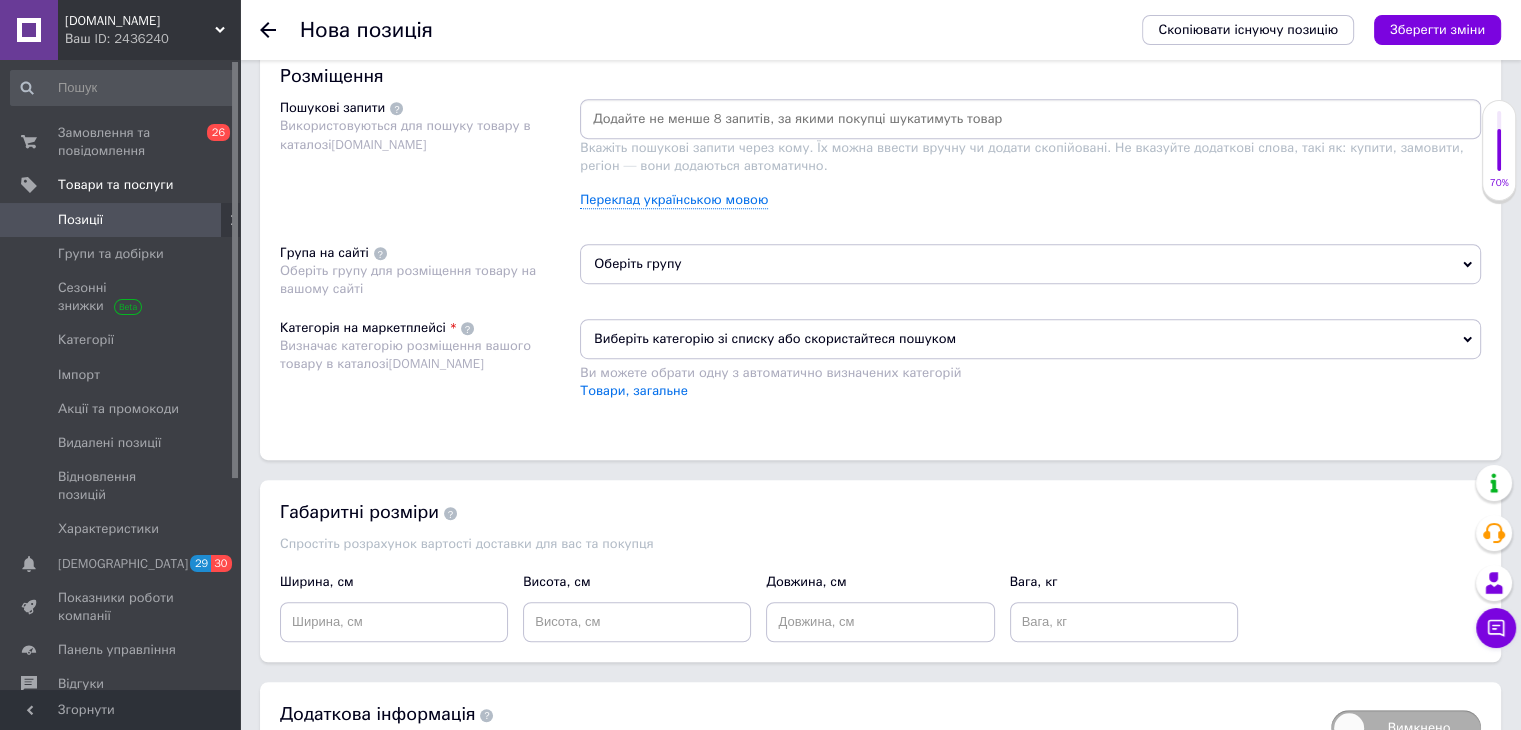click on "Оберіть групу" at bounding box center (1030, 264) 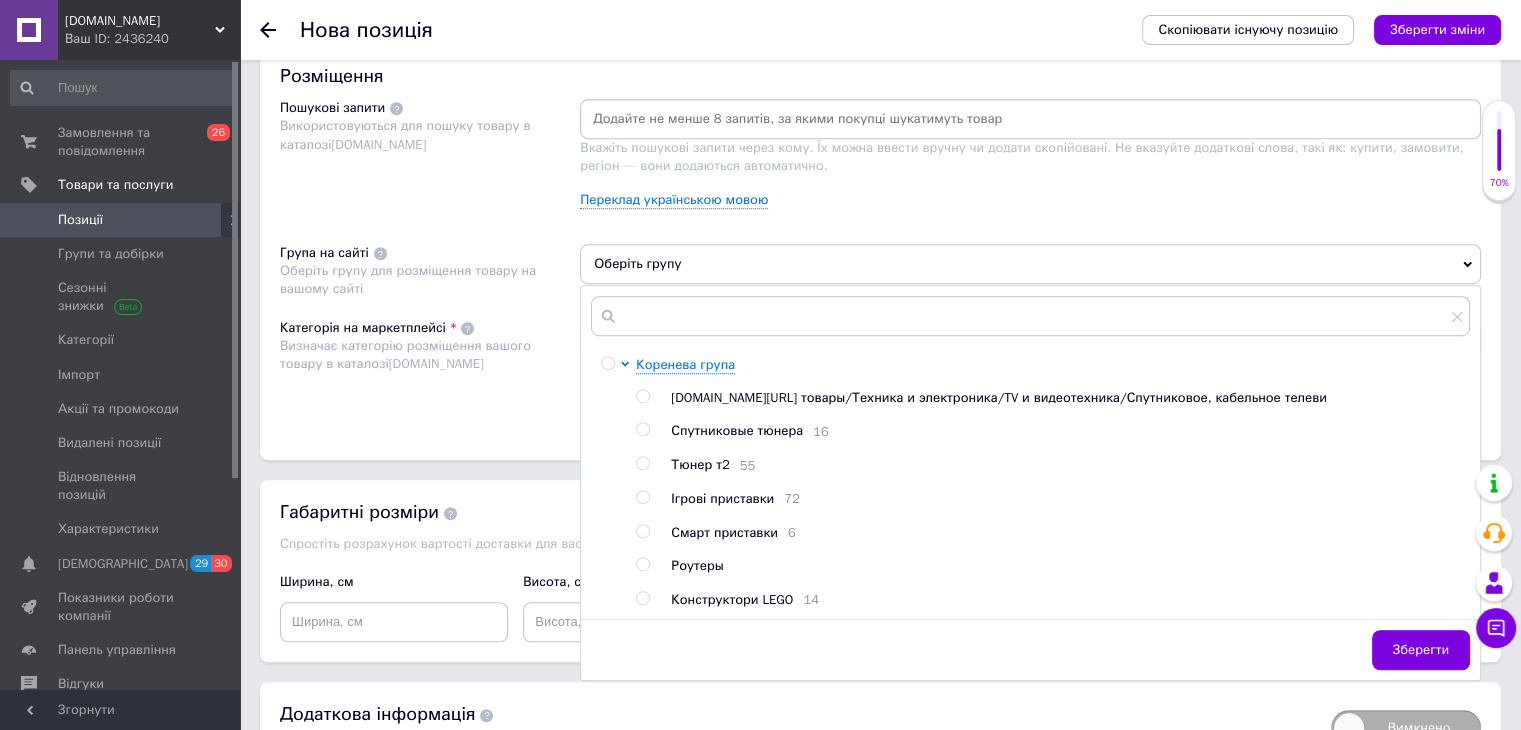 click on "Конструктори LEGO" at bounding box center [732, 599] 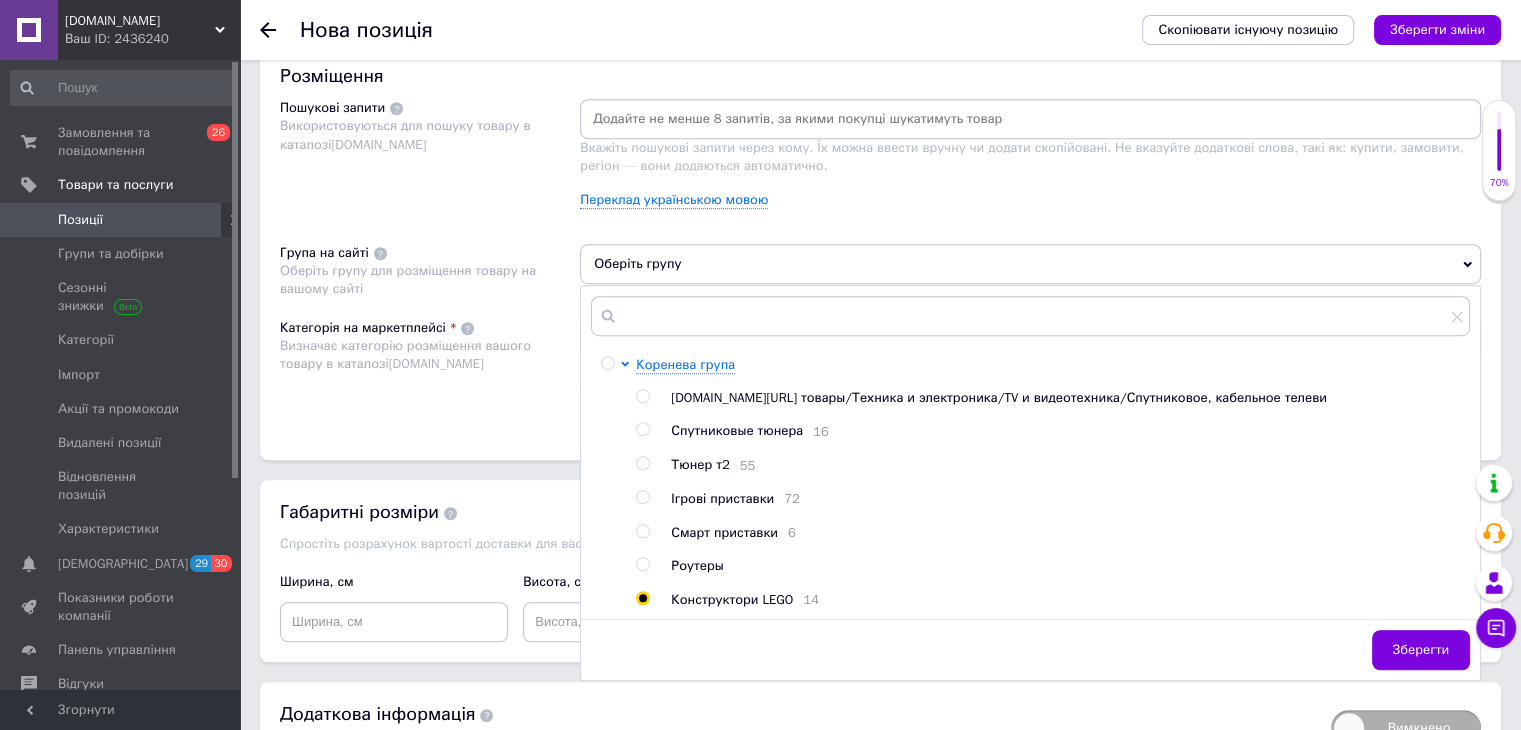 radio on "true" 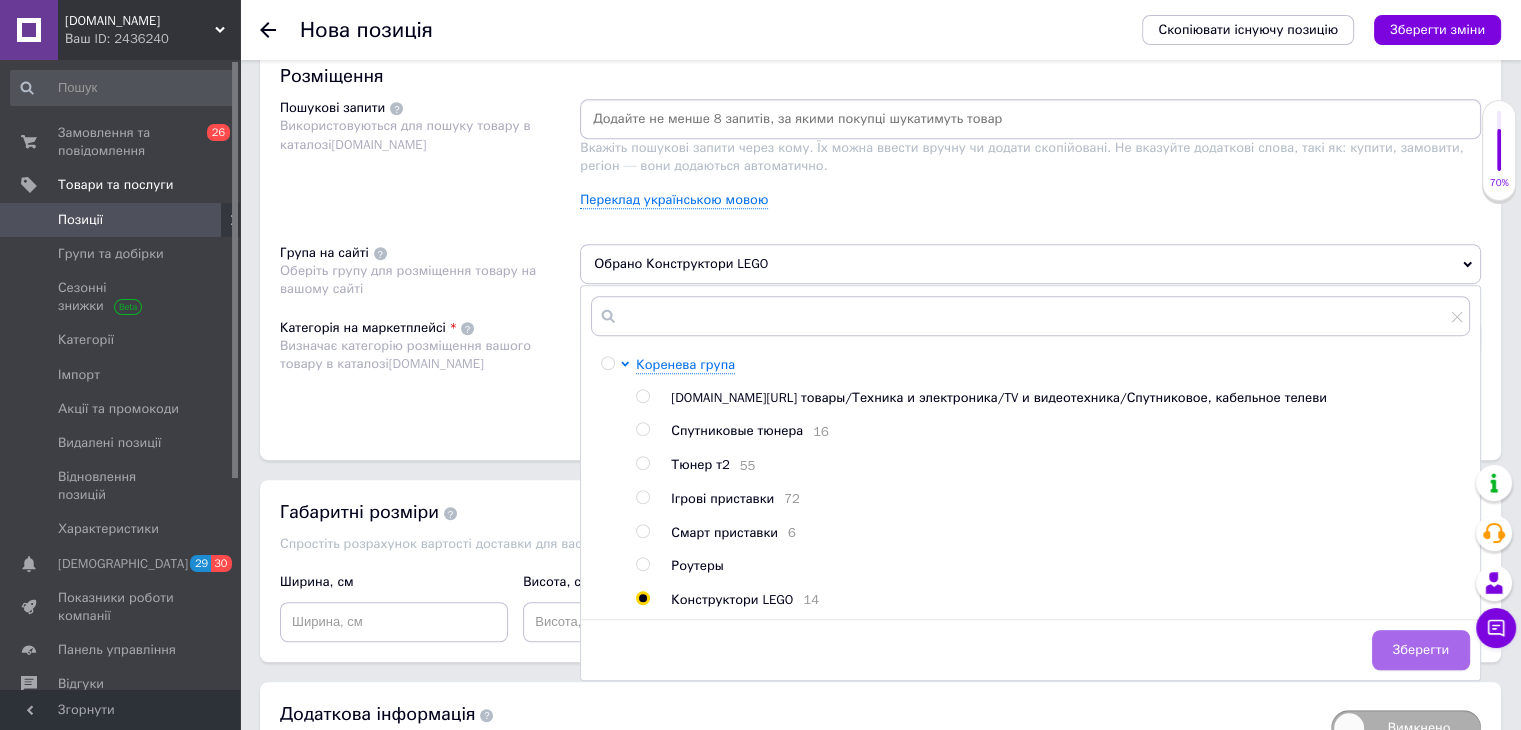 click on "Зберегти" at bounding box center [1421, 650] 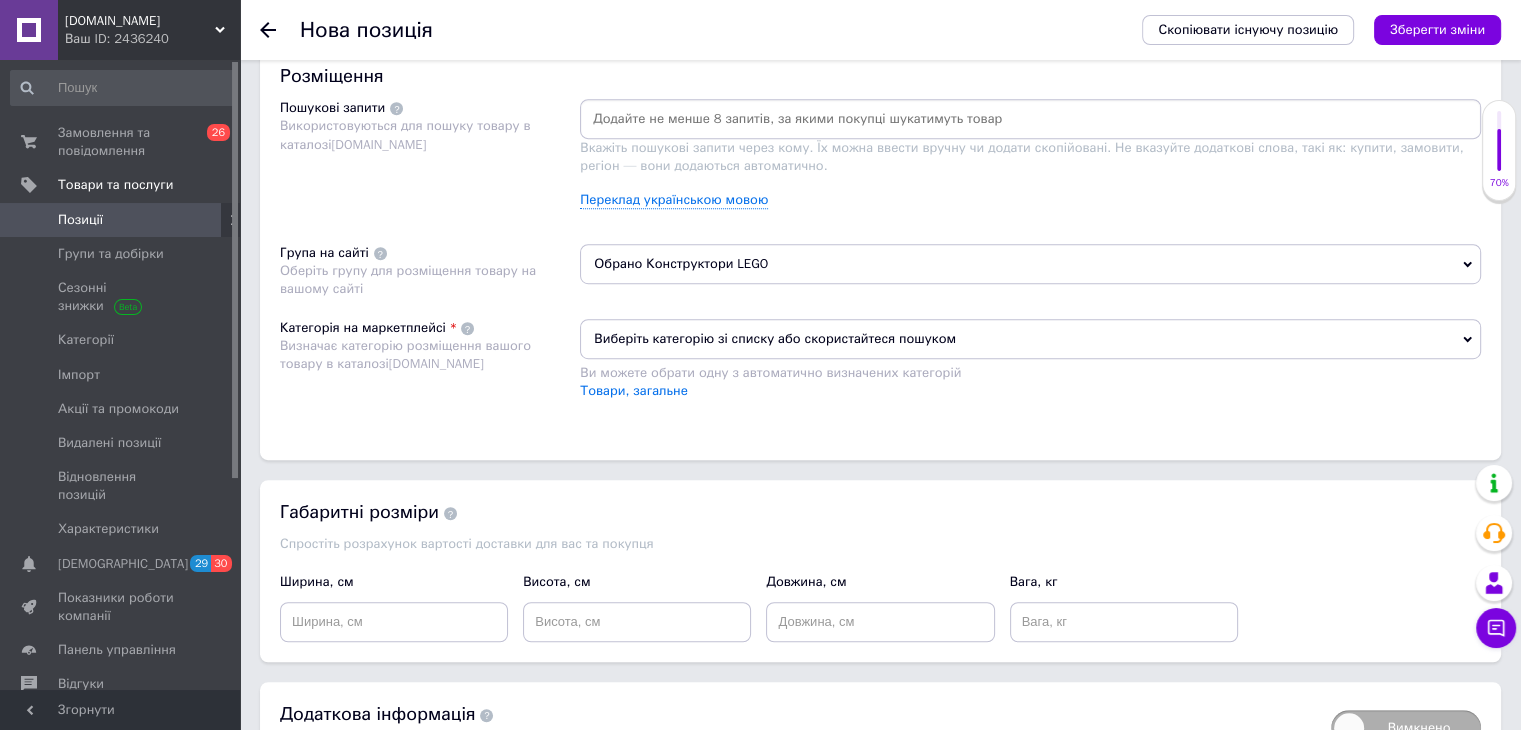 click at bounding box center [1030, 119] 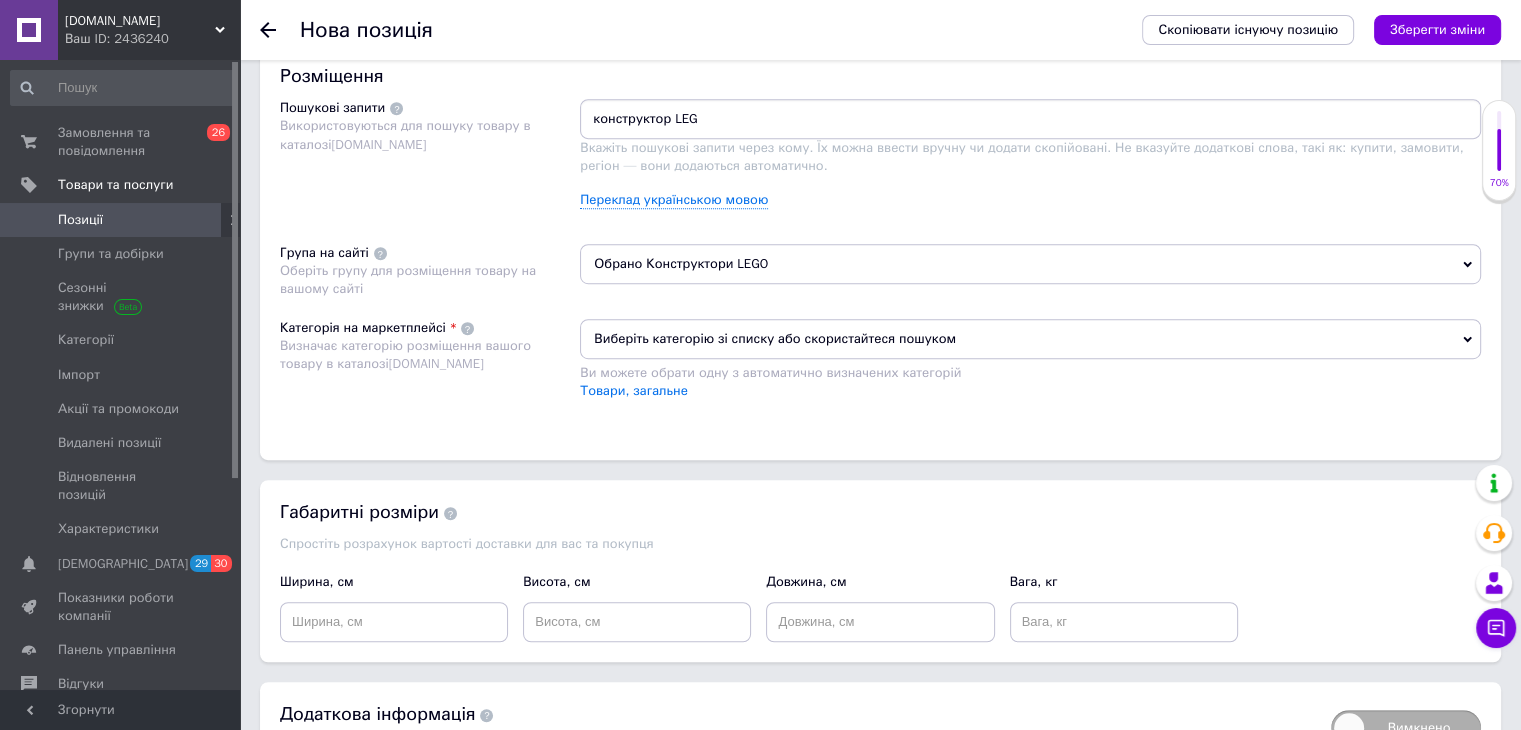 type on "конструктор LEGO" 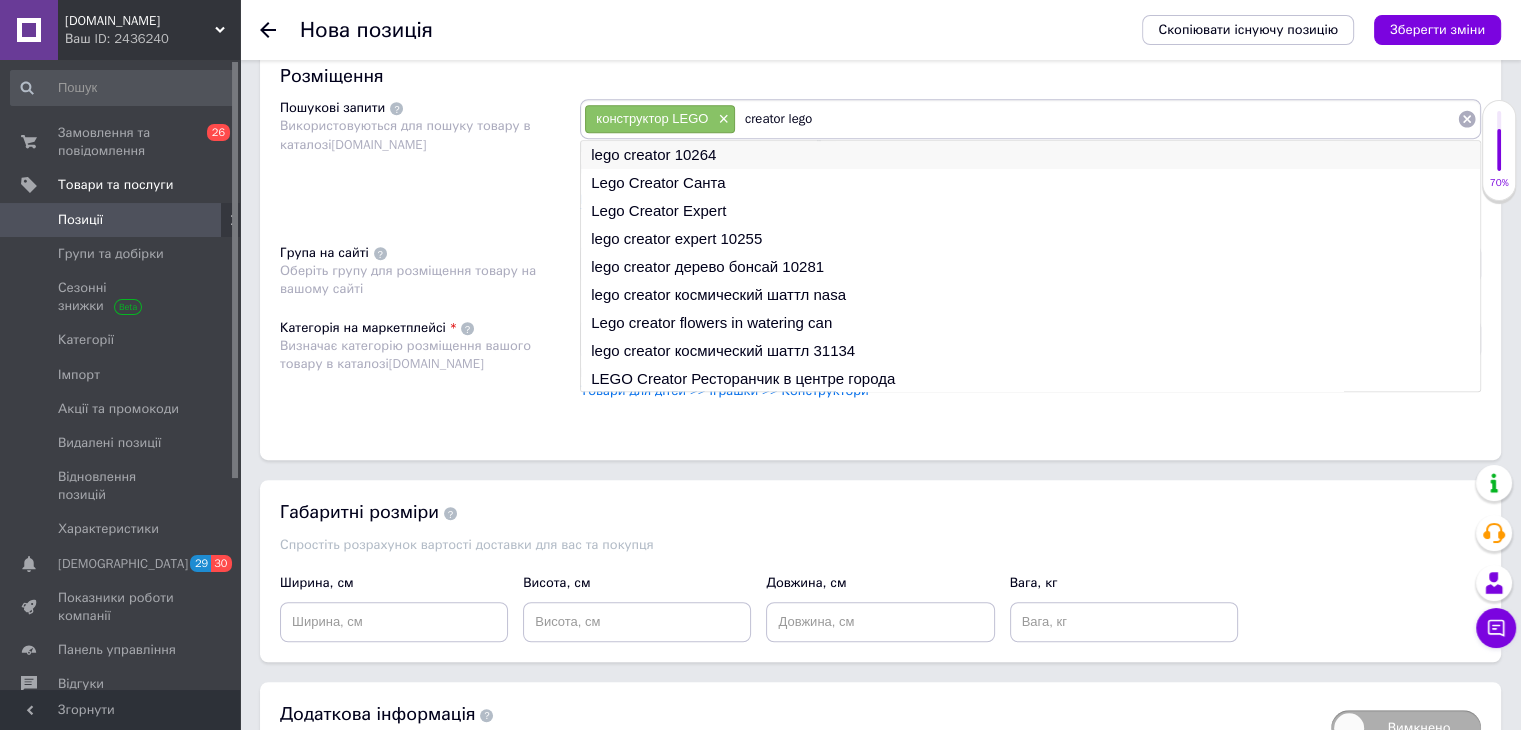 type on "creator lego" 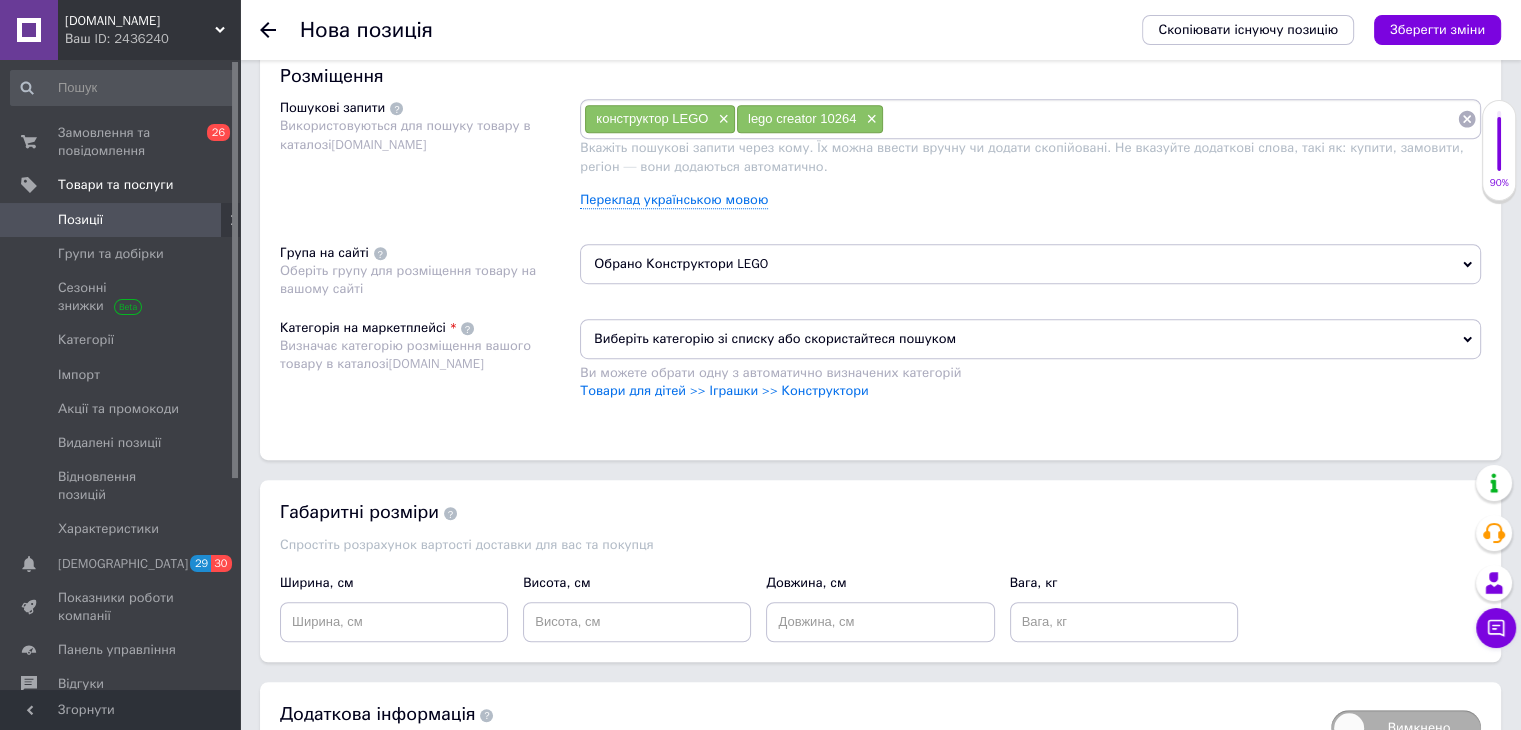 click at bounding box center [1170, 119] 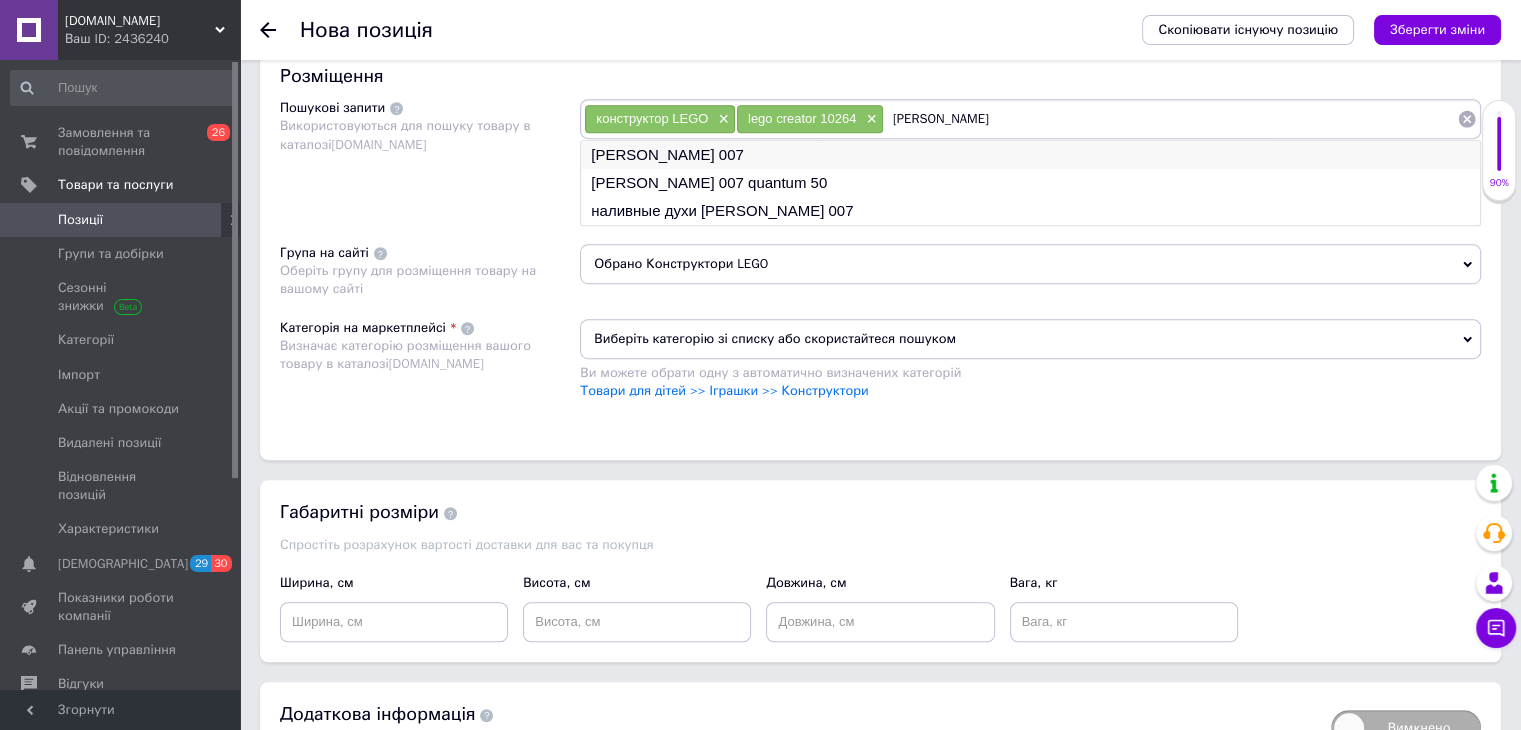 type on "james bond" 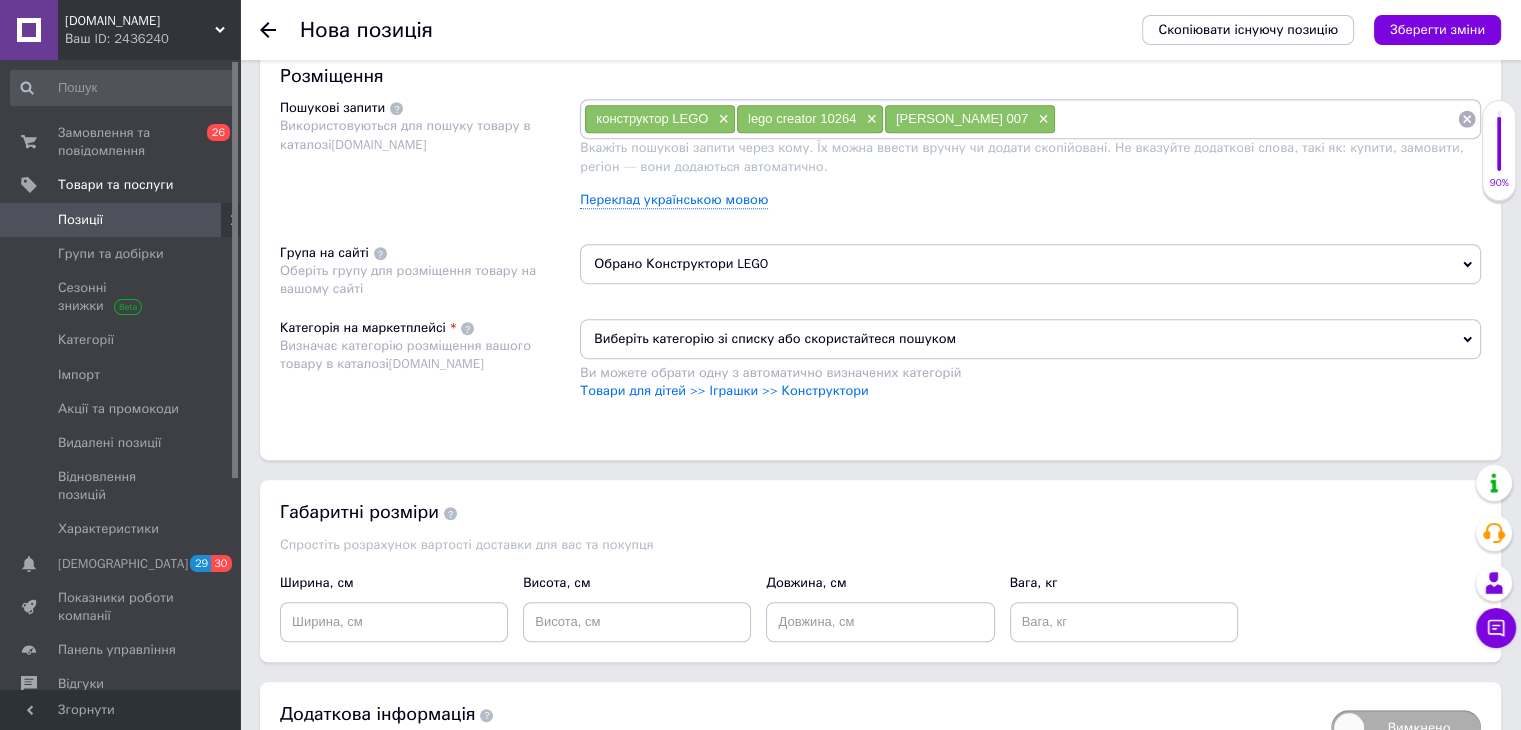click at bounding box center (1256, 119) 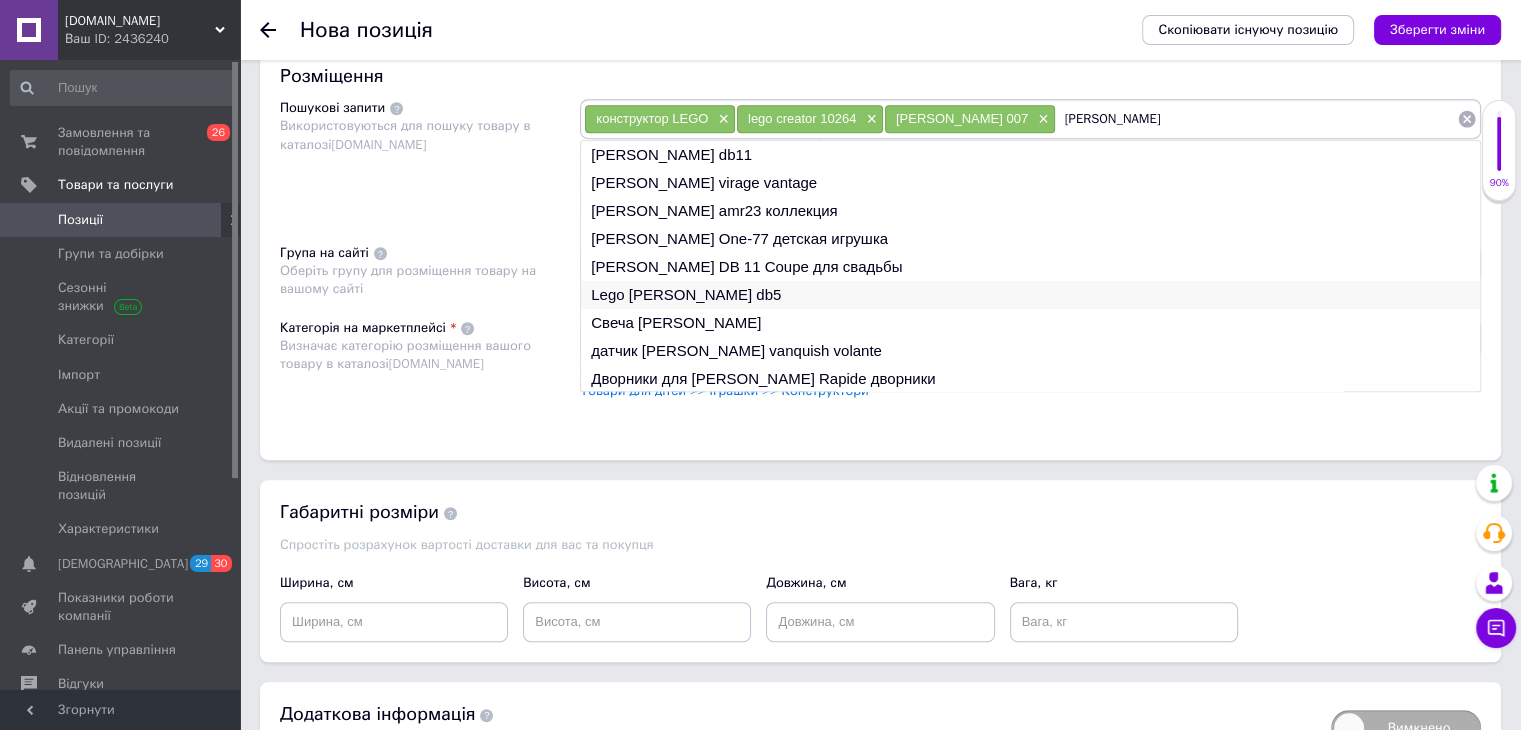 type on "aston martin" 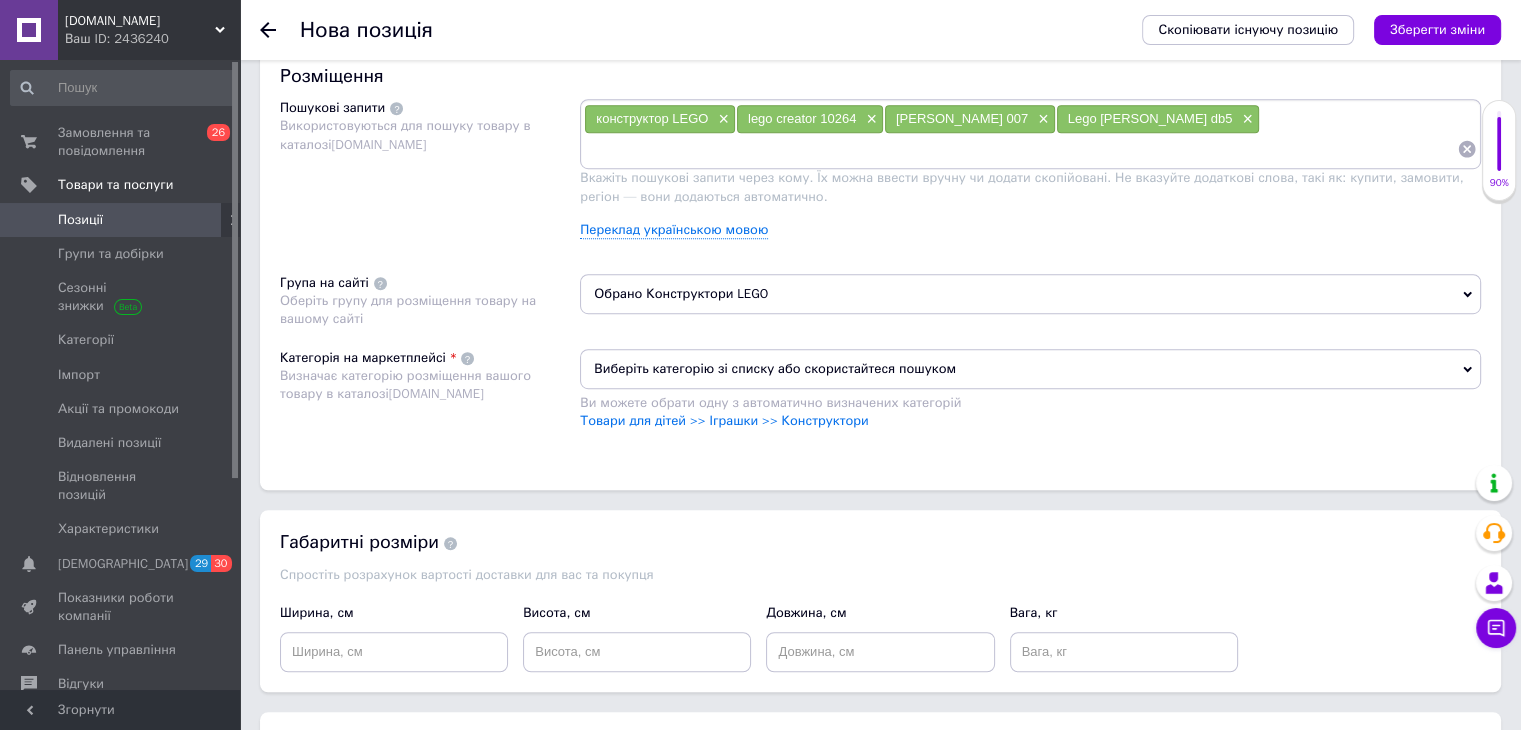 click at bounding box center [1020, 149] 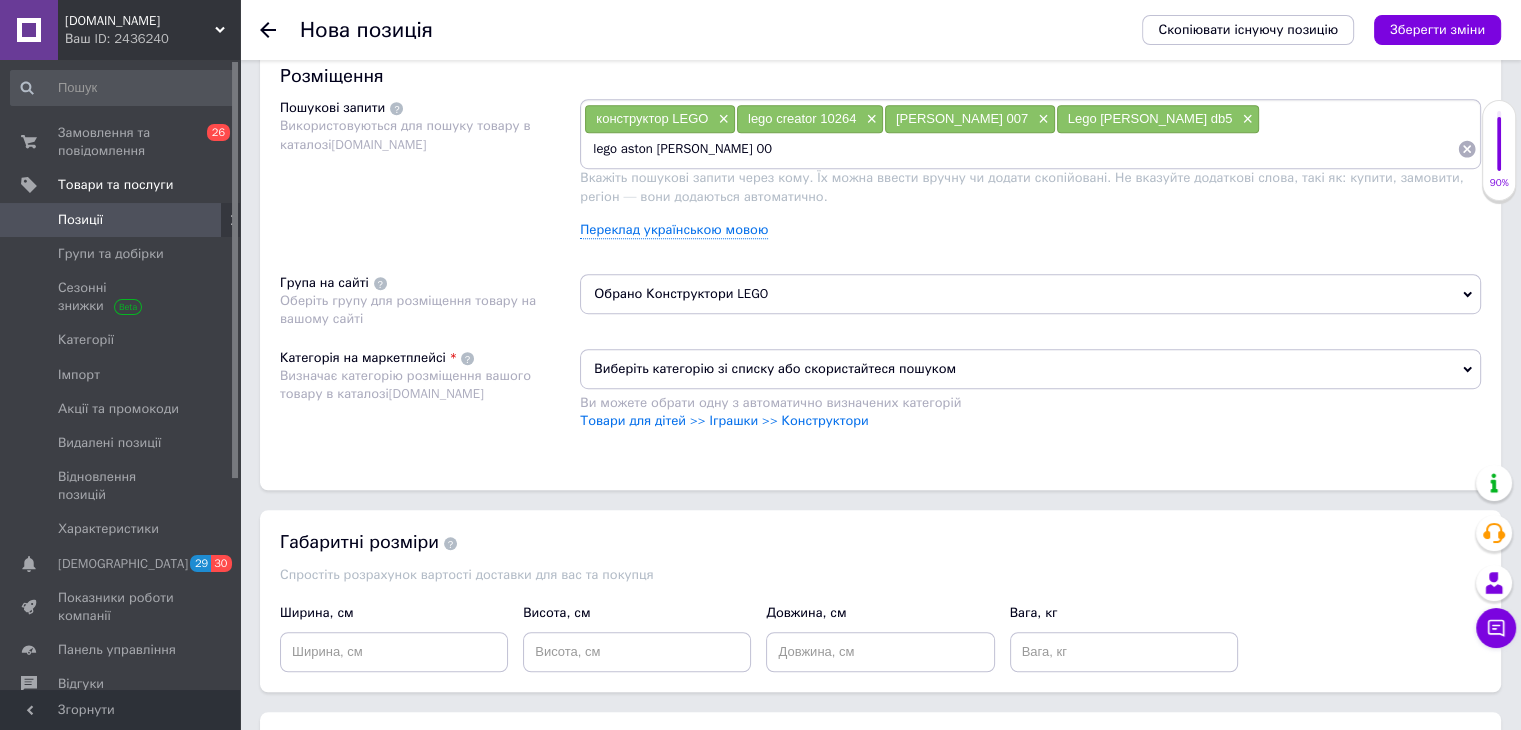 type on "lego aston martin james bond 007" 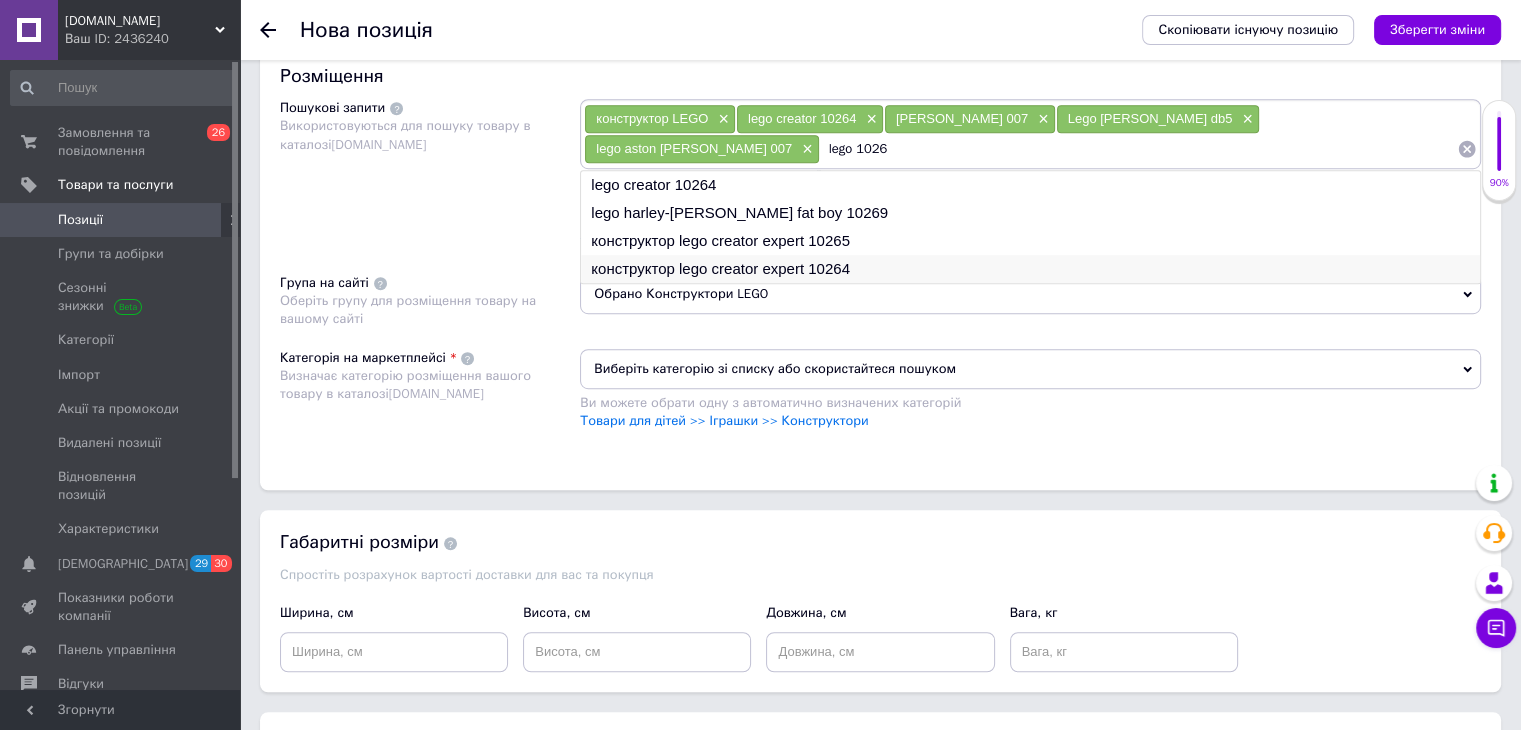 type on "lego 1026" 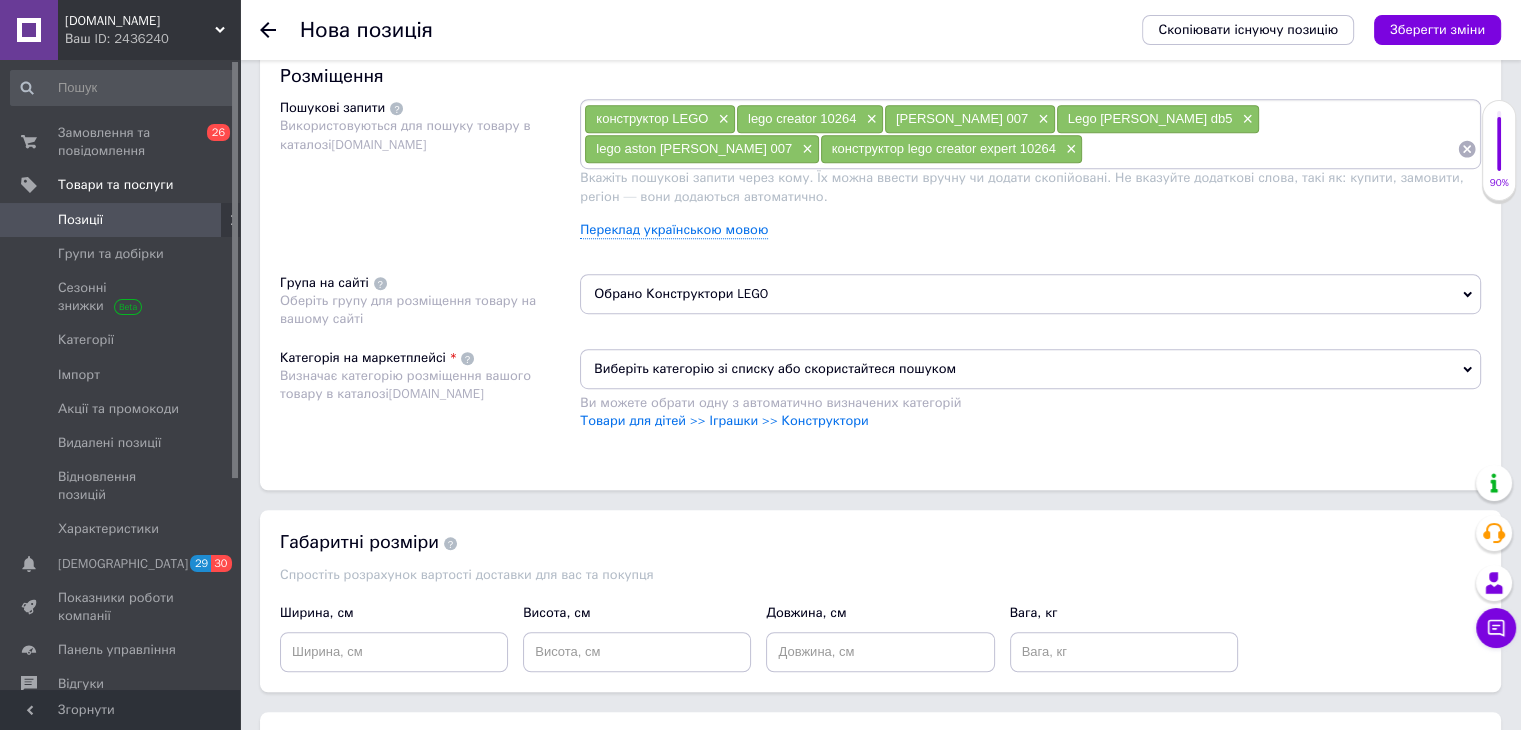 click at bounding box center [1270, 149] 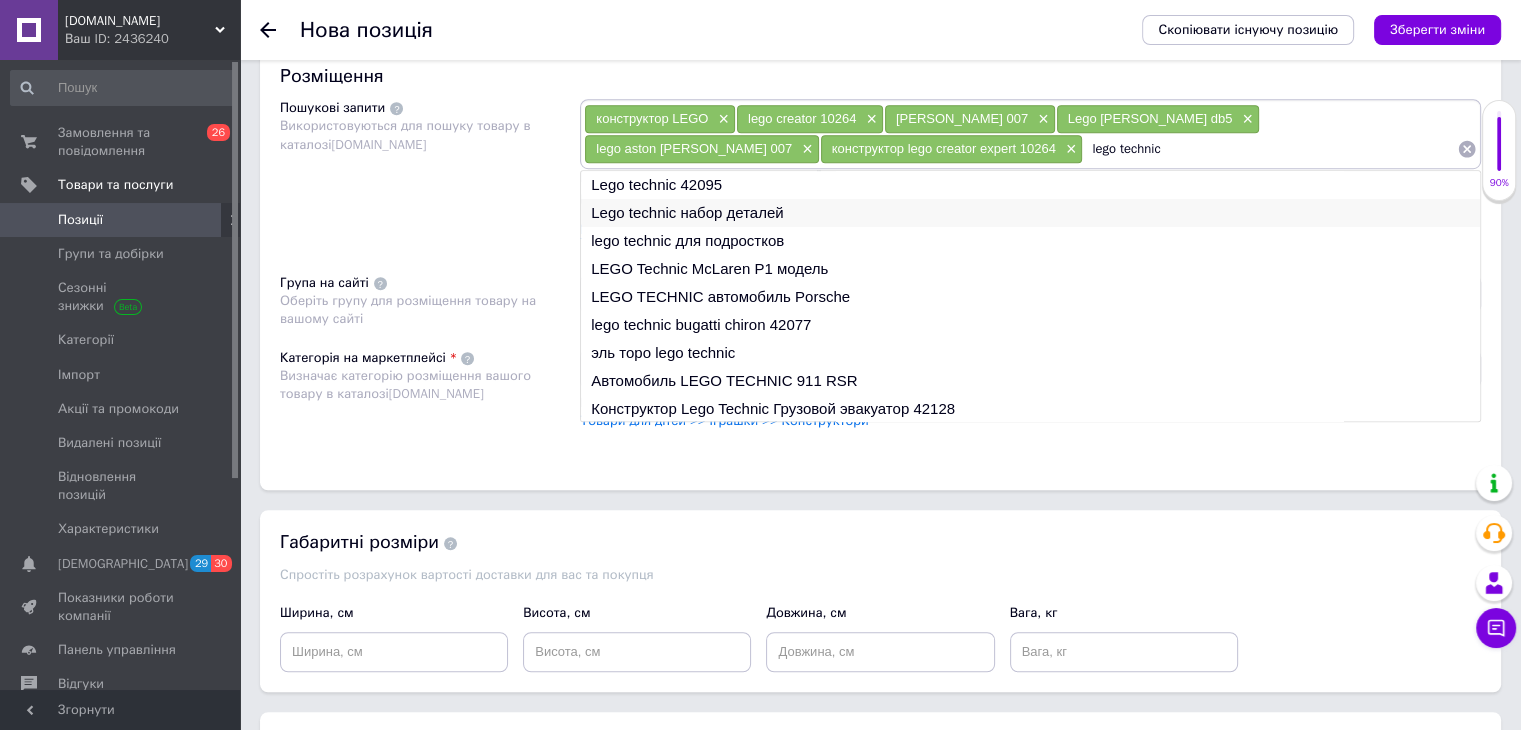 type on "lego technic" 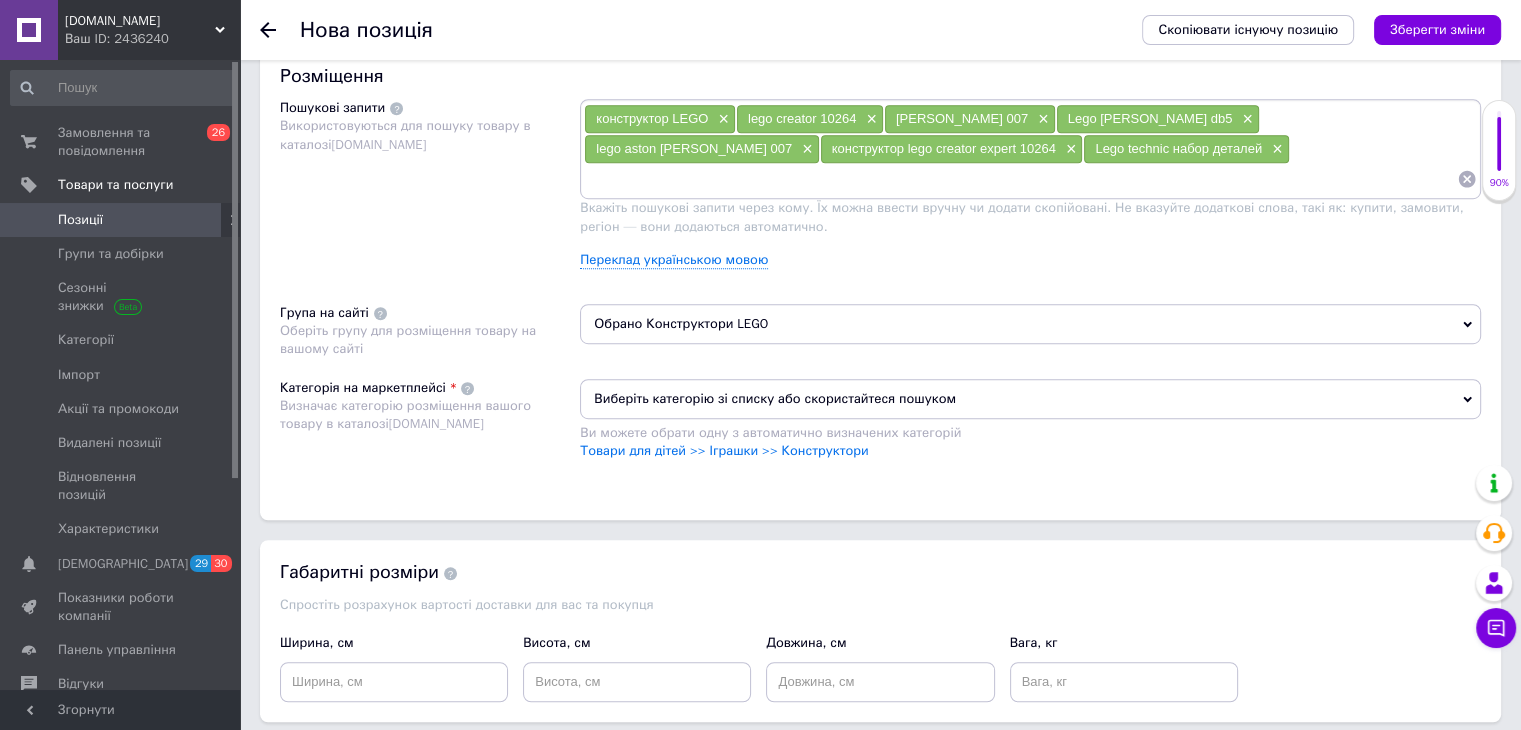click at bounding box center (1020, 179) 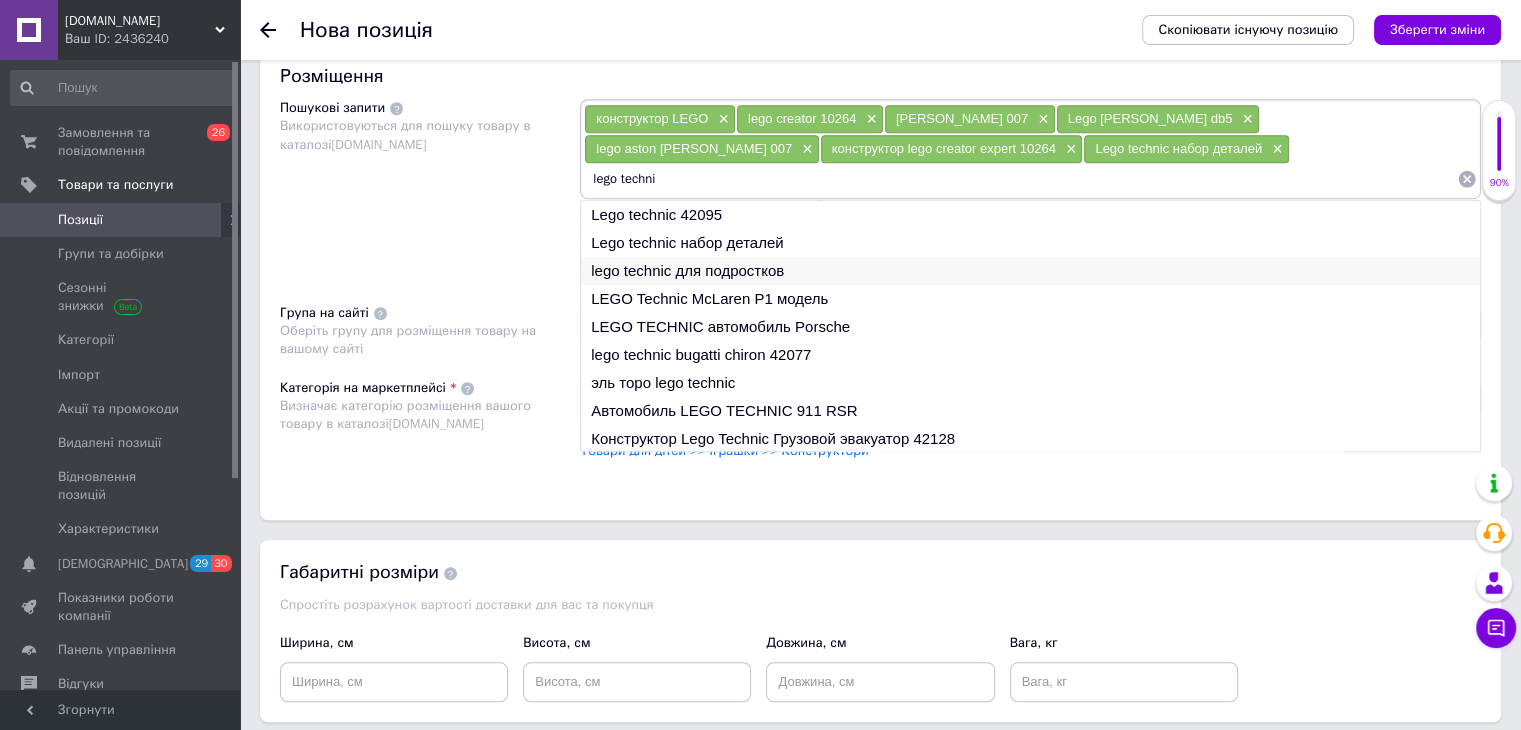type on "lego techni" 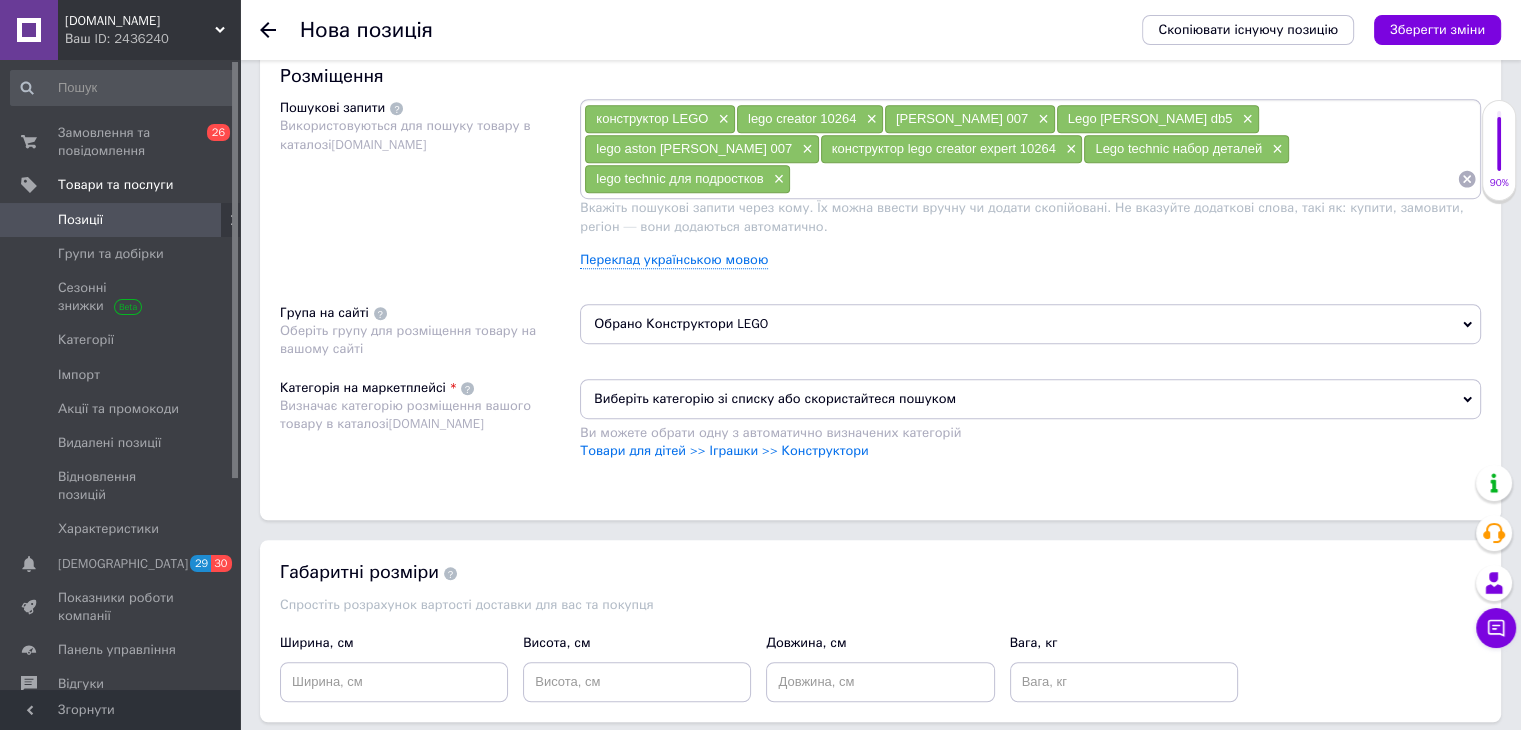 click at bounding box center (1124, 179) 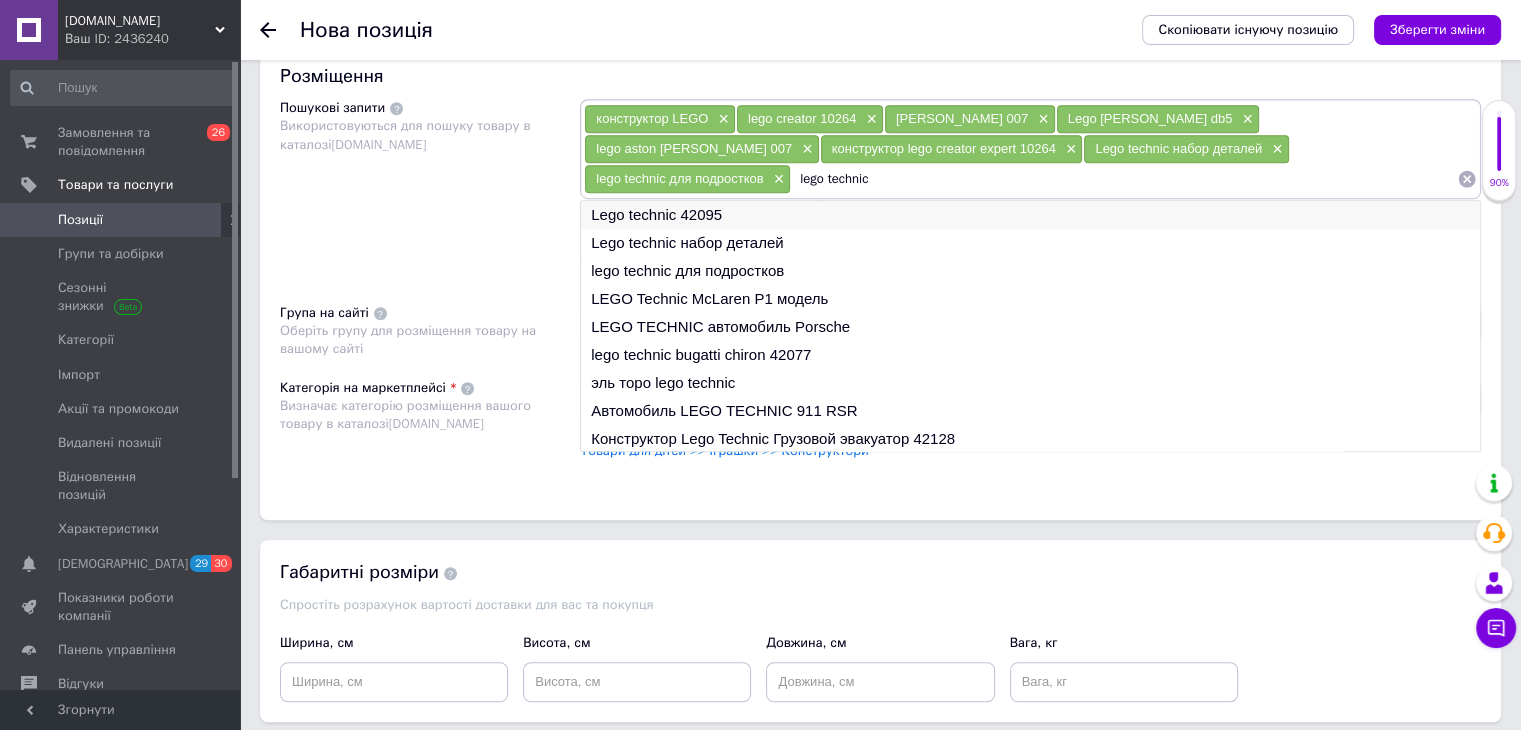 type on "lego technic" 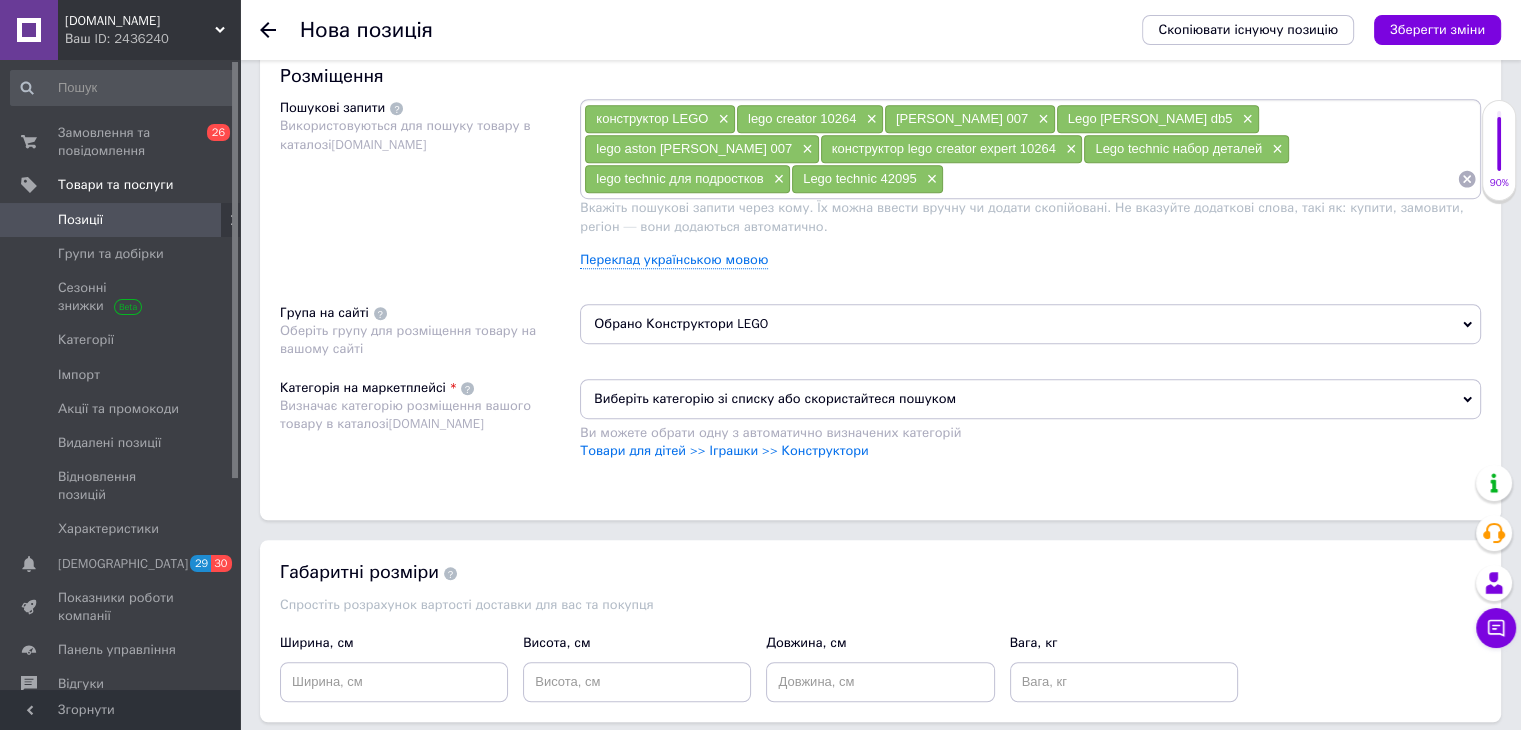 click at bounding box center [1200, 179] 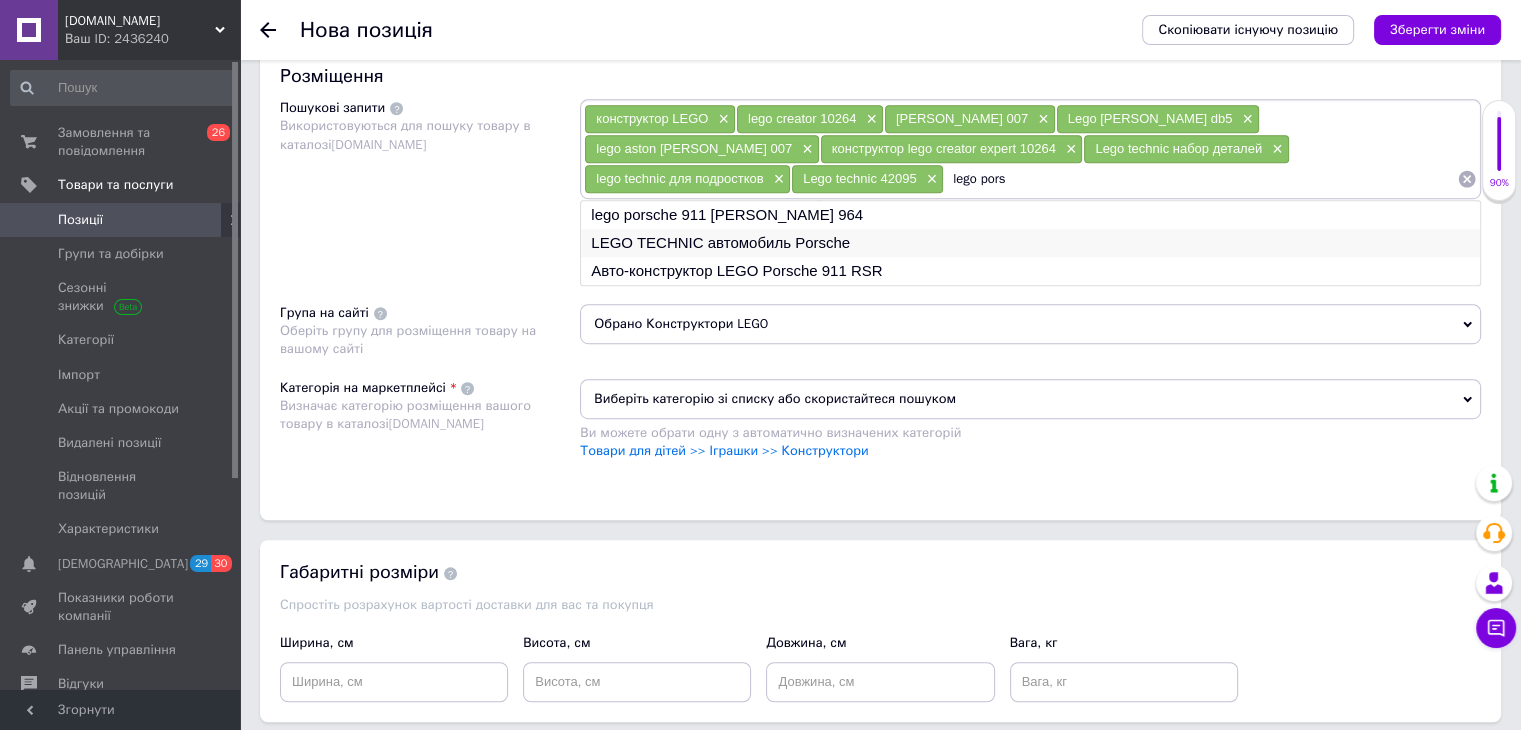 type on "lego pors" 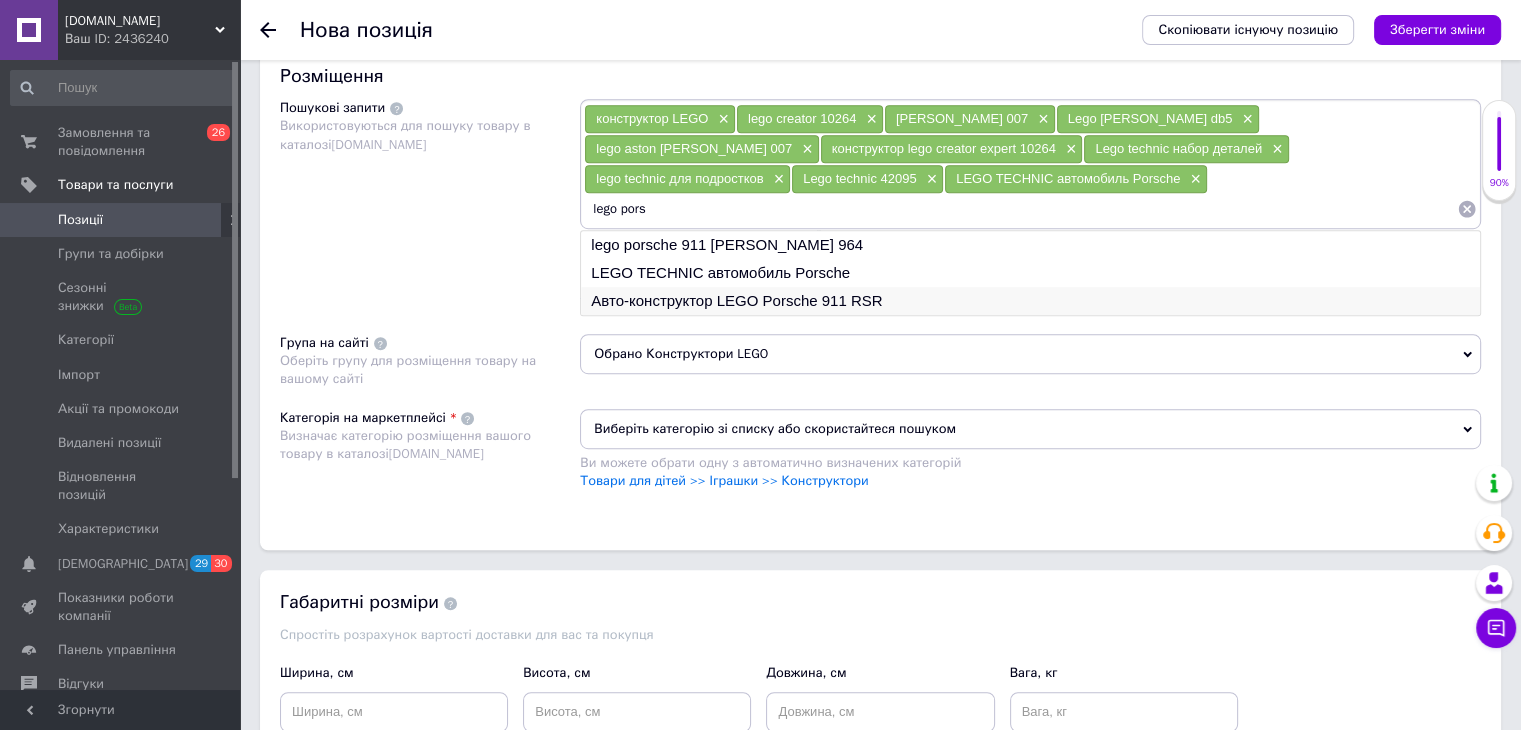 type on "lego pors" 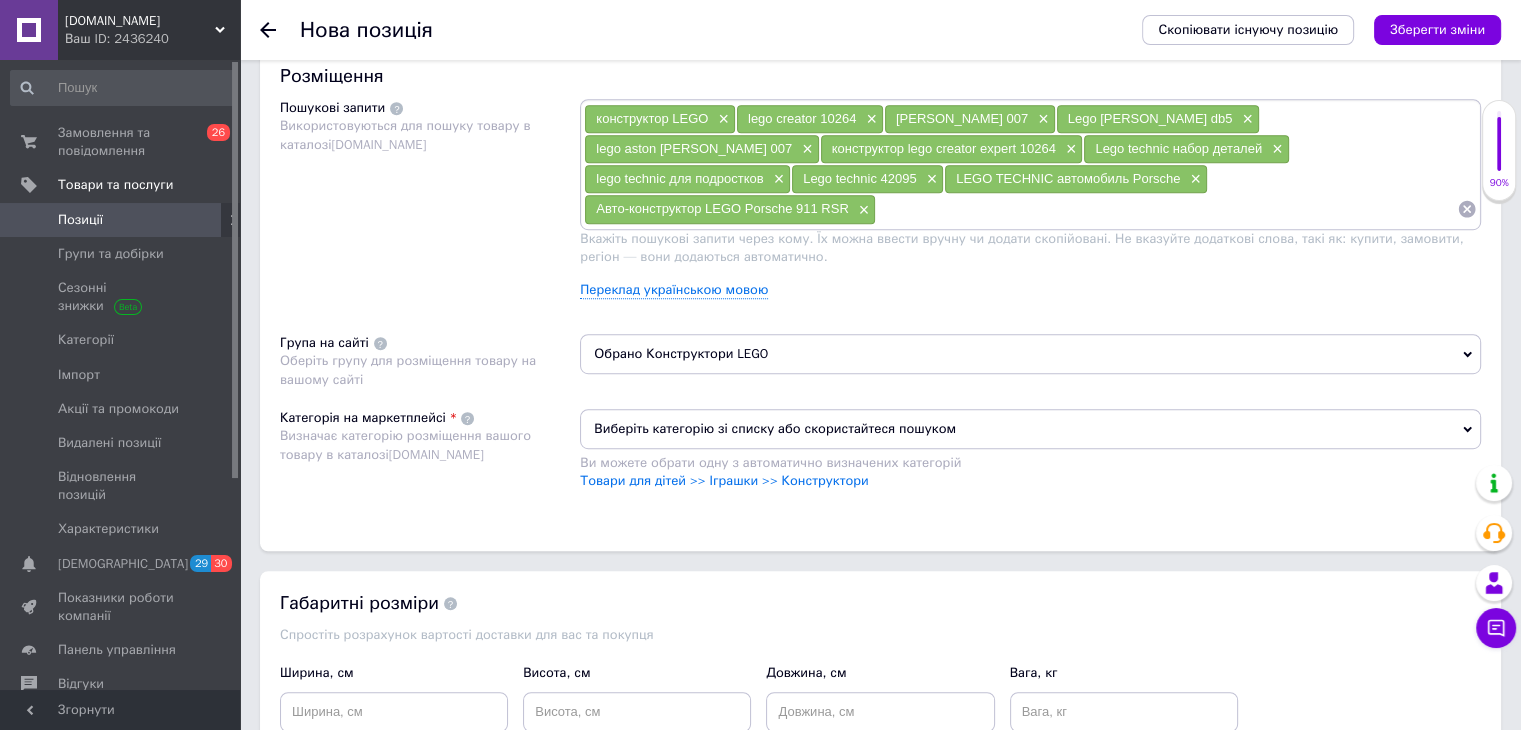 click at bounding box center [1166, 209] 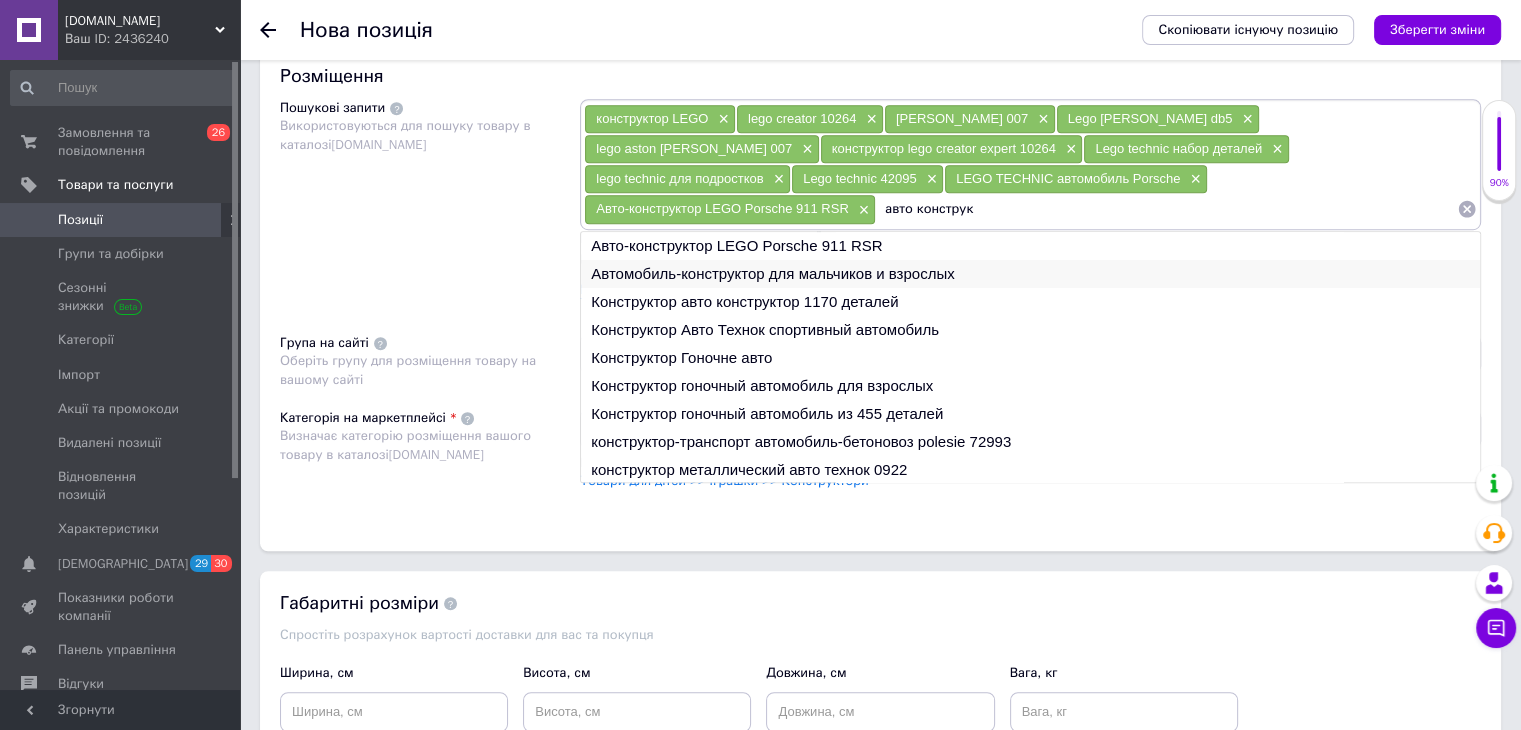 type on "авто конструк" 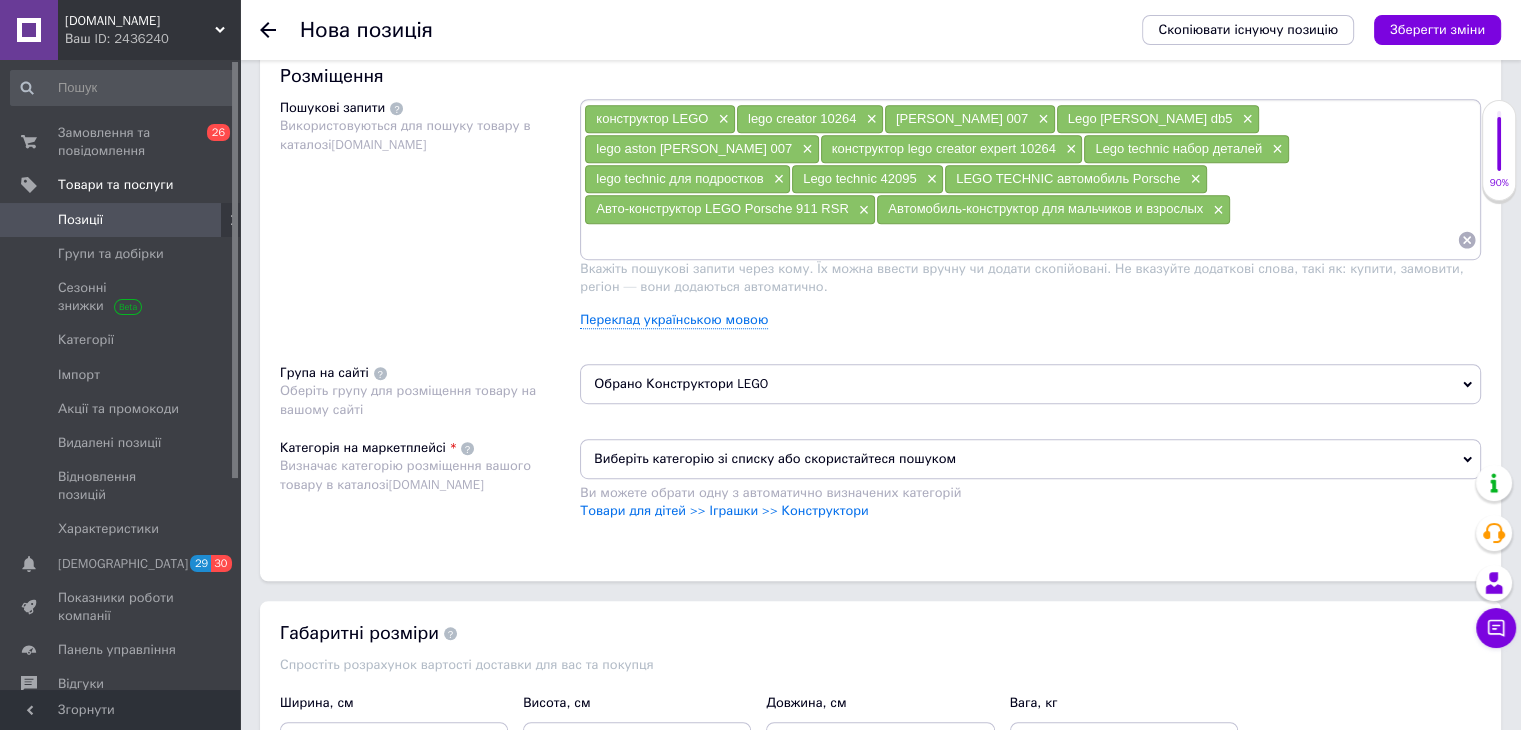 click at bounding box center [1020, 240] 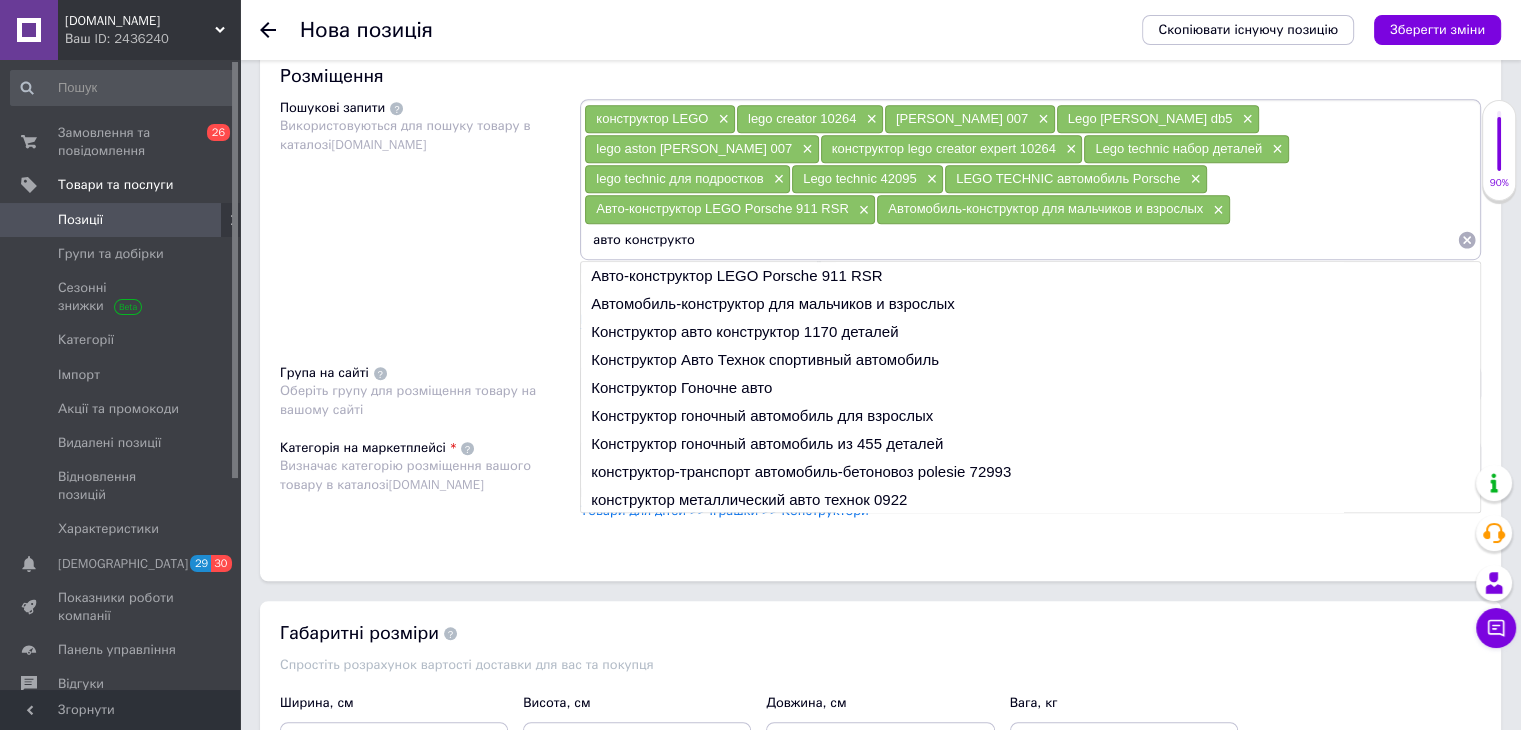 drag, startPoint x: 1044, startPoint y: 209, endPoint x: 947, endPoint y: 211, distance: 97.020615 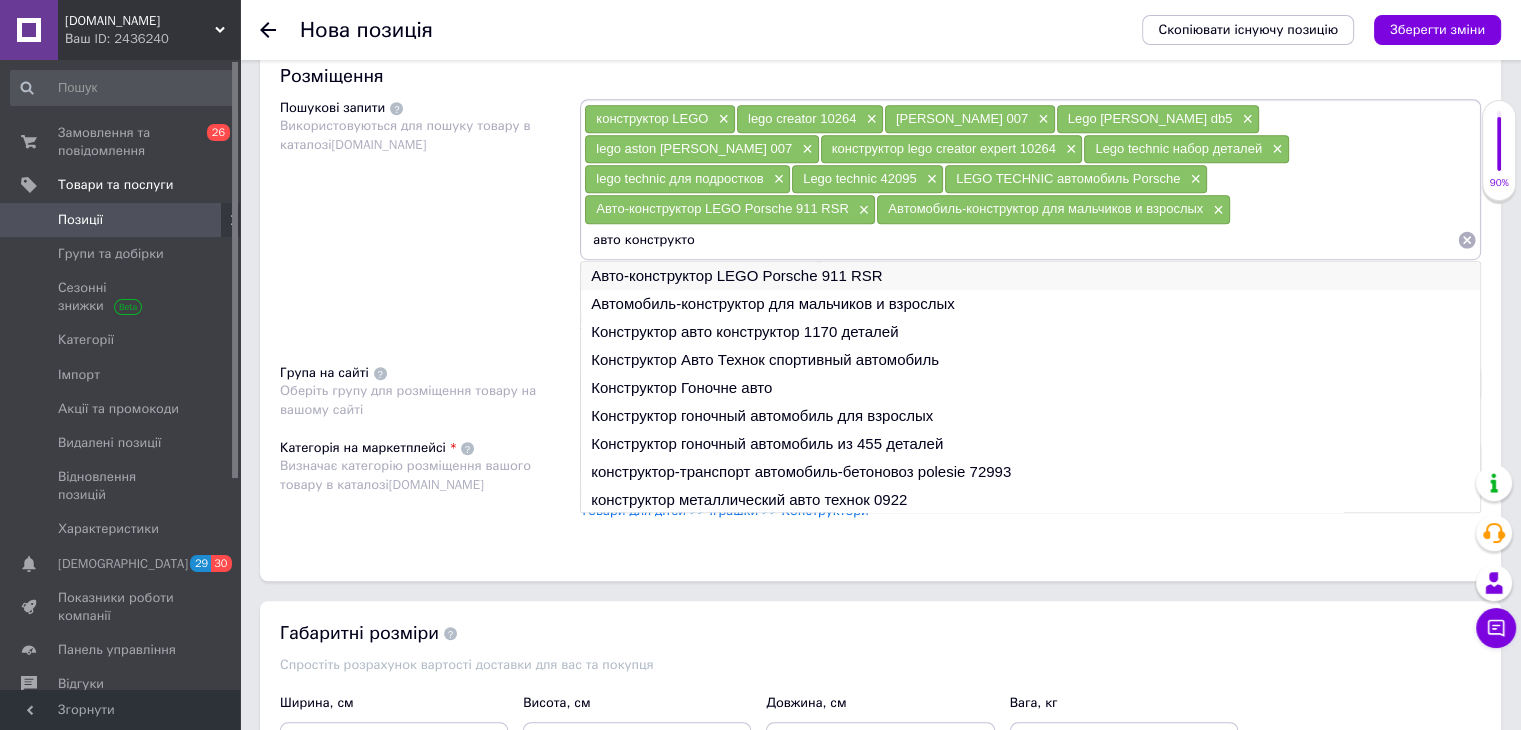 click on "Авто-конструктор LEGO Porsche 911 RSR" at bounding box center (1030, 276) 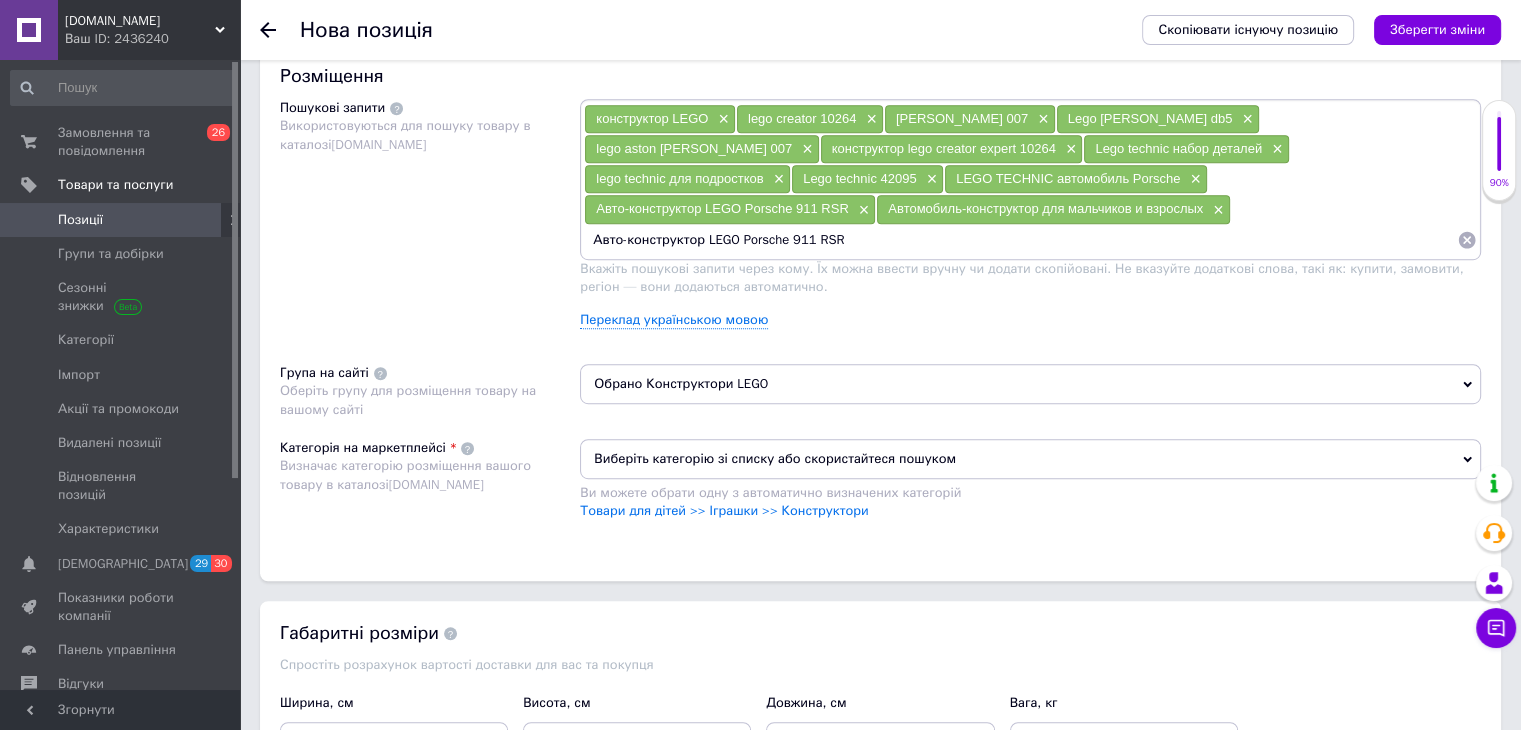 scroll, scrollTop: 0, scrollLeft: 0, axis: both 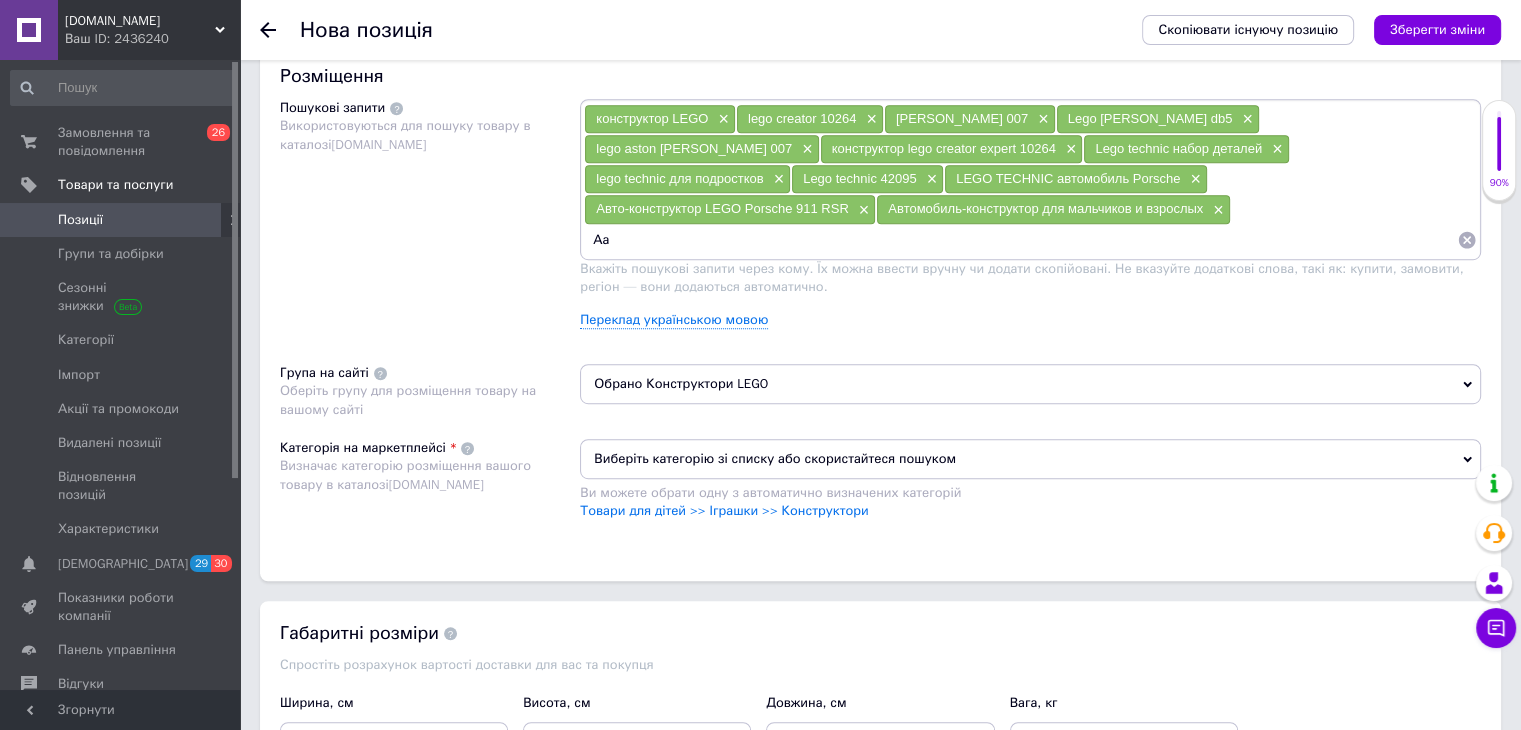 type on "А" 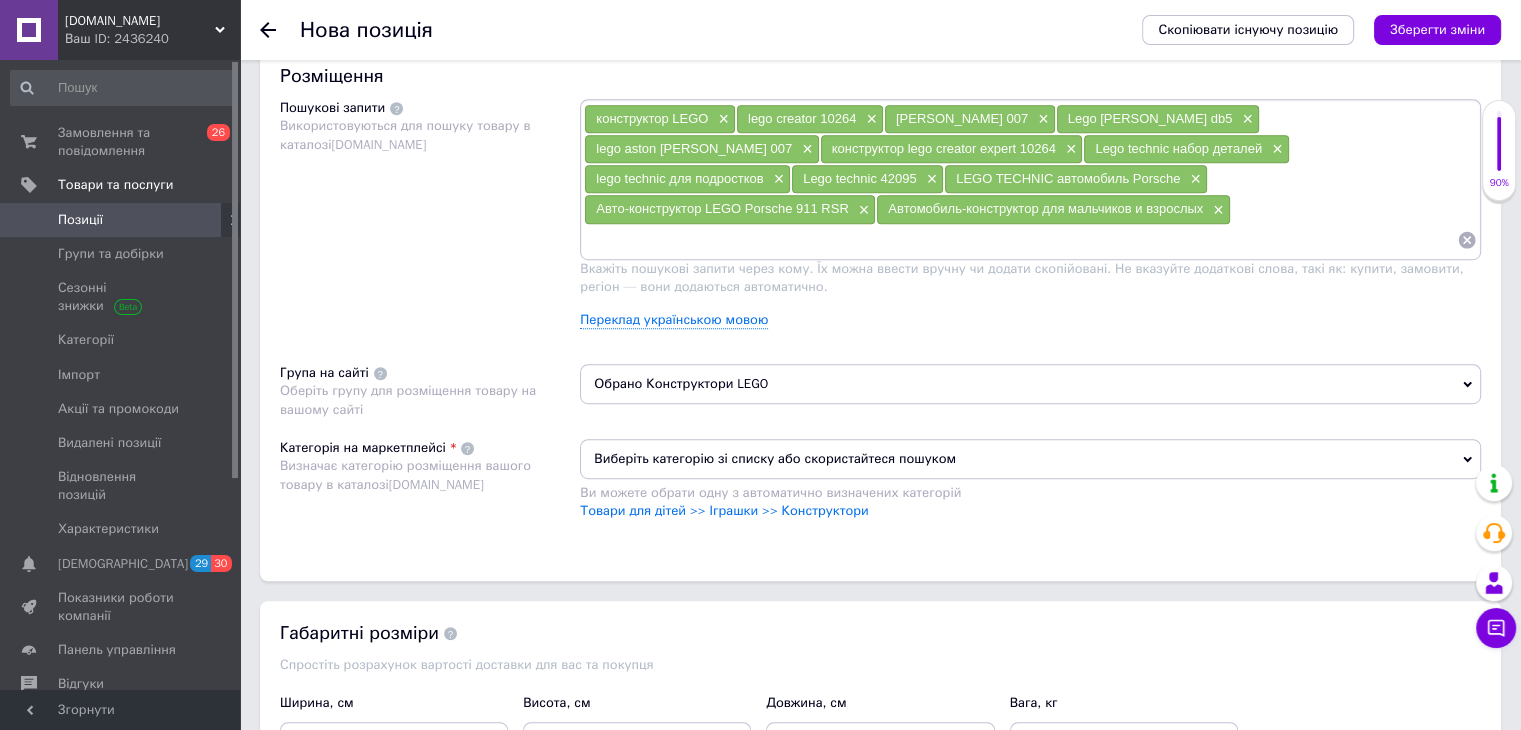 paste on "авто конструкто" 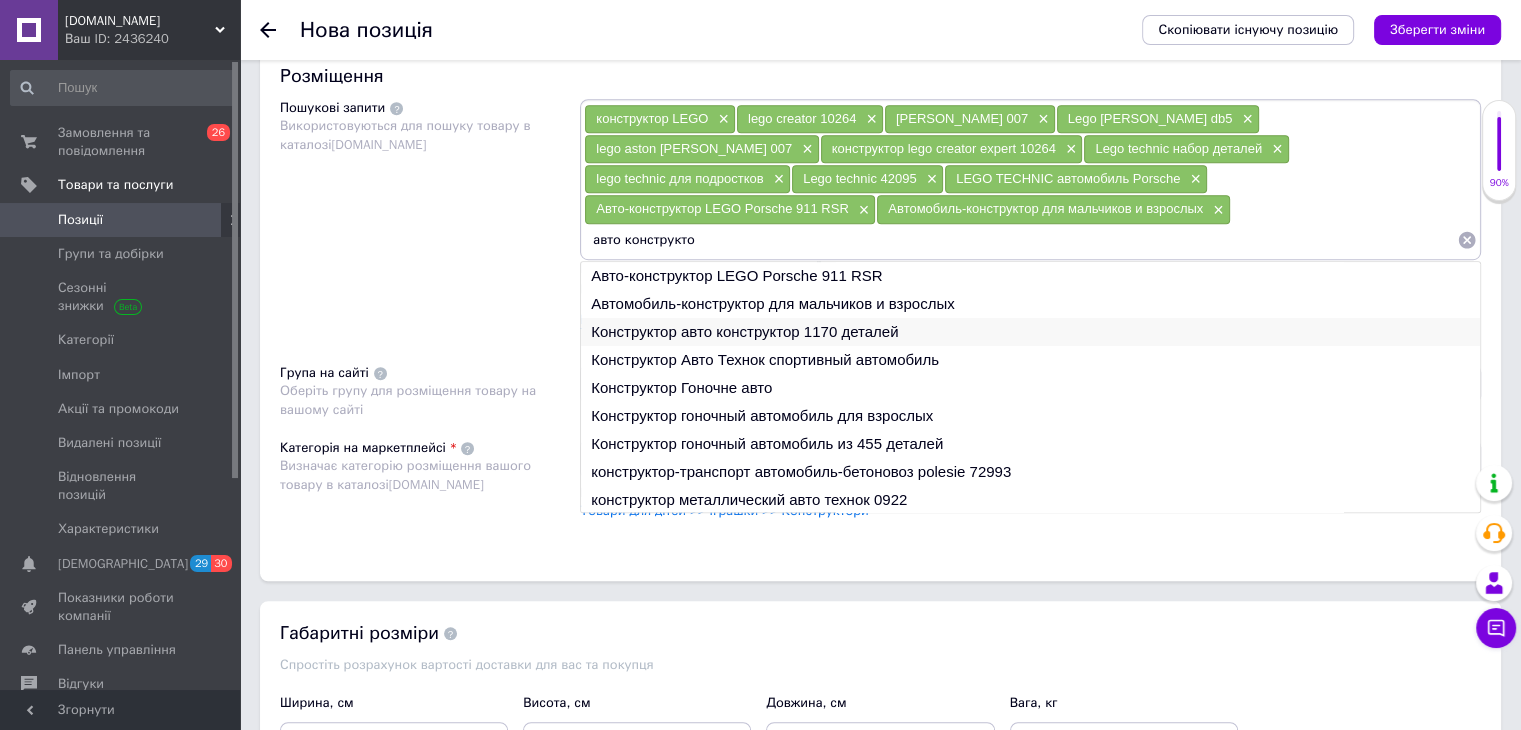 type on "авто конструкто" 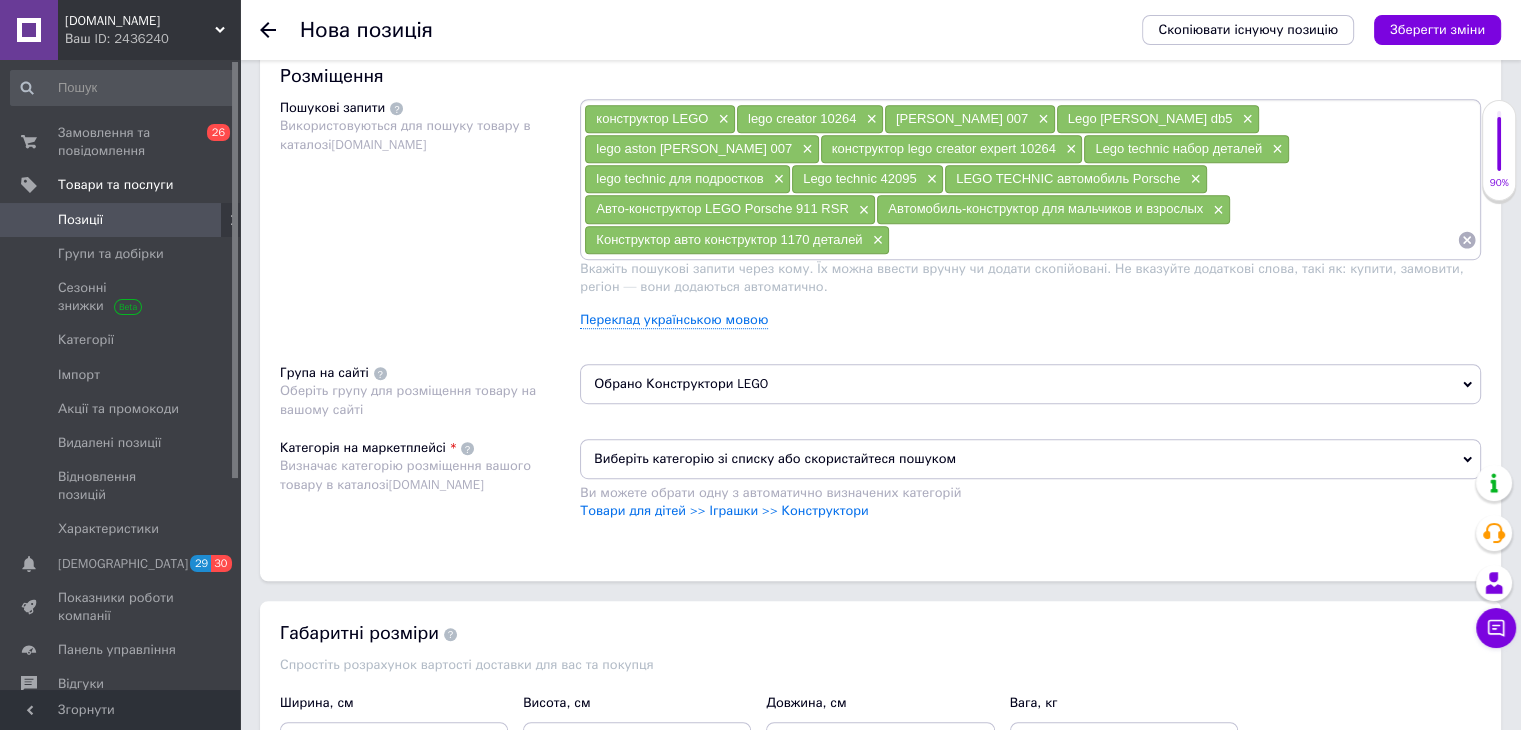 paste on "авто конструкто" 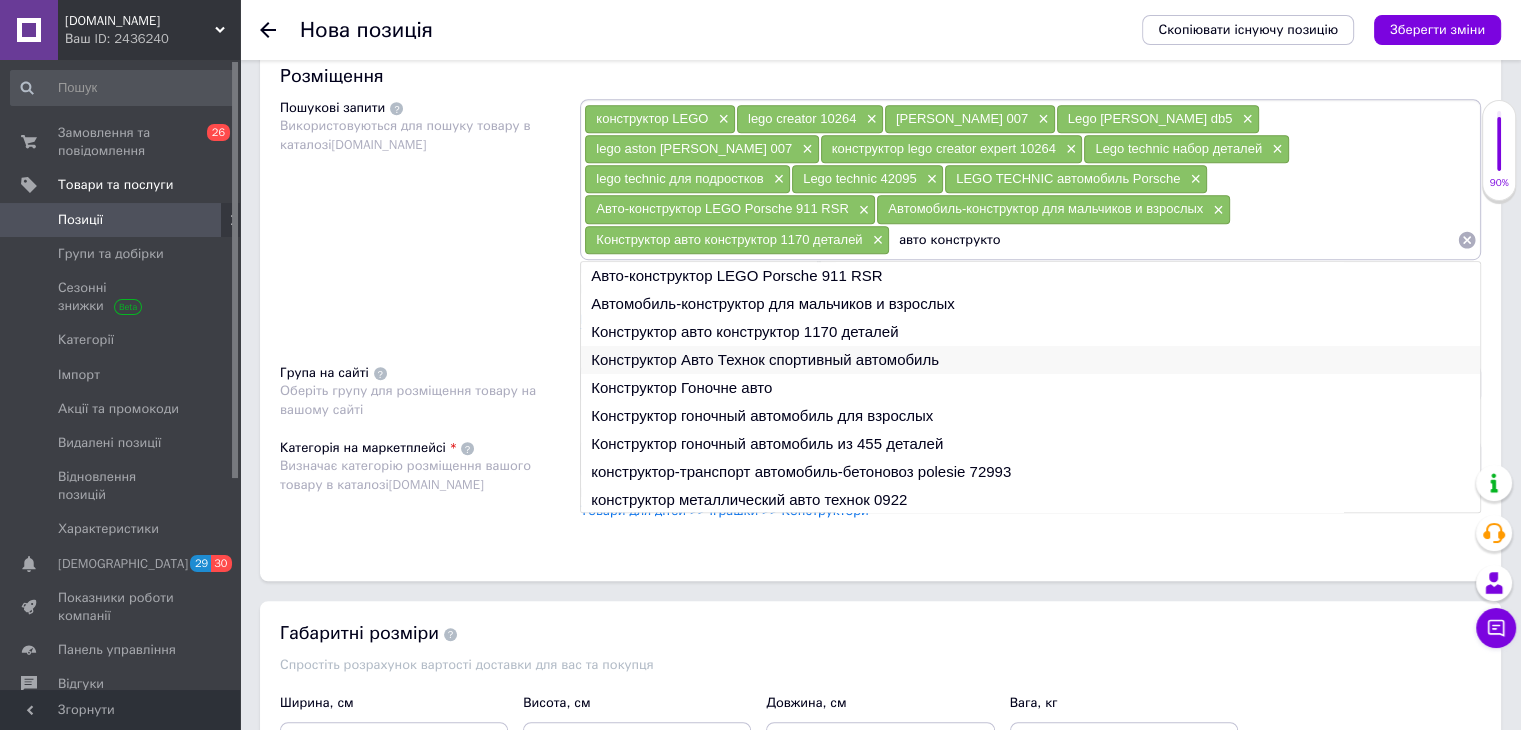 type on "авто конструкто" 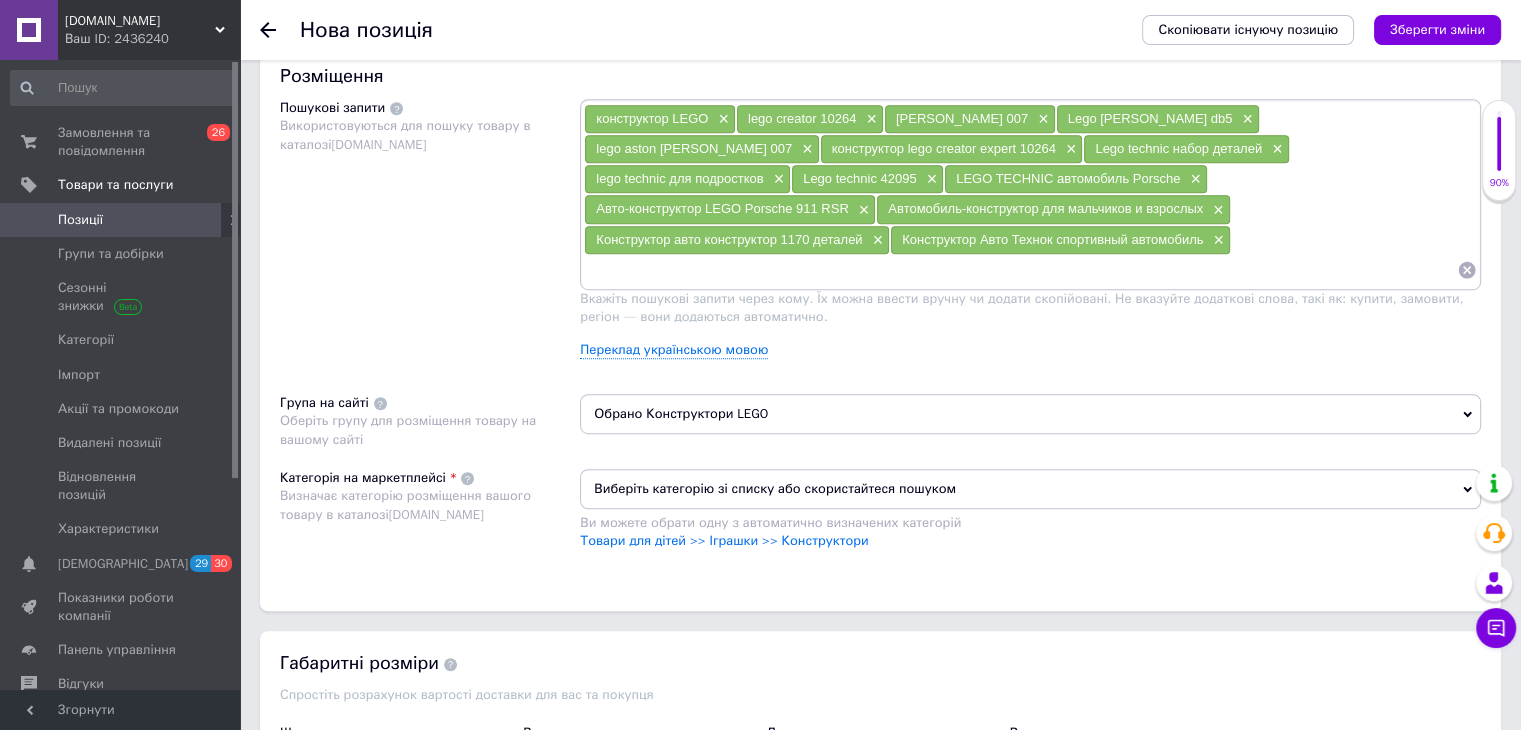 paste on "авто конструкто" 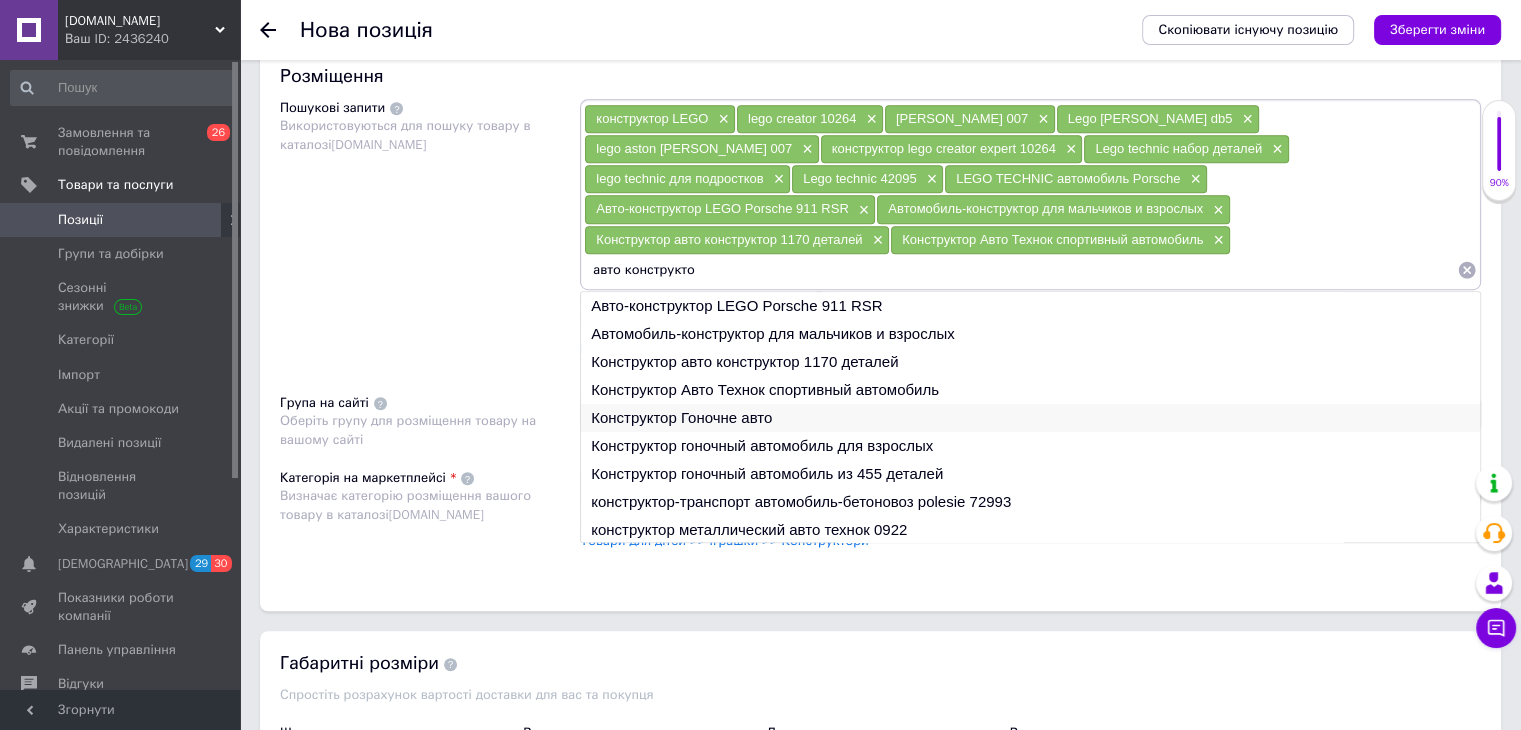 type on "авто конструкто" 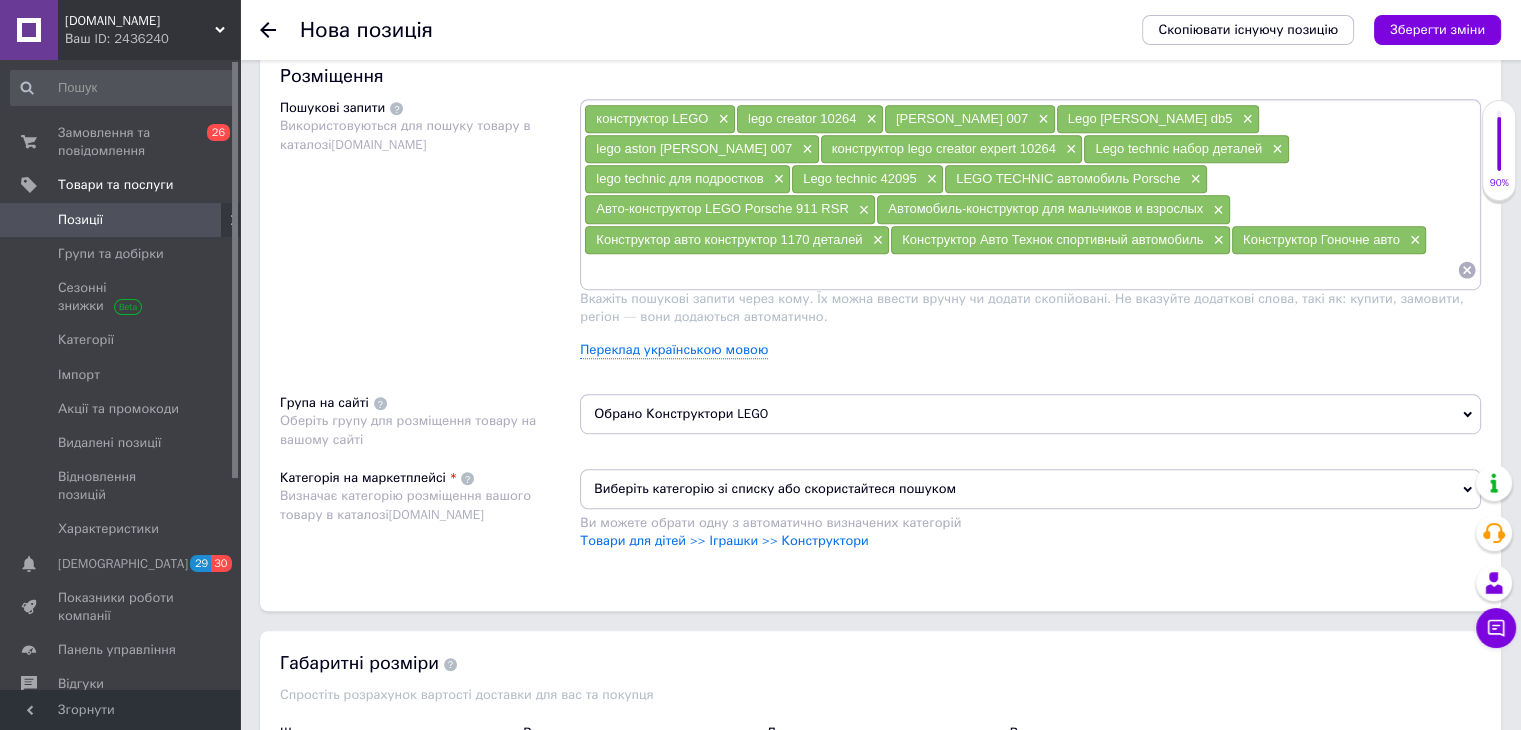 click at bounding box center [1020, 270] 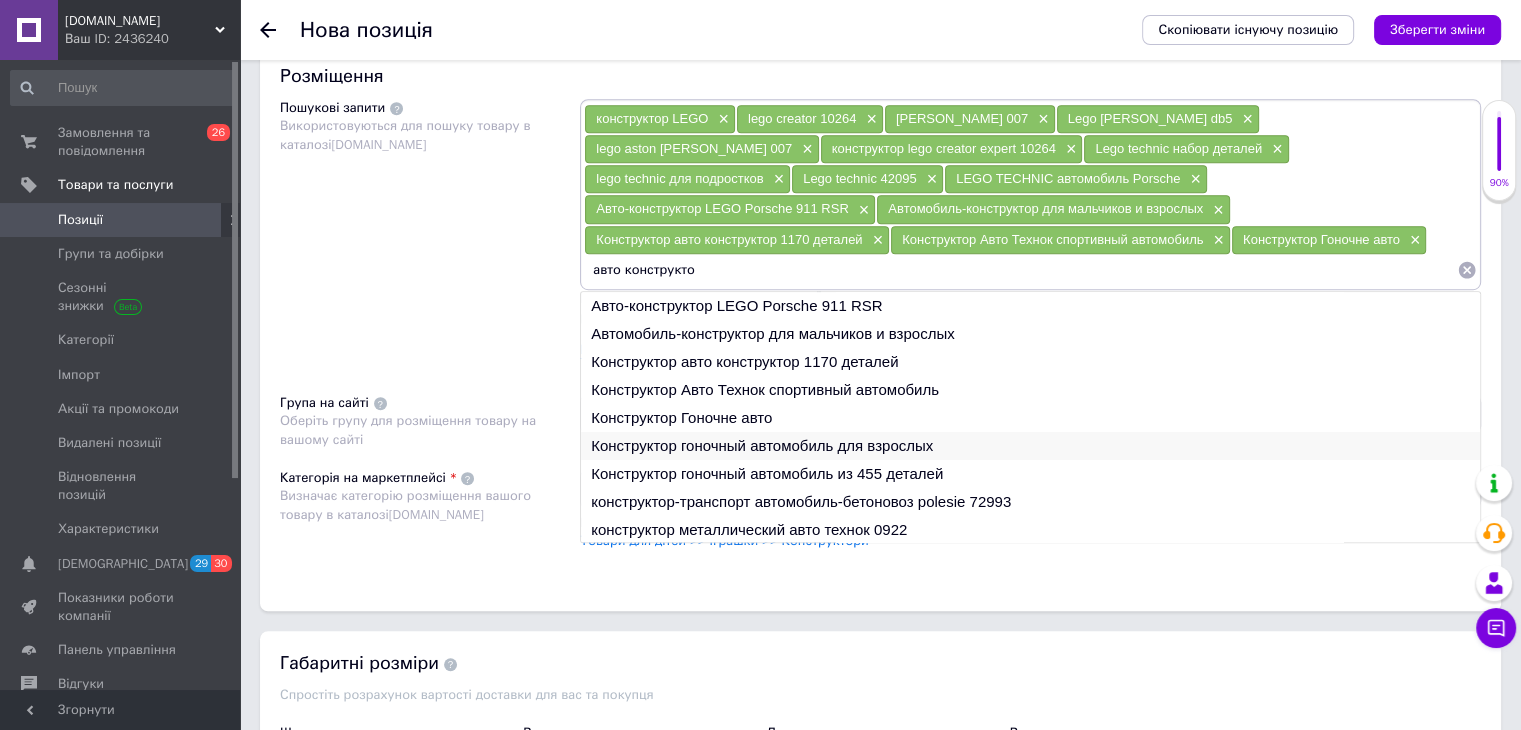 type on "авто конструкто" 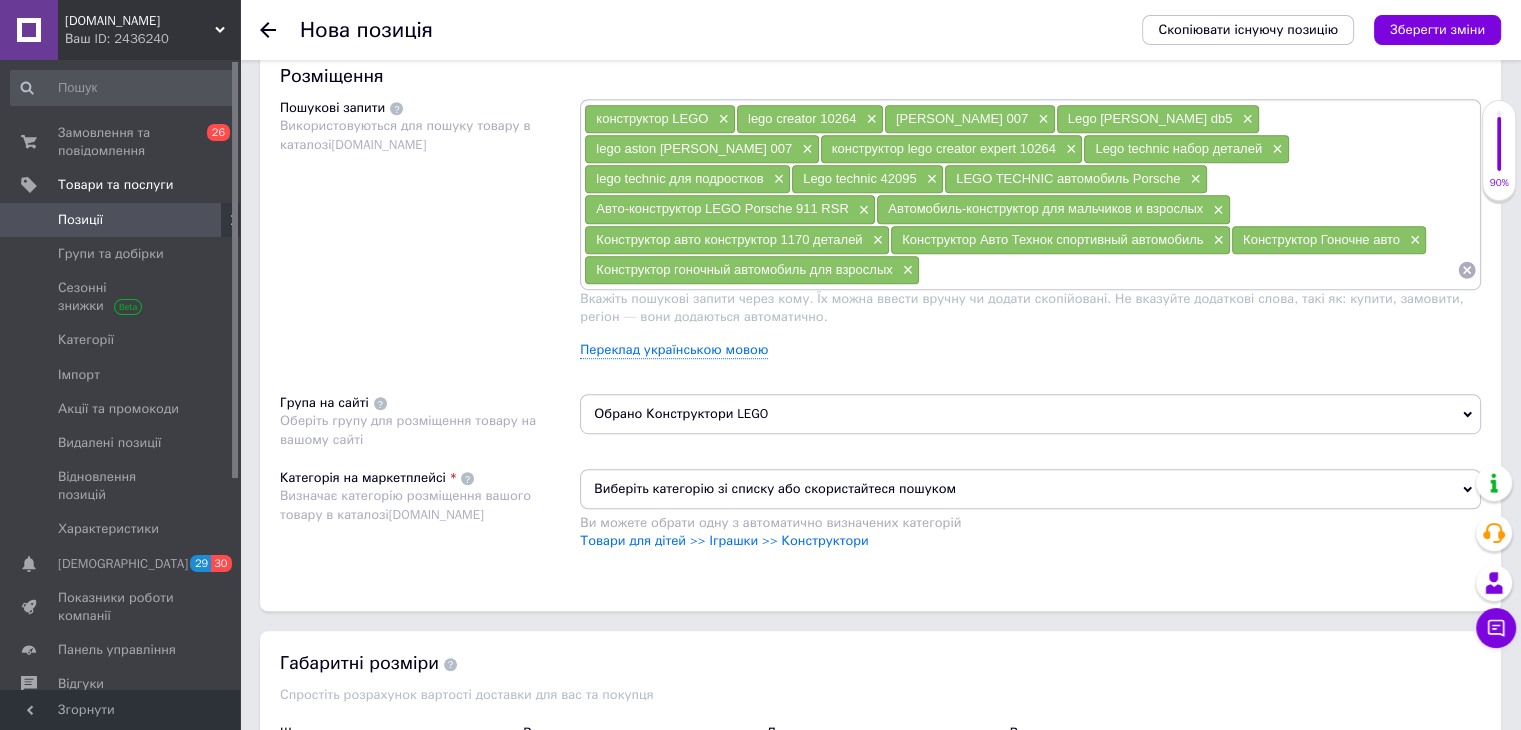 click at bounding box center [1188, 270] 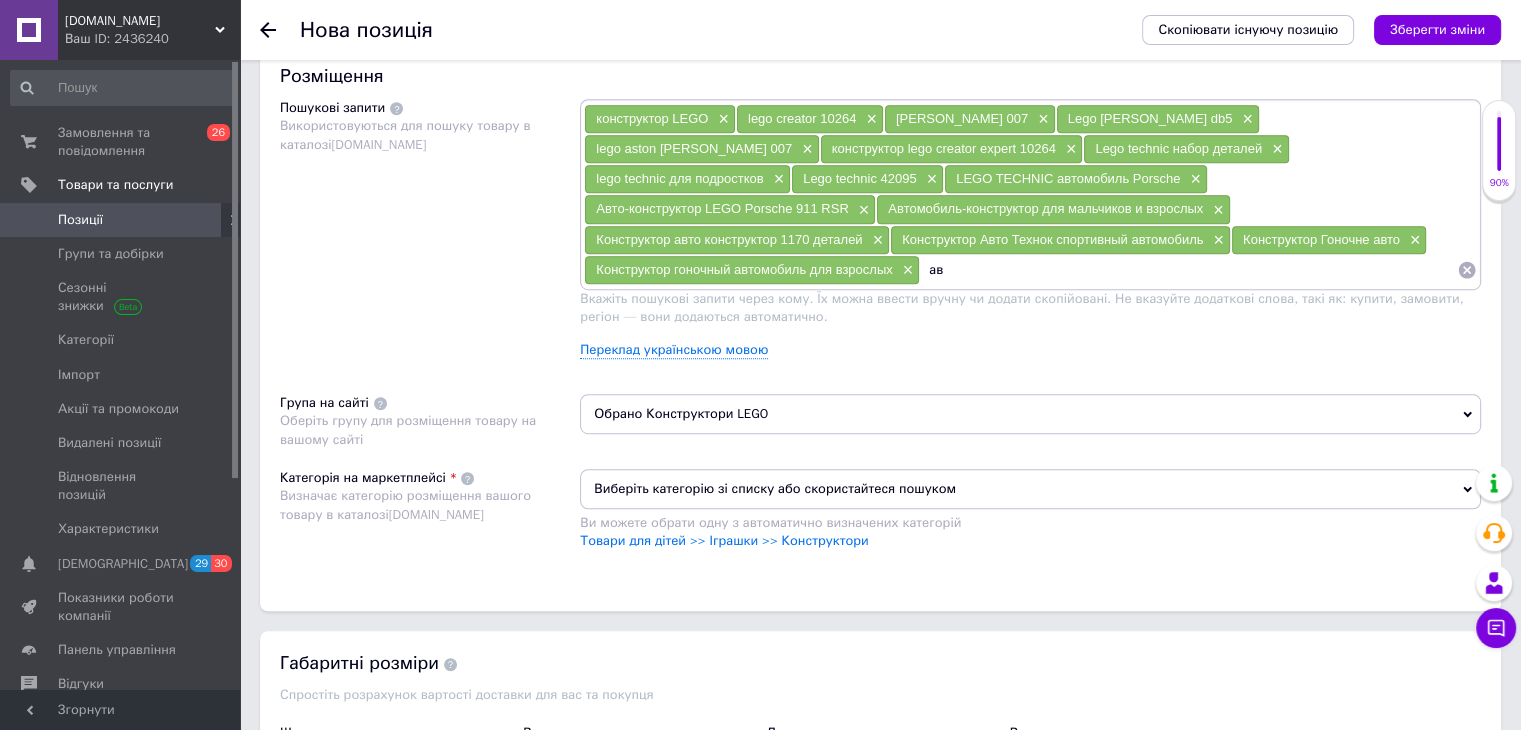 type on "а" 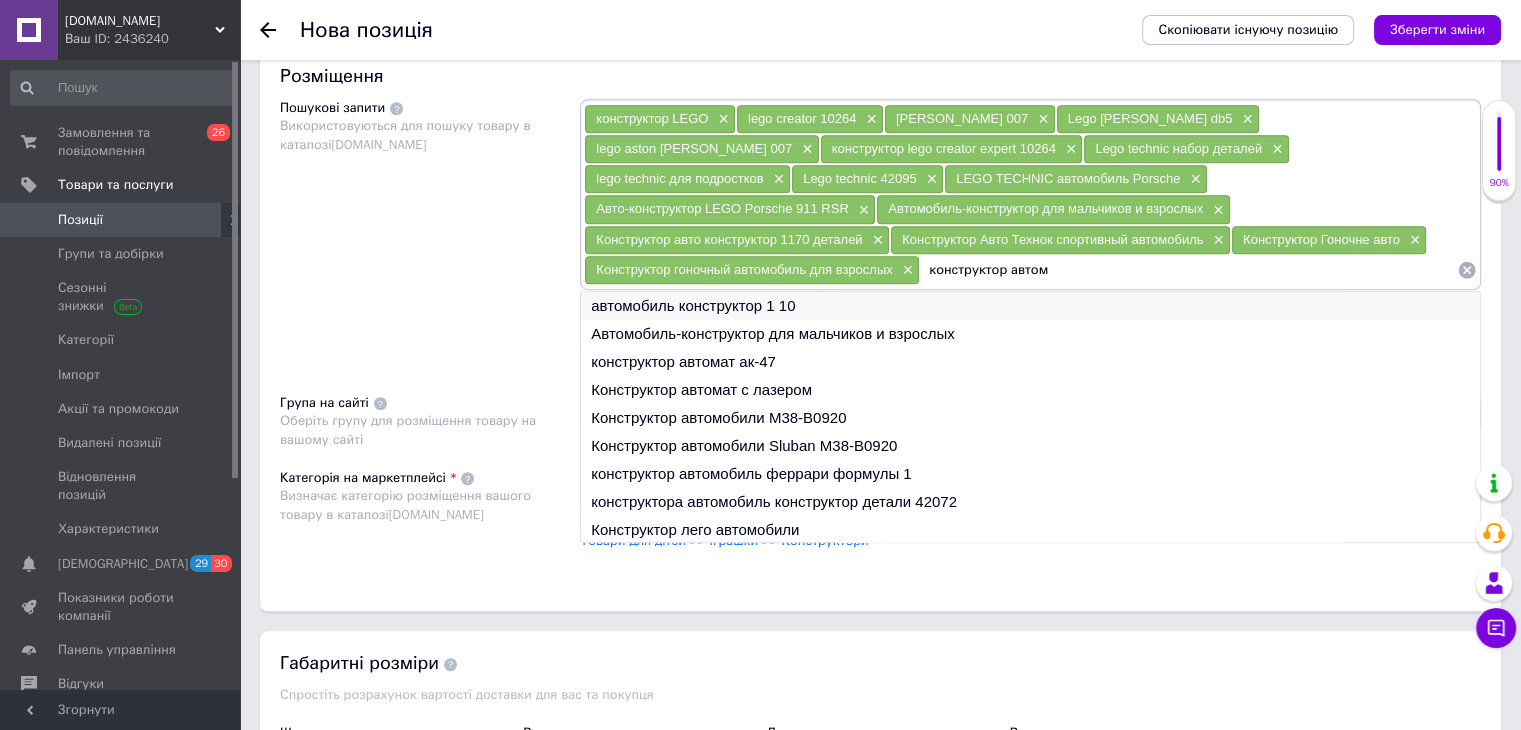 type on "конструктор автом" 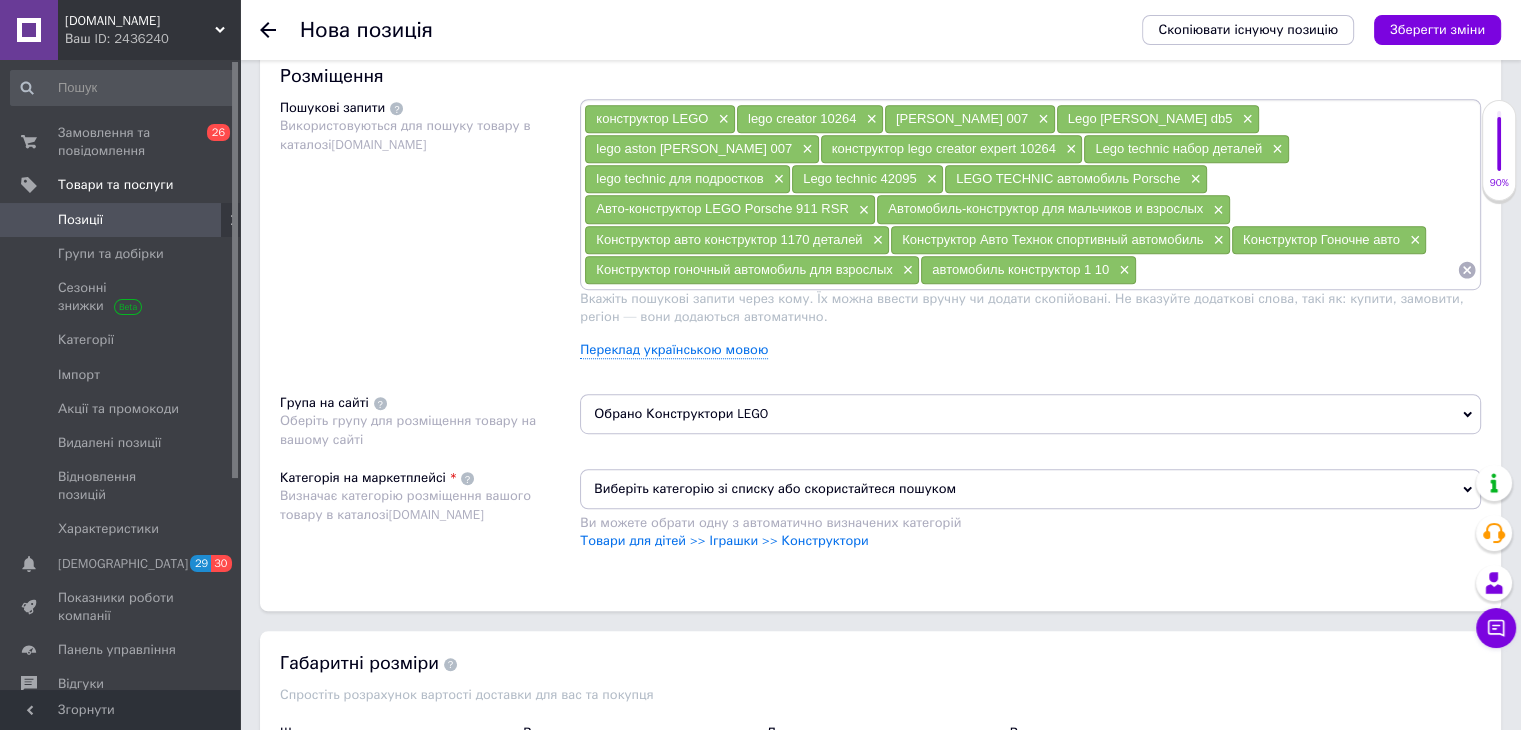 click at bounding box center [1297, 270] 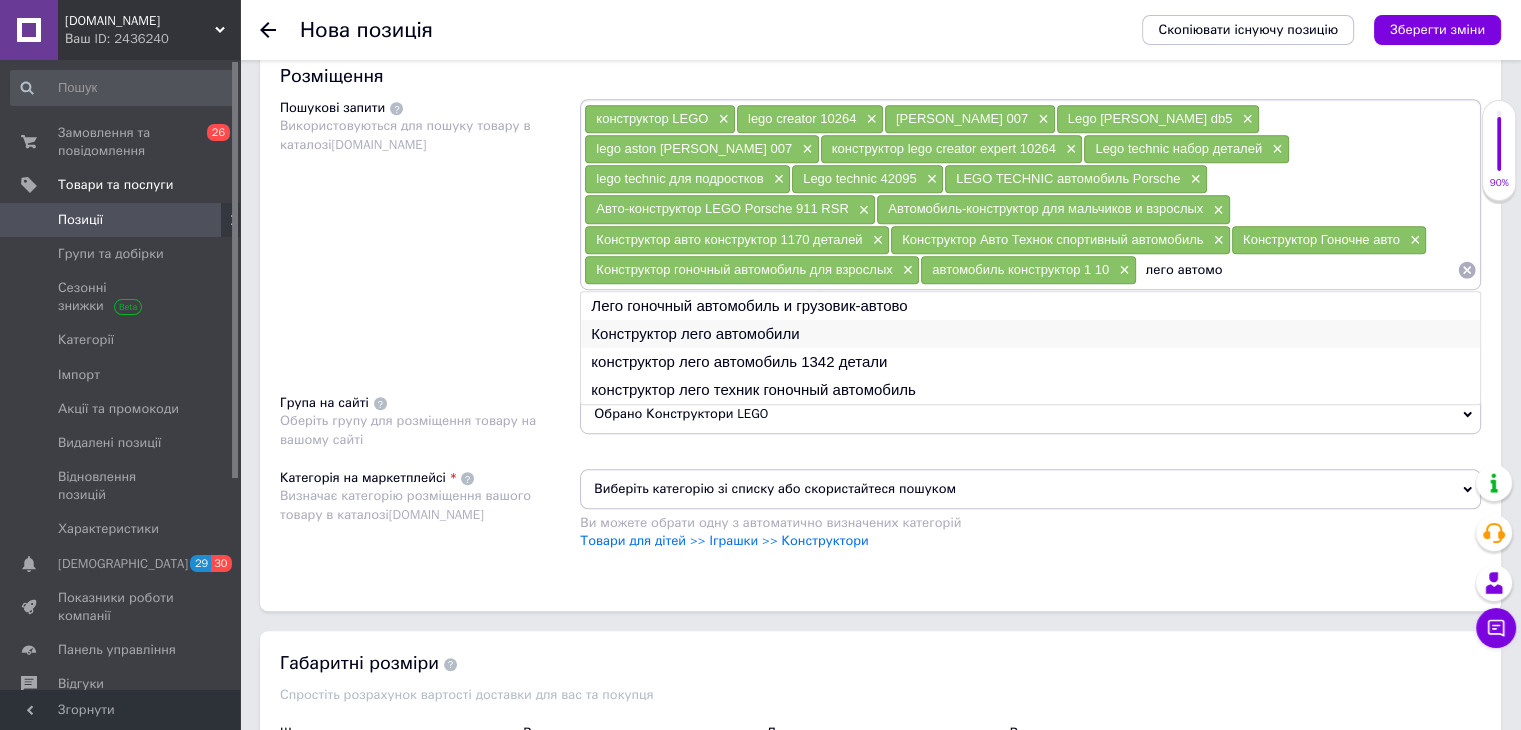type on "лего автомо" 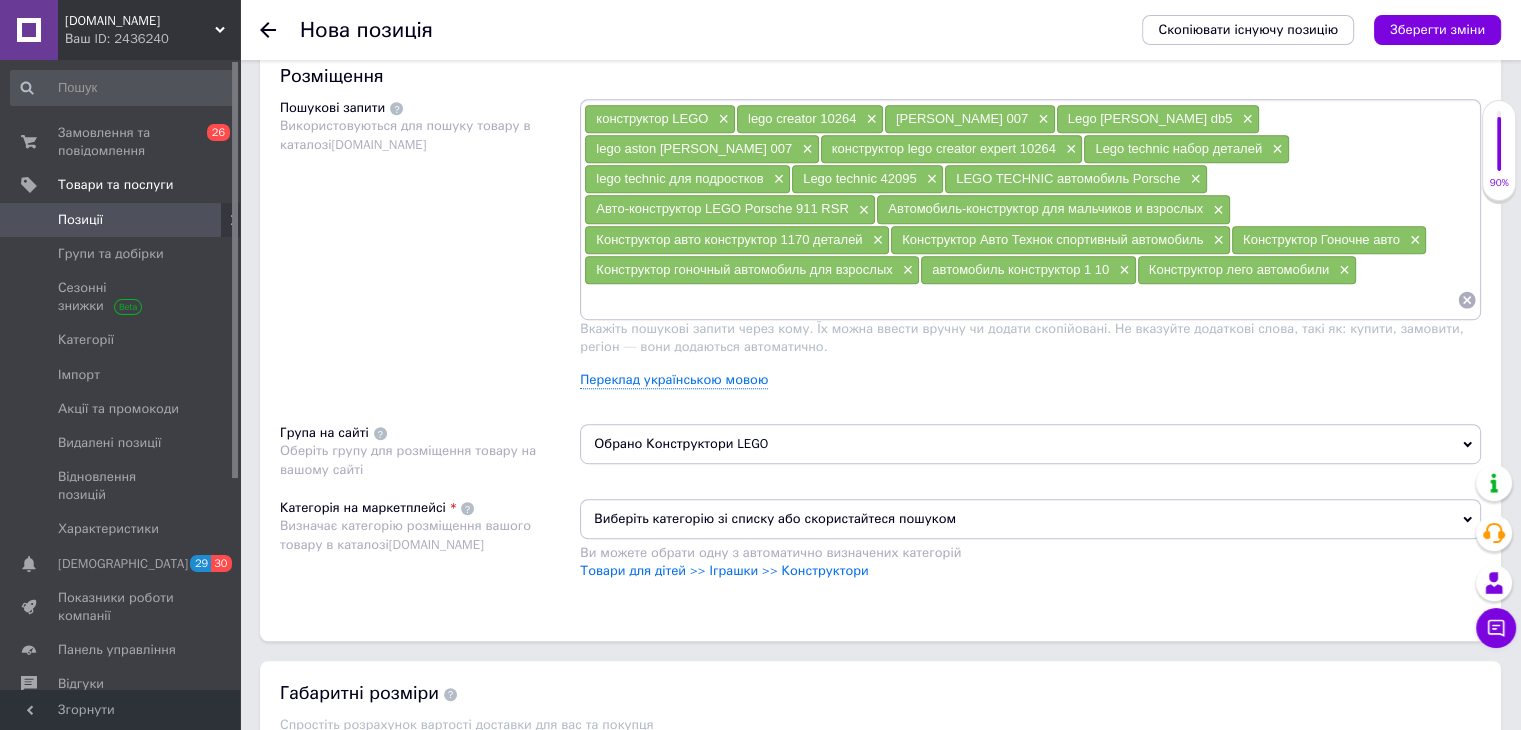 click at bounding box center (1020, 300) 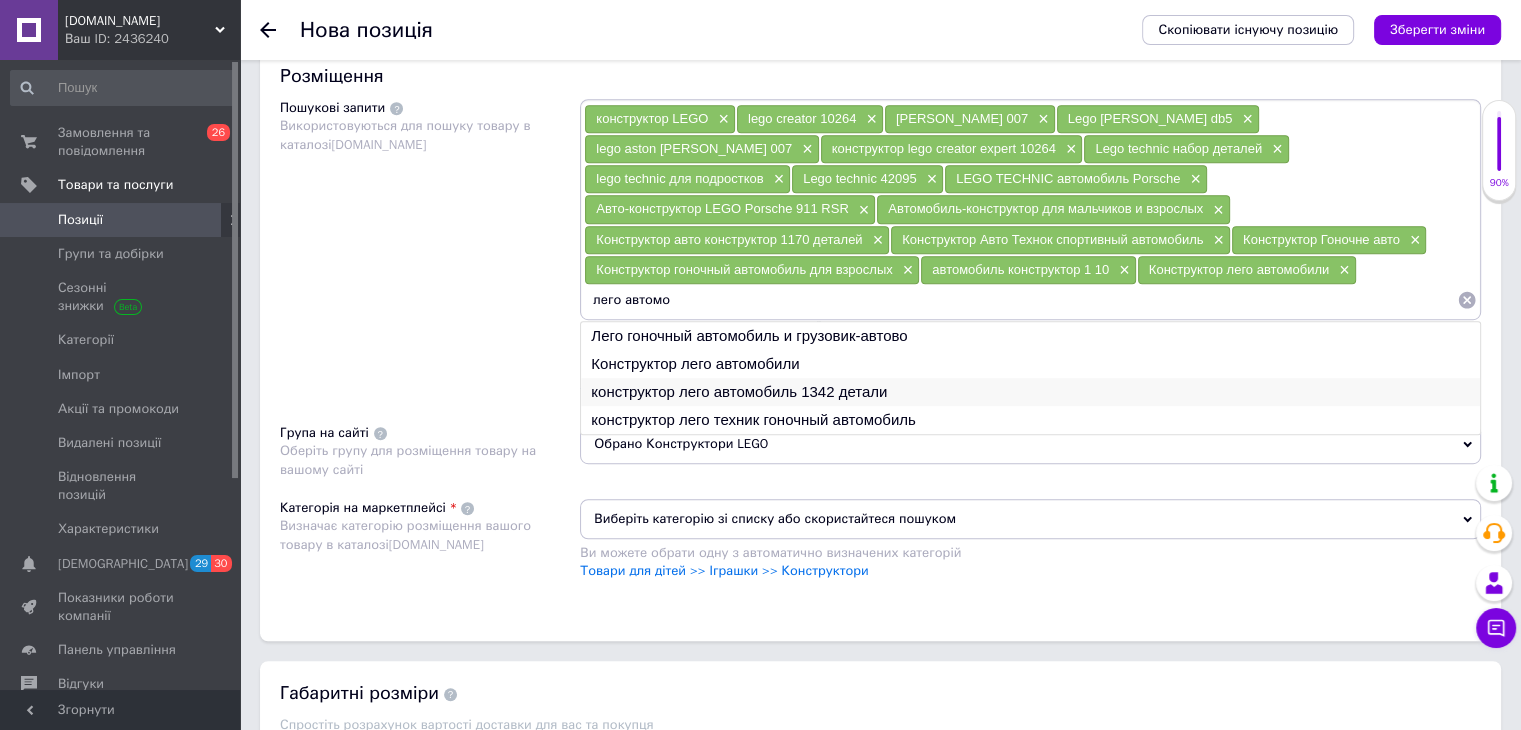 type on "лего автомо" 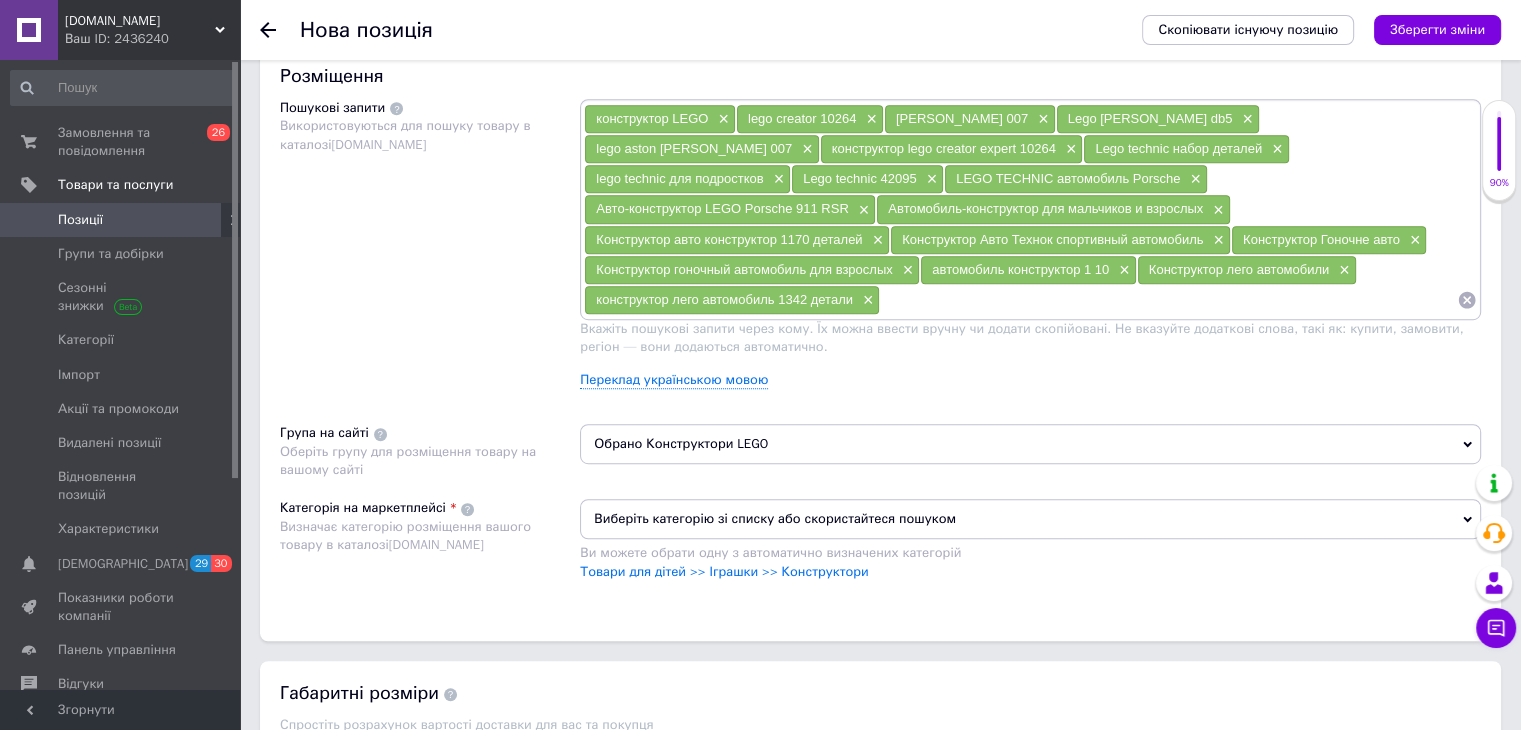 click at bounding box center (1168, 300) 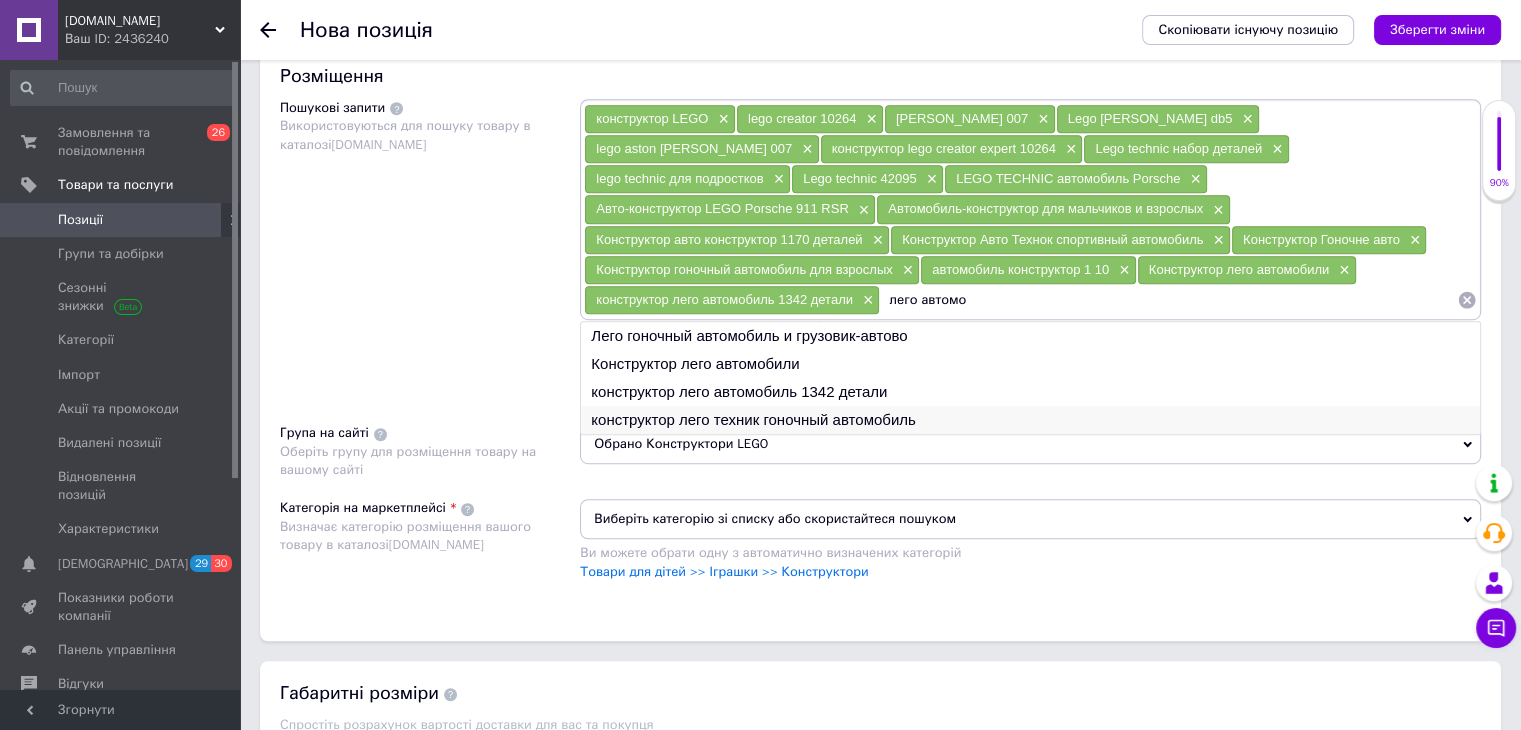 type on "лего автомо" 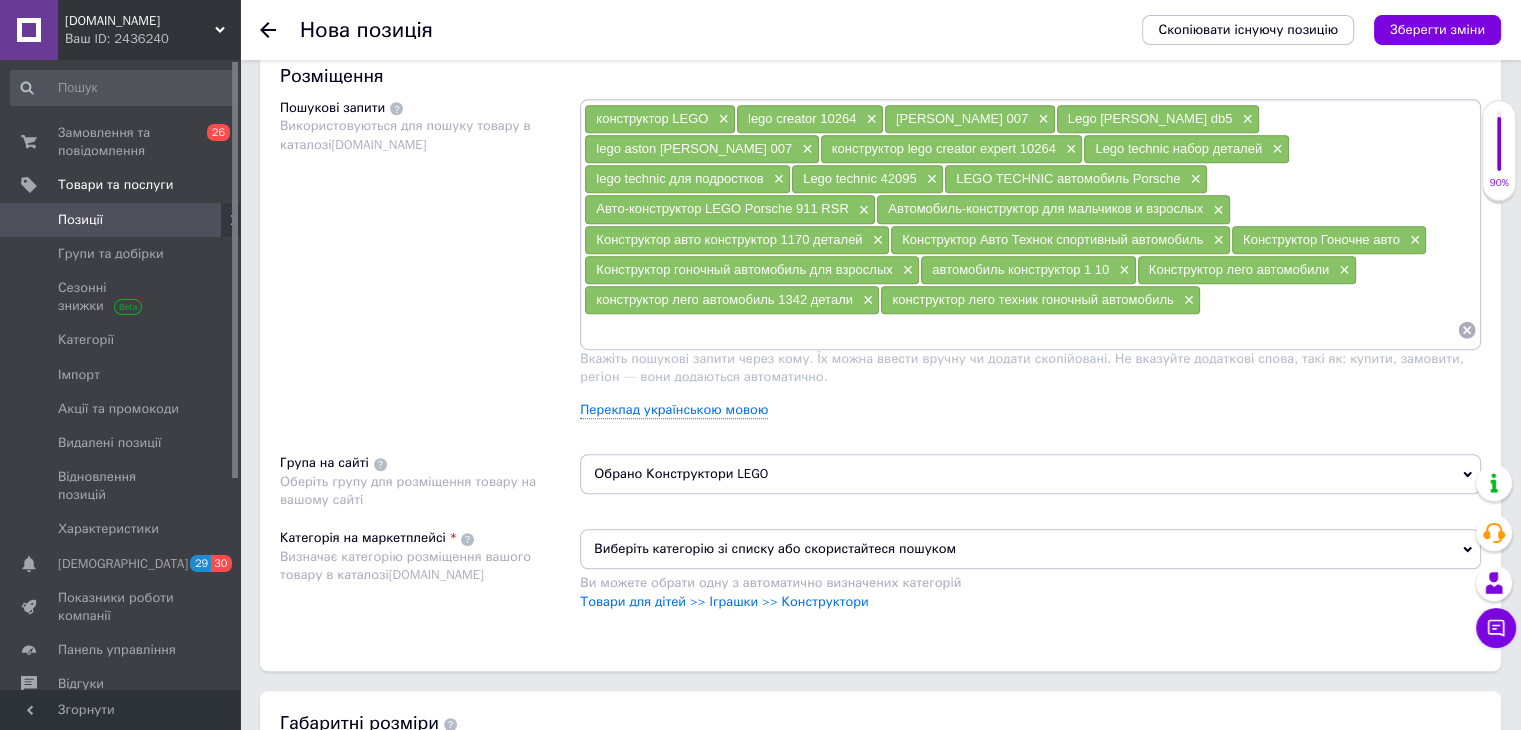 click at bounding box center [1020, 330] 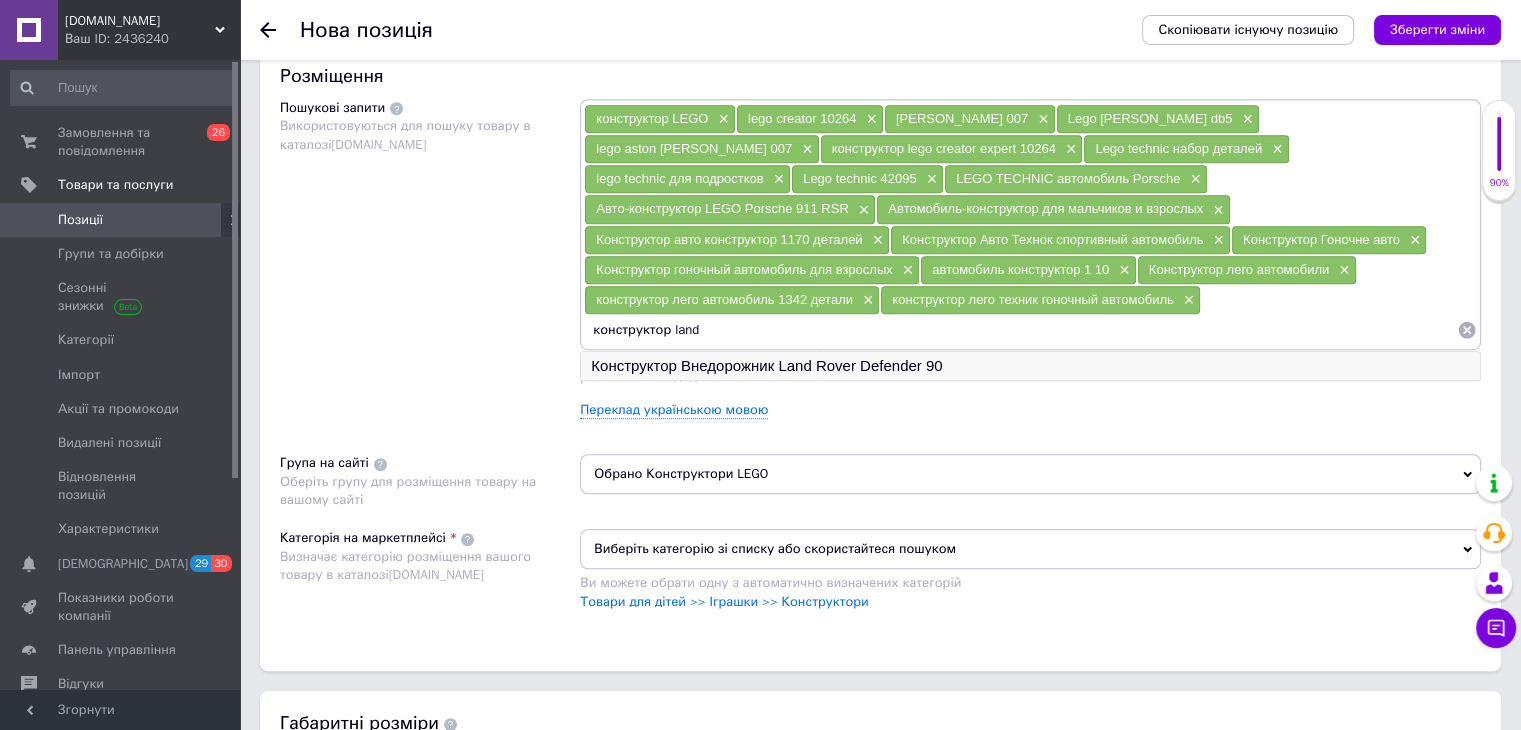 type on "конструктор land" 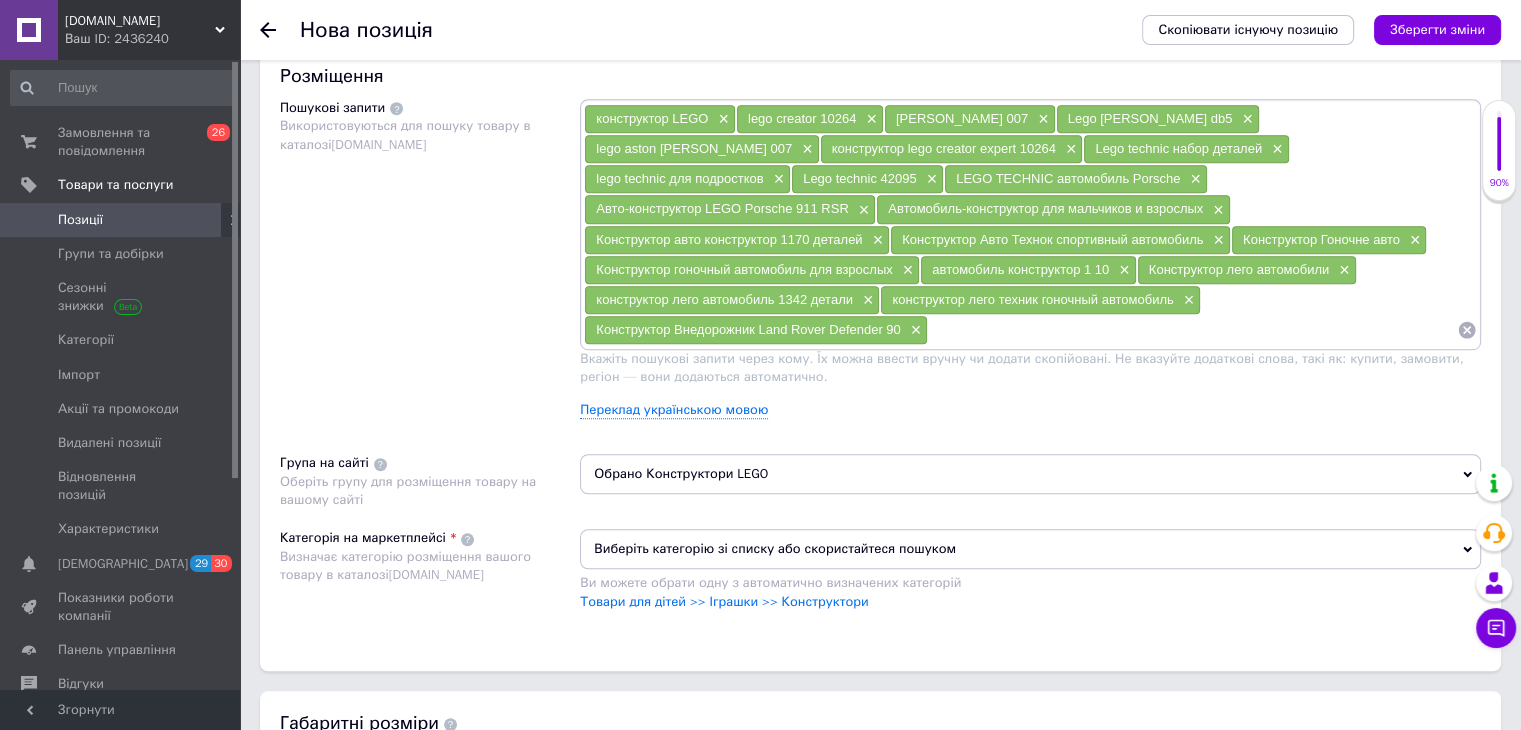 click at bounding box center (1192, 330) 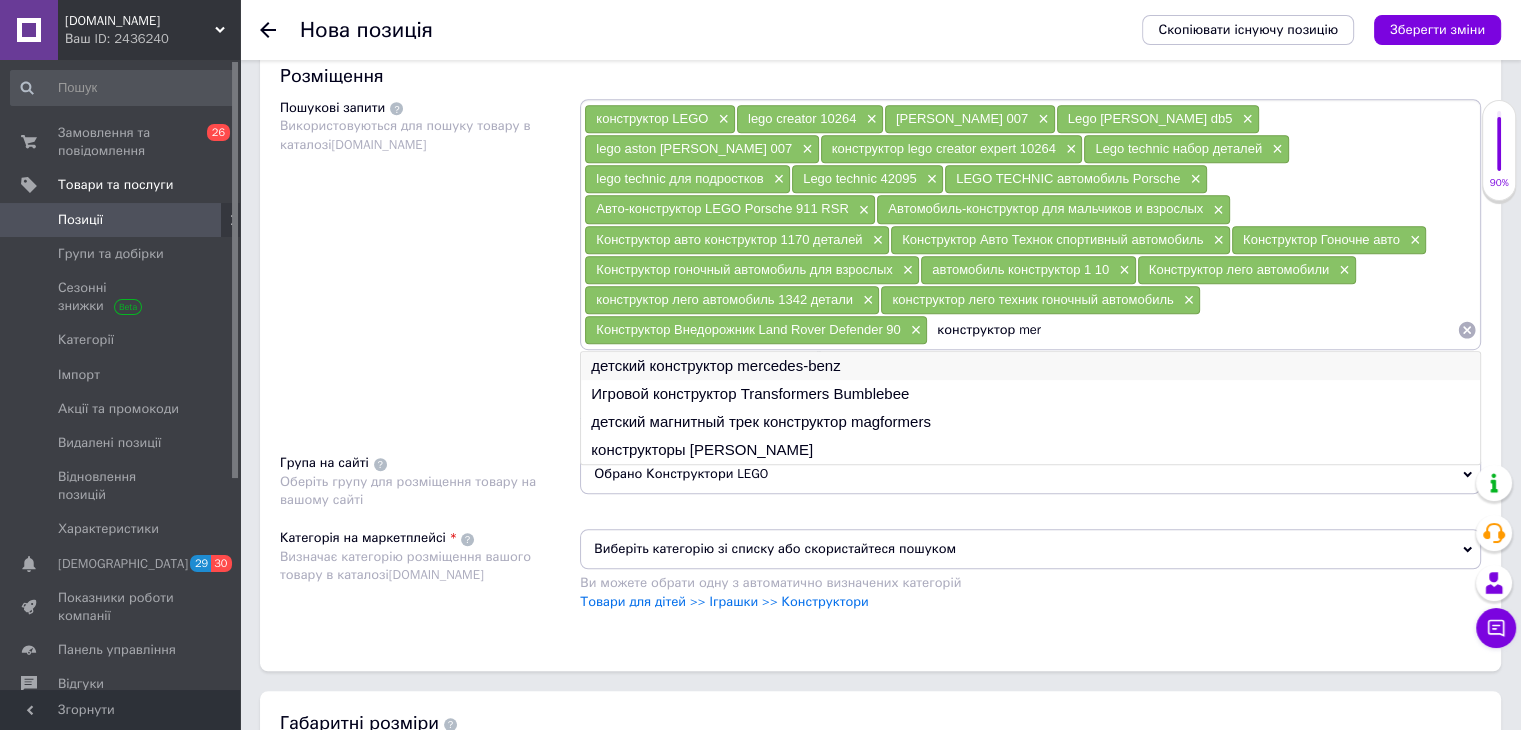 type on "конструктор mer" 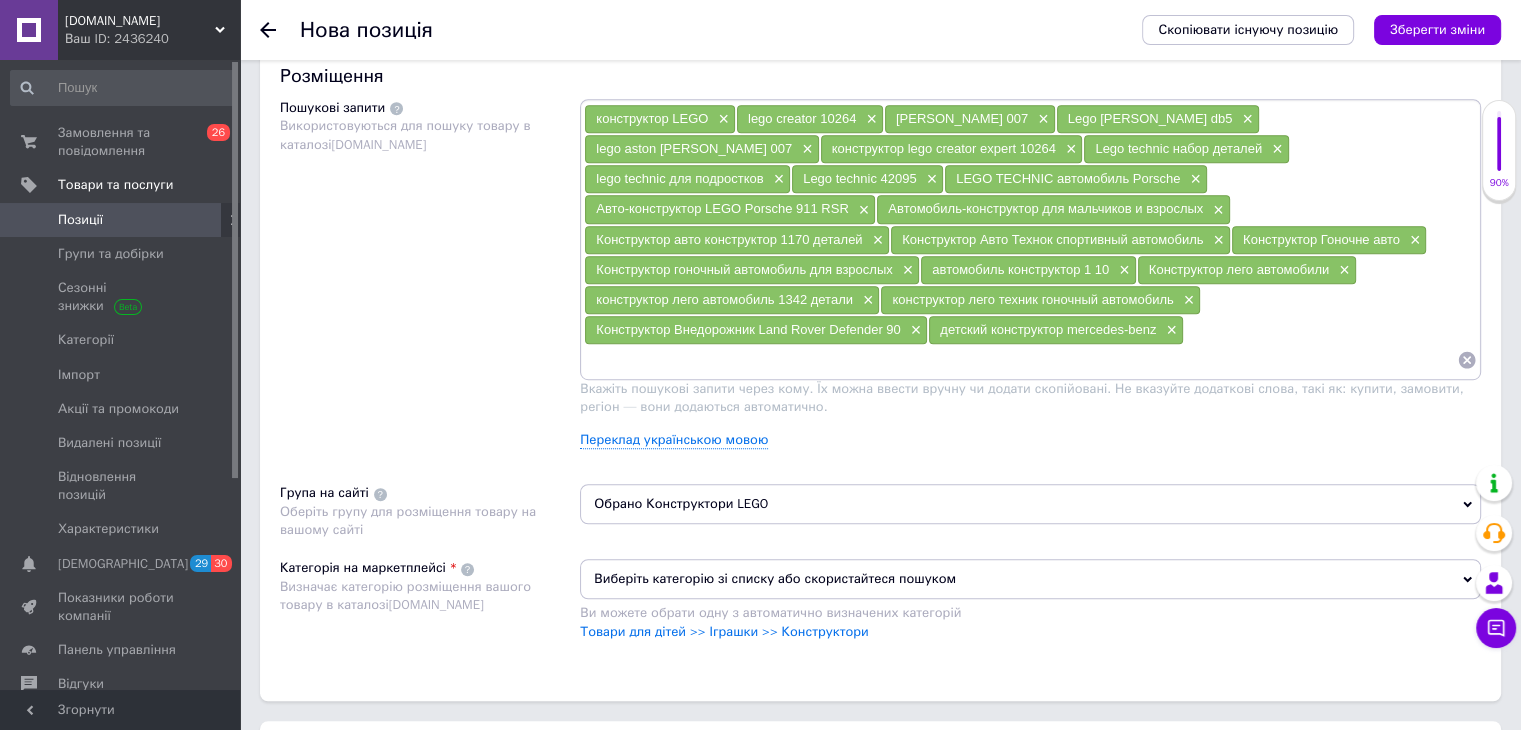 click at bounding box center (1020, 360) 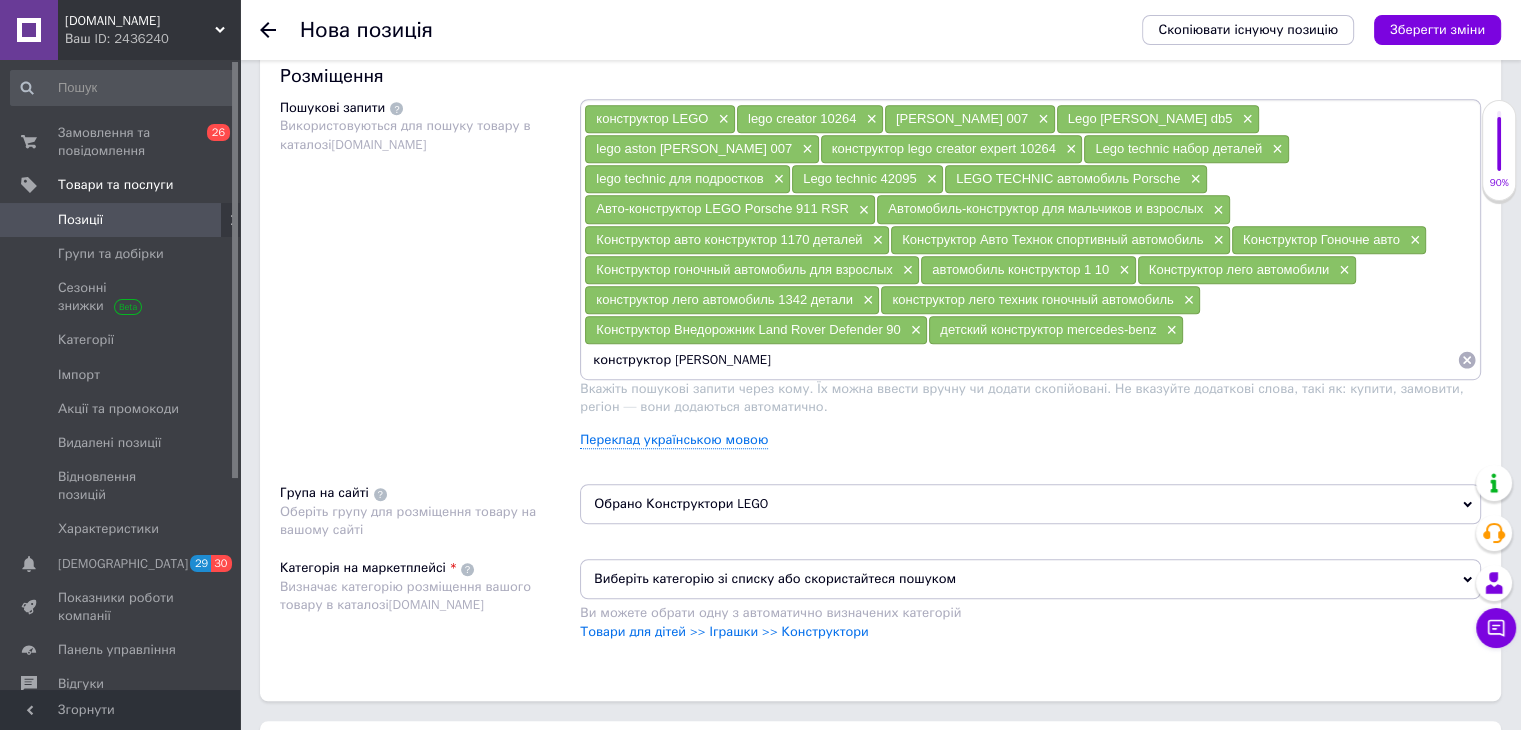 type on "конструктор aston martin" 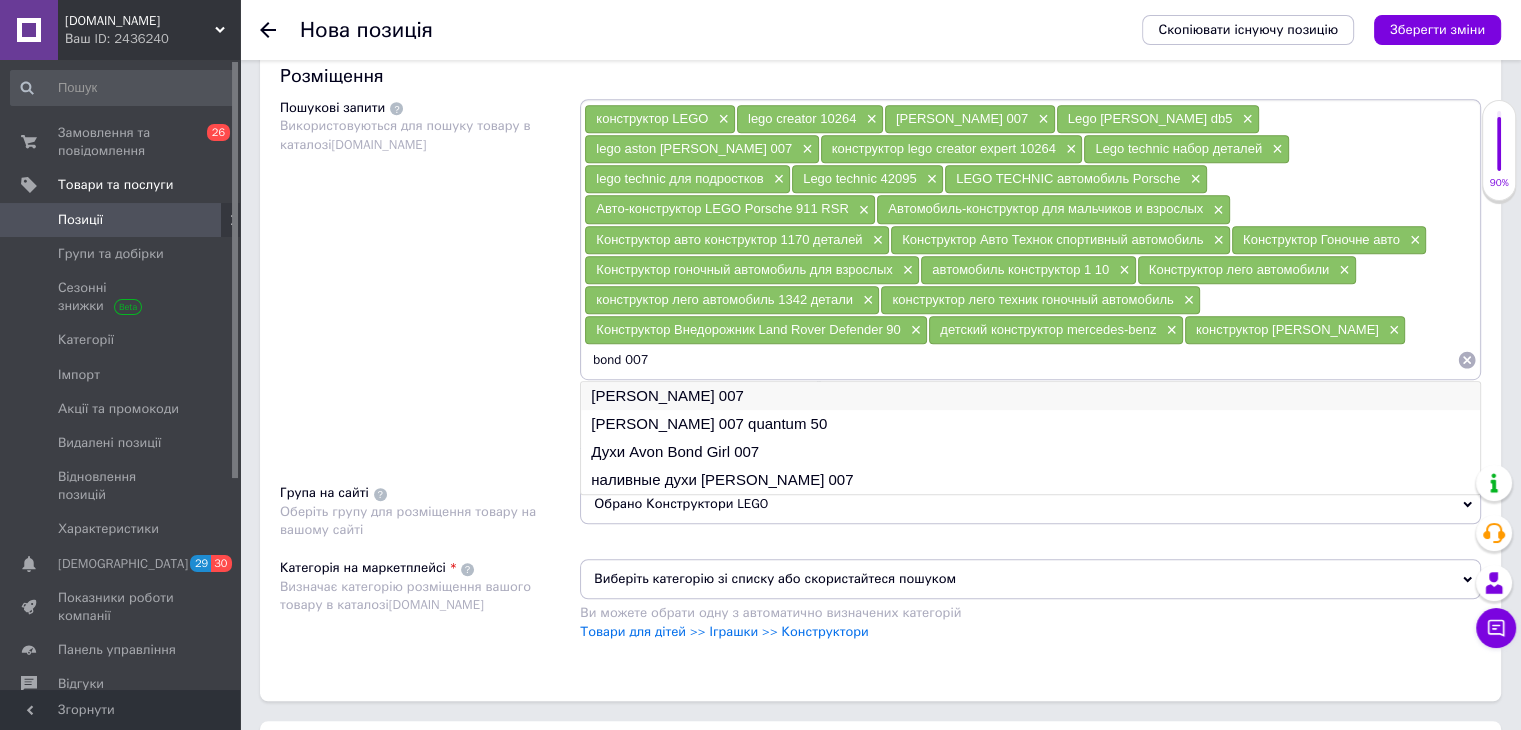 click on "James Bond 007" at bounding box center (1030, 396) 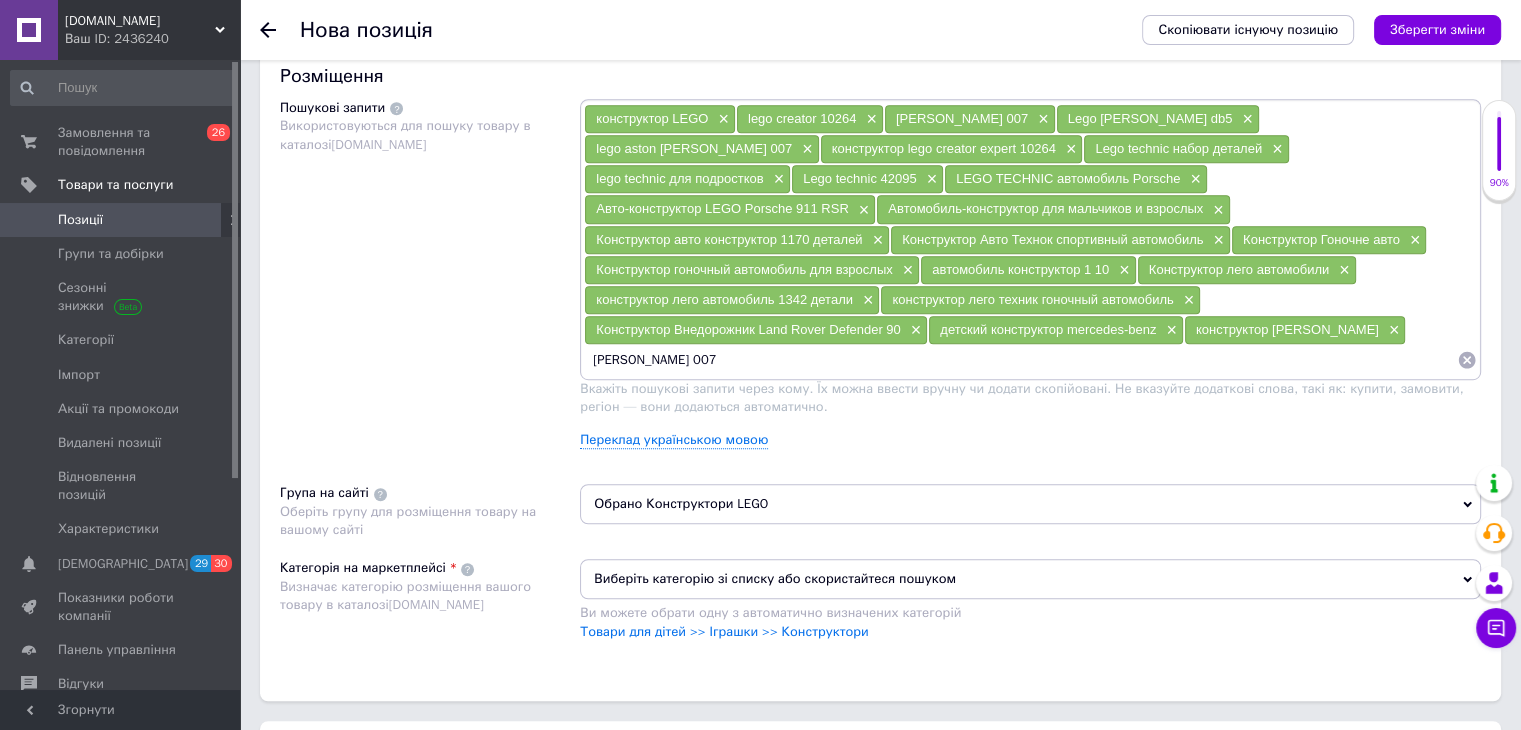 scroll, scrollTop: 0, scrollLeft: 0, axis: both 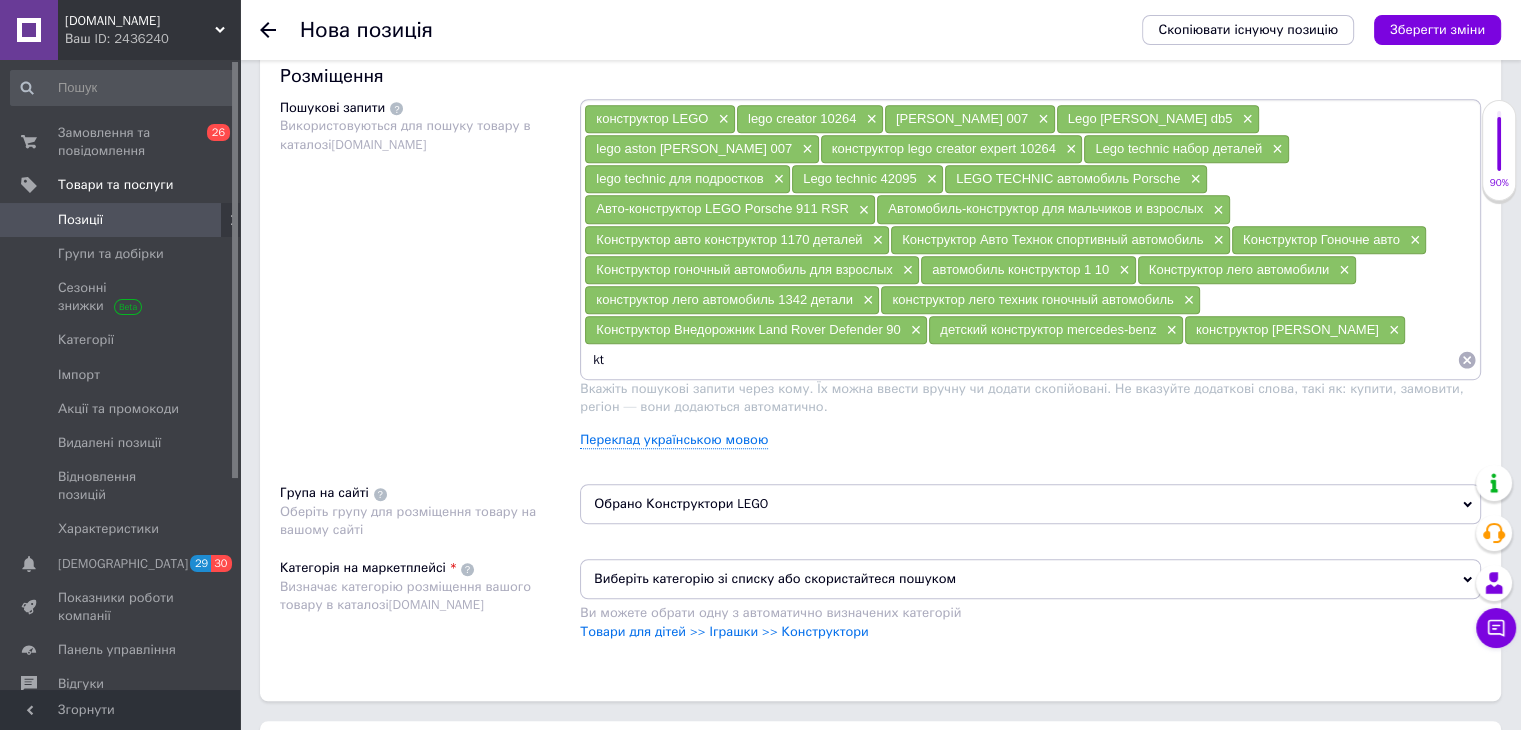 type on "k" 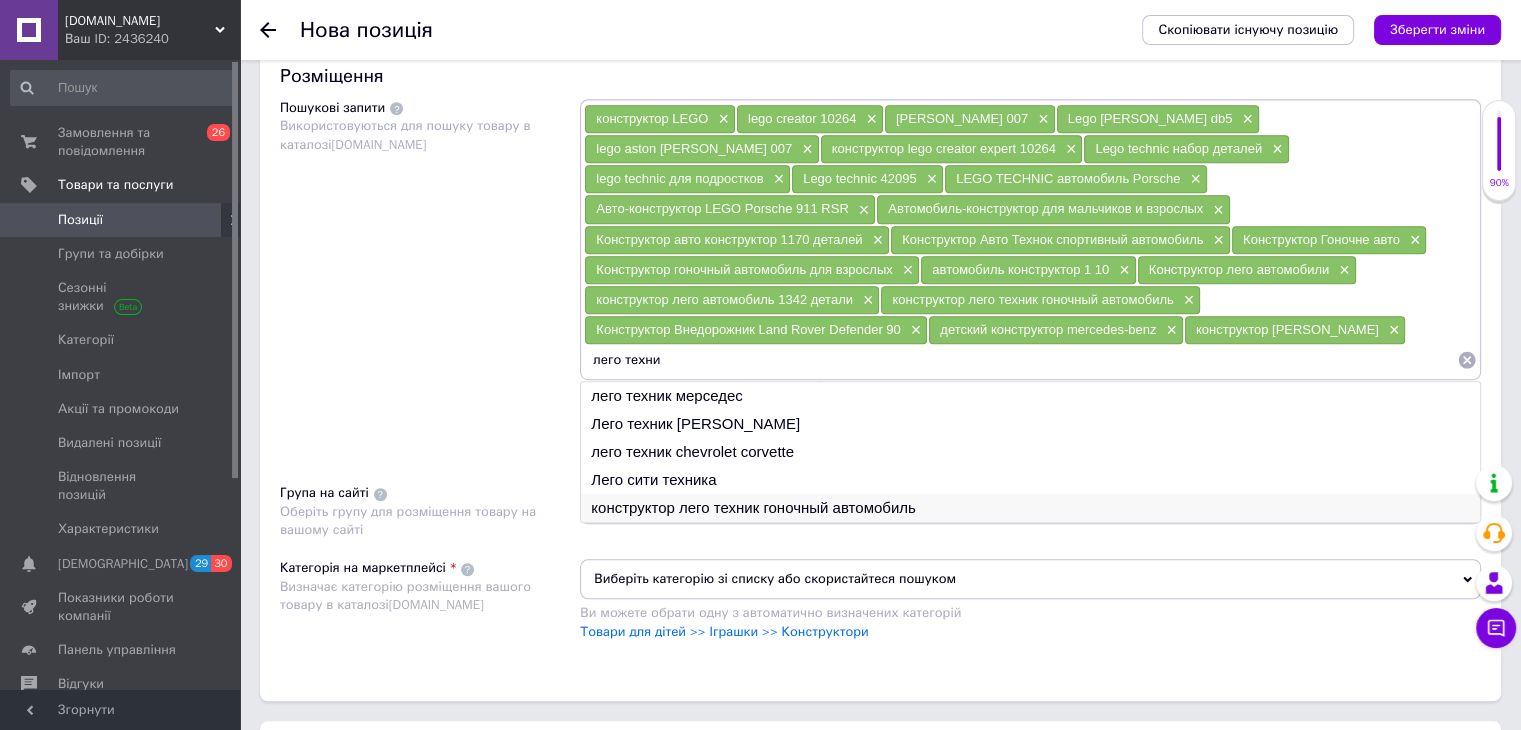 click on "конструктор лего техник гоночный автомобиль" at bounding box center (1030, 508) 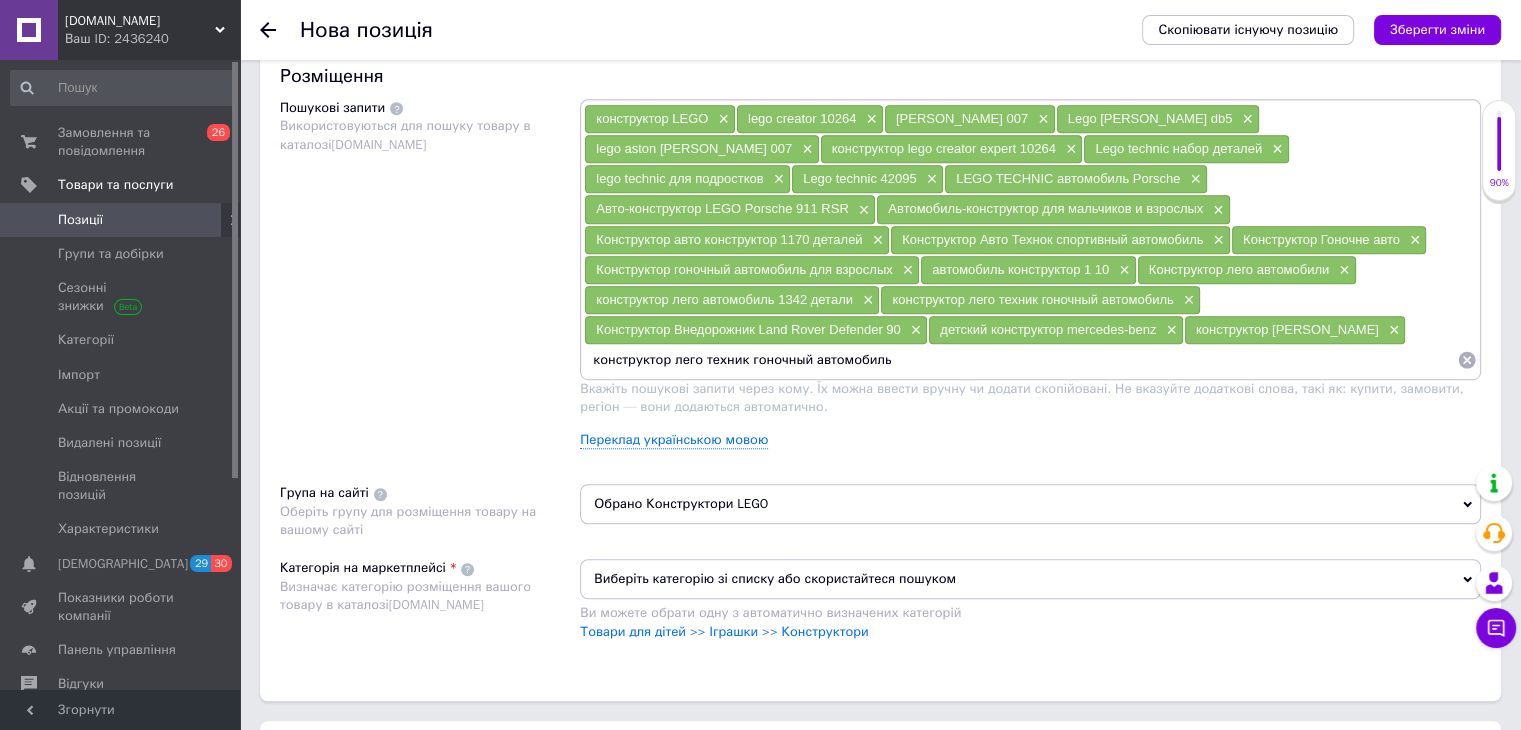 scroll, scrollTop: 0, scrollLeft: 0, axis: both 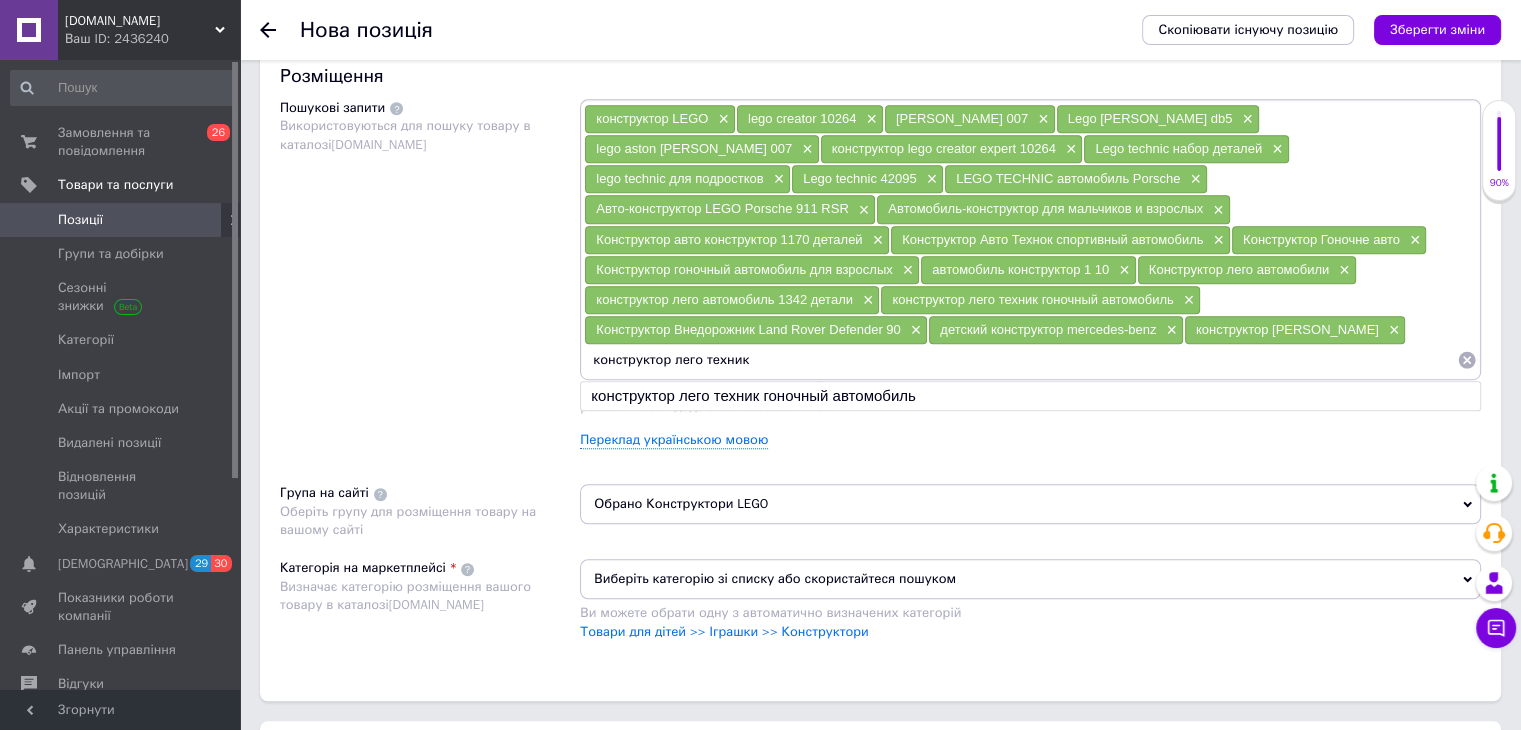 click on "конструктор лего техник" at bounding box center (1020, 360) 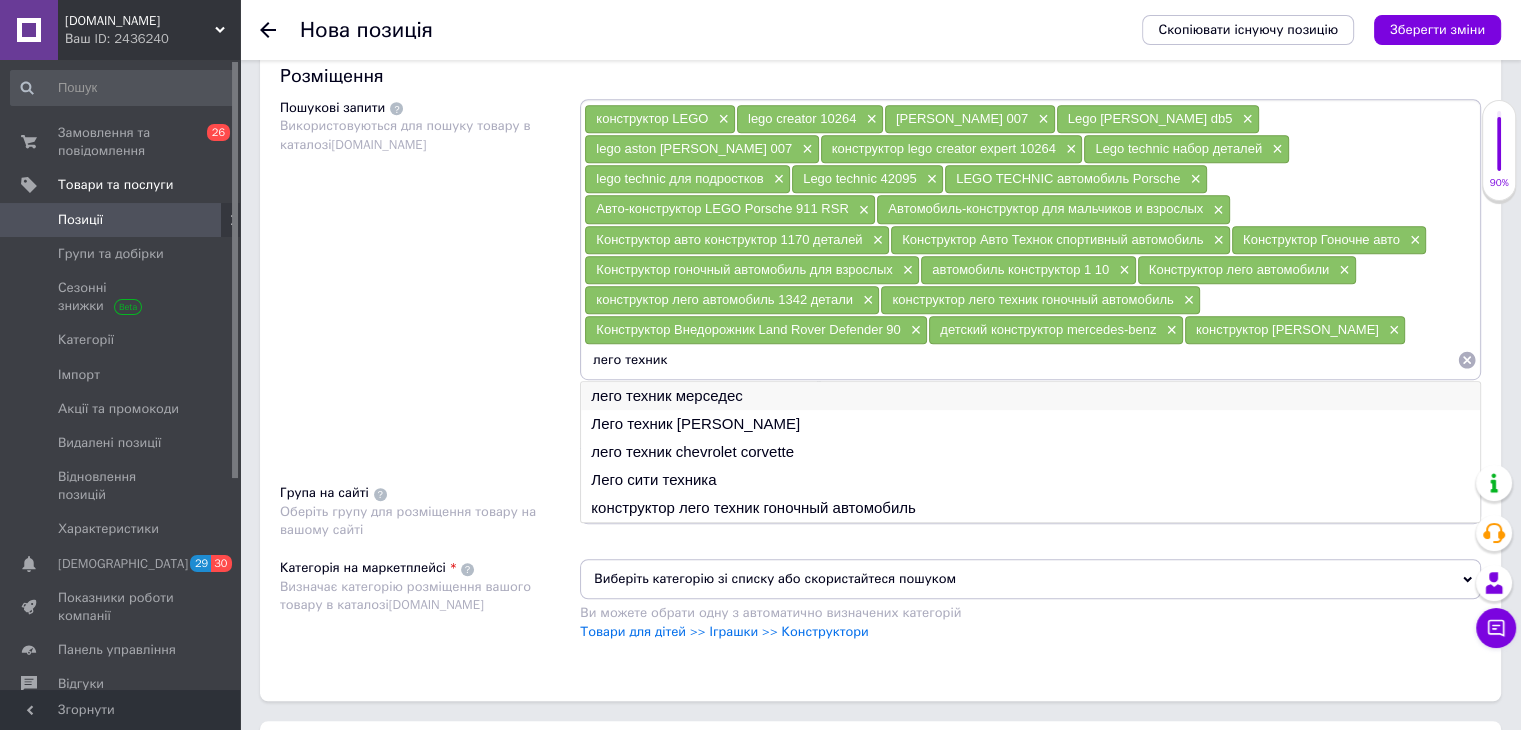 type on "лего техник" 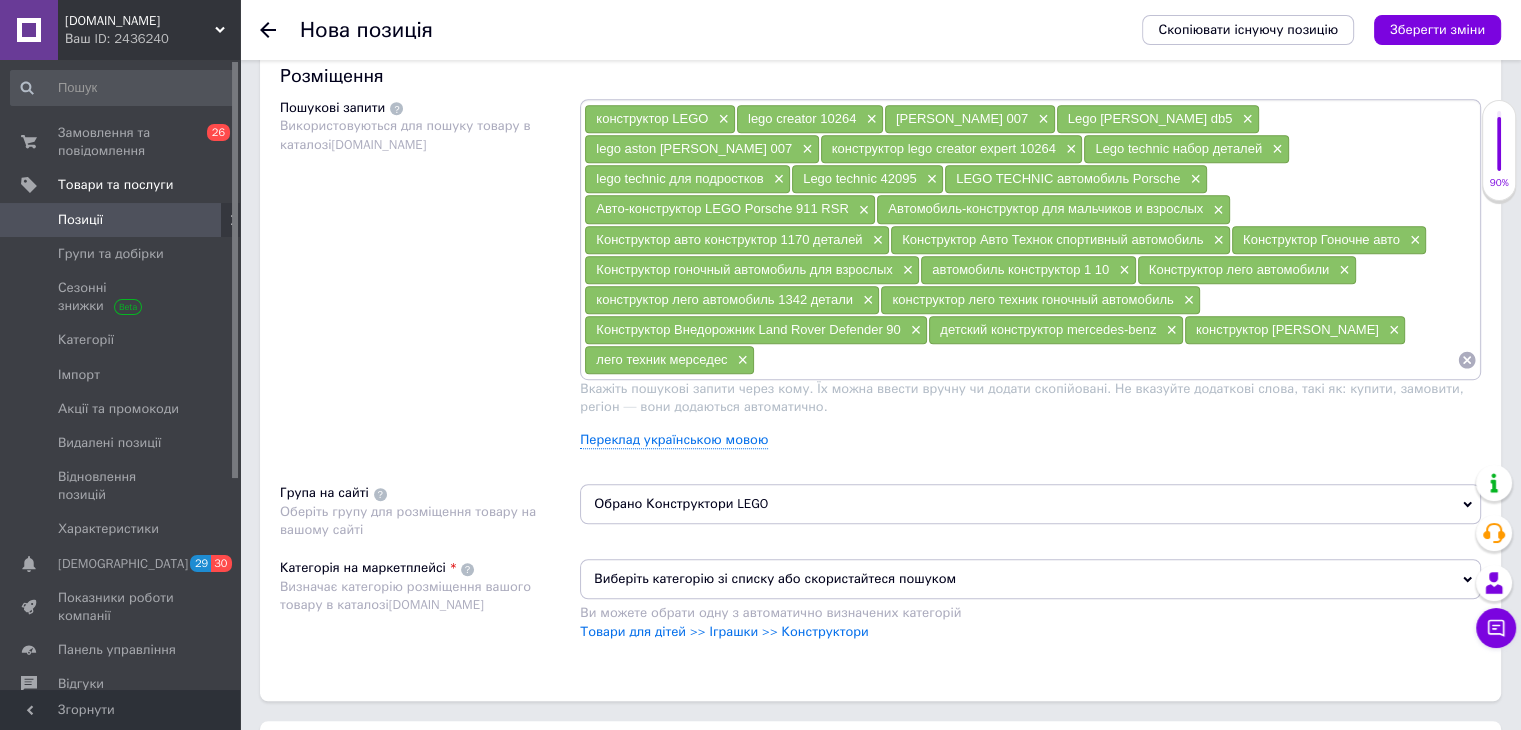 click at bounding box center [1106, 360] 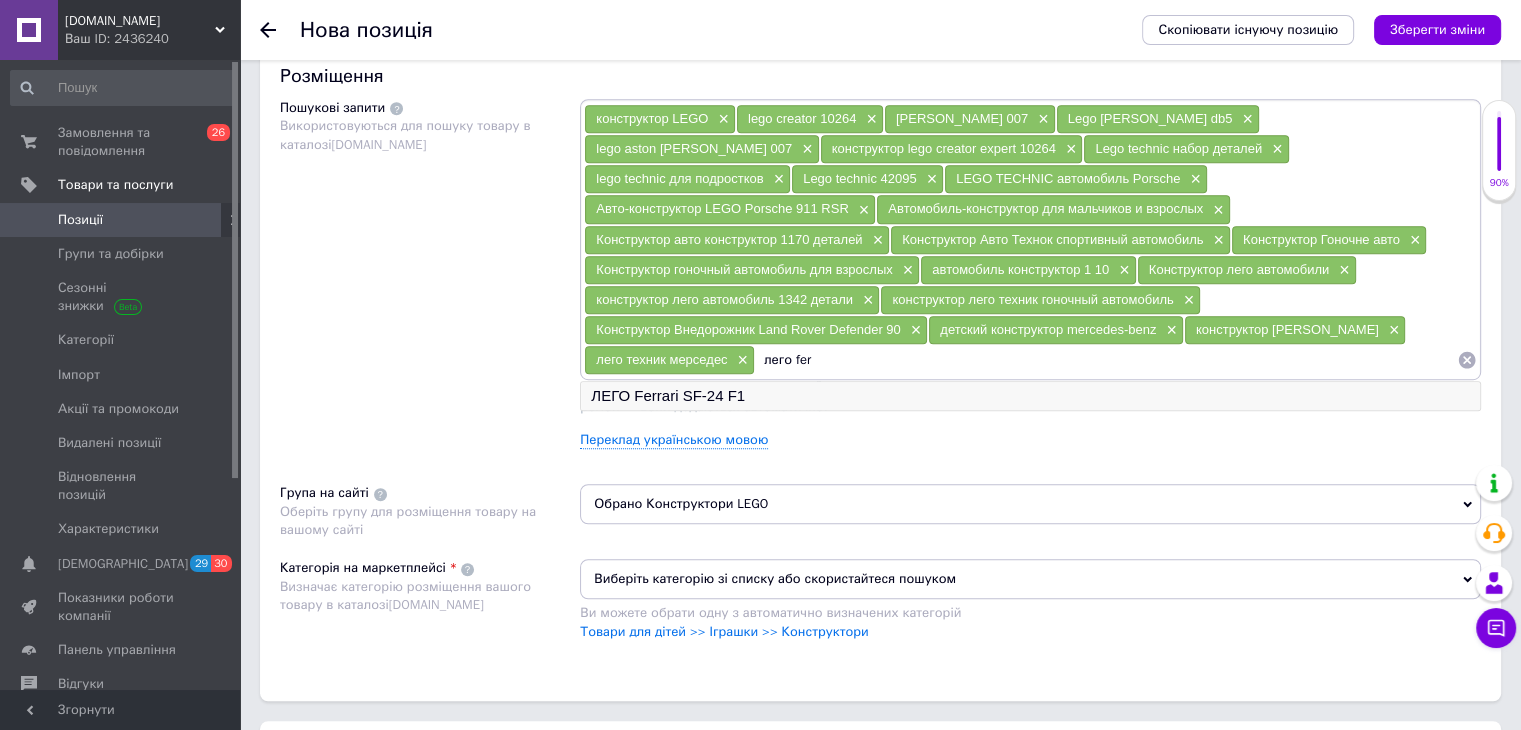 type on "лего fer" 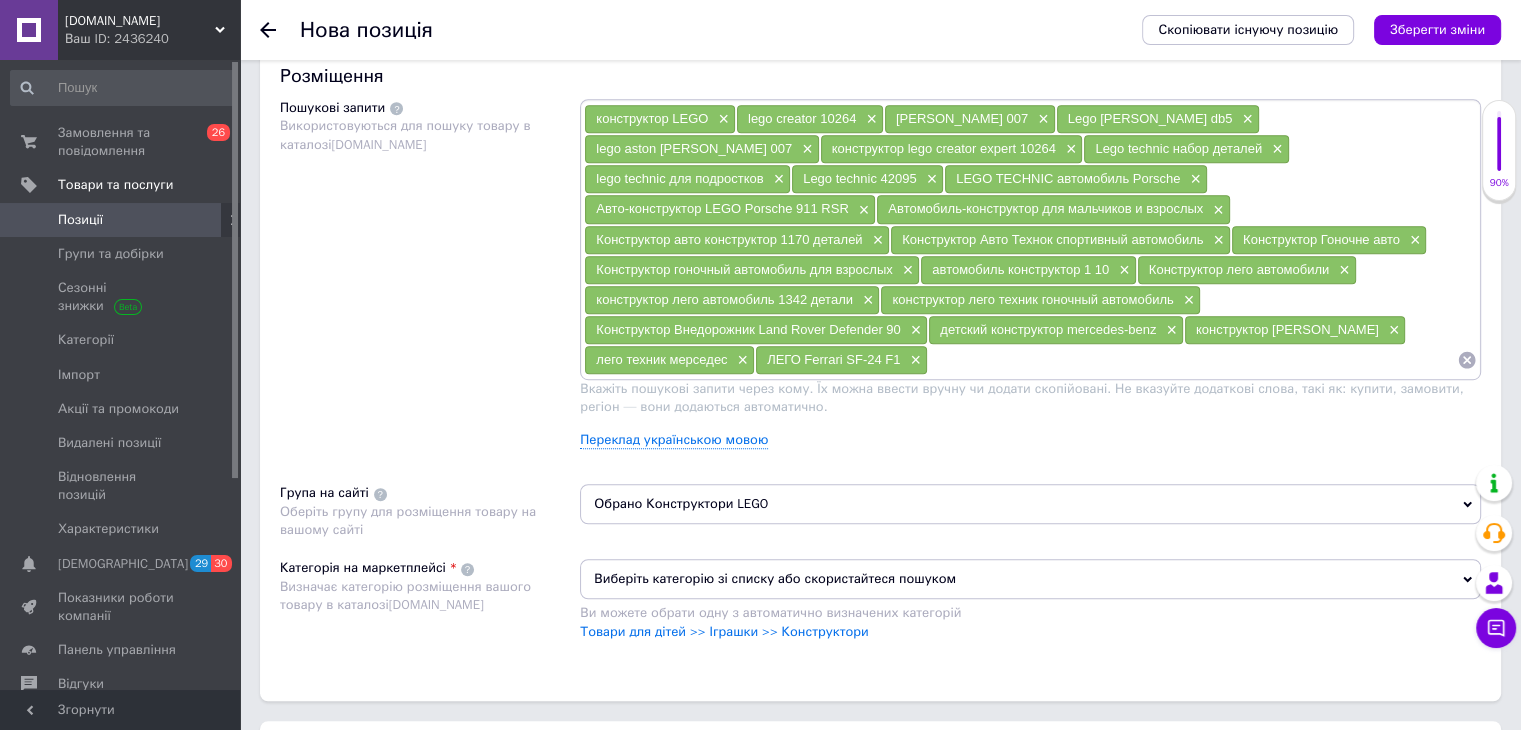 click at bounding box center (1192, 360) 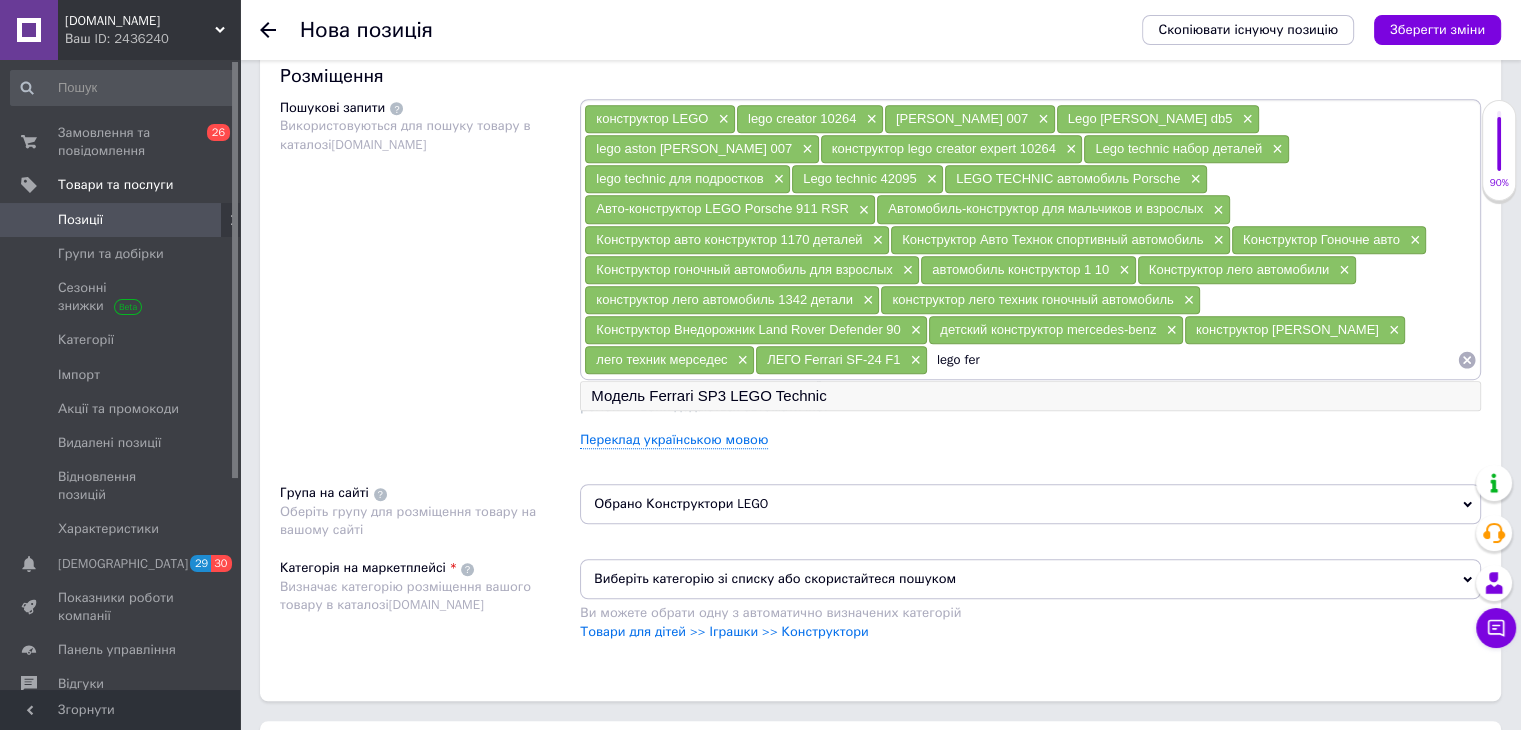 type on "lego fer" 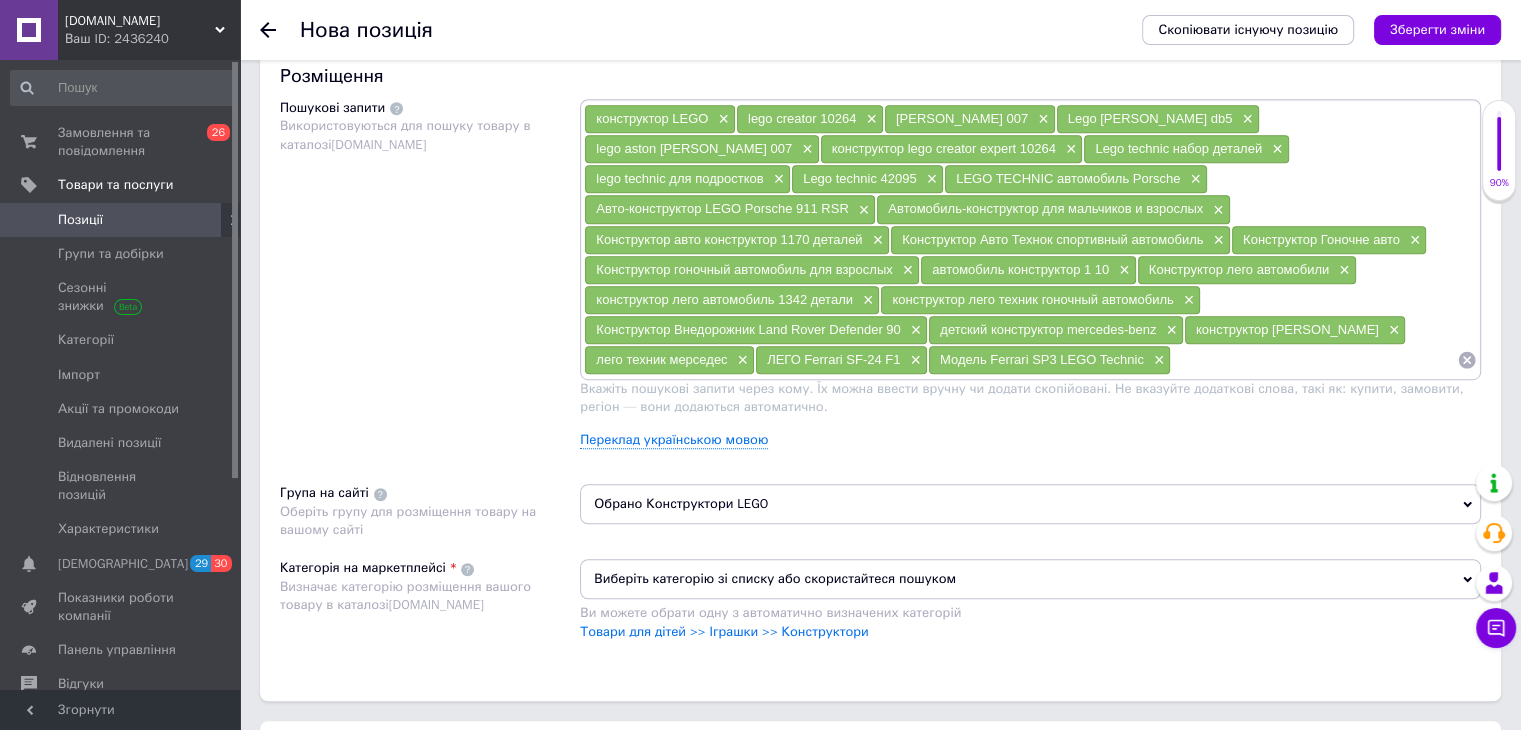 click at bounding box center (1314, 360) 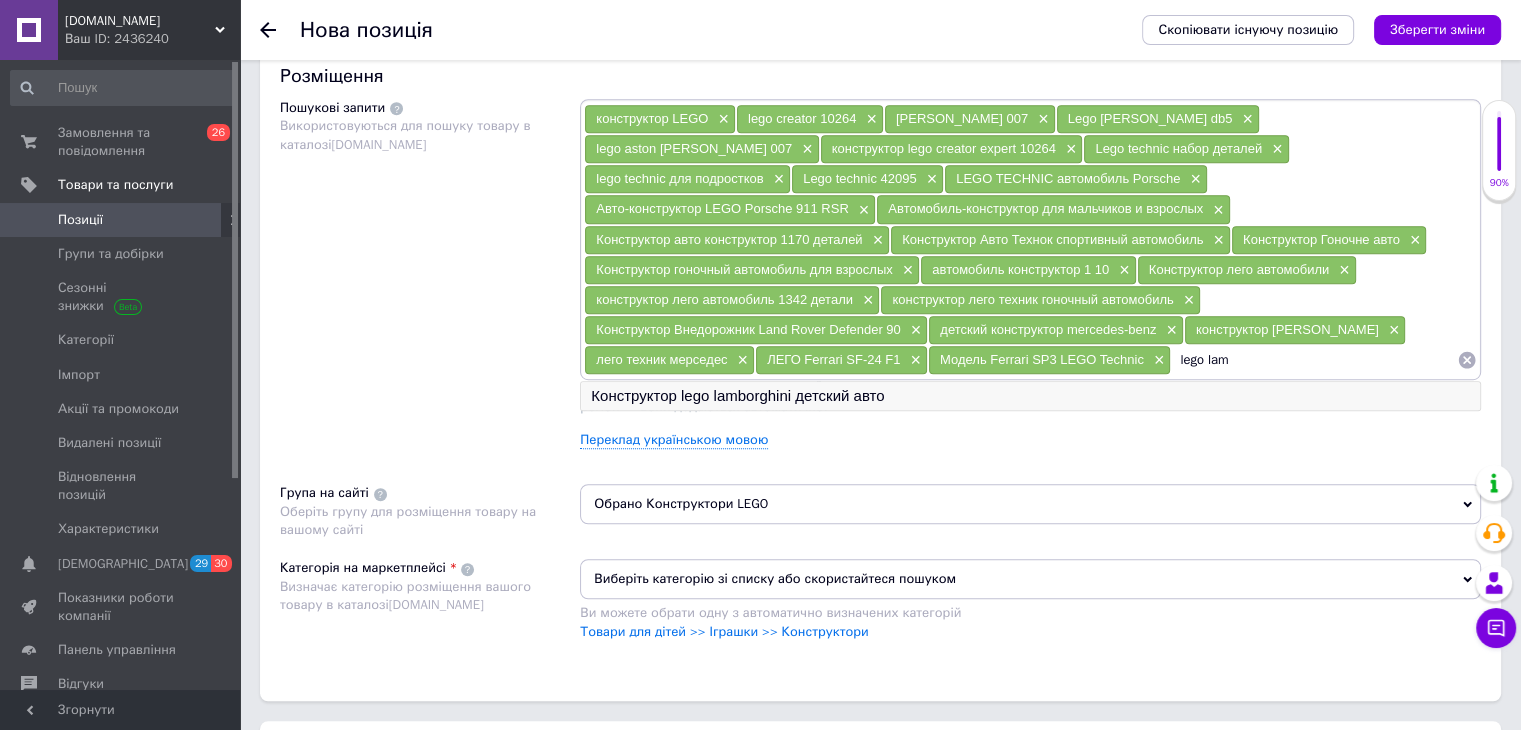 type on "lego lam" 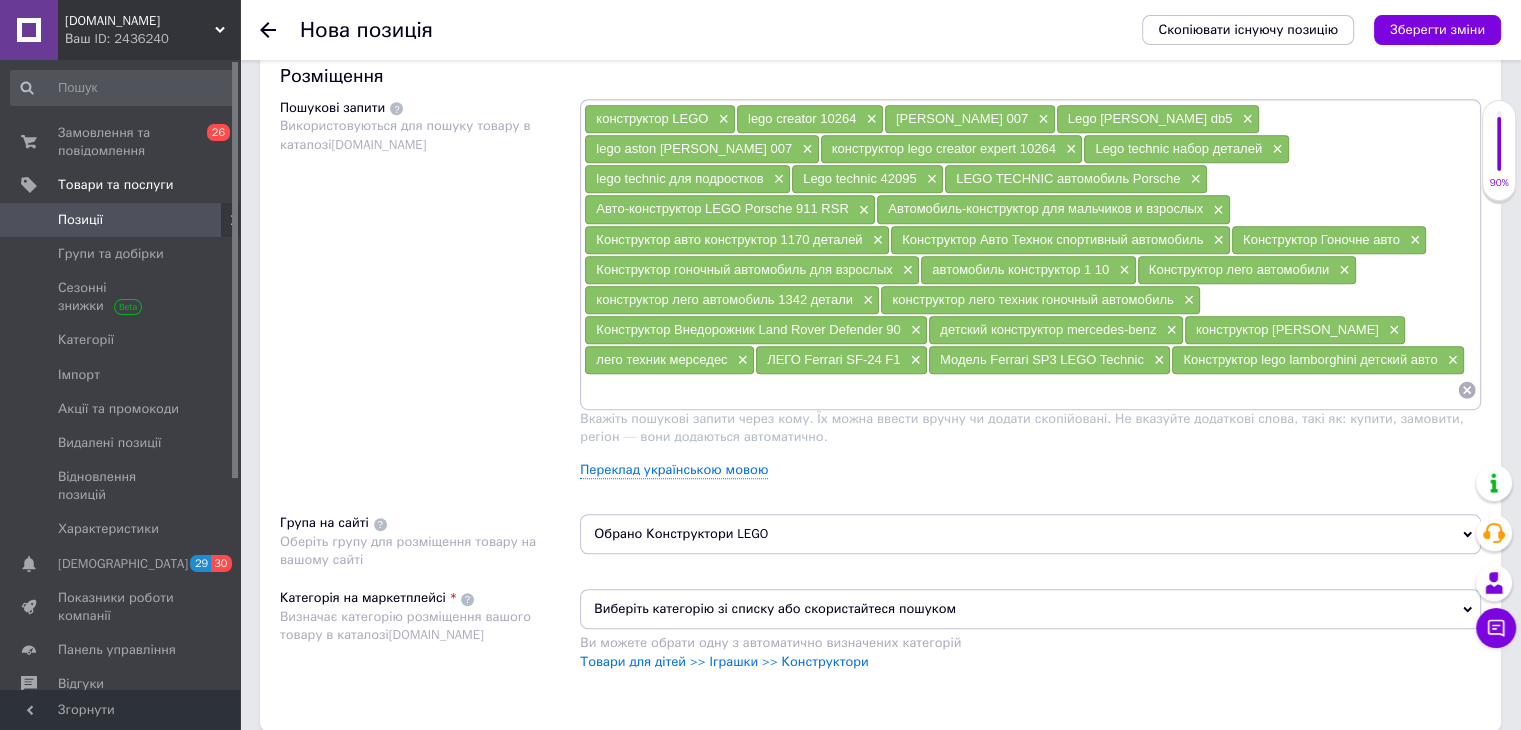 click at bounding box center [1020, 390] 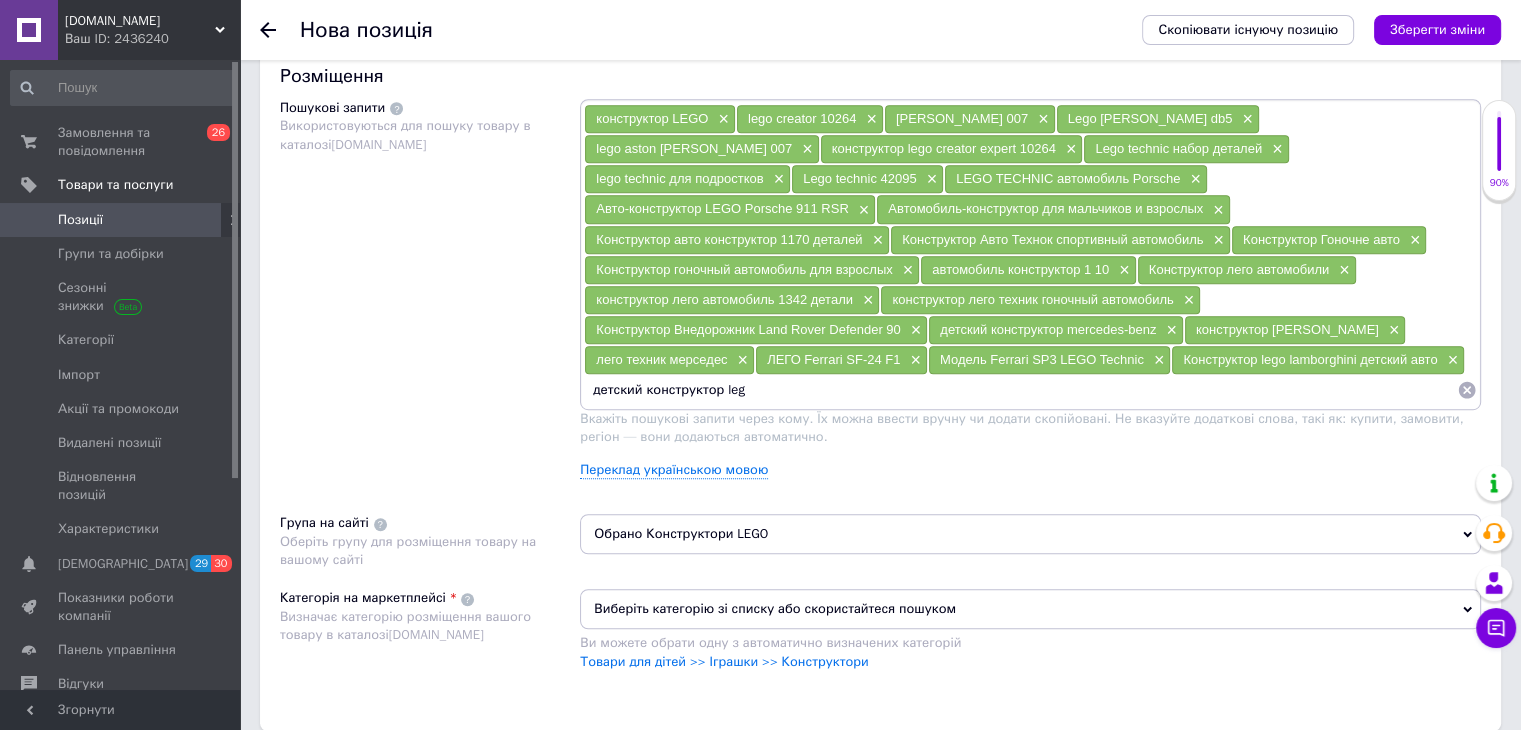 type on "детский конструктор lego" 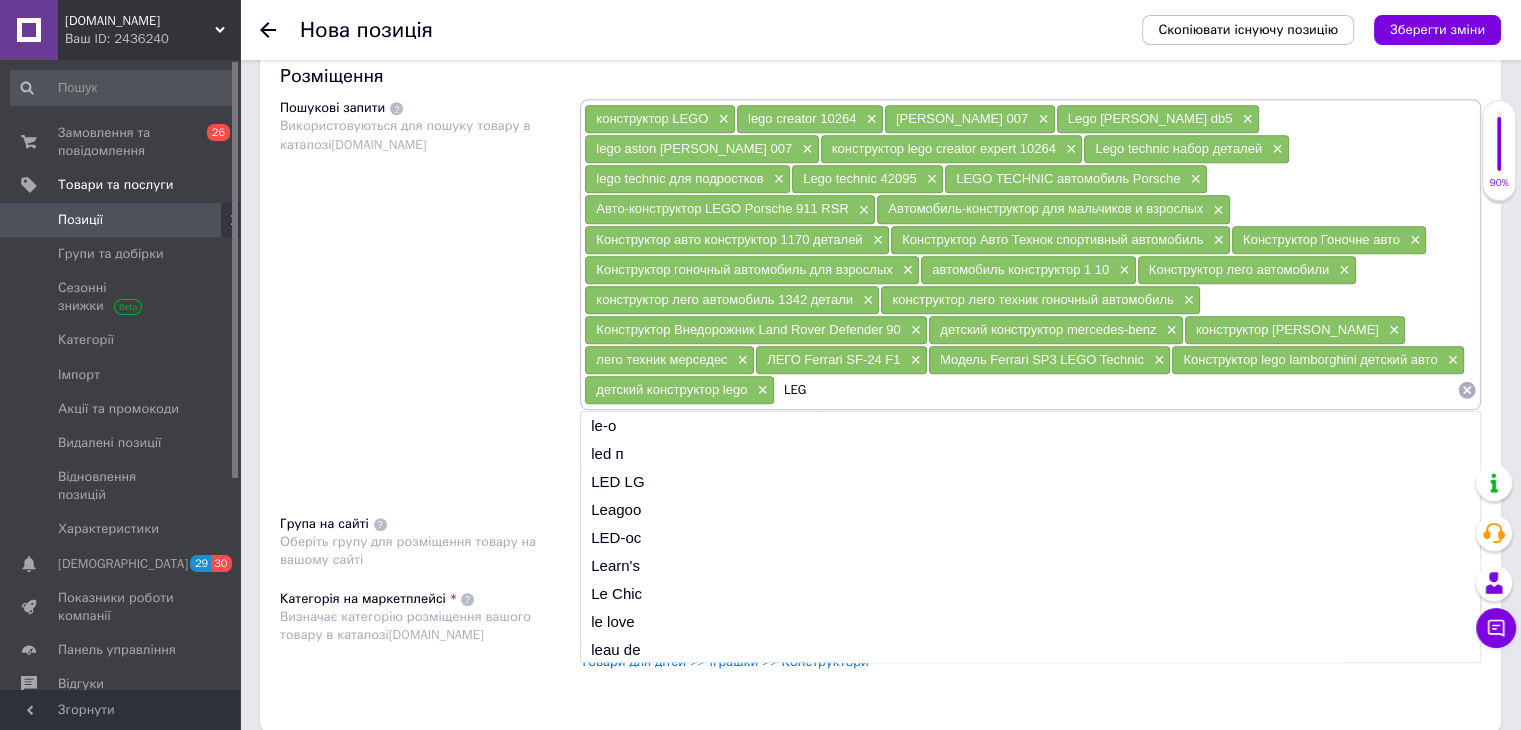 type on "LEGO" 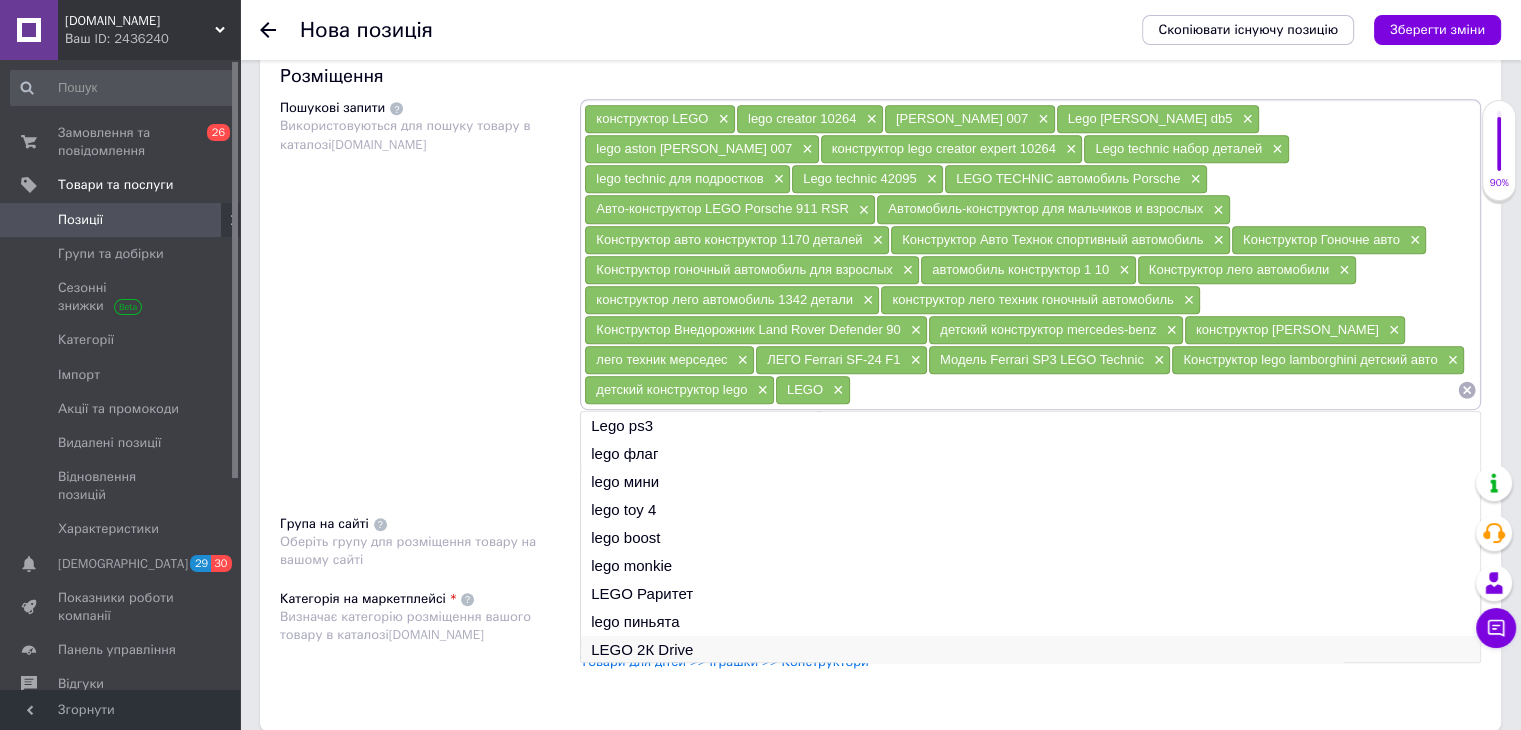 click on "LEGO 2К Drive" at bounding box center (1030, 650) 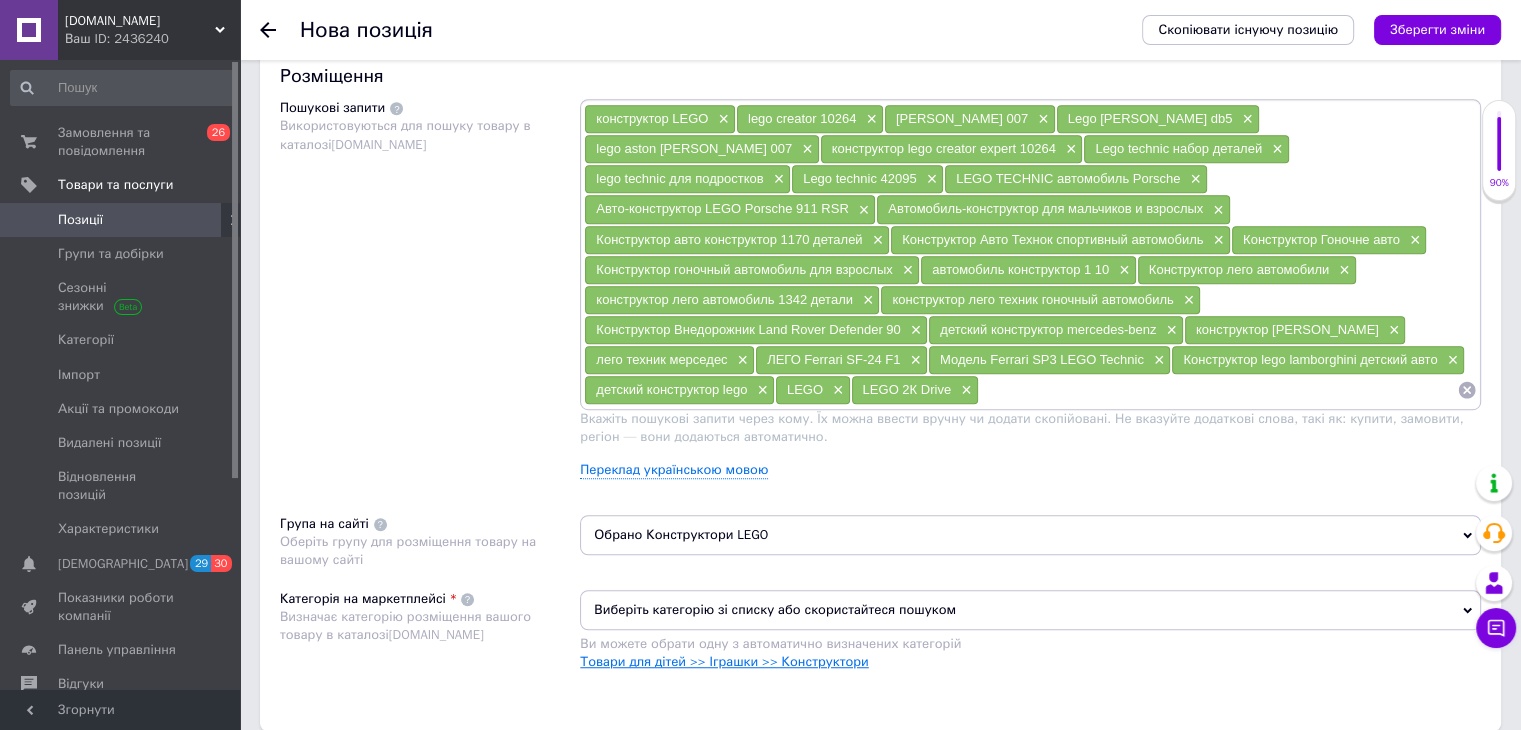 click on "Товари для дітей >> Іграшки >> Конструктори" at bounding box center [724, 661] 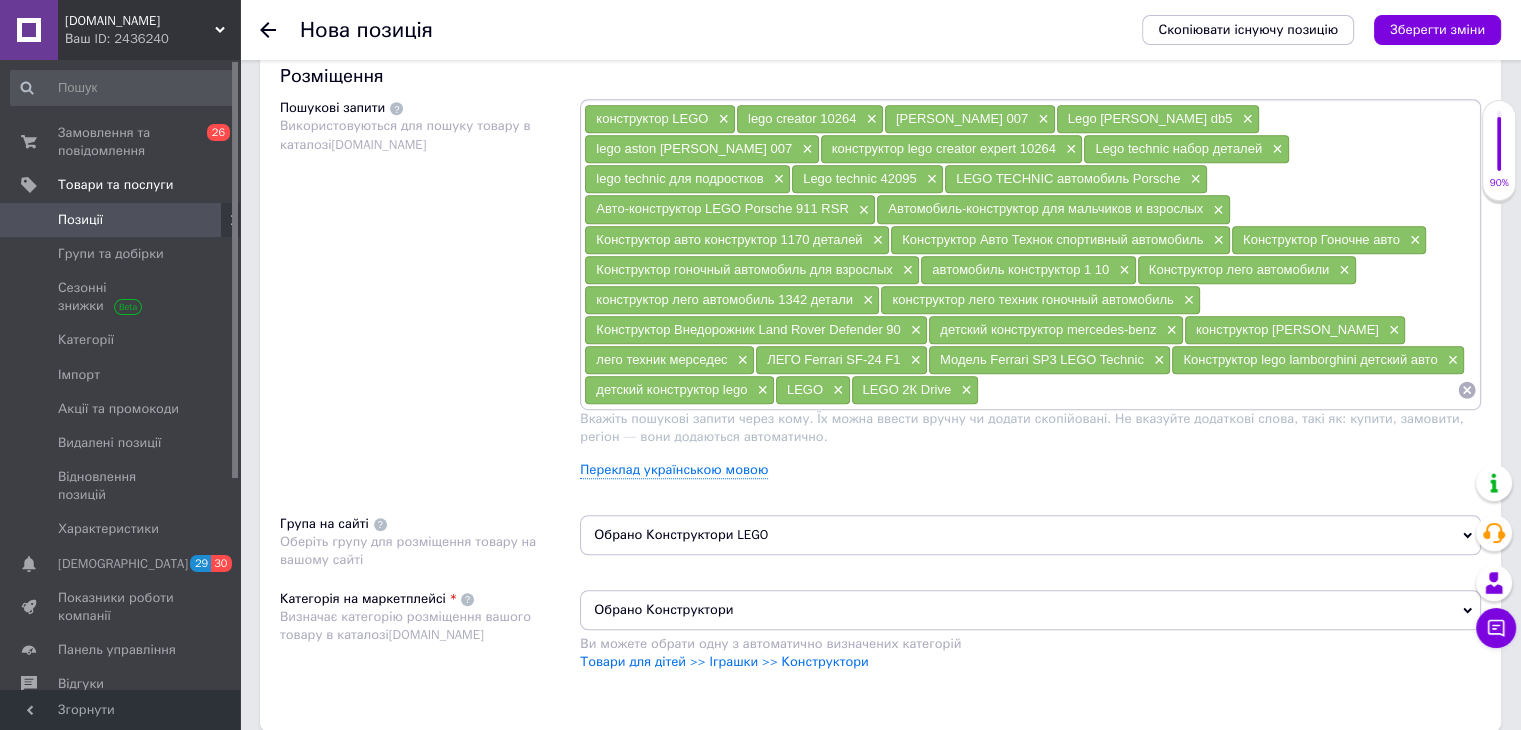 scroll, scrollTop: 1810, scrollLeft: 0, axis: vertical 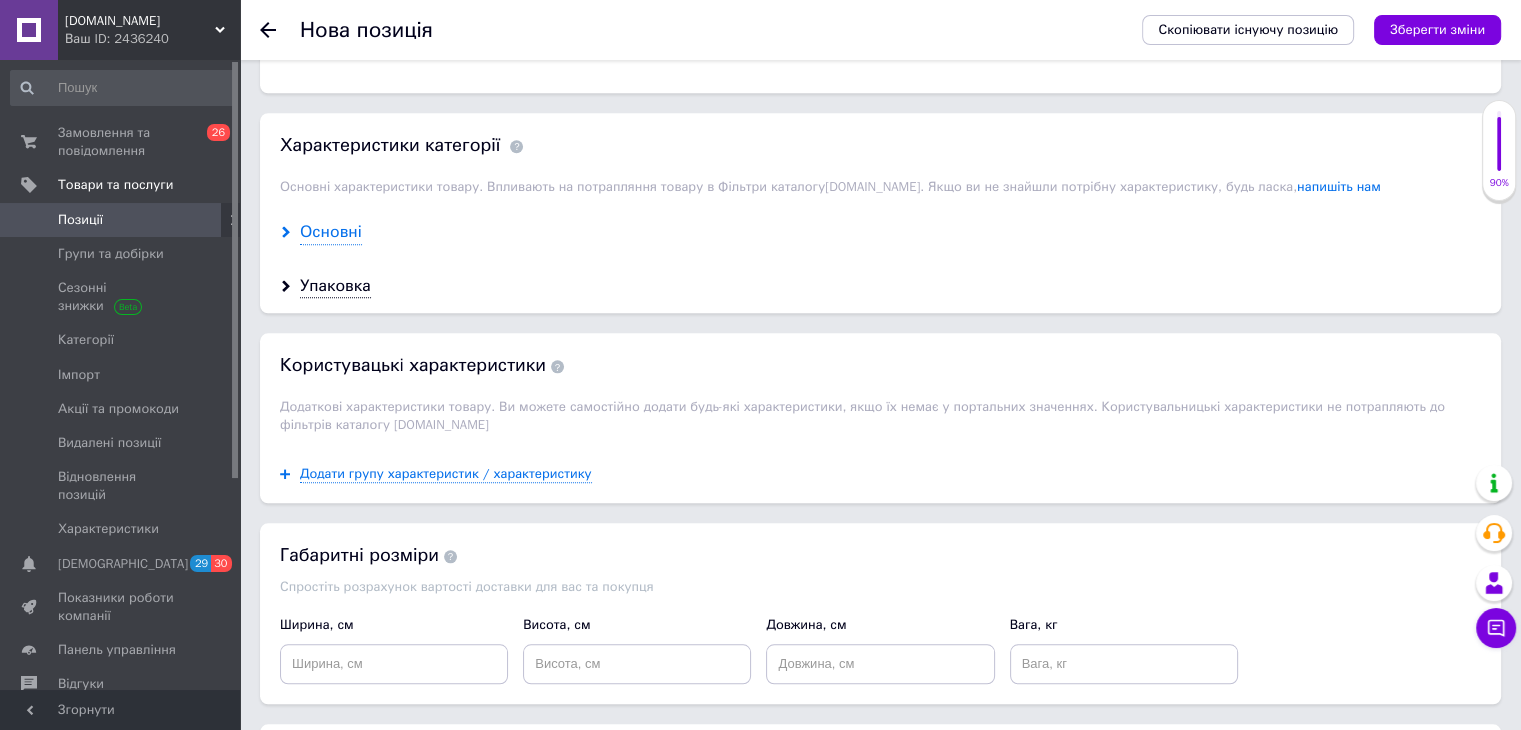 click on "Основні" at bounding box center [331, 232] 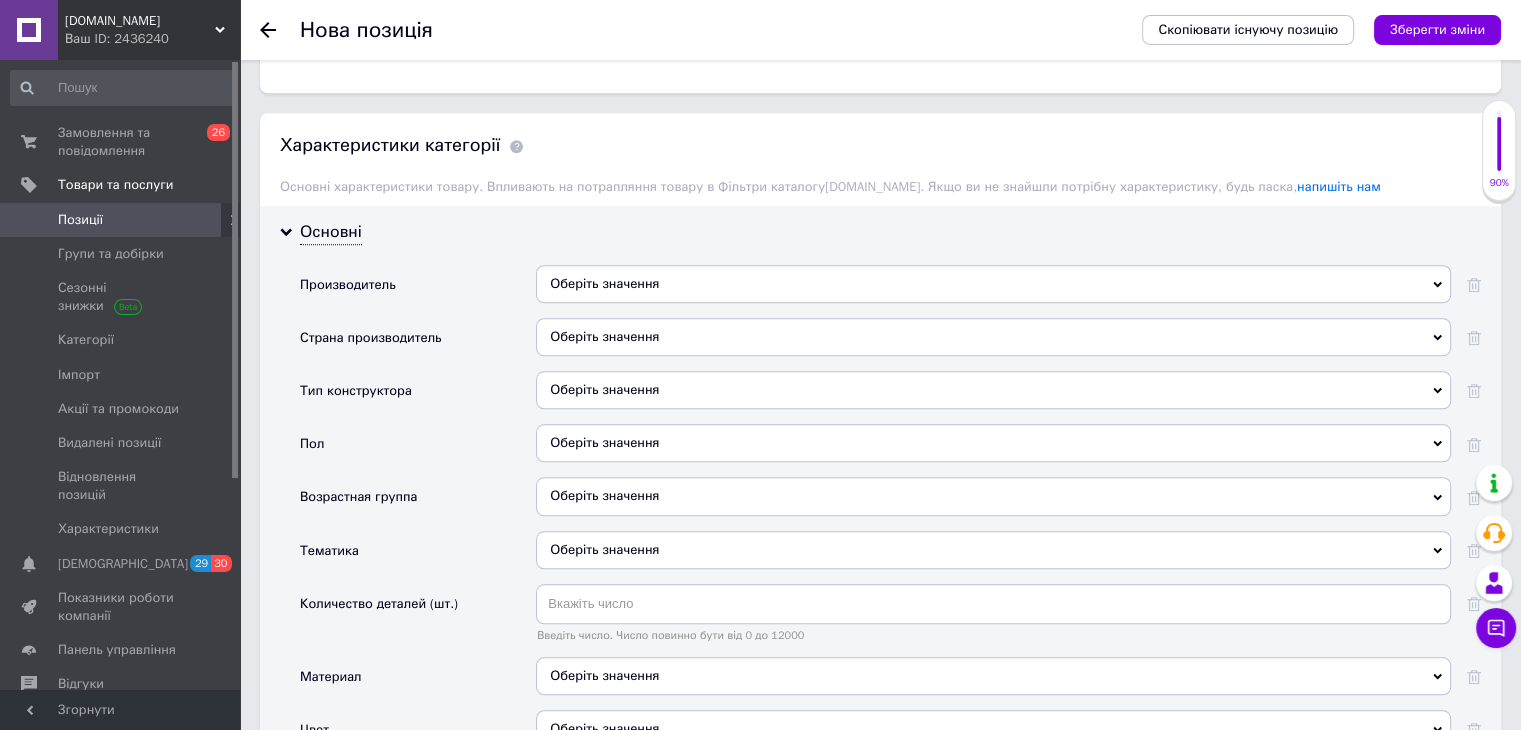 click on "Оберіть значення" at bounding box center (993, 284) 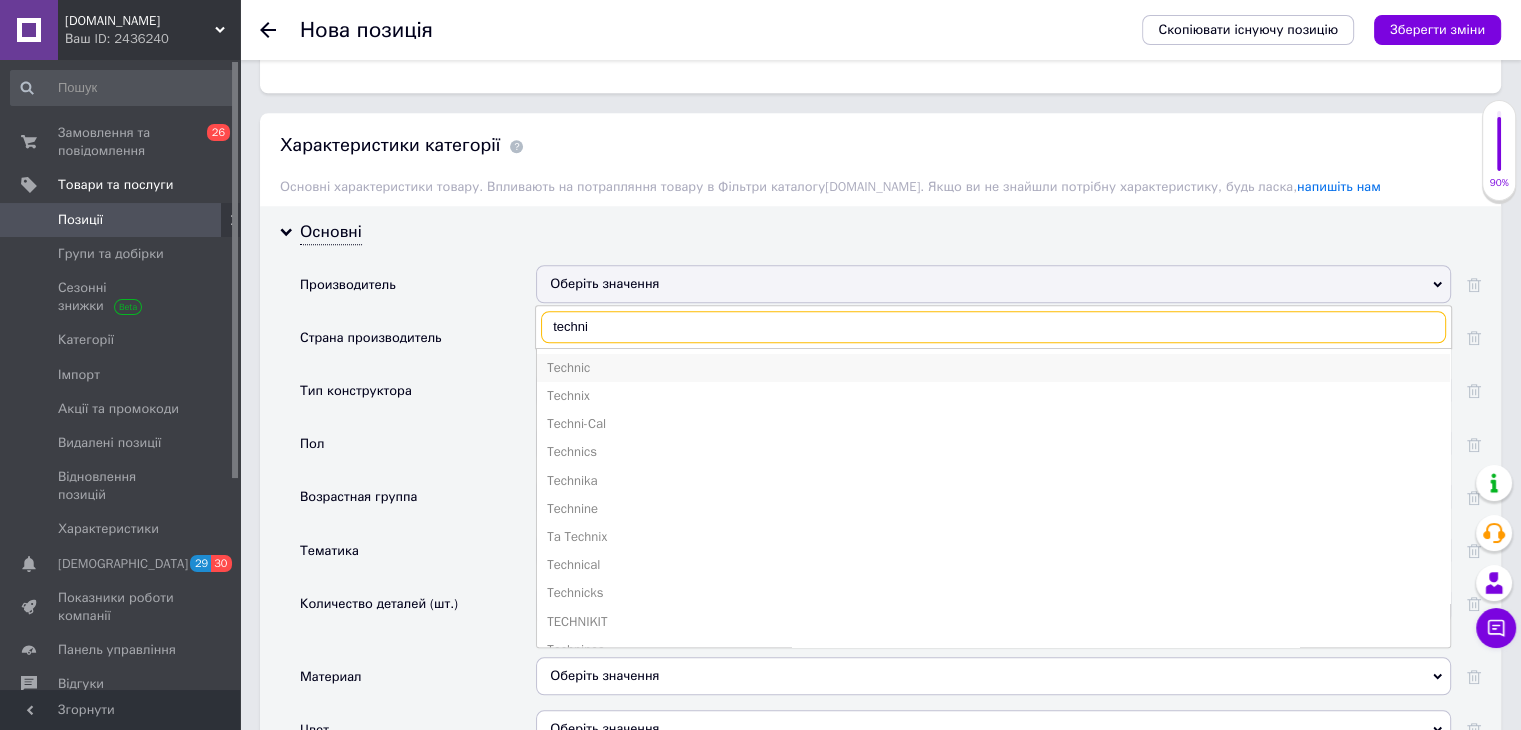 type on "techni" 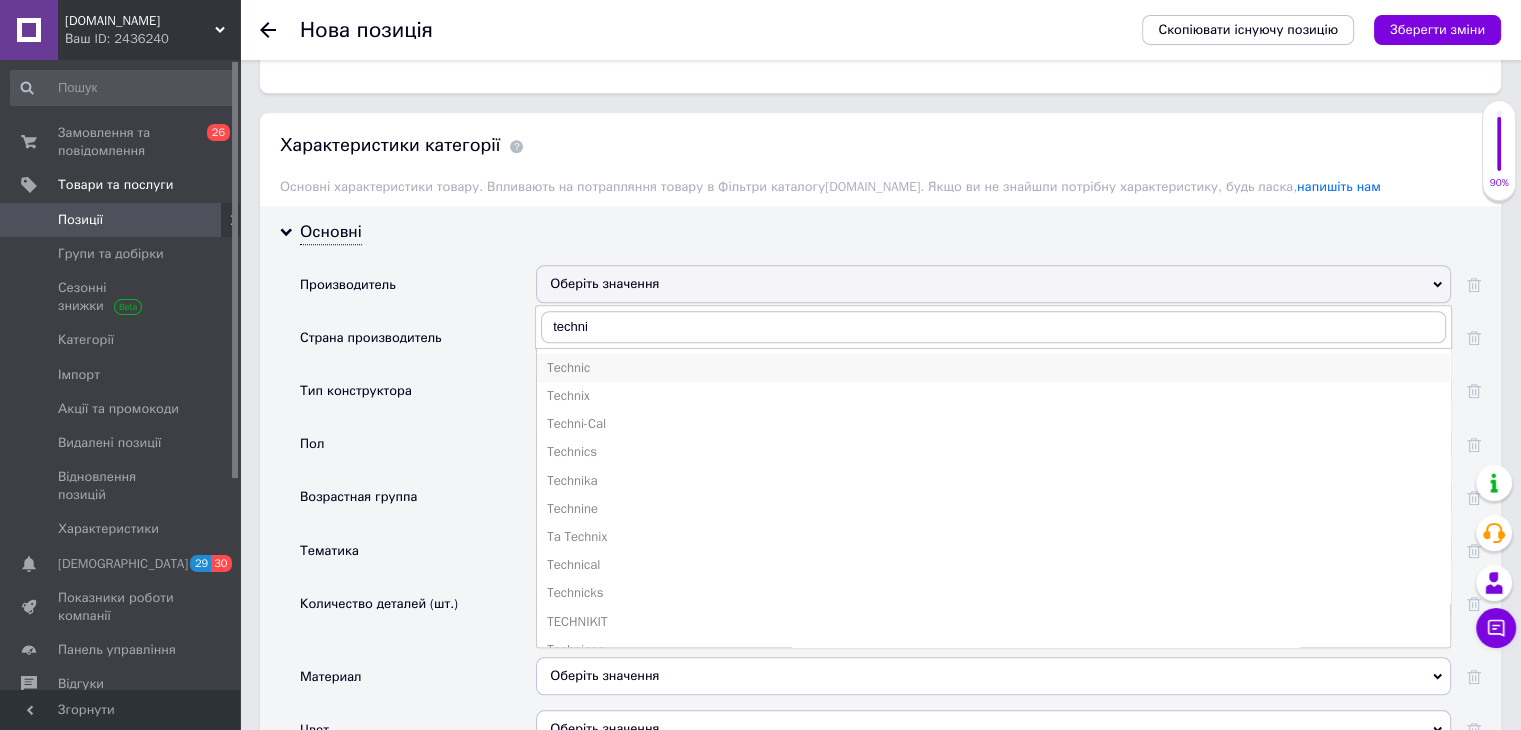 click on "Technic" at bounding box center [993, 368] 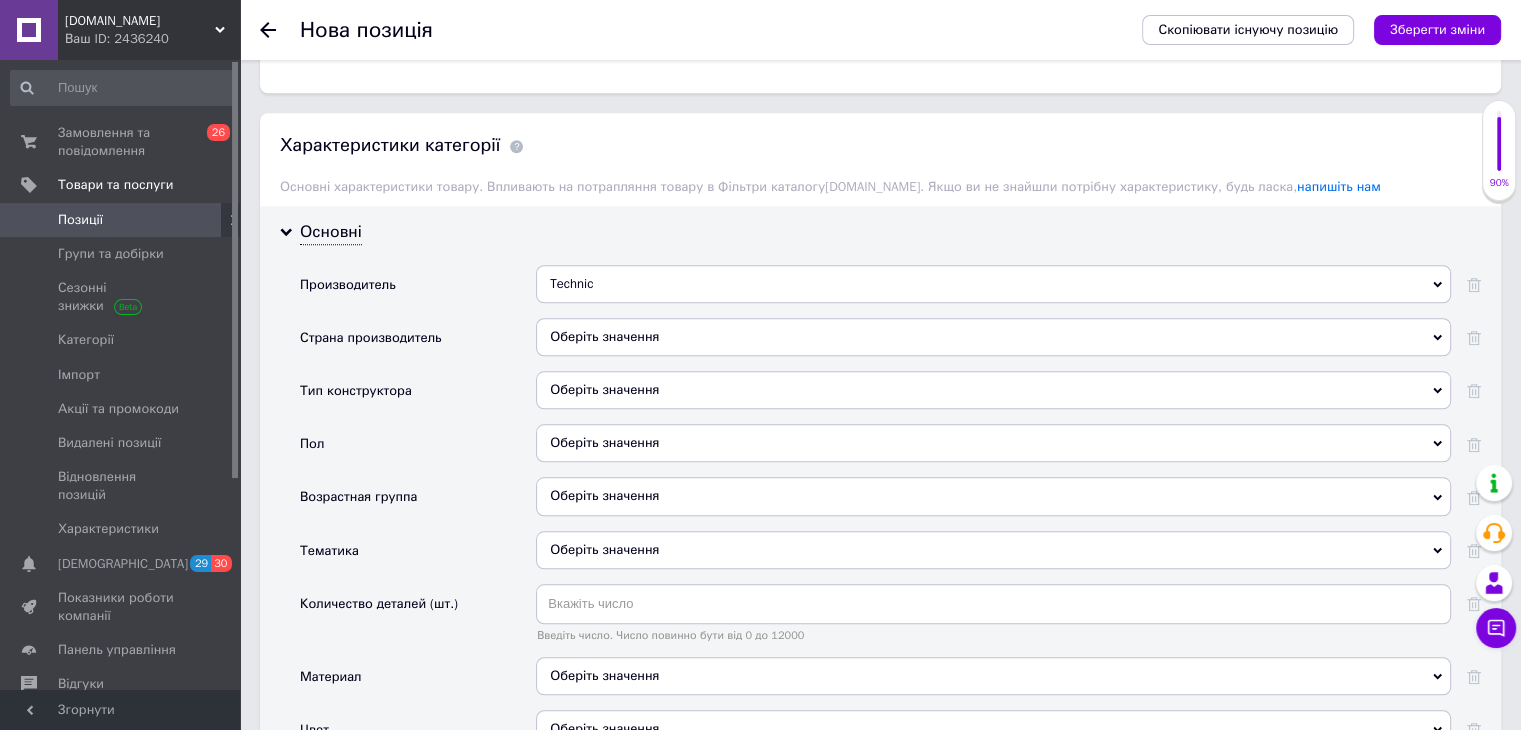 click on "Оберіть значення" at bounding box center [993, 337] 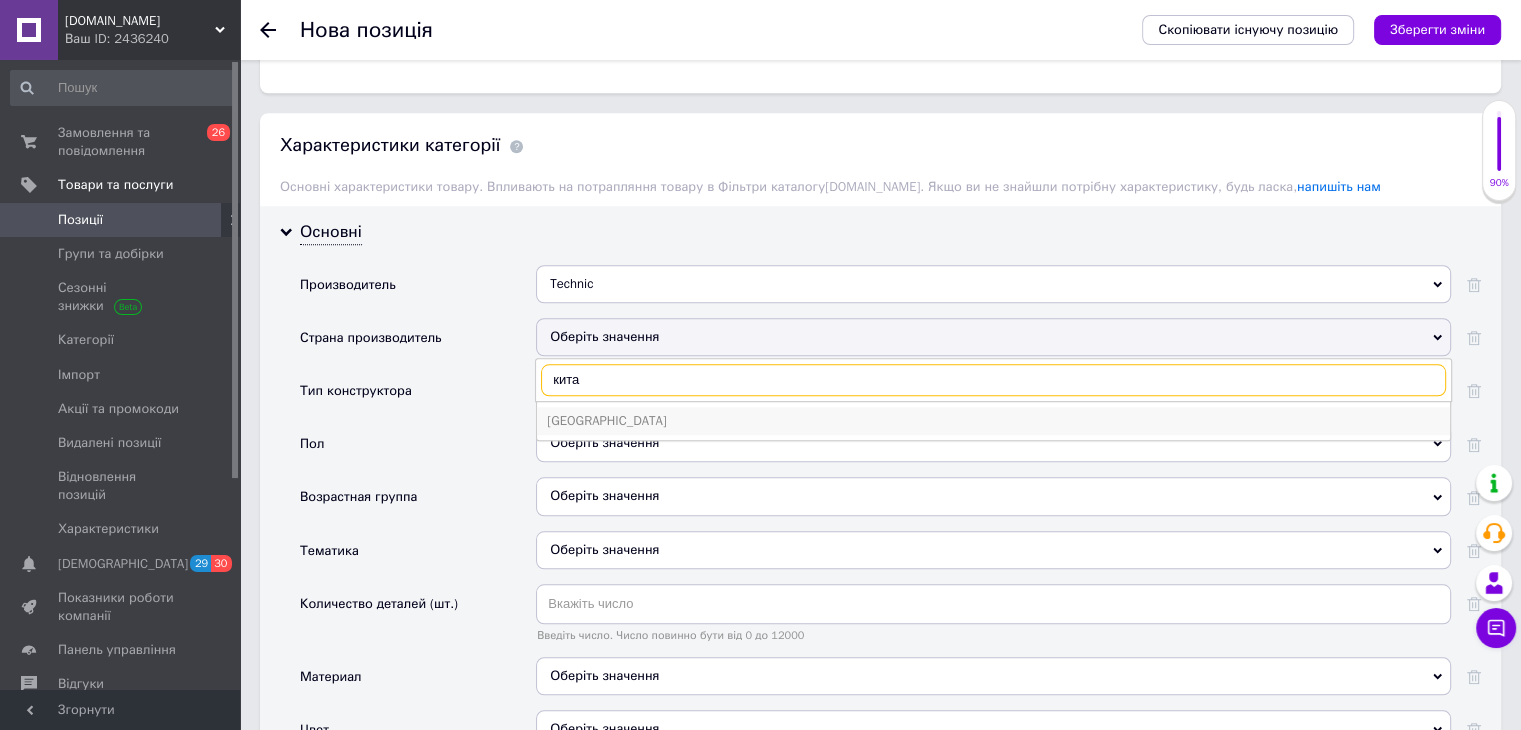 type on "кита" 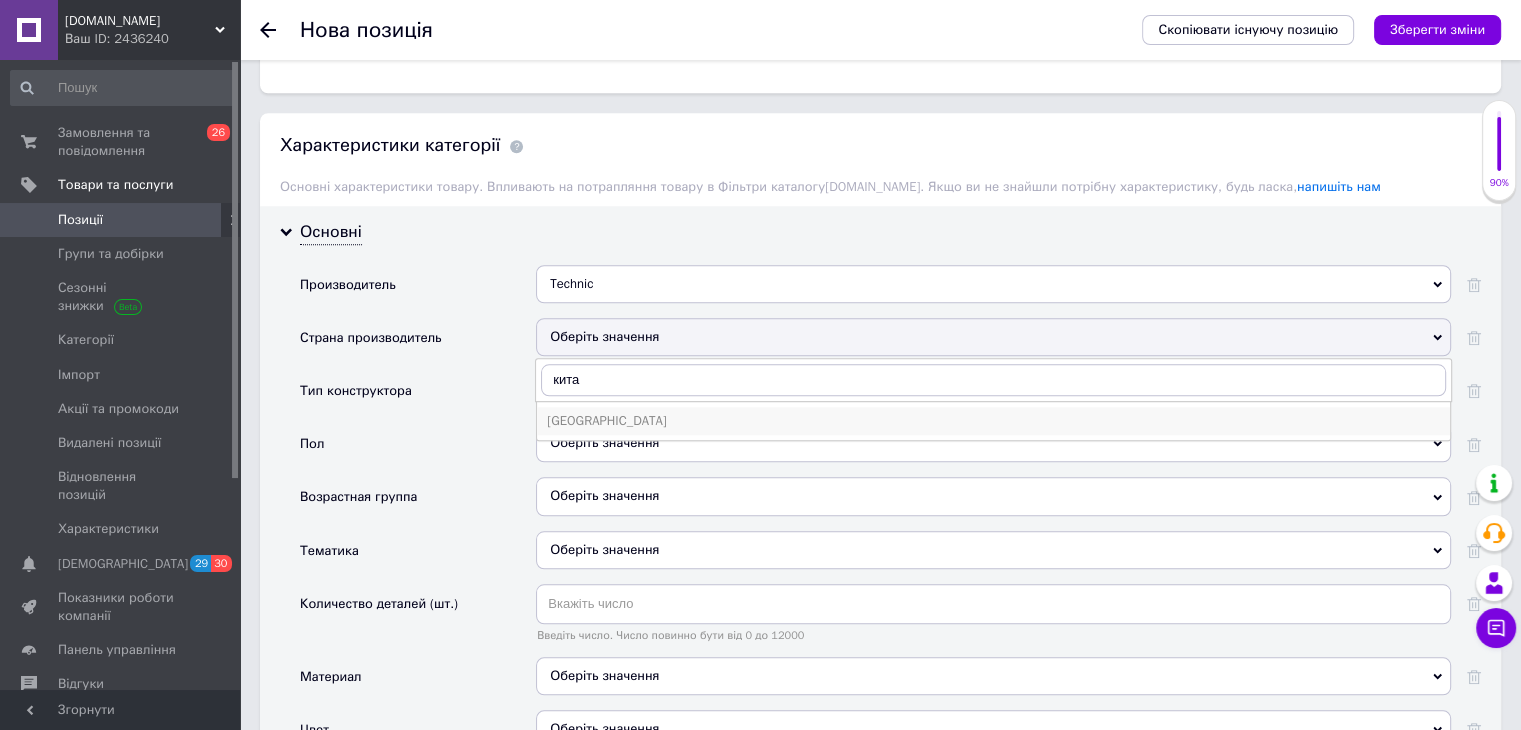 click on "Китай" at bounding box center [993, 421] 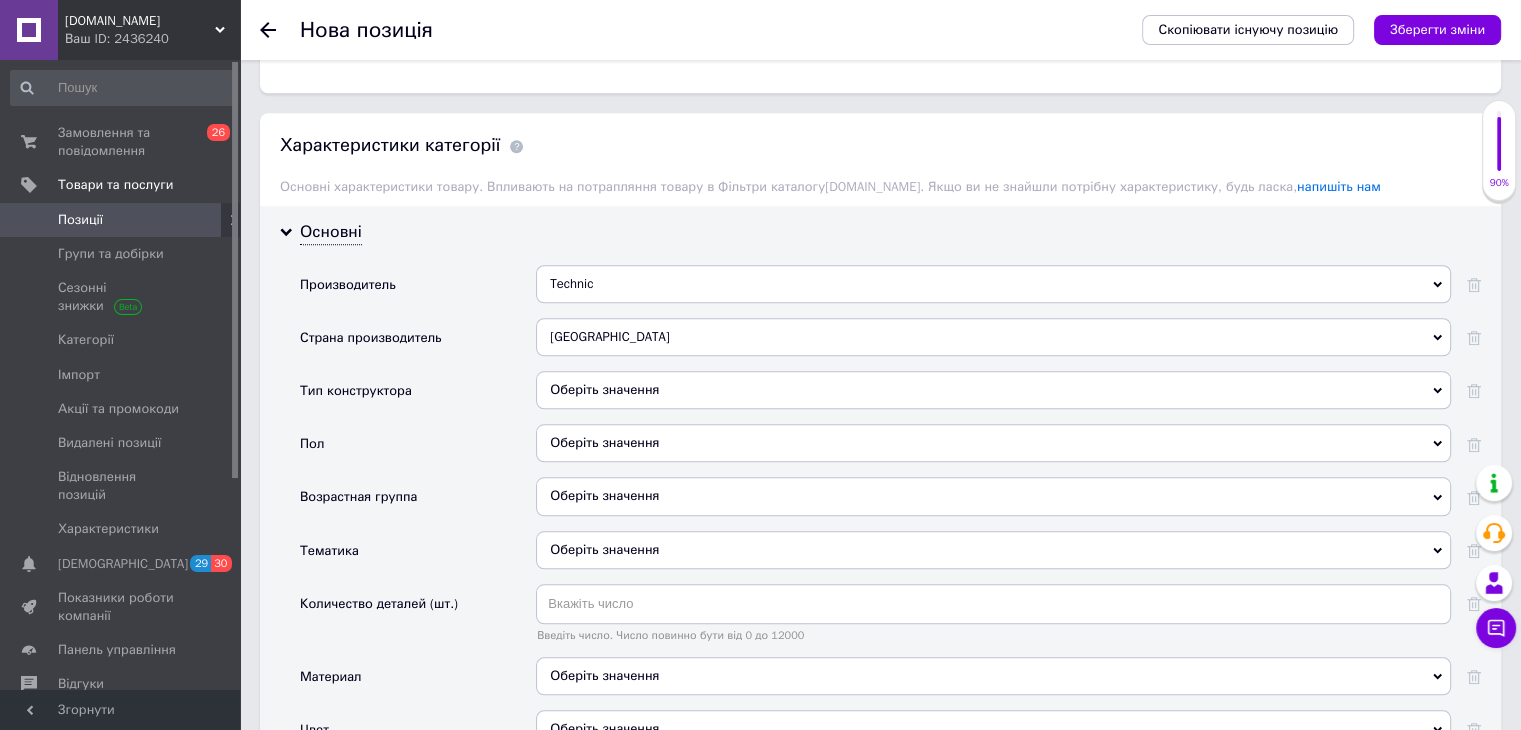click on "Оберіть значення" at bounding box center (993, 390) 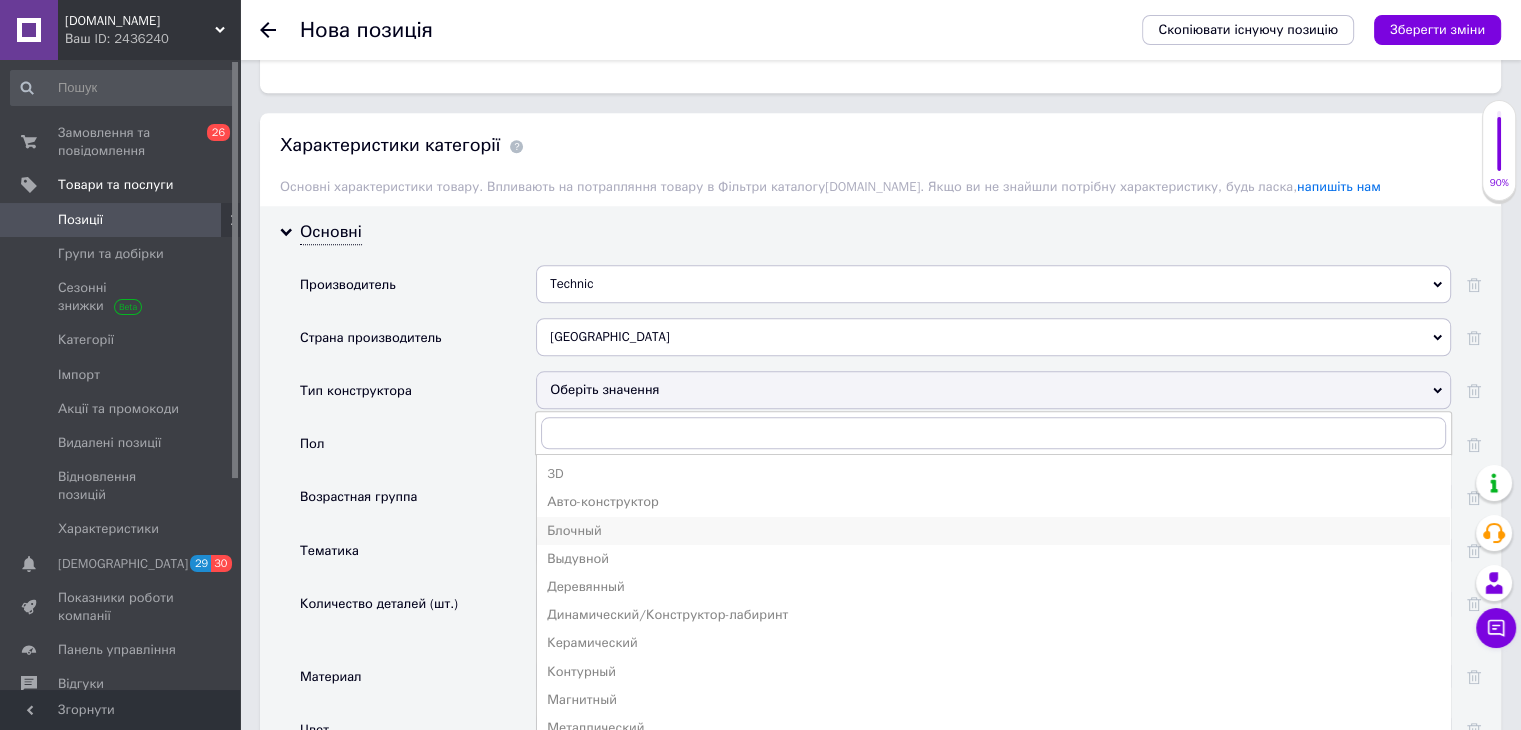 click on "Блочный" at bounding box center [993, 531] 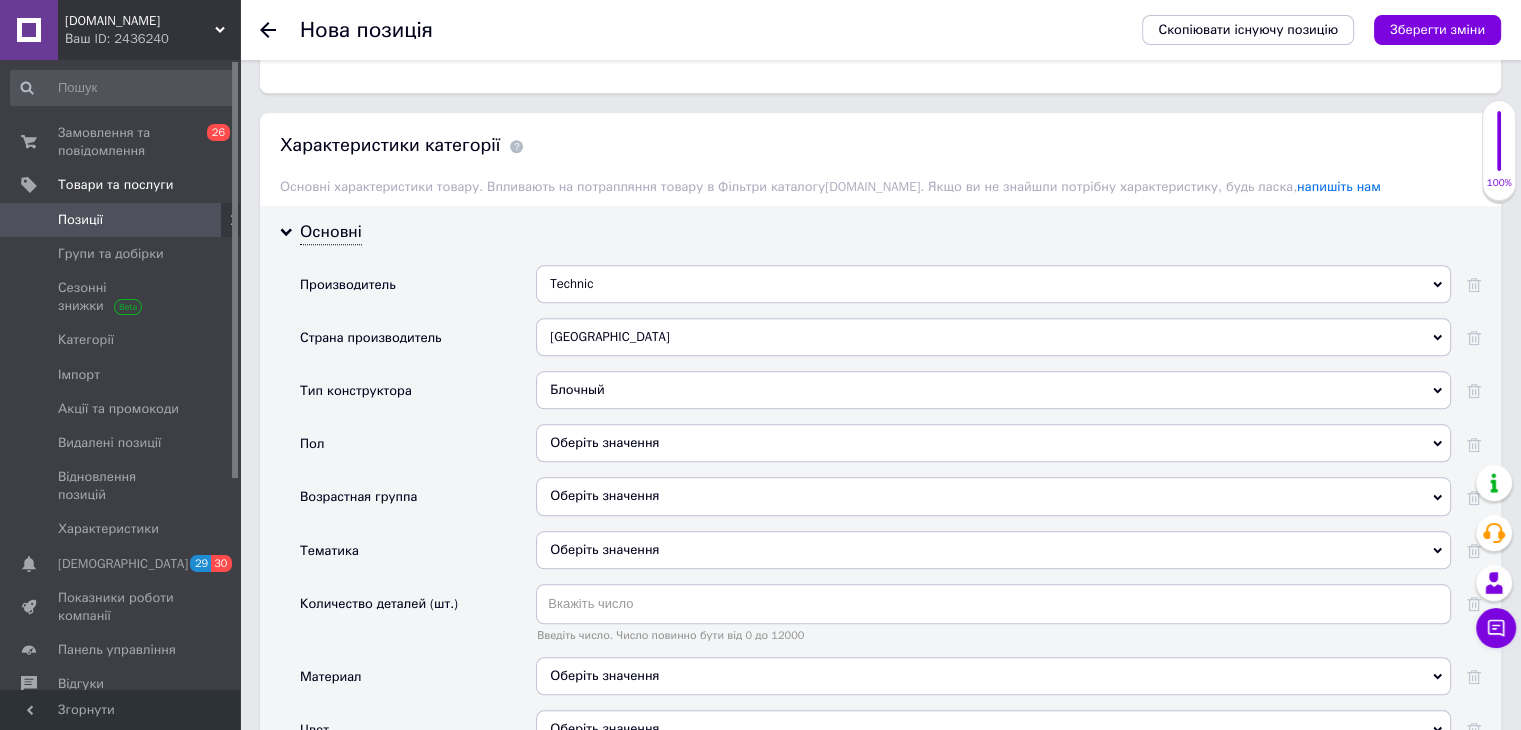 click on "Оберіть значення" at bounding box center (993, 443) 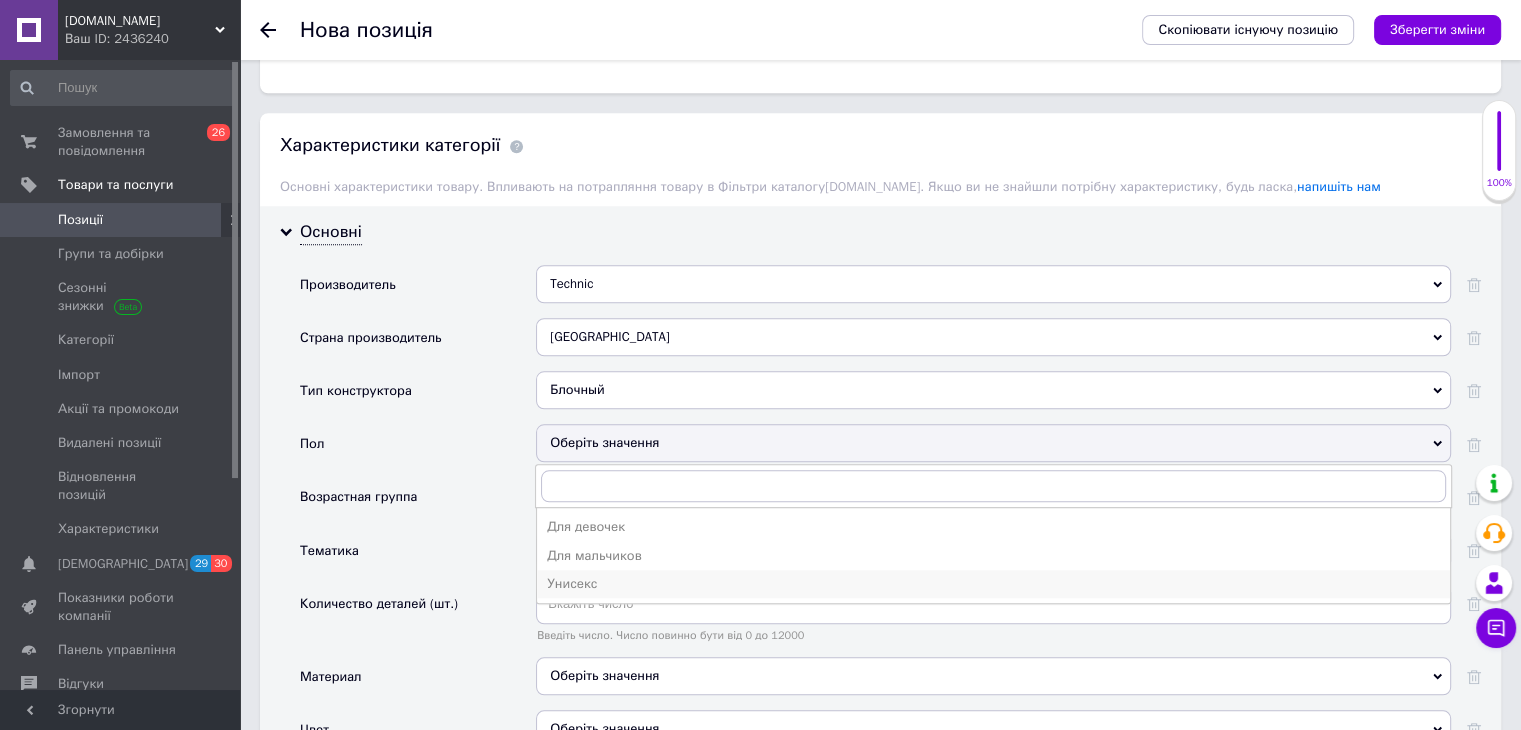 click on "Унисекс" at bounding box center [993, 584] 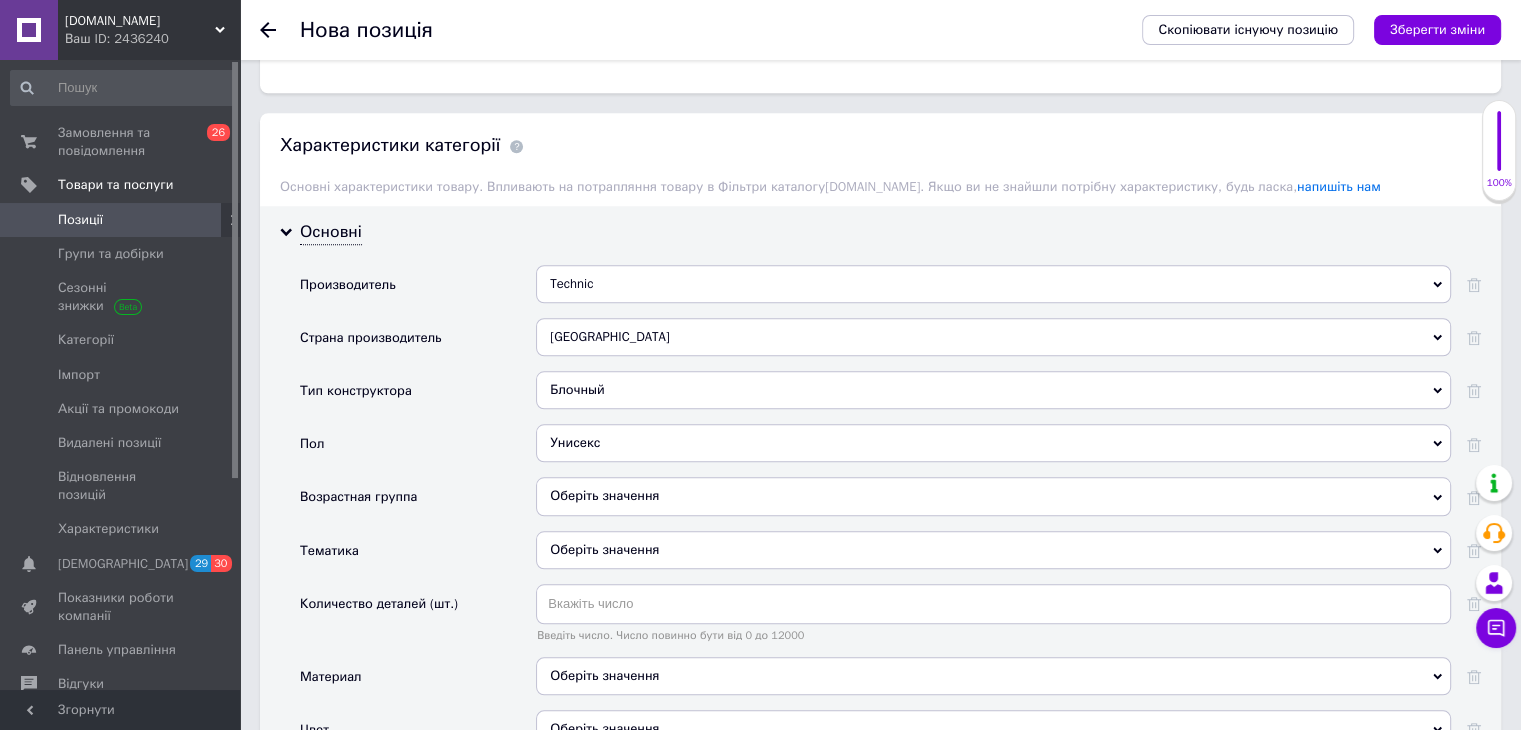 click on "Оберіть значення" at bounding box center (993, 496) 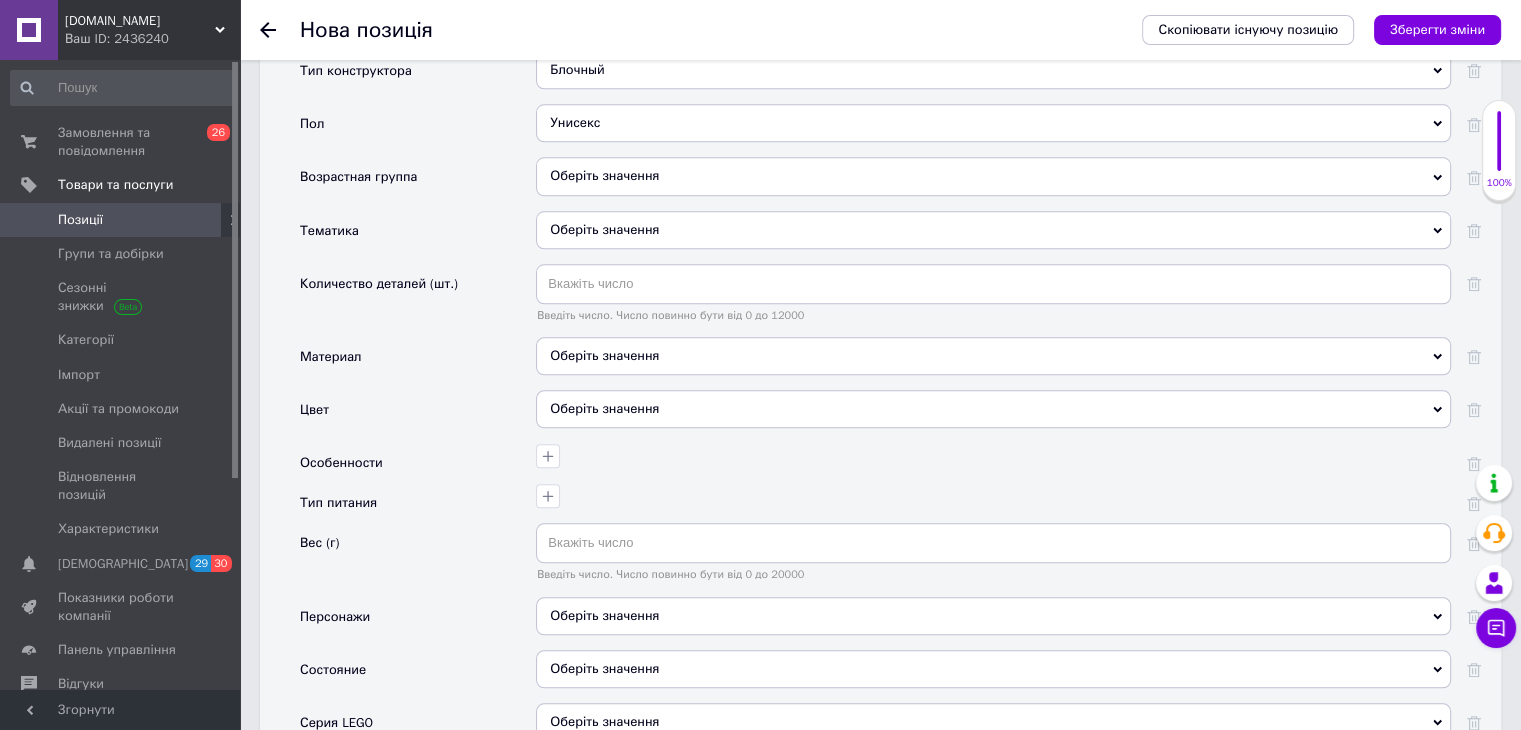 scroll, scrollTop: 2156, scrollLeft: 0, axis: vertical 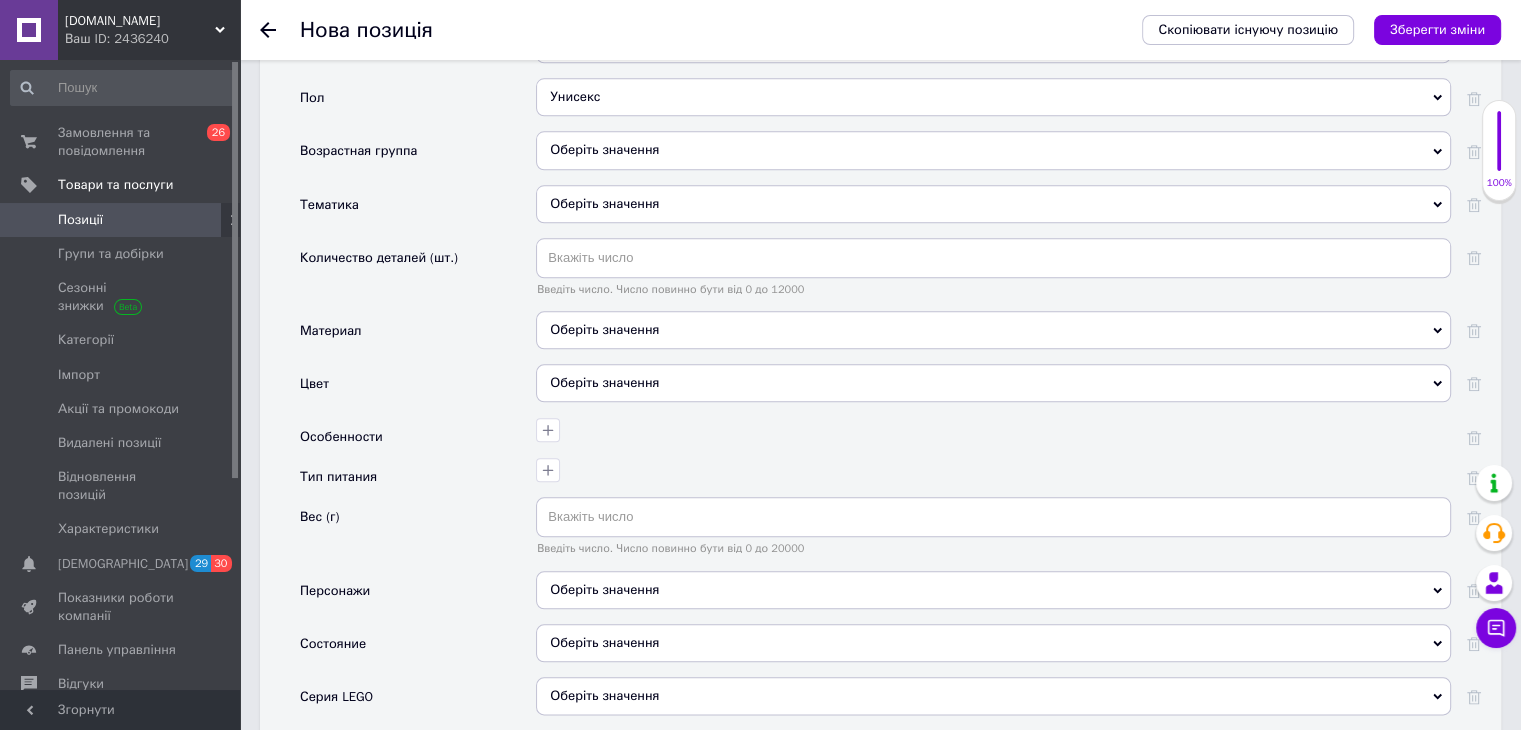 click on "Оберіть значення" at bounding box center (993, 150) 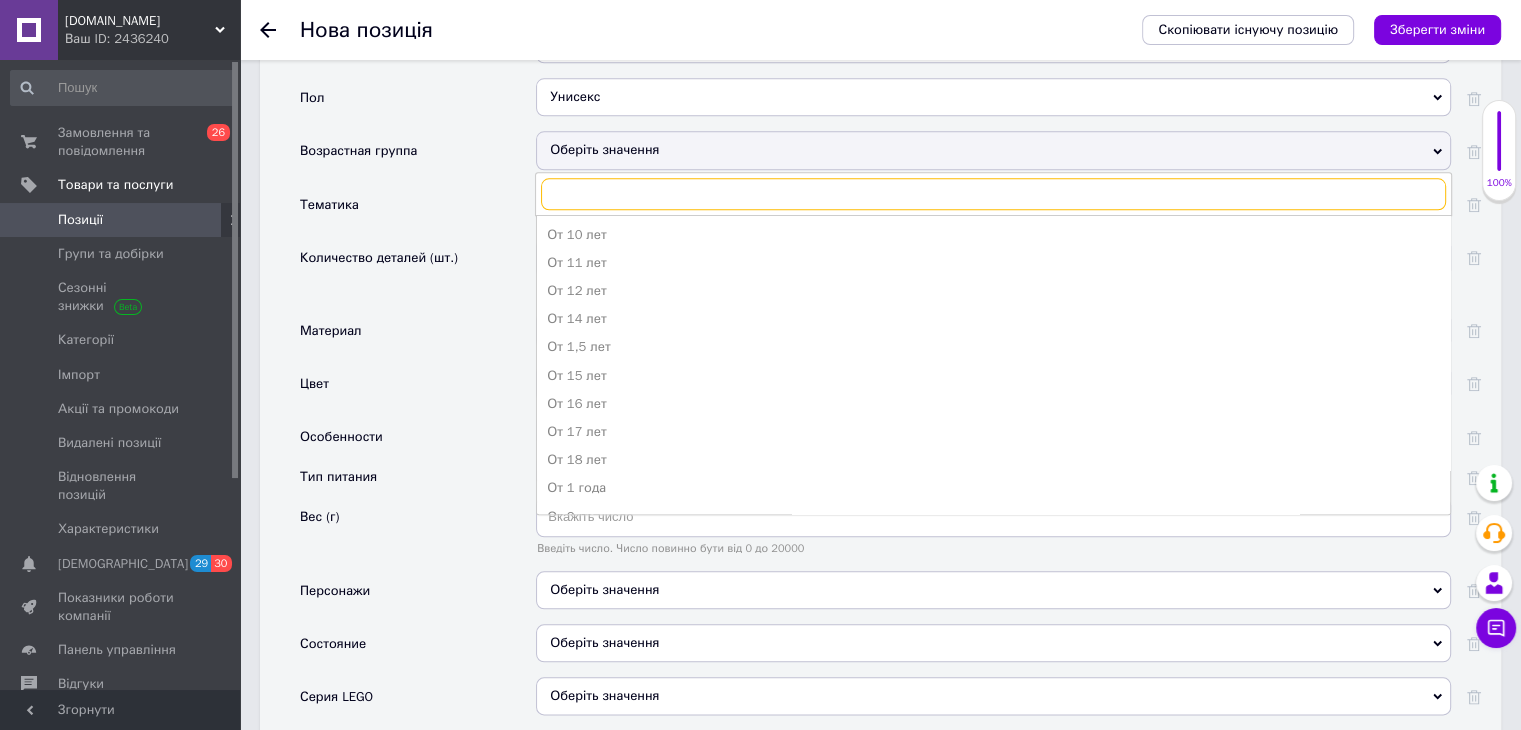 scroll, scrollTop: 260, scrollLeft: 0, axis: vertical 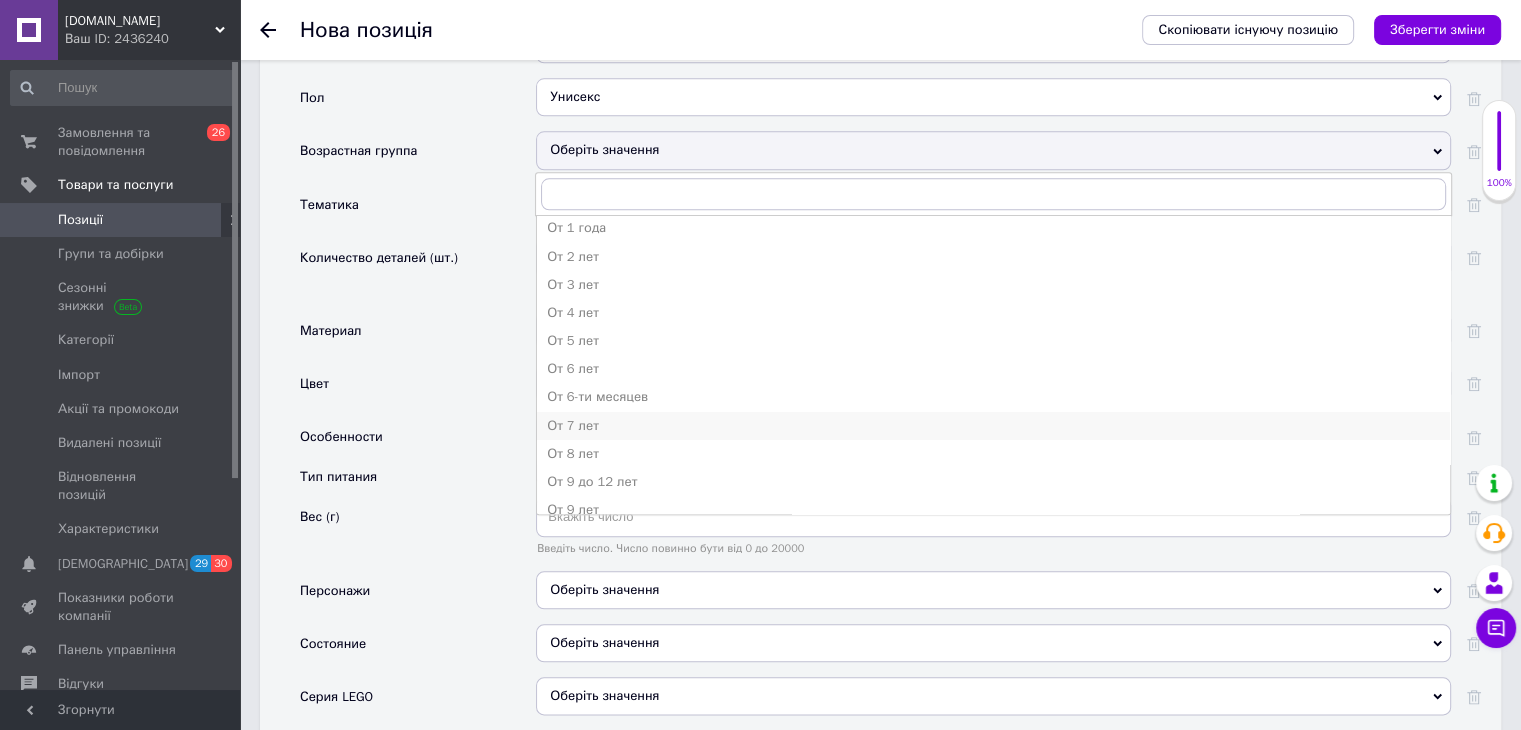click on "От 7 лет" at bounding box center [993, 426] 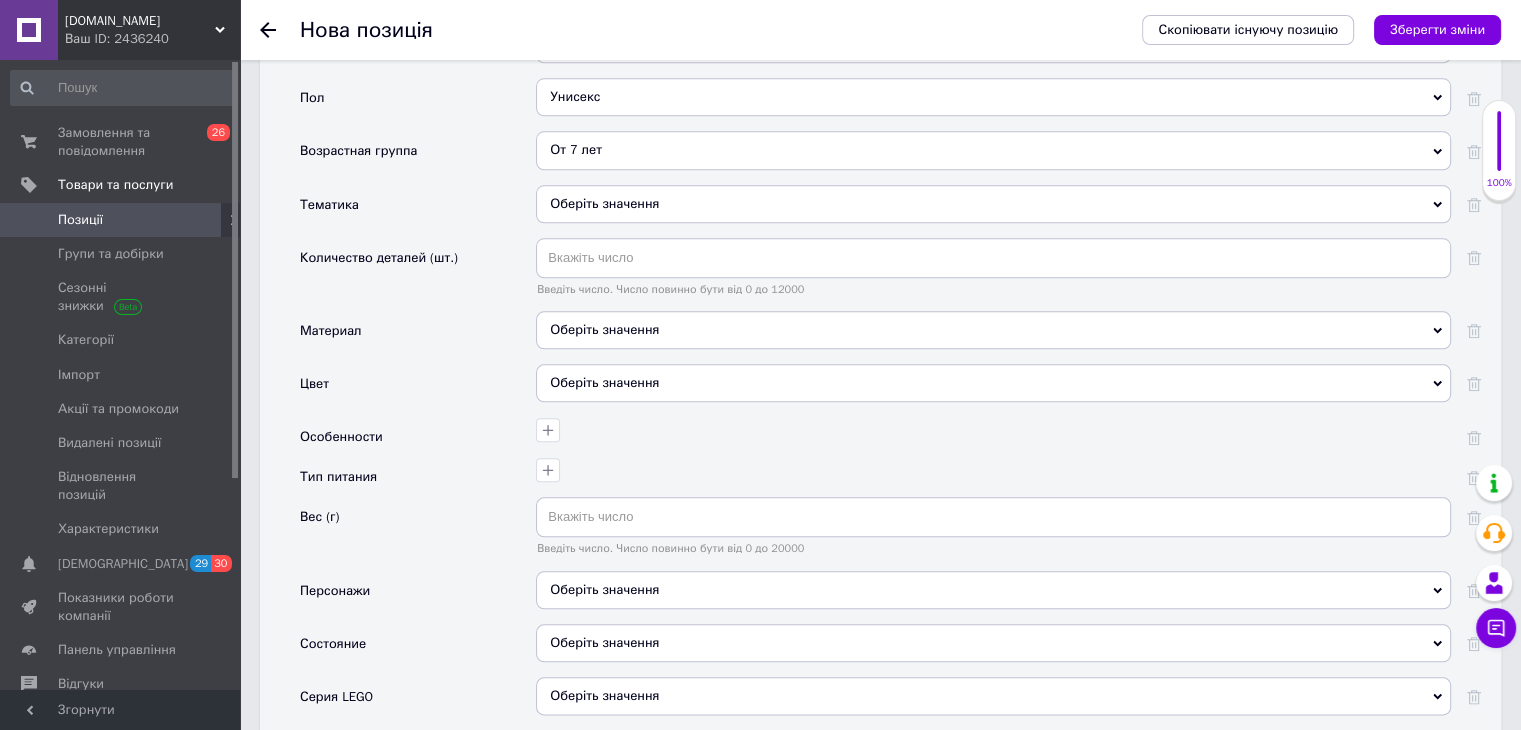 click on "Оберіть значення" at bounding box center [993, 204] 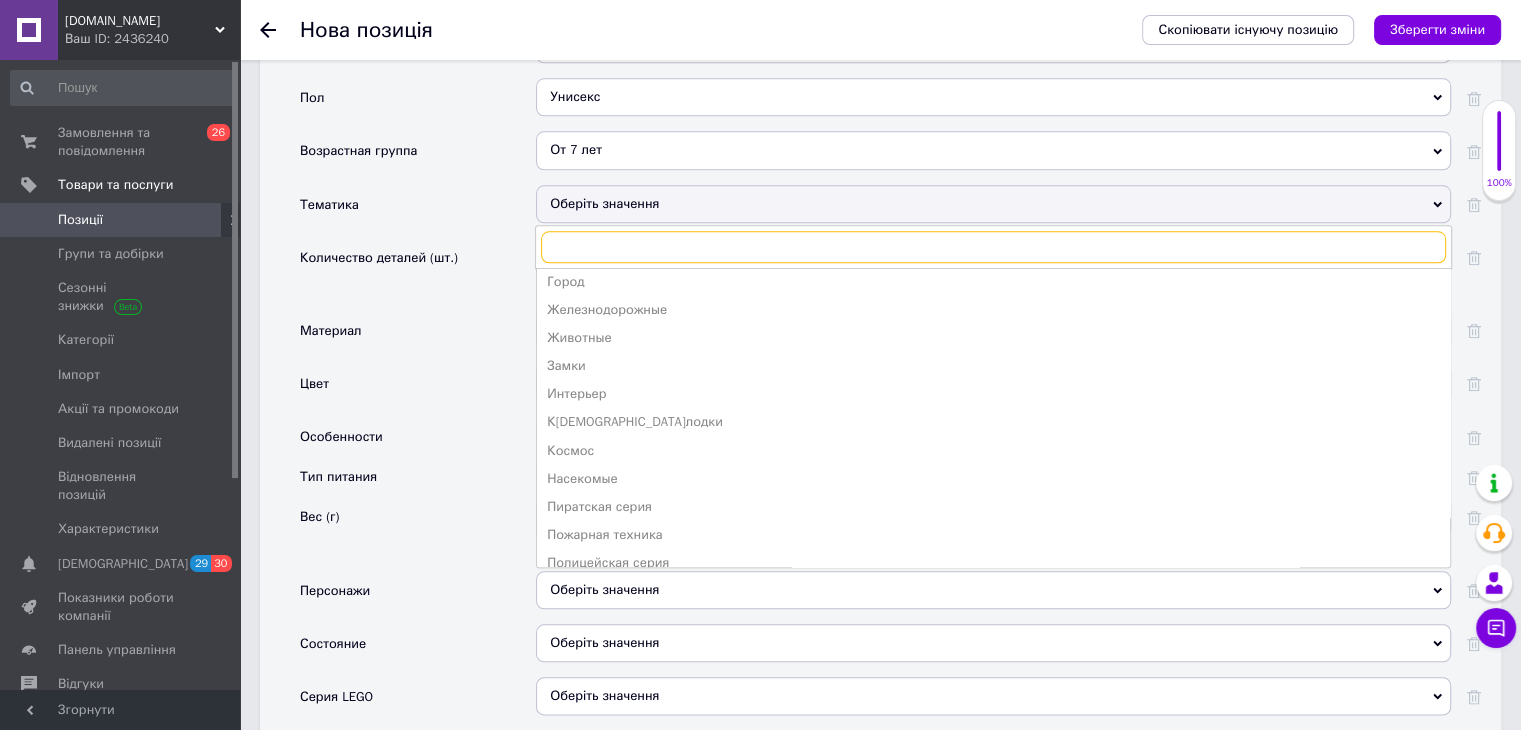 scroll, scrollTop: 522, scrollLeft: 0, axis: vertical 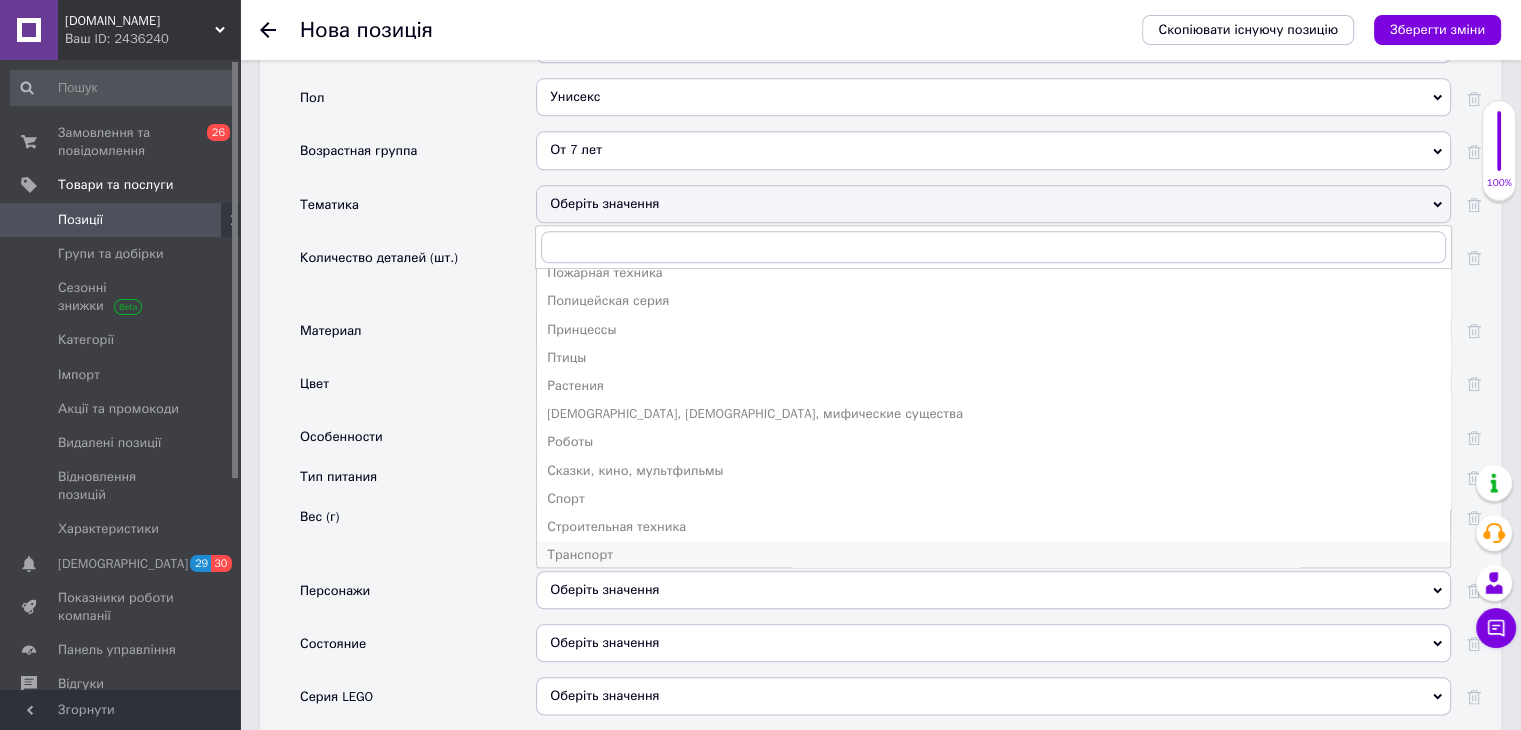 click on "Транспорт" at bounding box center (993, 555) 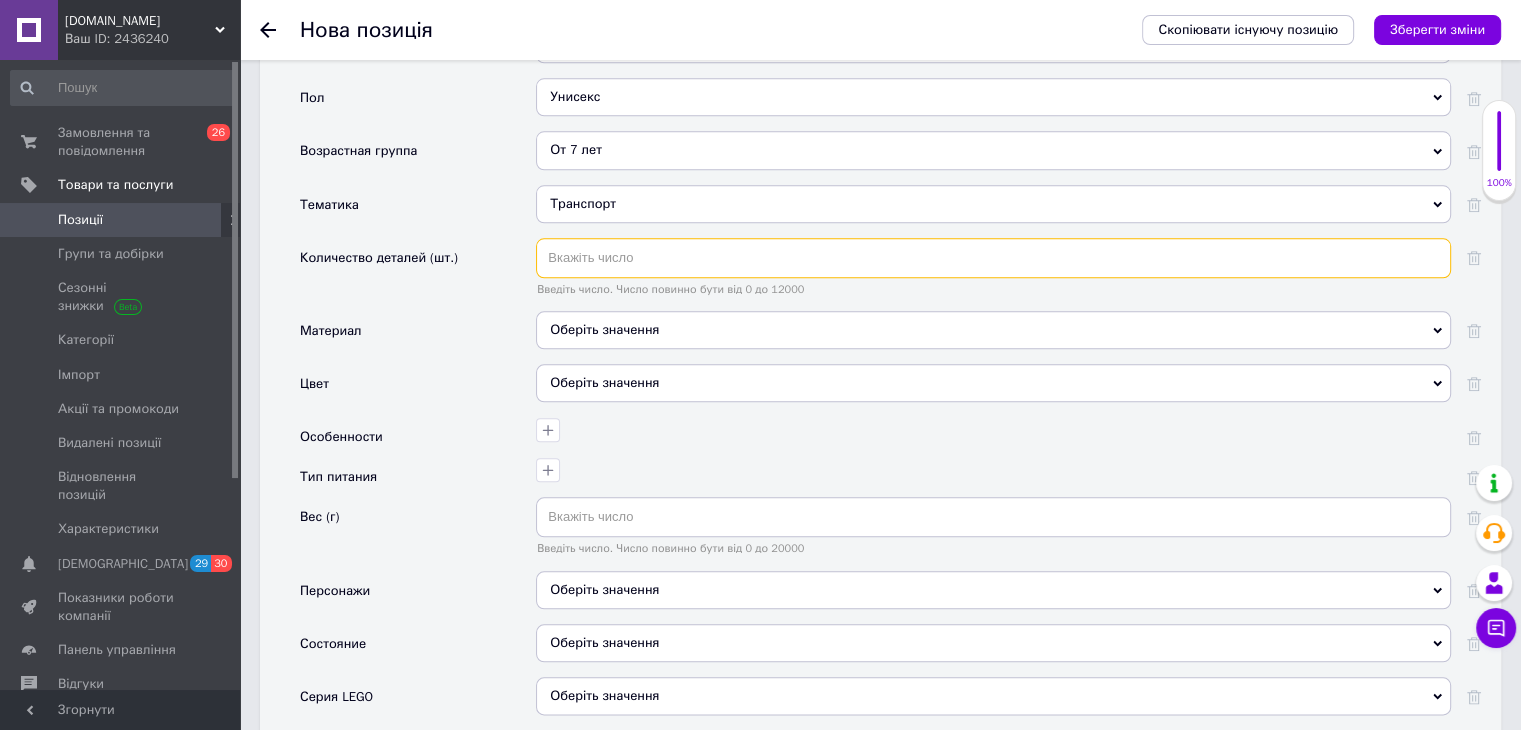 click at bounding box center [993, 258] 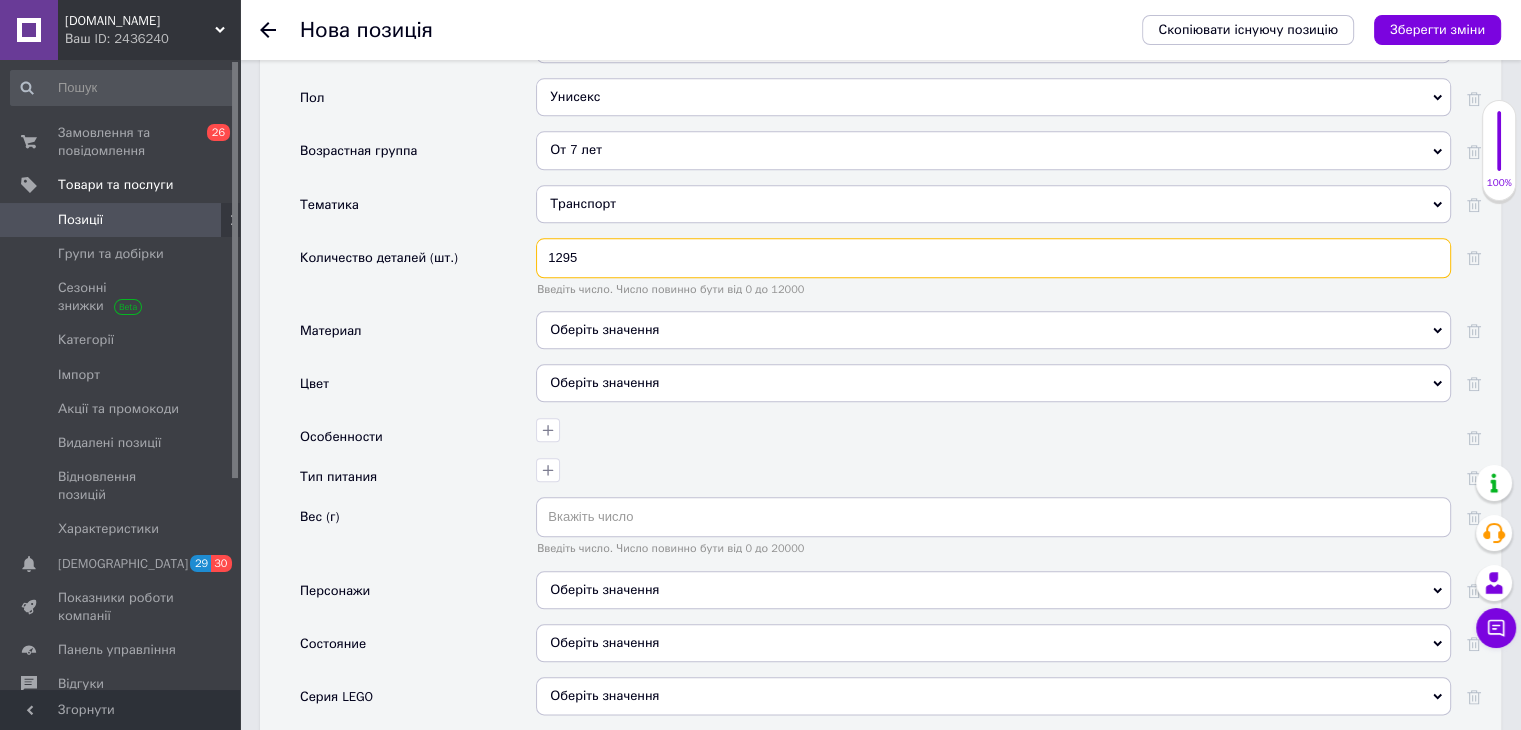 type on "1295" 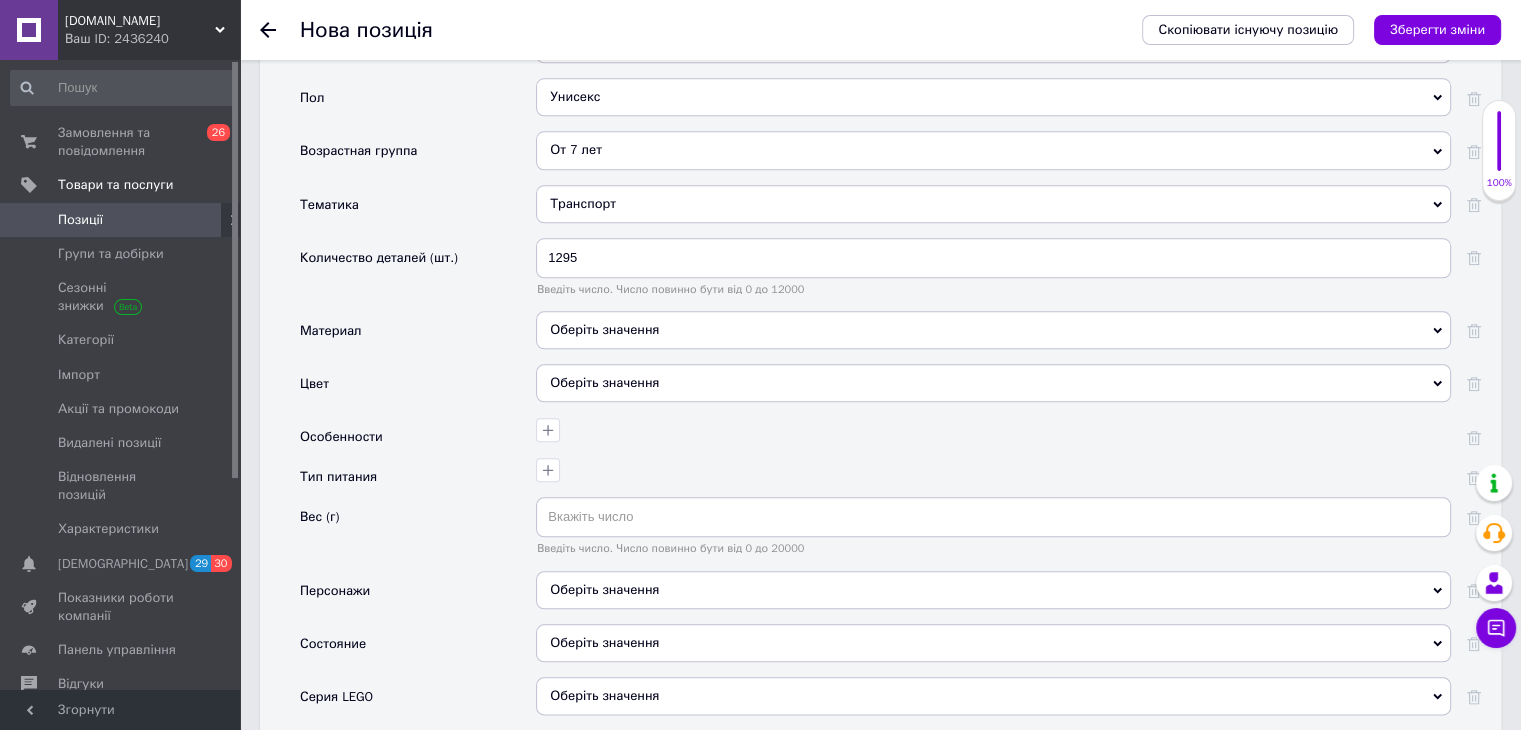 click on "Оберіть значення" at bounding box center [993, 330] 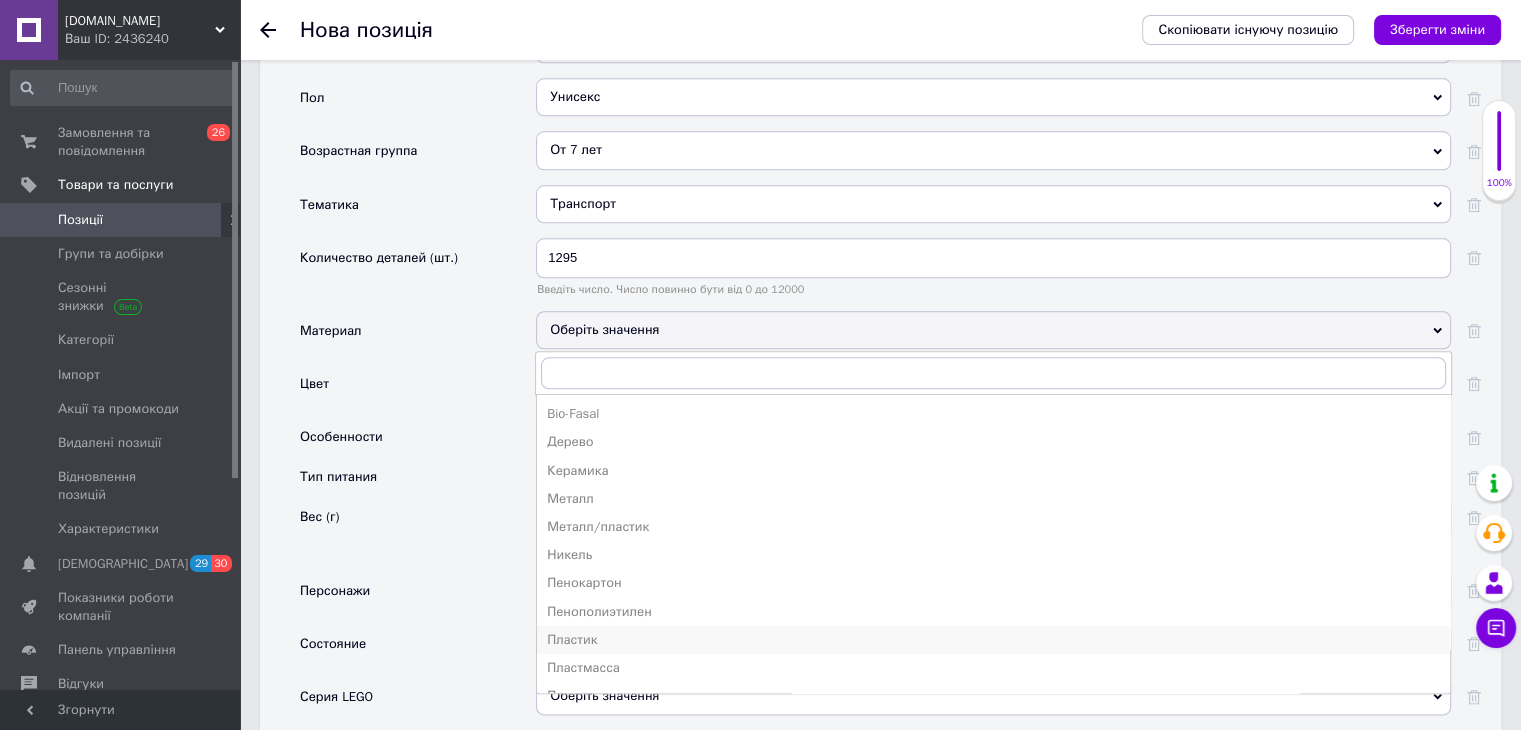 click on "Пластик" at bounding box center (993, 640) 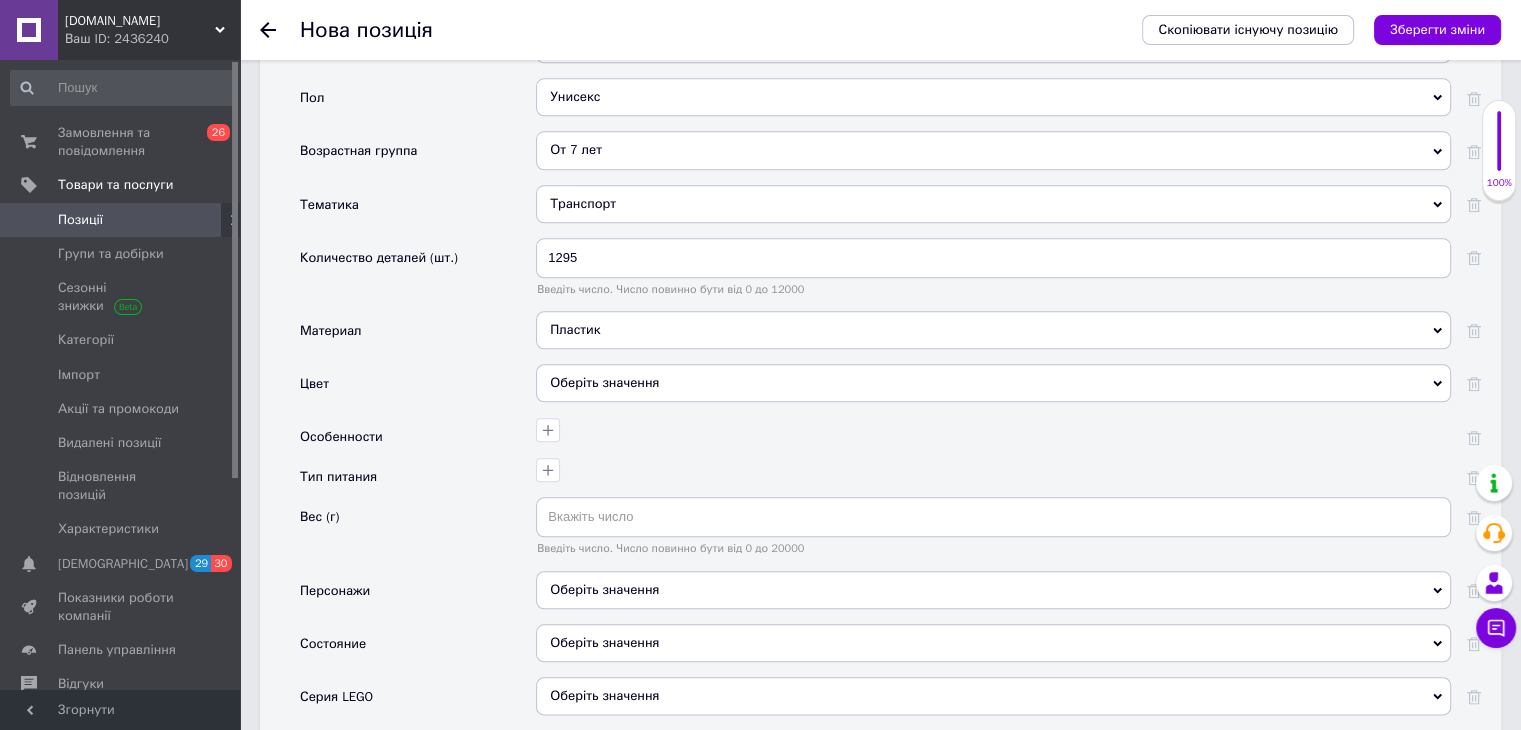 click on "Оберіть значення" at bounding box center [993, 383] 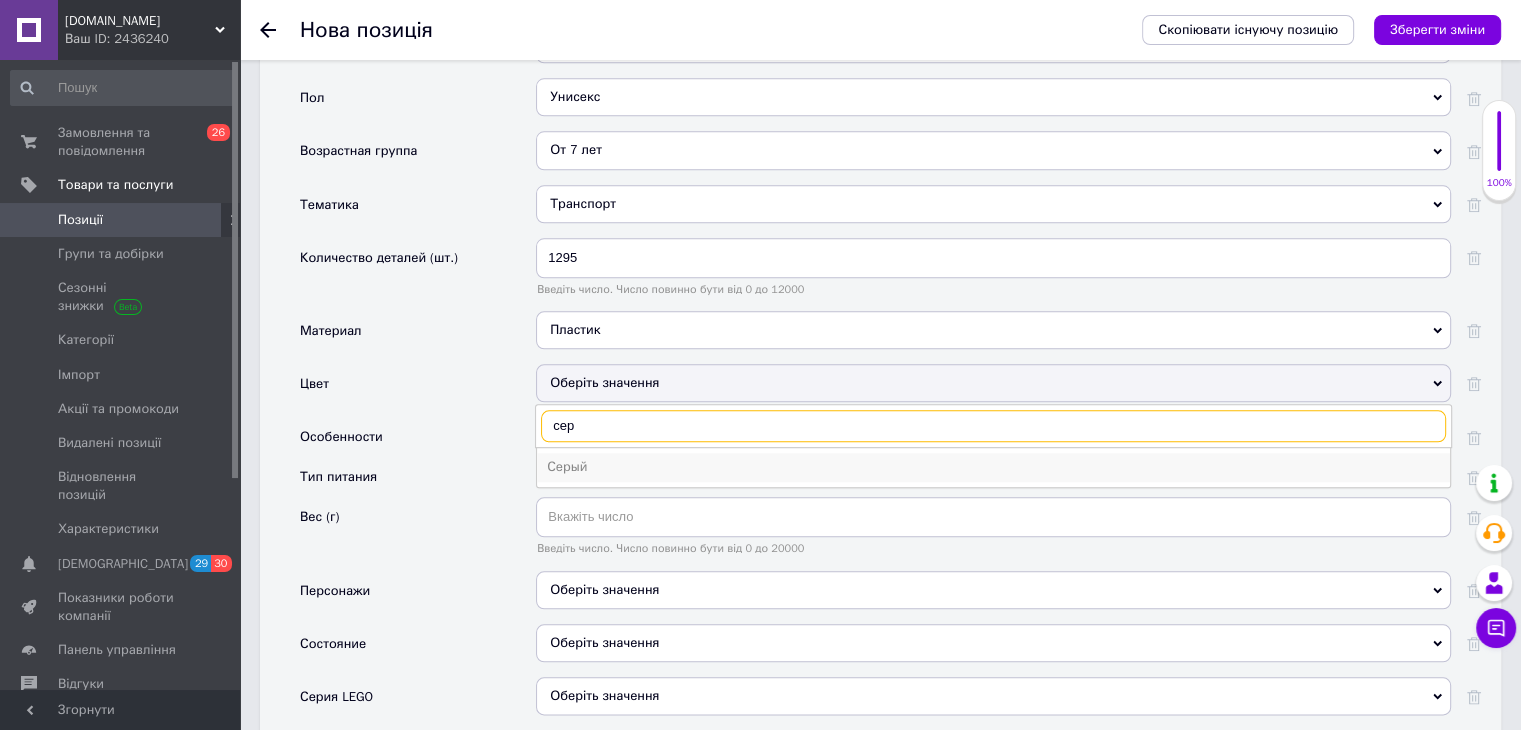 type on "сер" 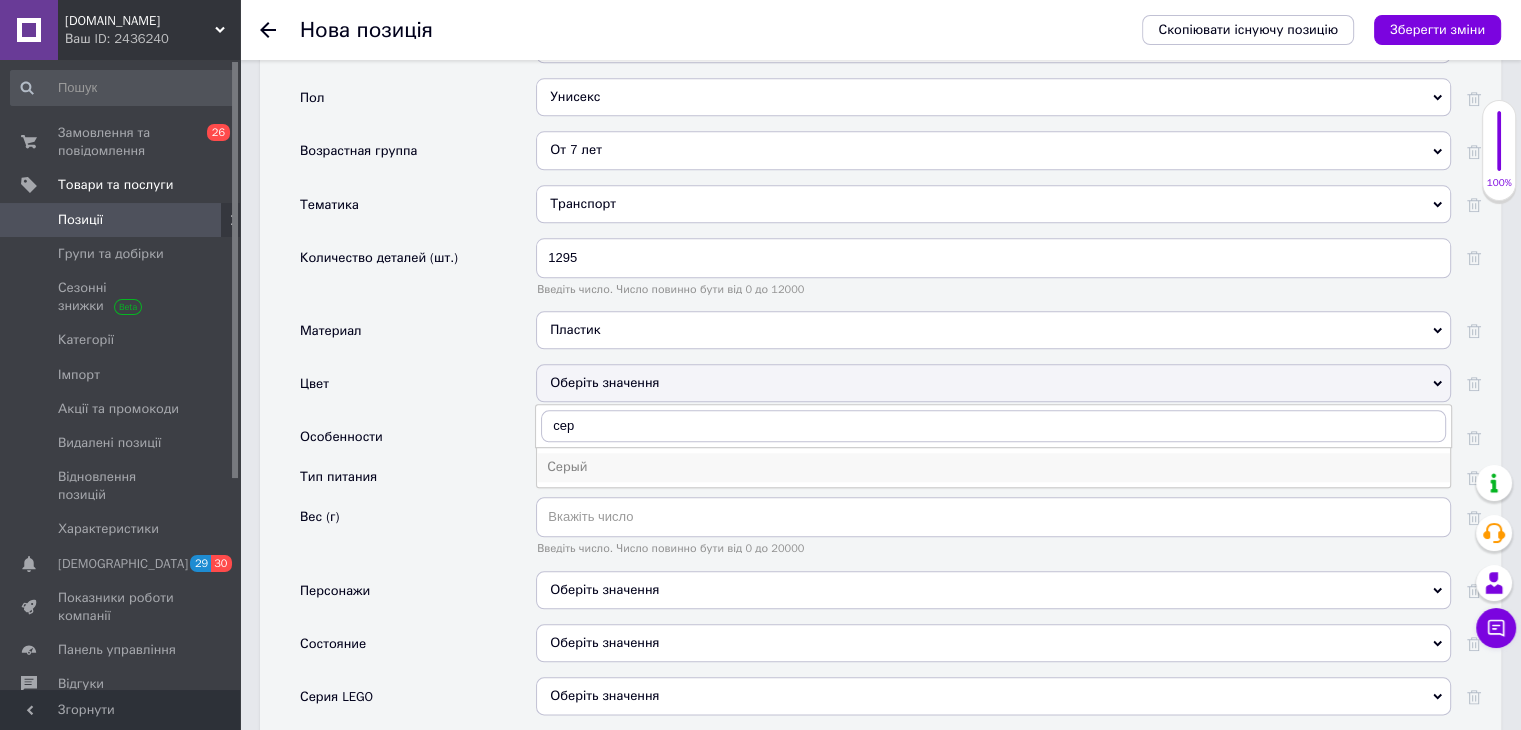 click on "Серый" at bounding box center (993, 467) 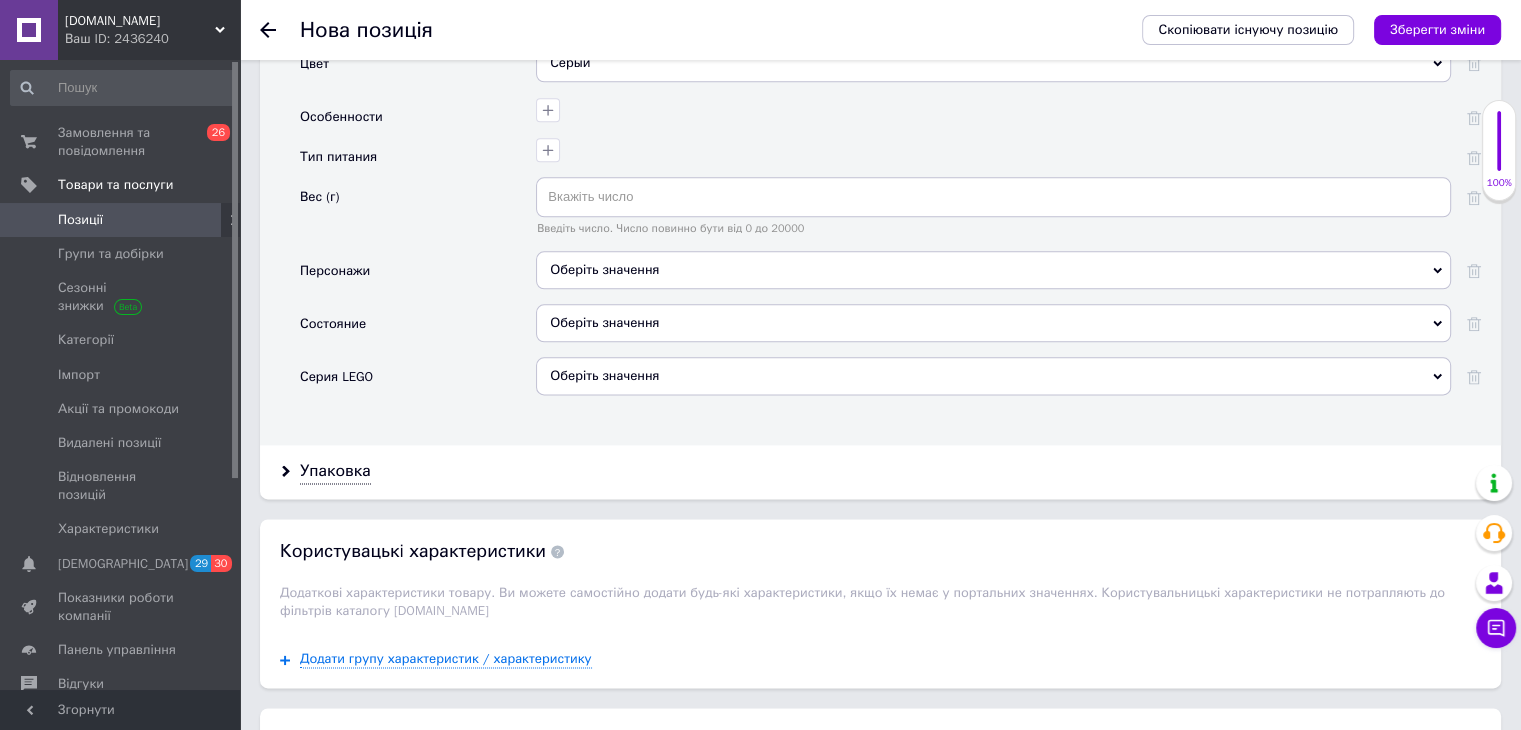 scroll, scrollTop: 2503, scrollLeft: 0, axis: vertical 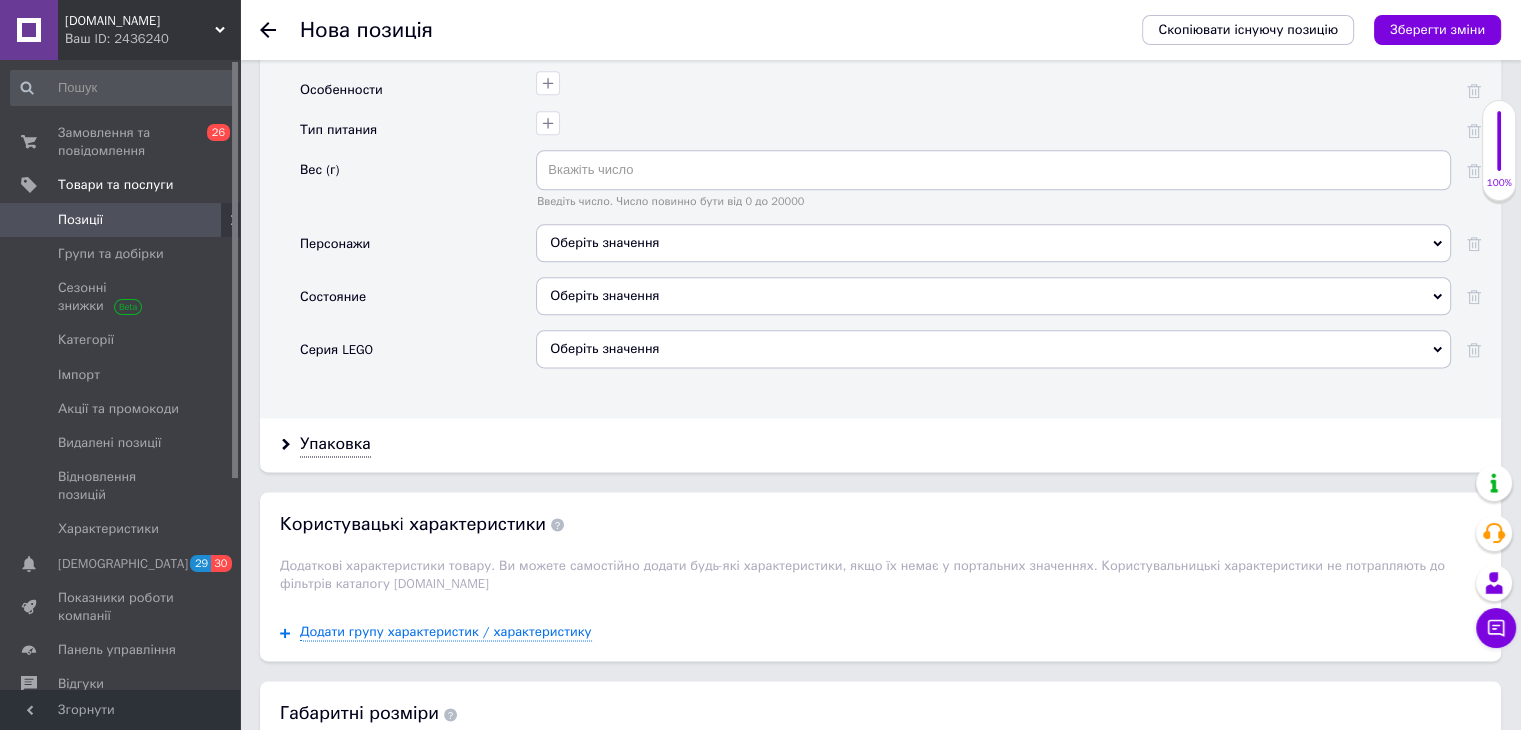 click on "Оберіть значення" at bounding box center [993, 243] 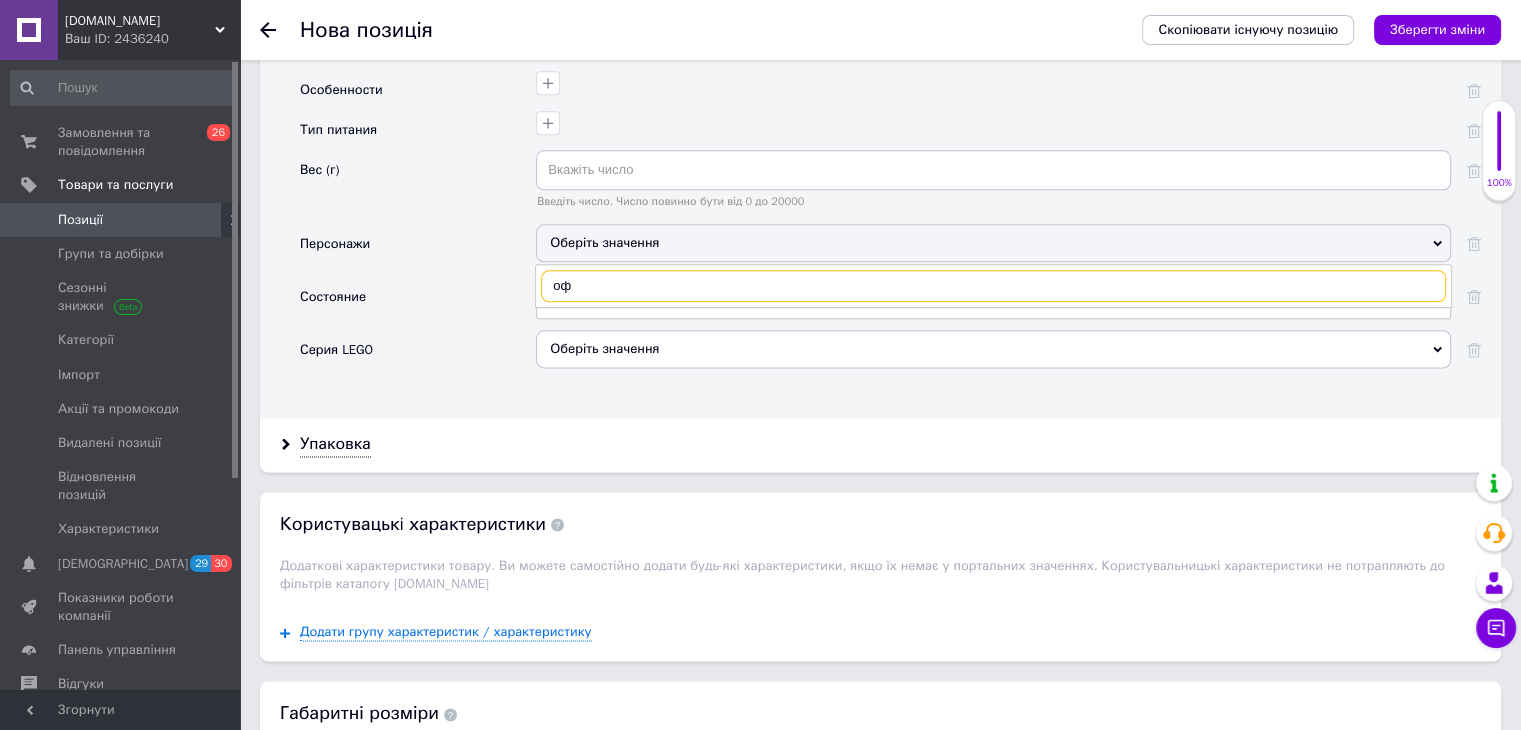 type on "о" 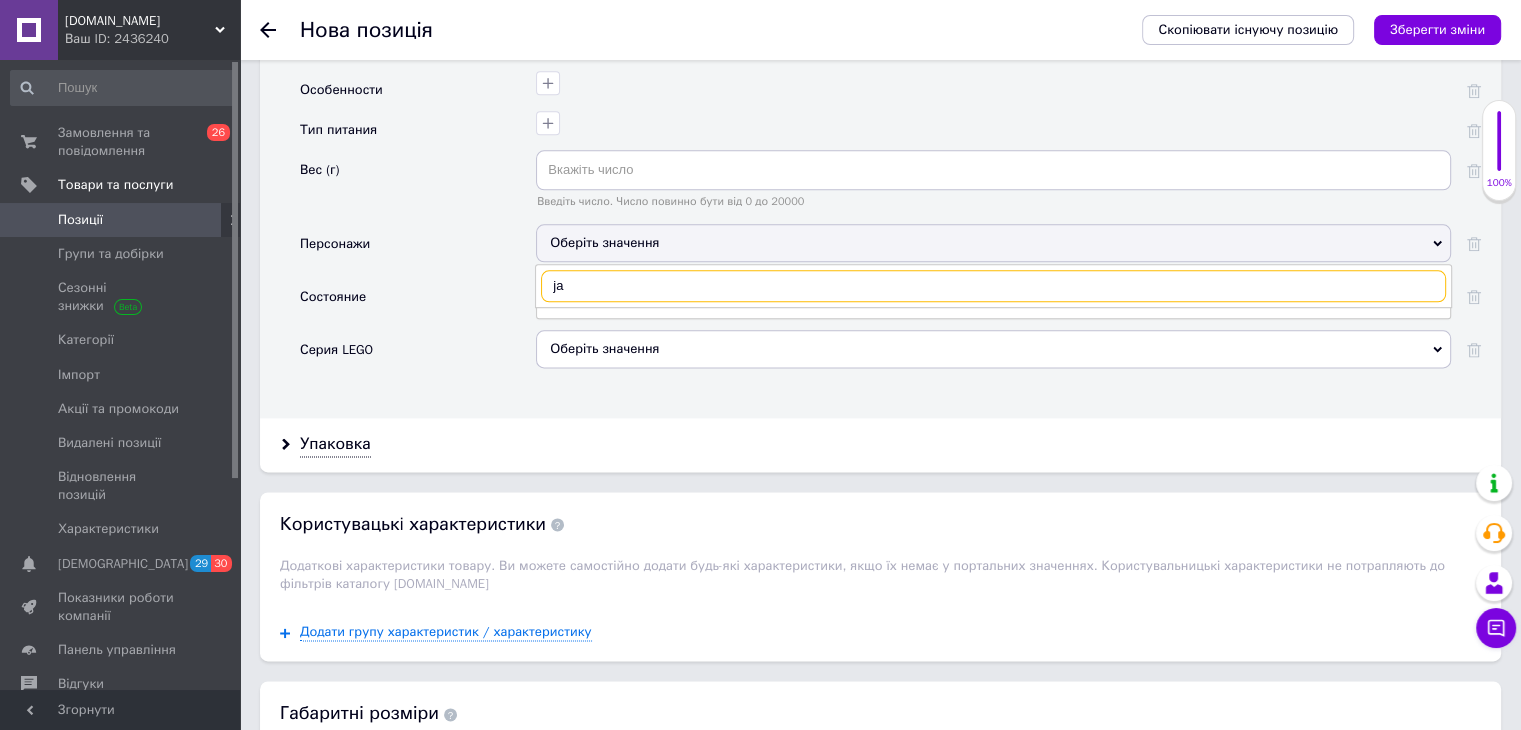 type on "j" 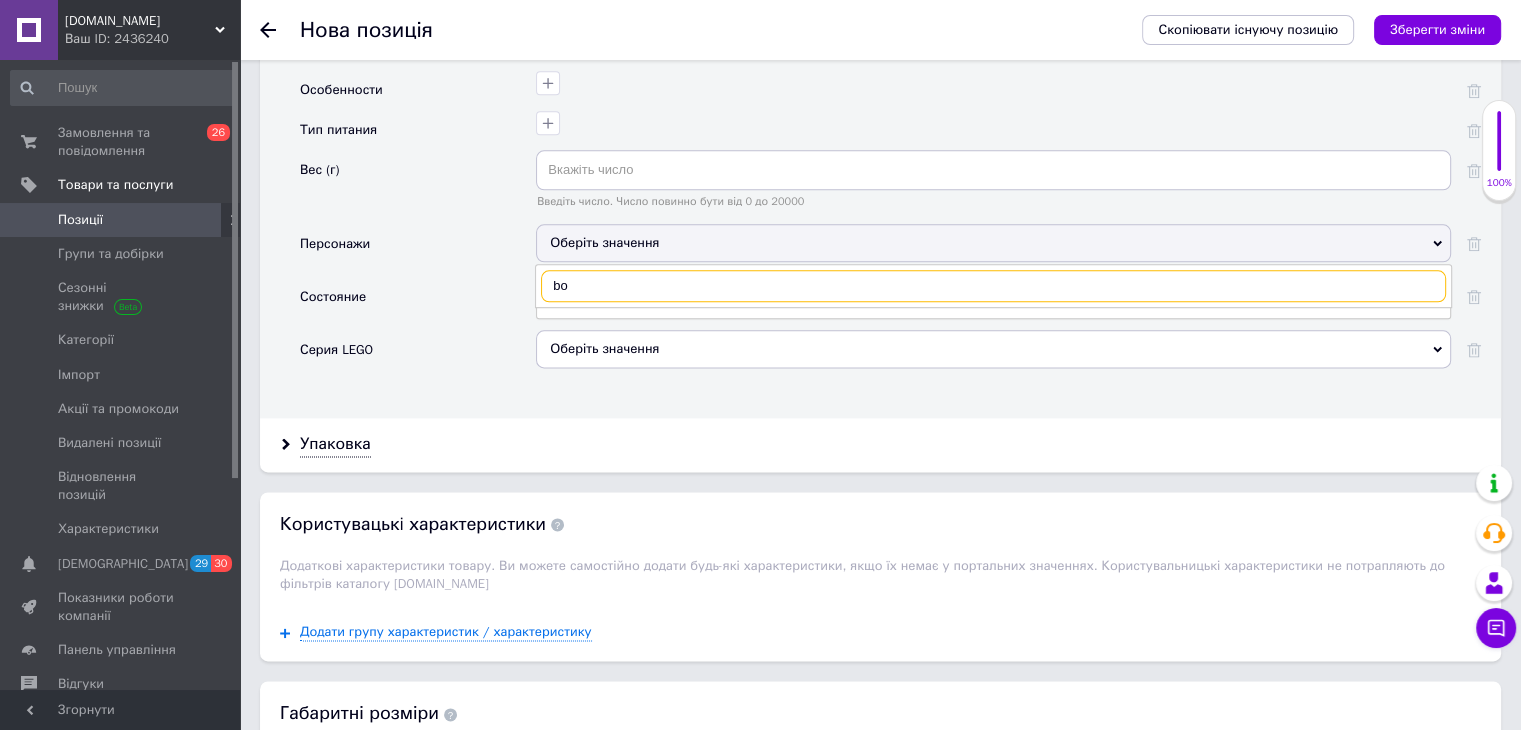 type on "b" 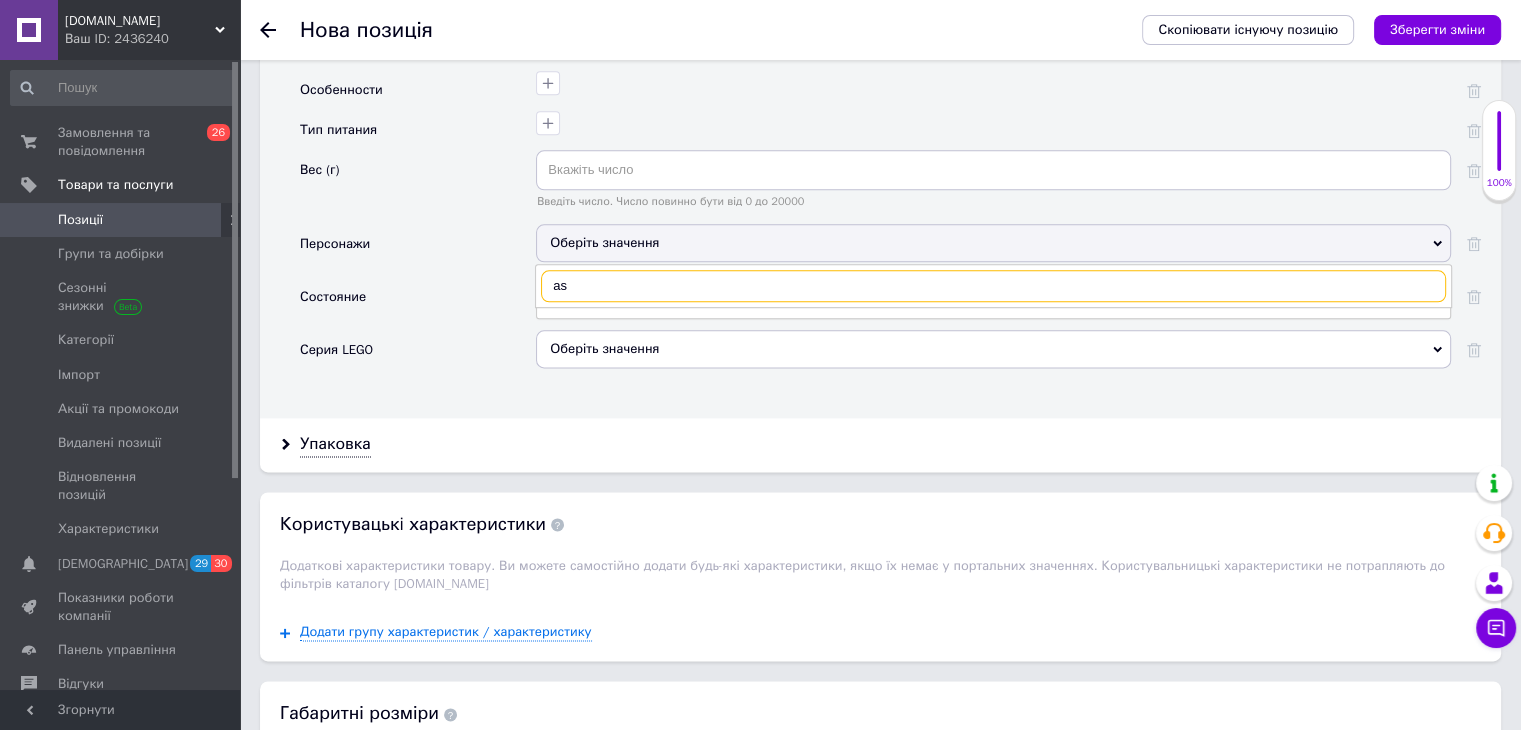 type on "a" 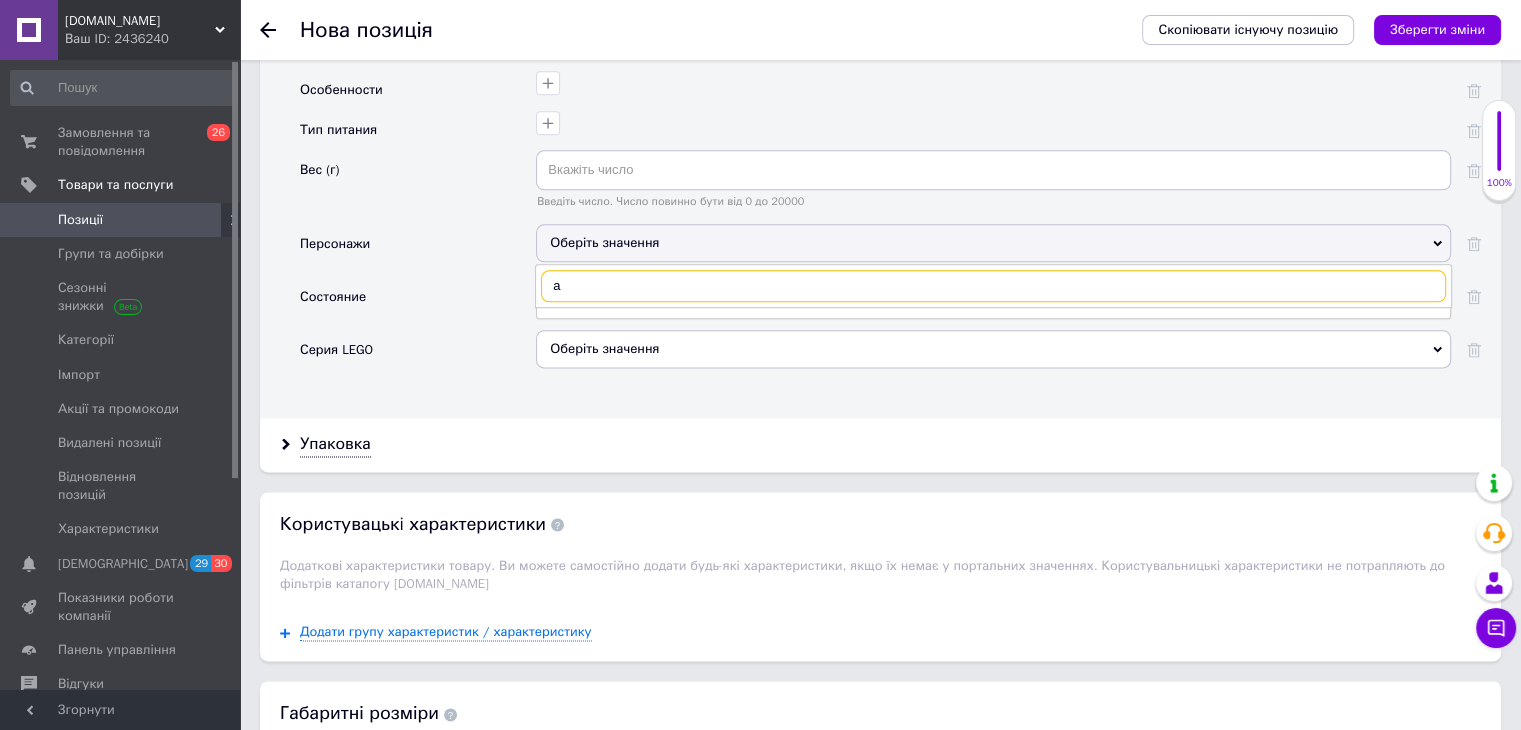 type 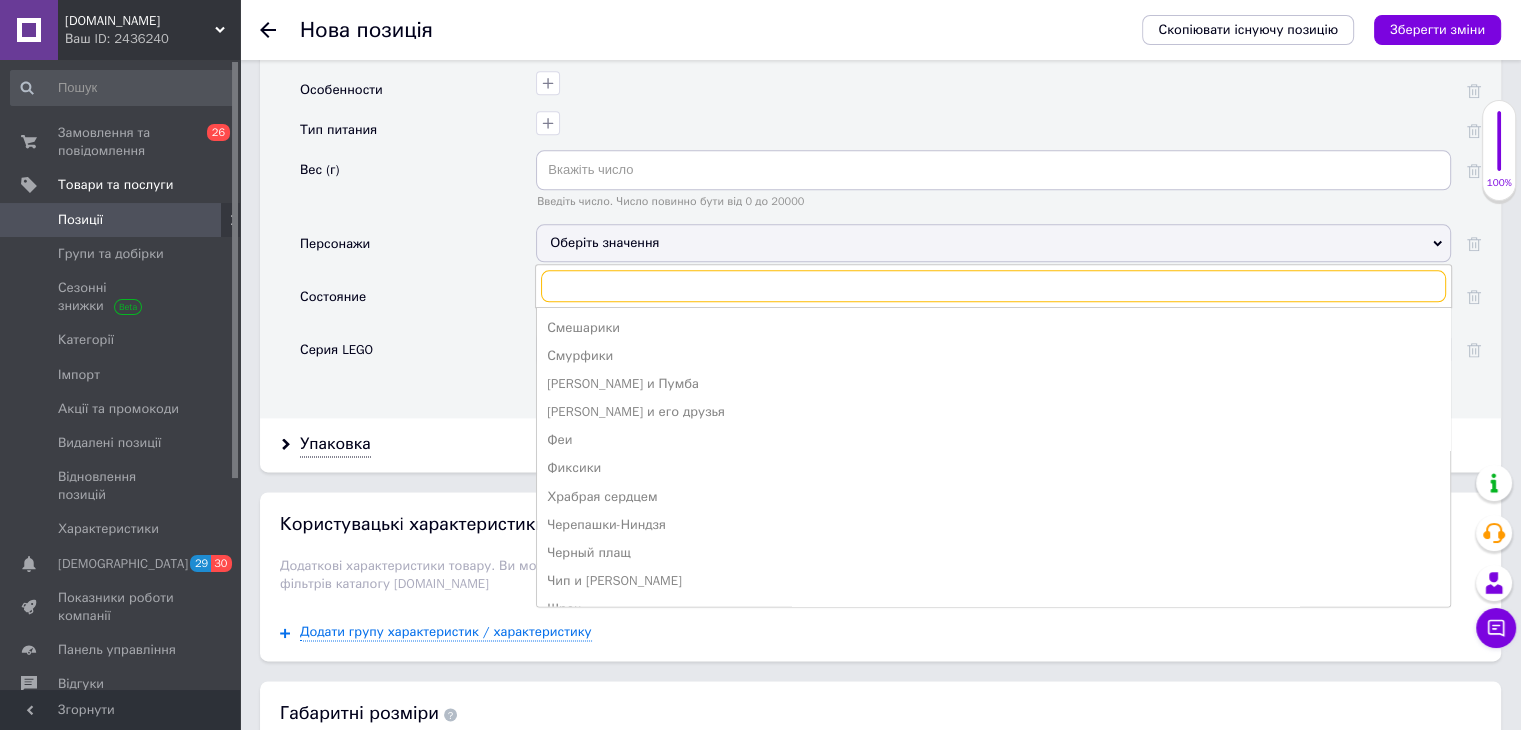 scroll, scrollTop: 134, scrollLeft: 0, axis: vertical 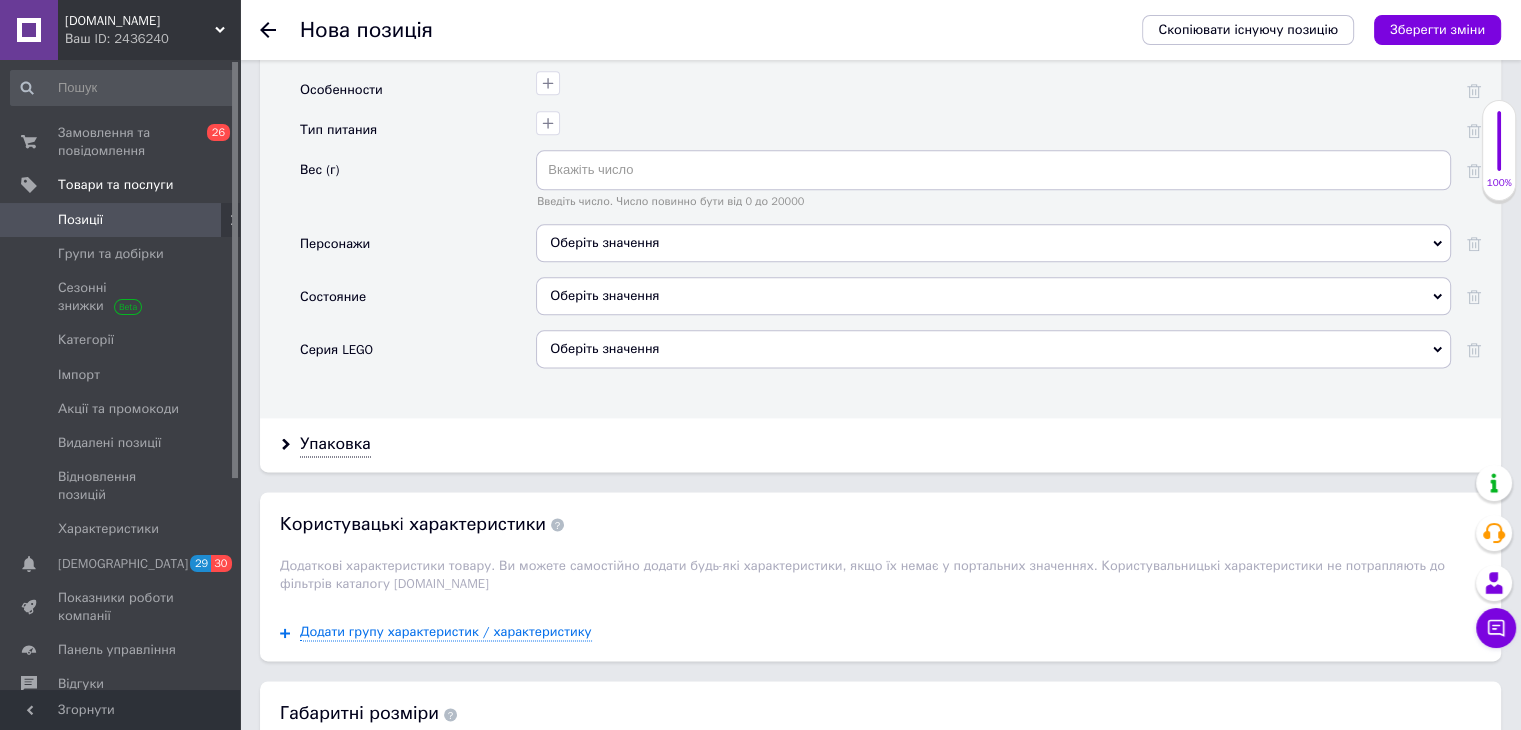 click on "Серия LEGO" at bounding box center [418, 356] 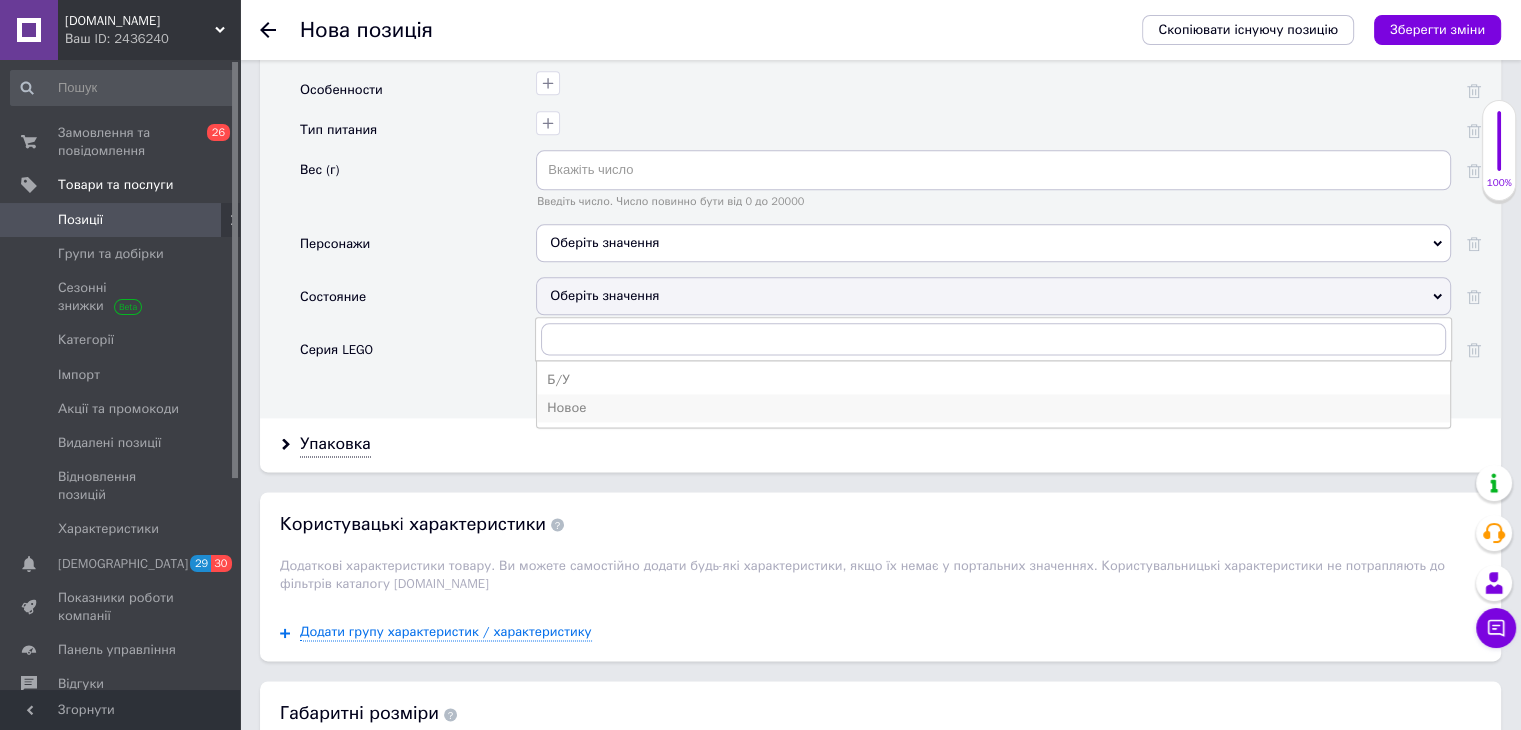 click on "Новое" at bounding box center (993, 408) 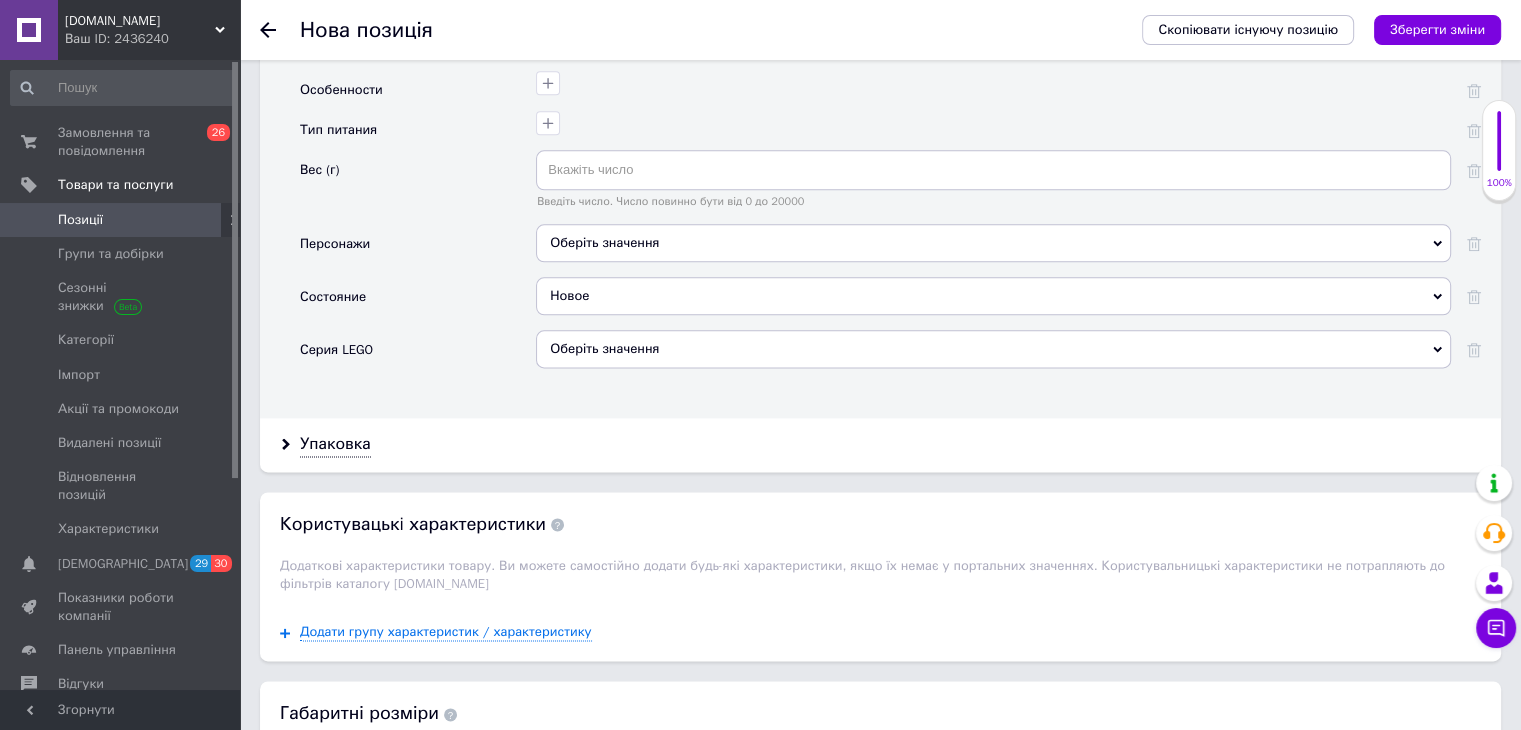 click on "Оберіть значення" at bounding box center (993, 349) 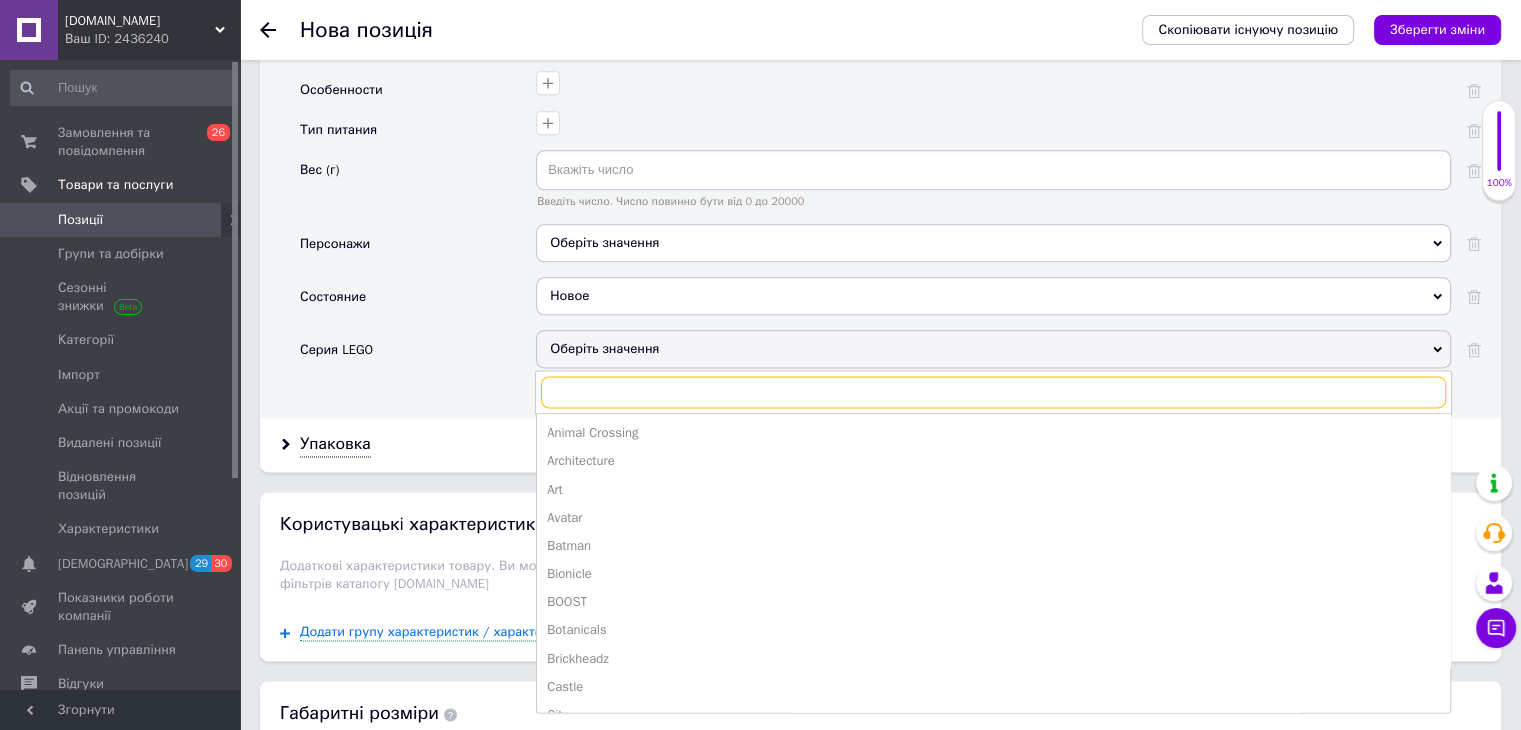 scroll, scrollTop: 260, scrollLeft: 0, axis: vertical 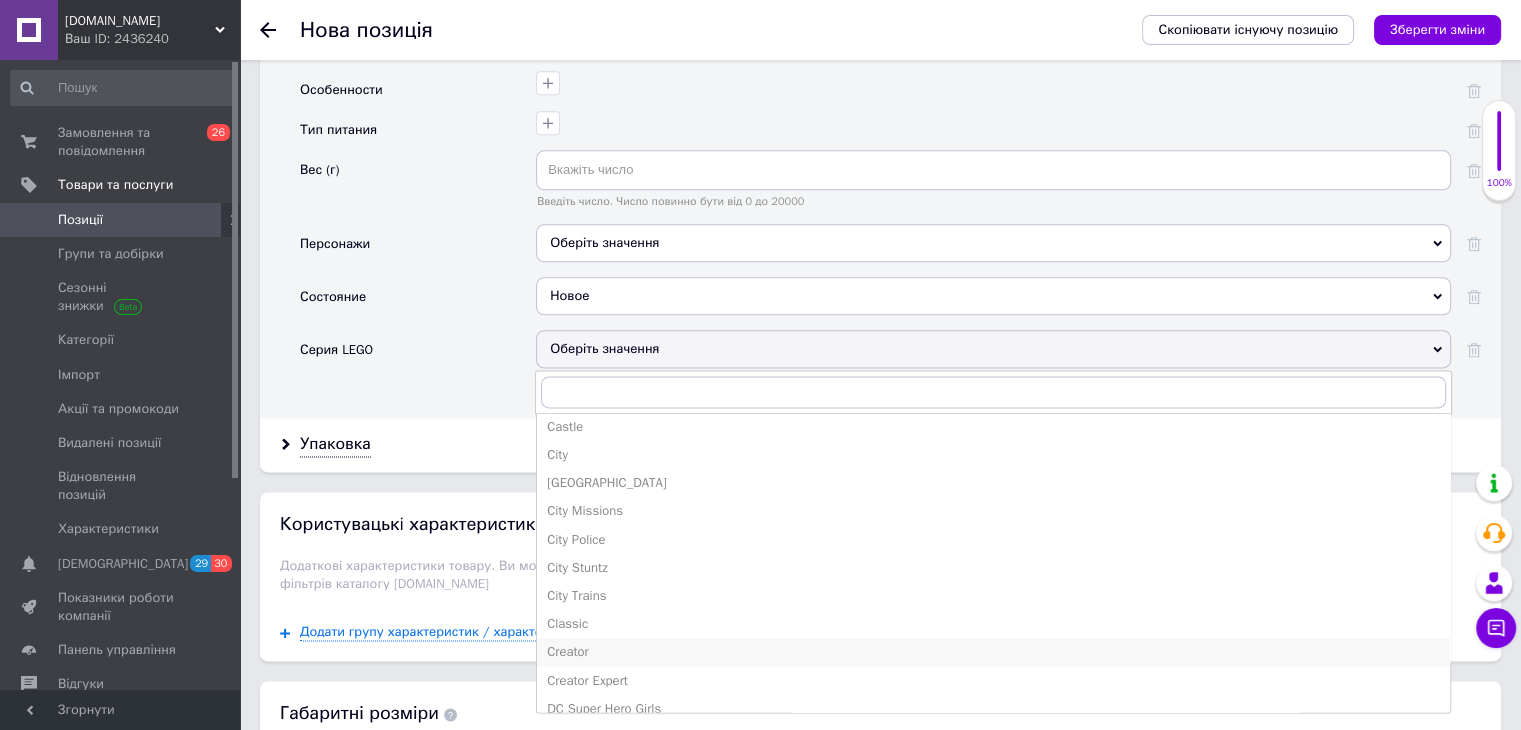 click on "Creator" at bounding box center (993, 652) 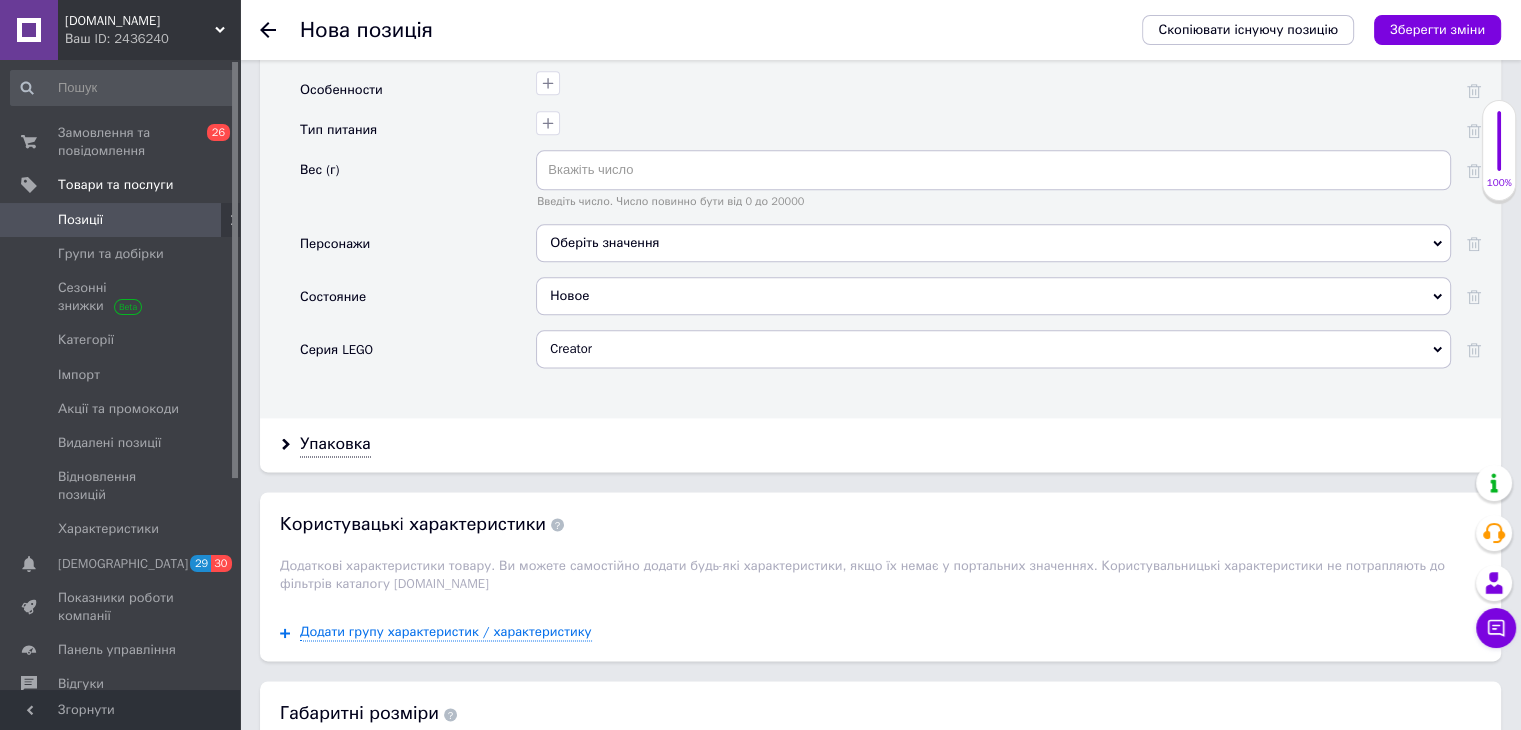 click on "Creator" at bounding box center [993, 349] 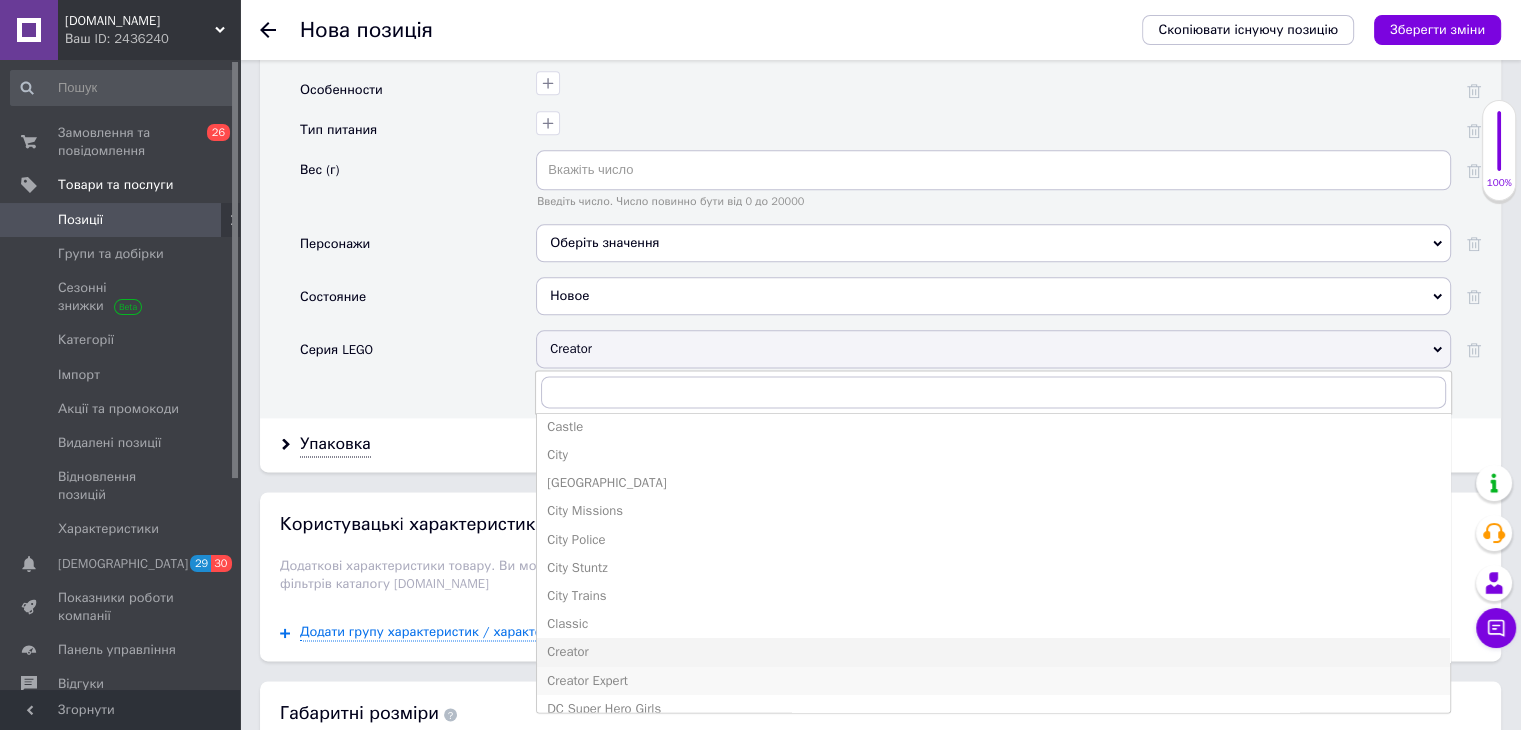 click on "Creator Expert" at bounding box center (993, 681) 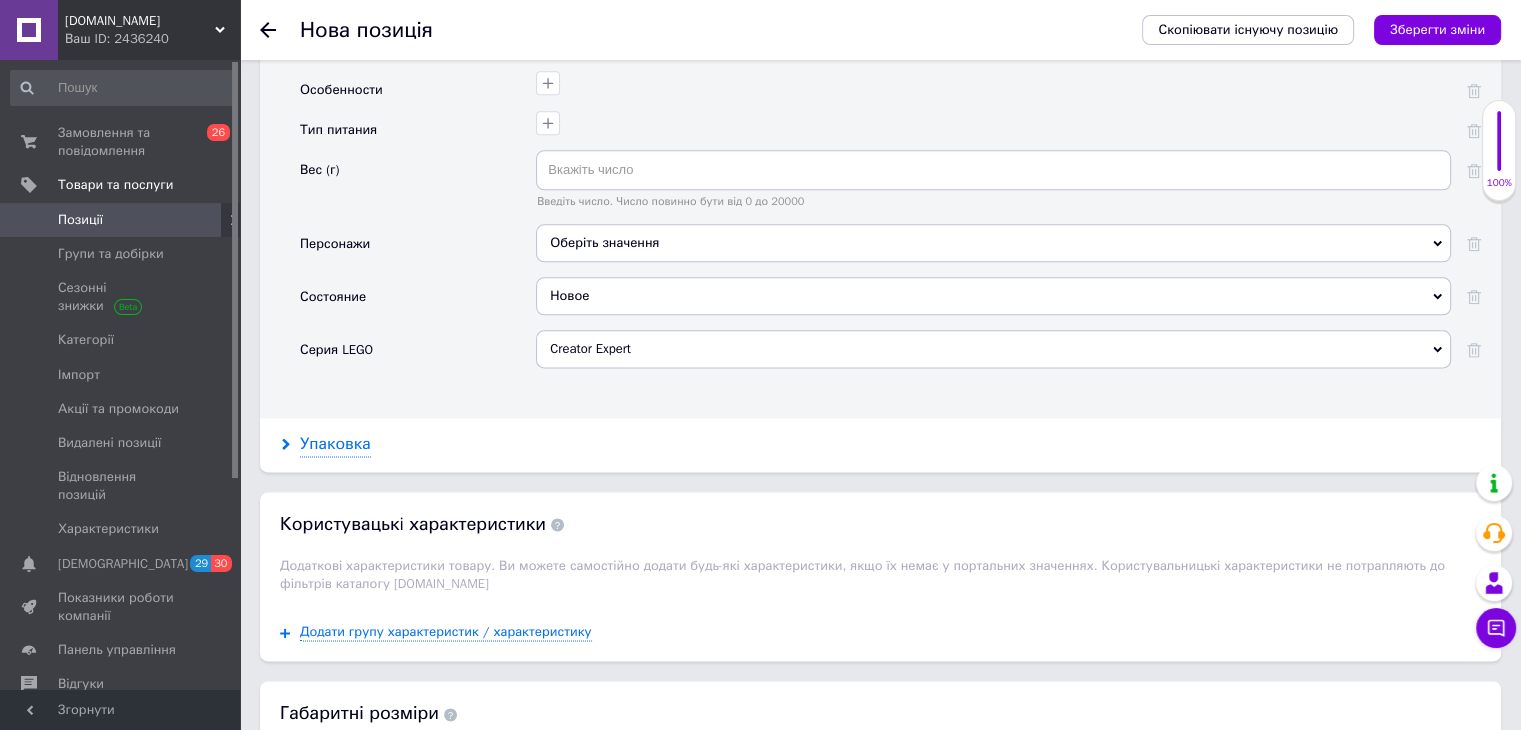 click on "Упаковка" at bounding box center (335, 444) 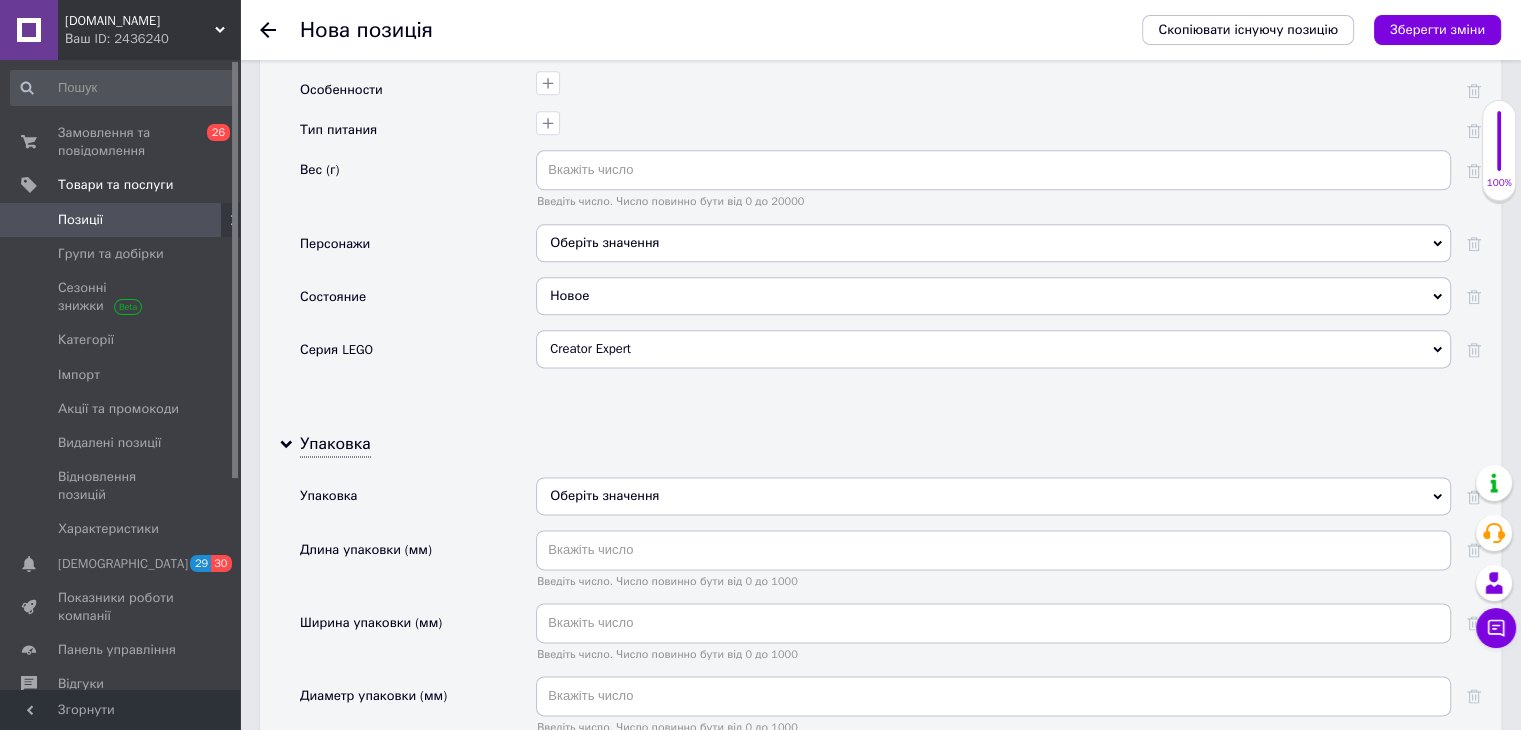 click on "Оберіть значення" at bounding box center (993, 496) 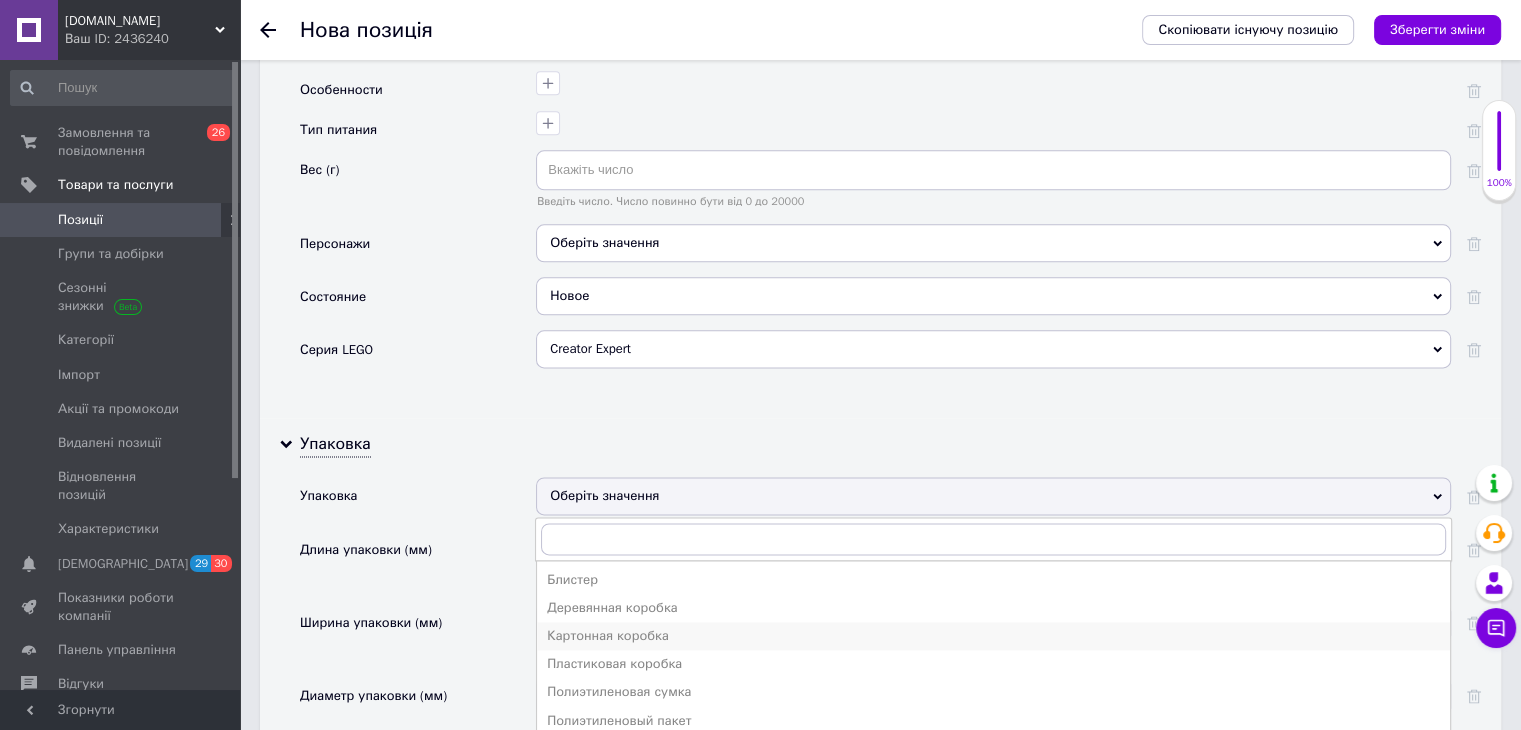 click on "Картонная коробка" at bounding box center [993, 636] 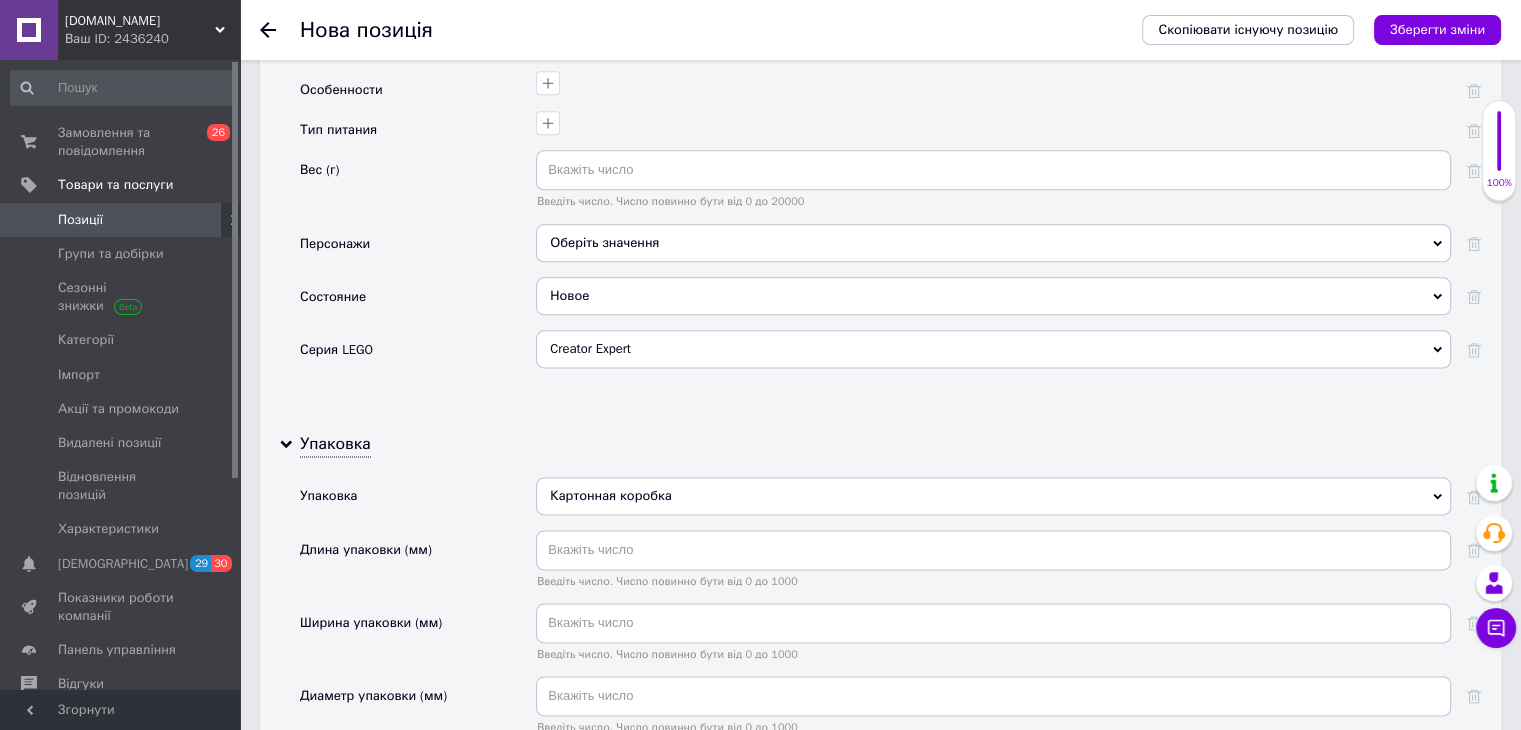 scroll, scrollTop: 3141, scrollLeft: 0, axis: vertical 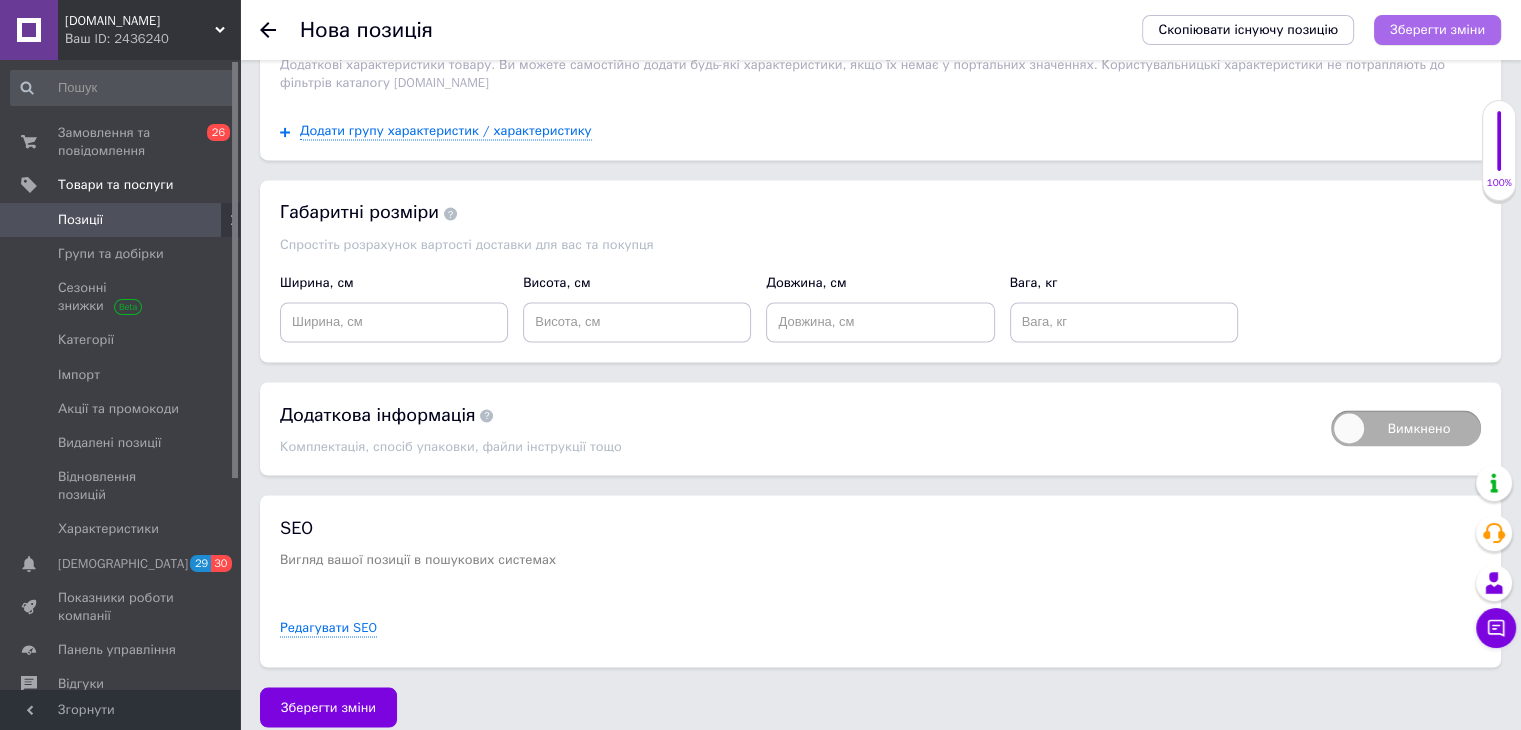 click on "Зберегти зміни" at bounding box center (1437, 29) 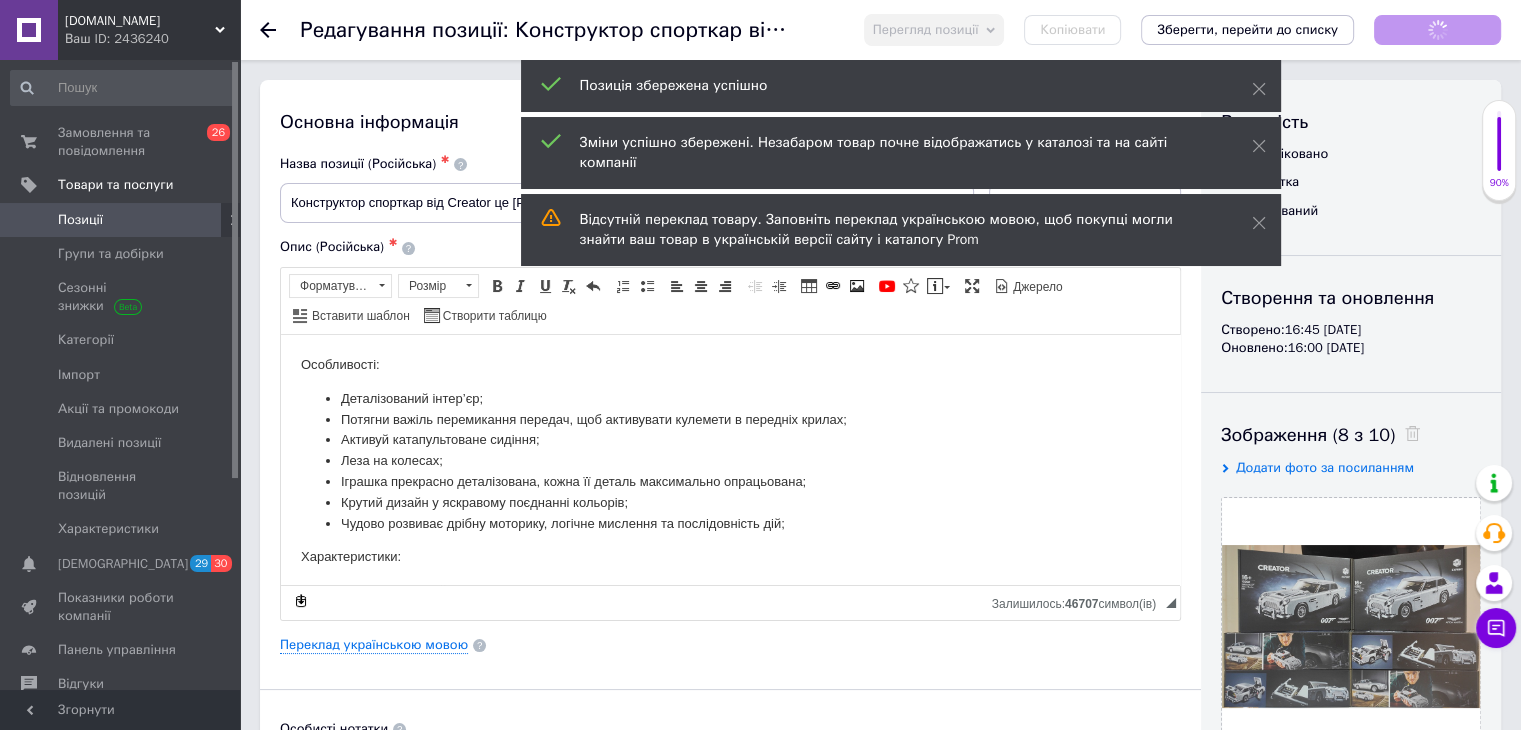 scroll, scrollTop: 0, scrollLeft: 0, axis: both 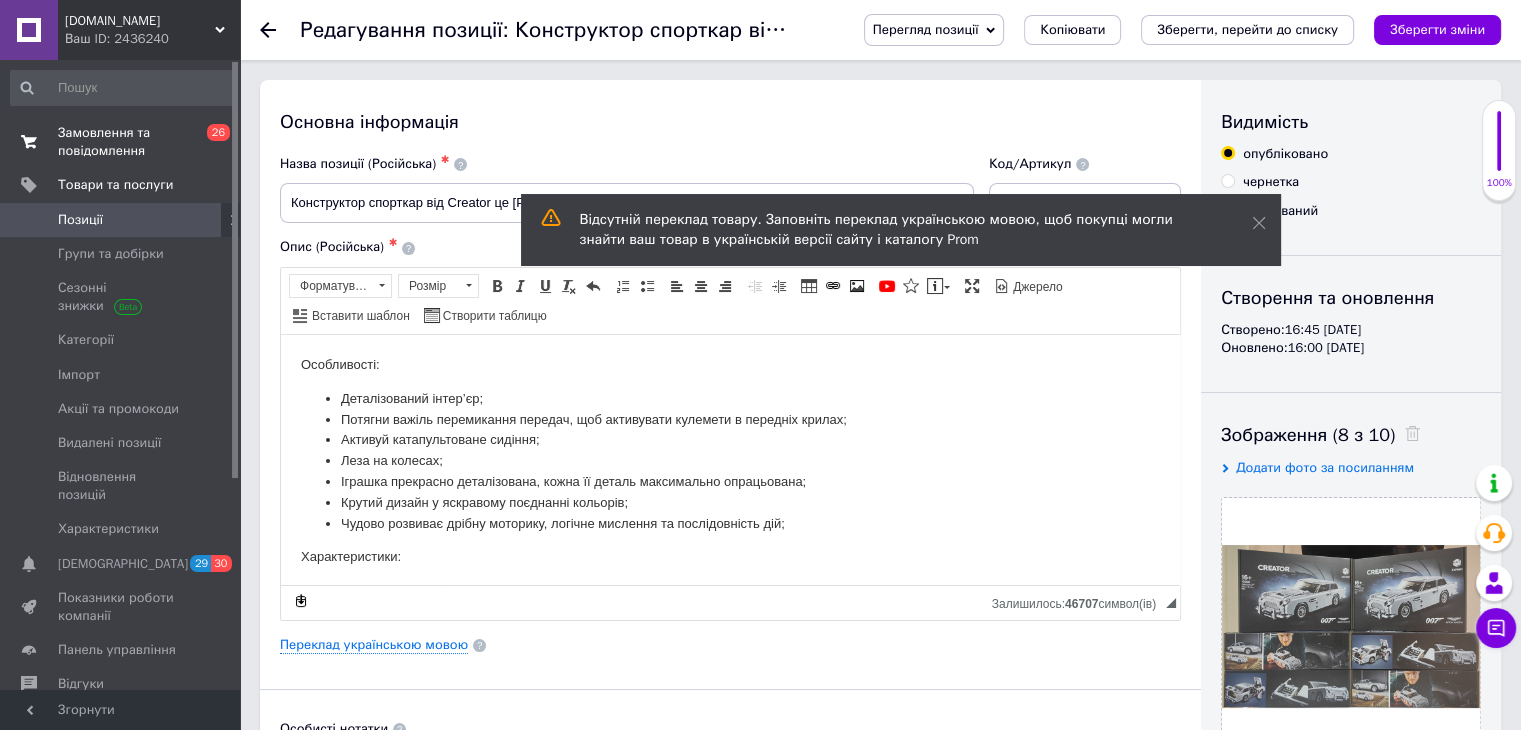 click on "Замовлення та повідомлення" at bounding box center (121, 142) 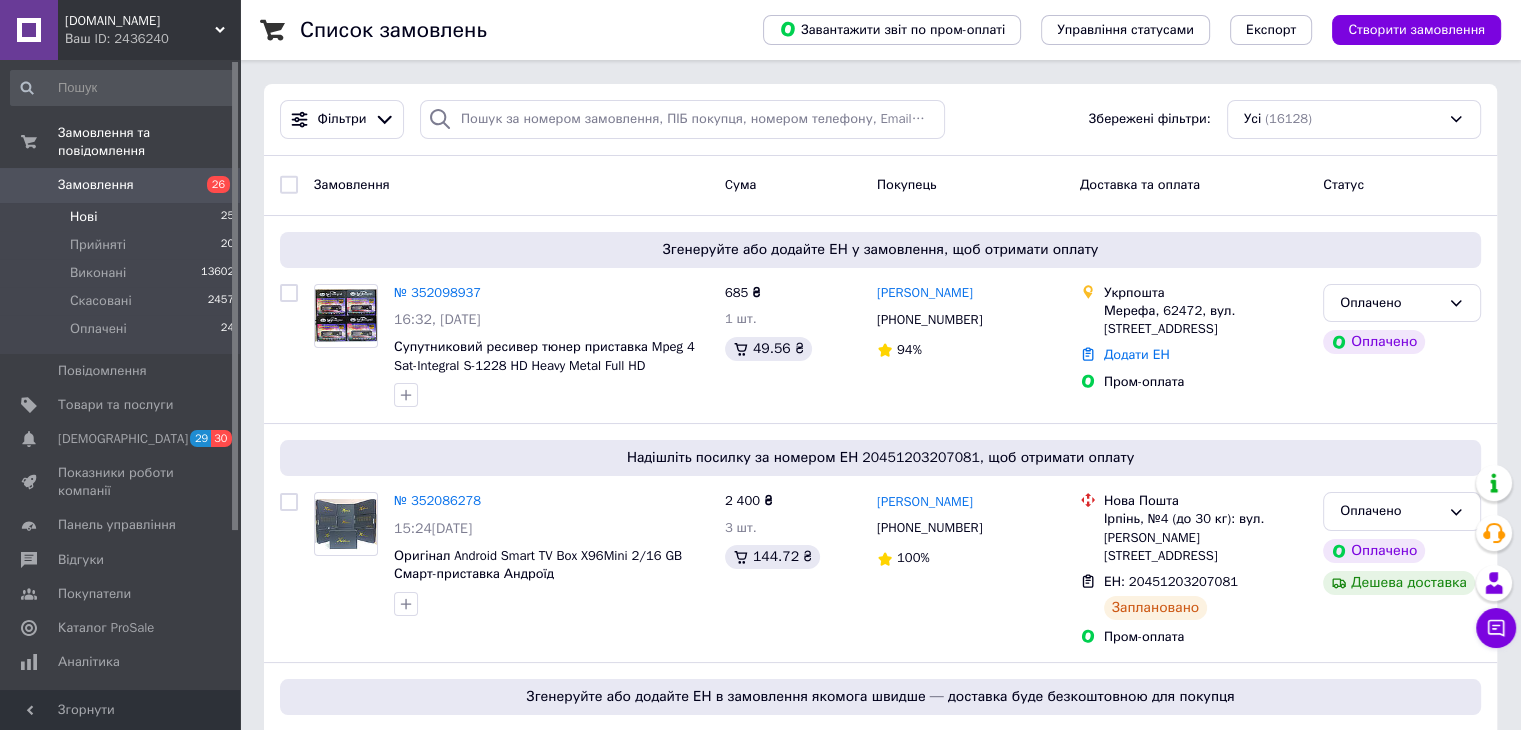 click on "Нові" at bounding box center (83, 217) 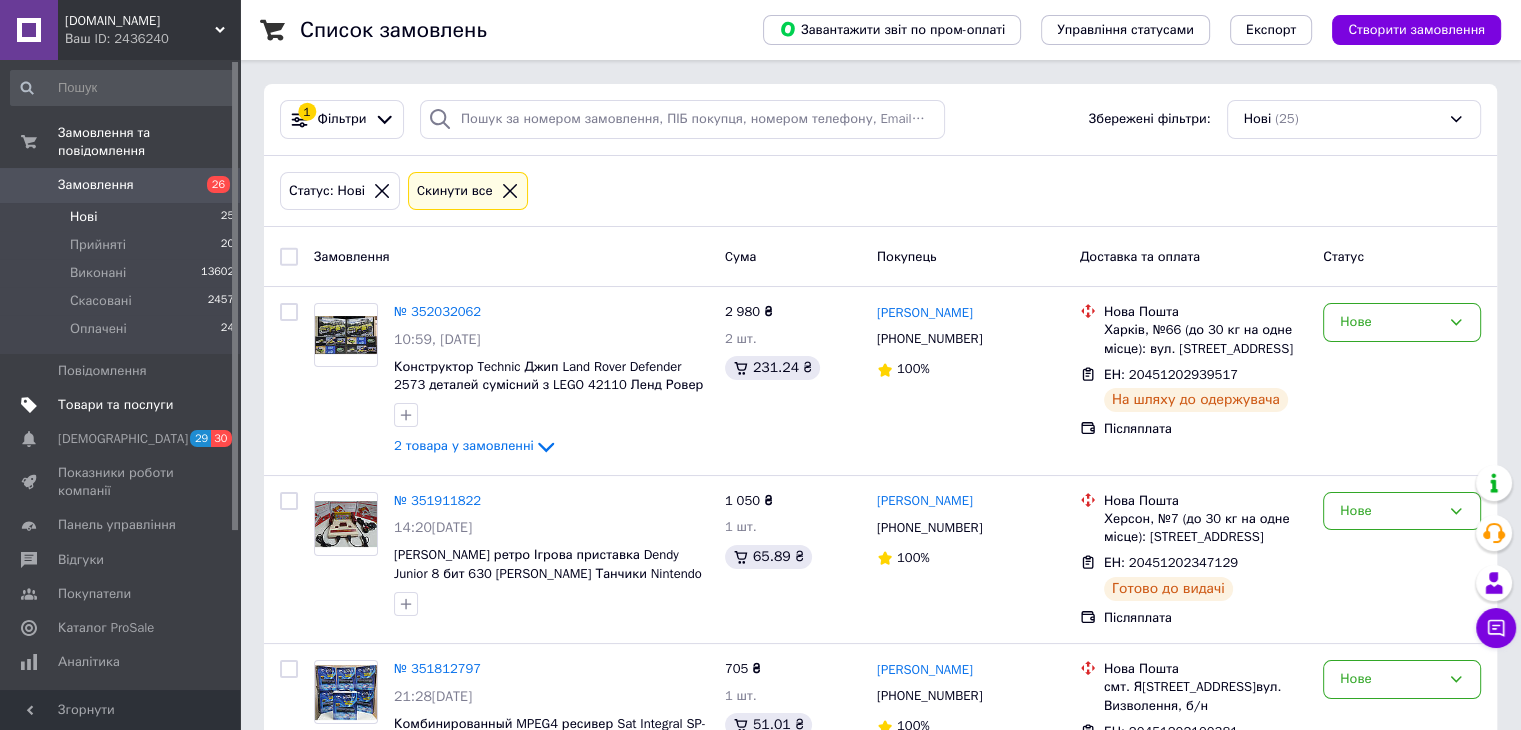click on "Товари та послуги" at bounding box center [115, 405] 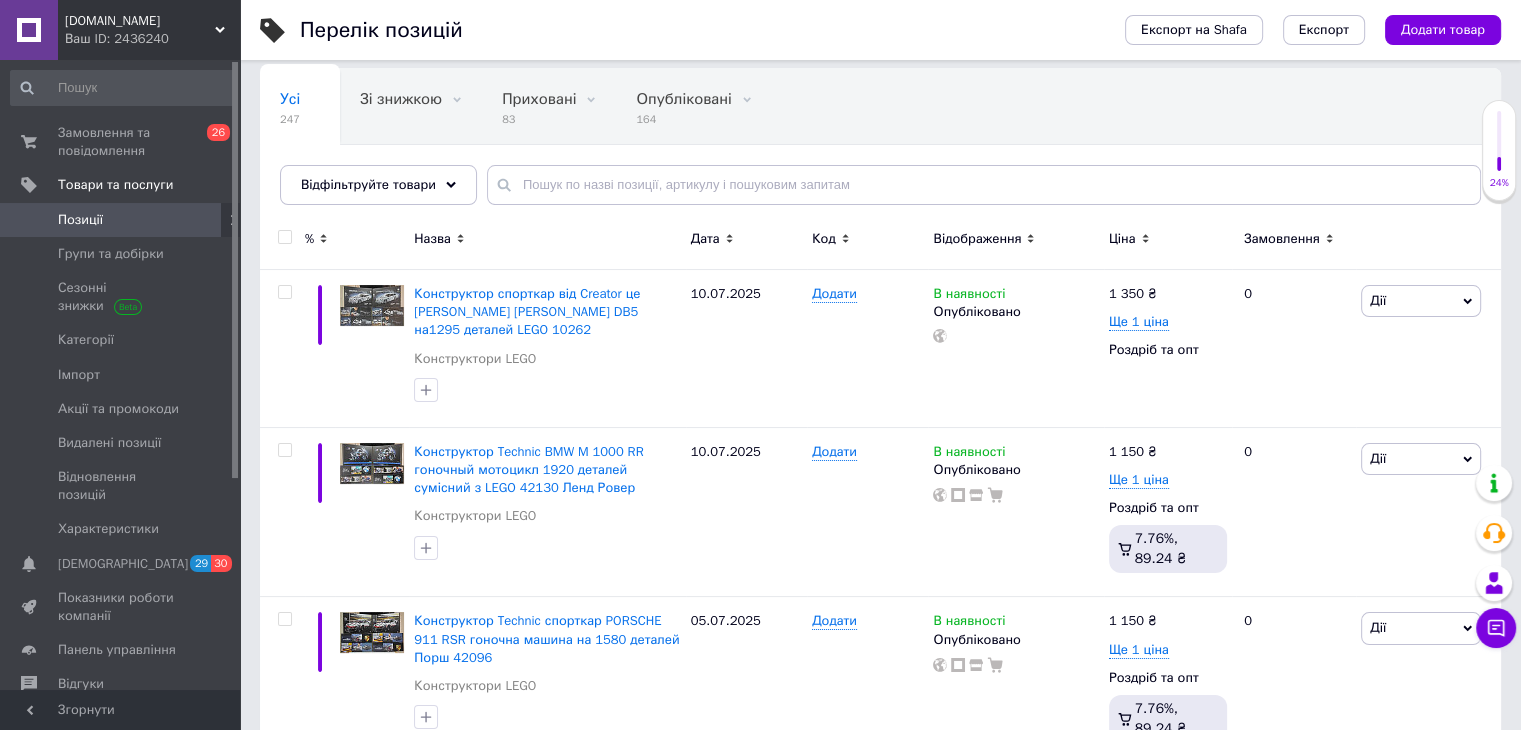 scroll, scrollTop: 253, scrollLeft: 0, axis: vertical 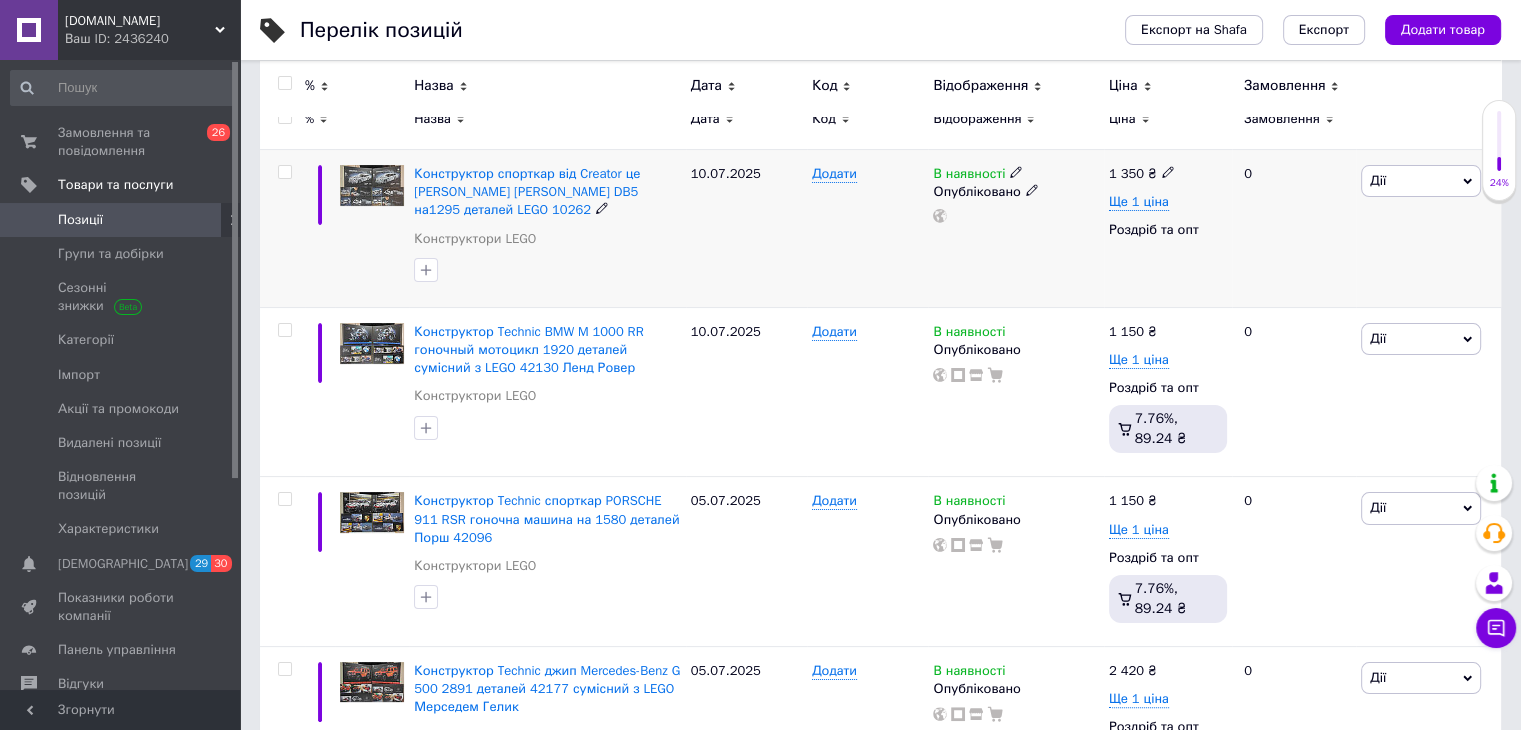 click on "Дії" at bounding box center [1421, 181] 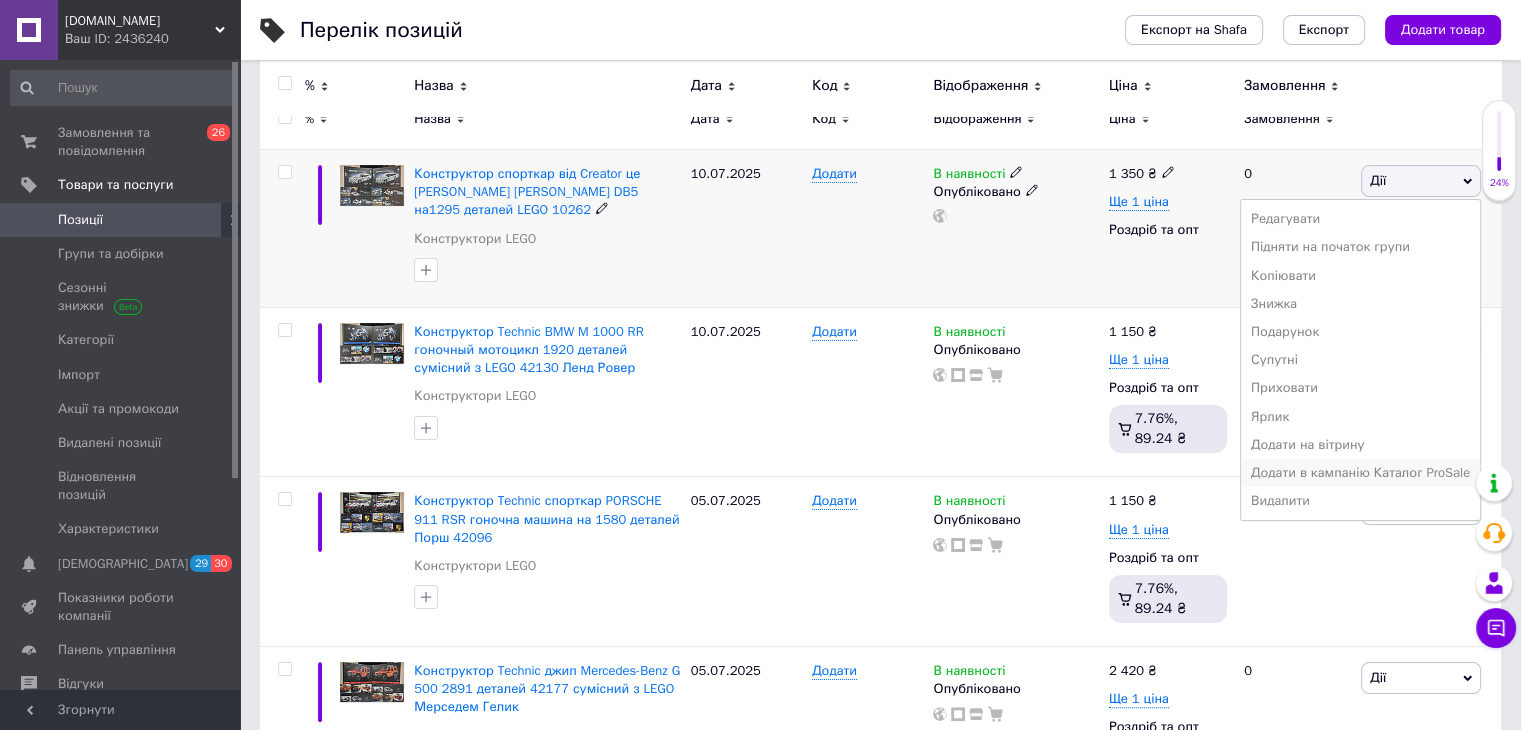 click on "Додати в кампанію Каталог ProSale" at bounding box center (1360, 473) 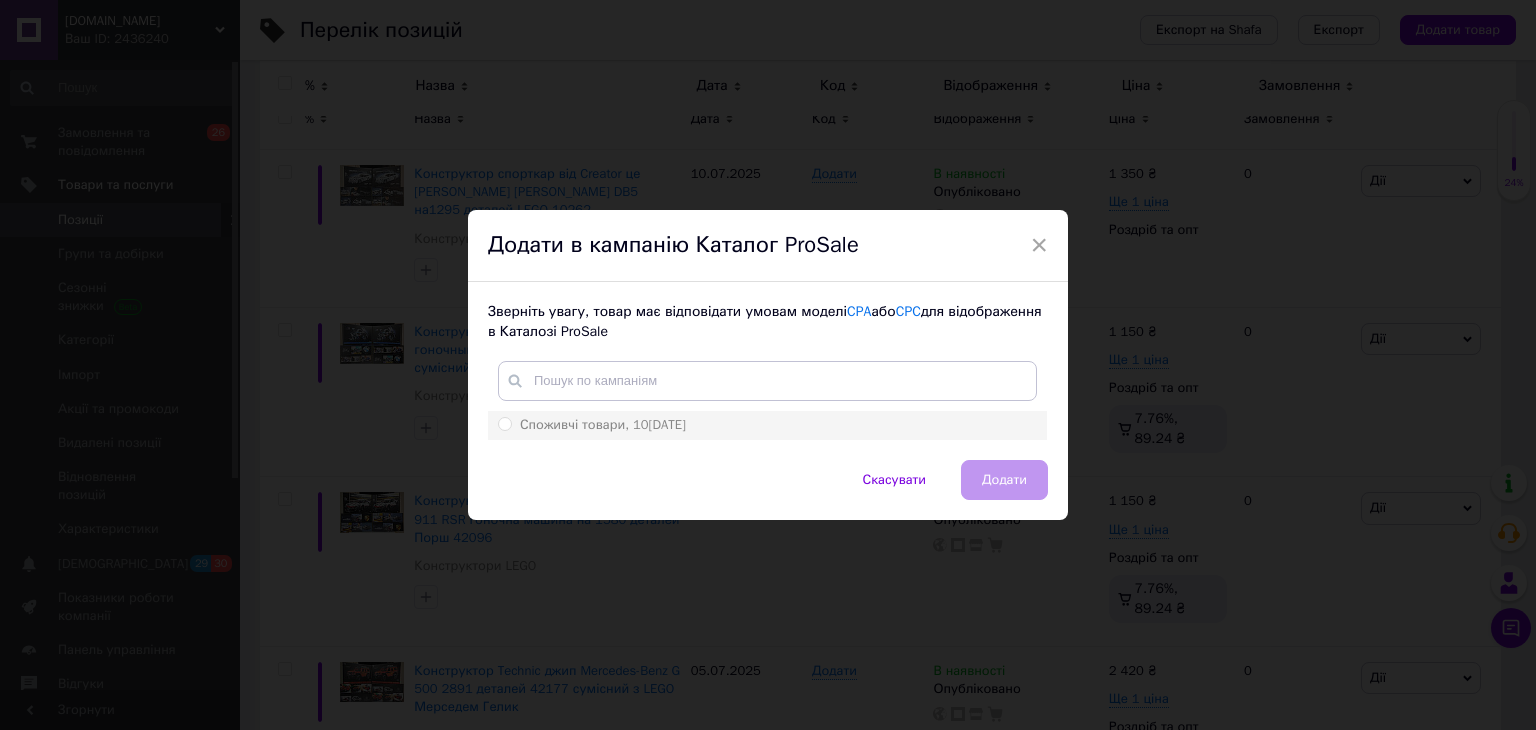 click on "Споживчі товари, 10.06.2022" at bounding box center [603, 424] 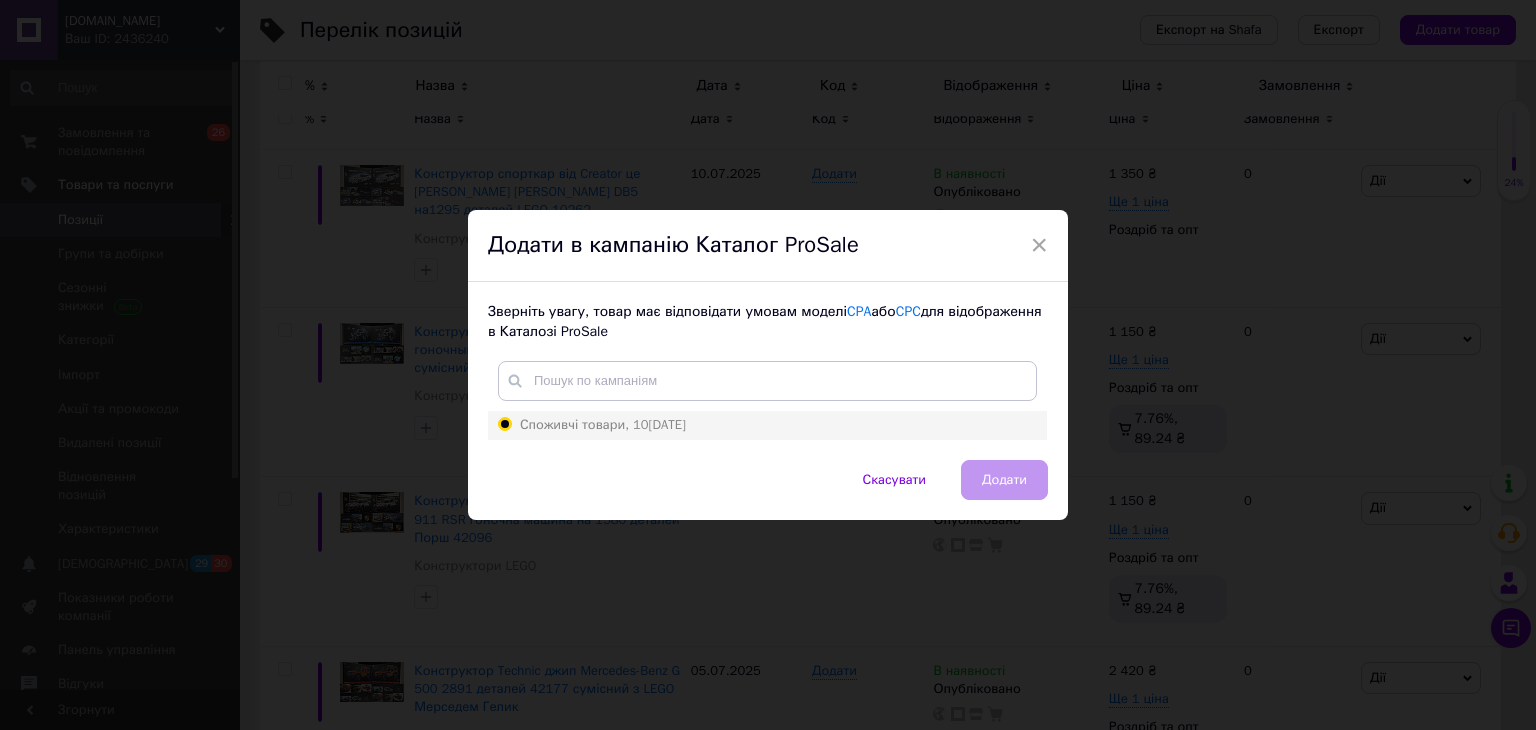 click on "Споживчі товари, 10.06.2022" at bounding box center (504, 423) 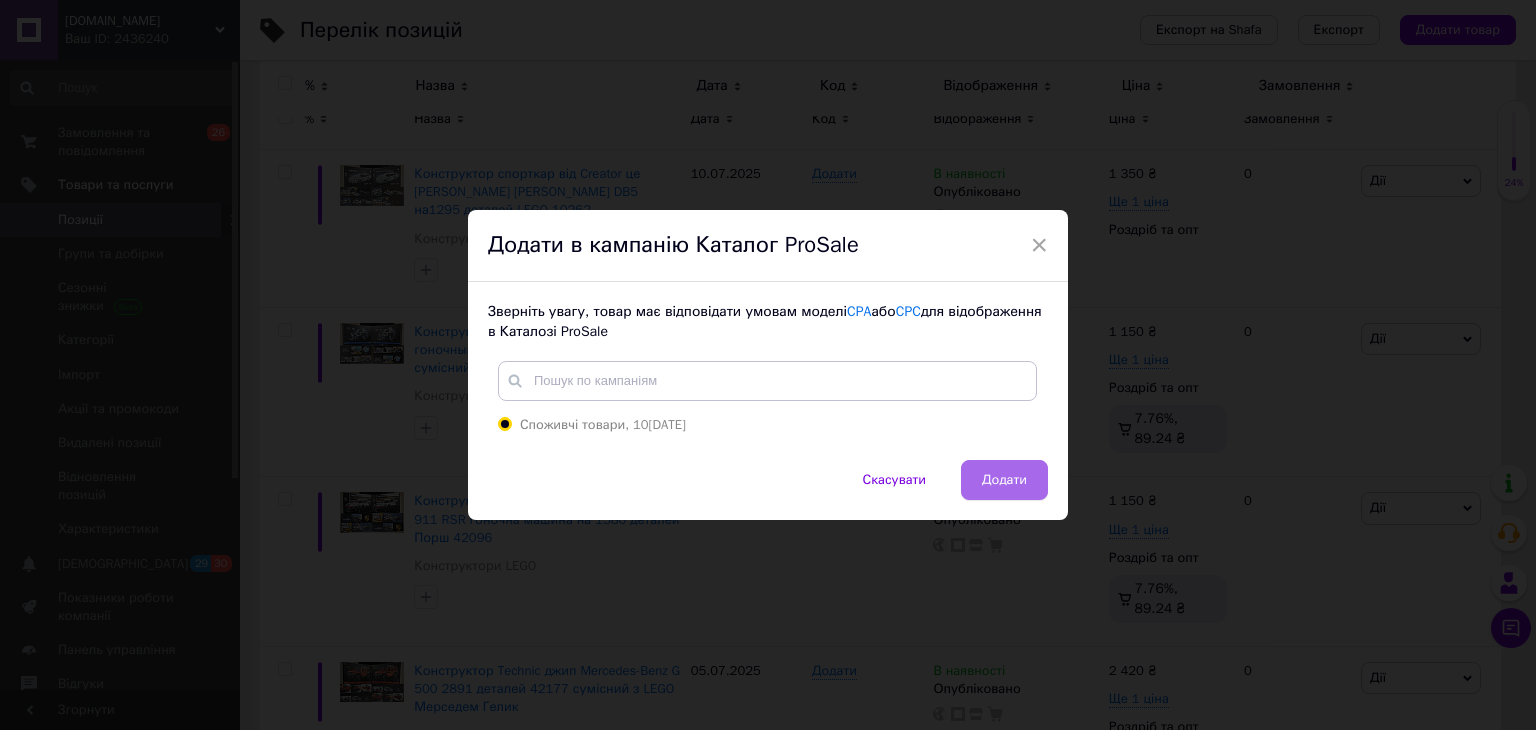 click on "Додати" at bounding box center (1004, 480) 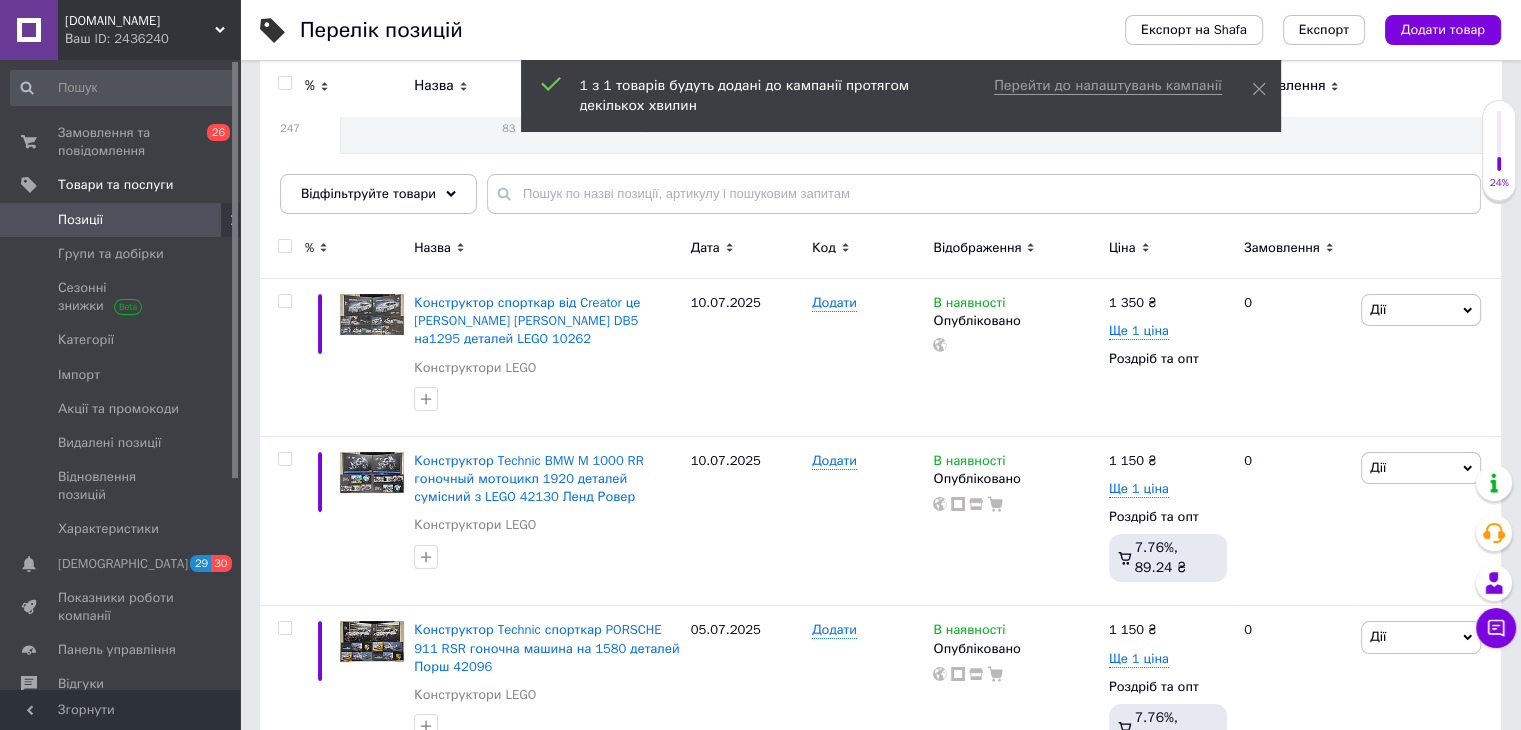 scroll, scrollTop: 93, scrollLeft: 0, axis: vertical 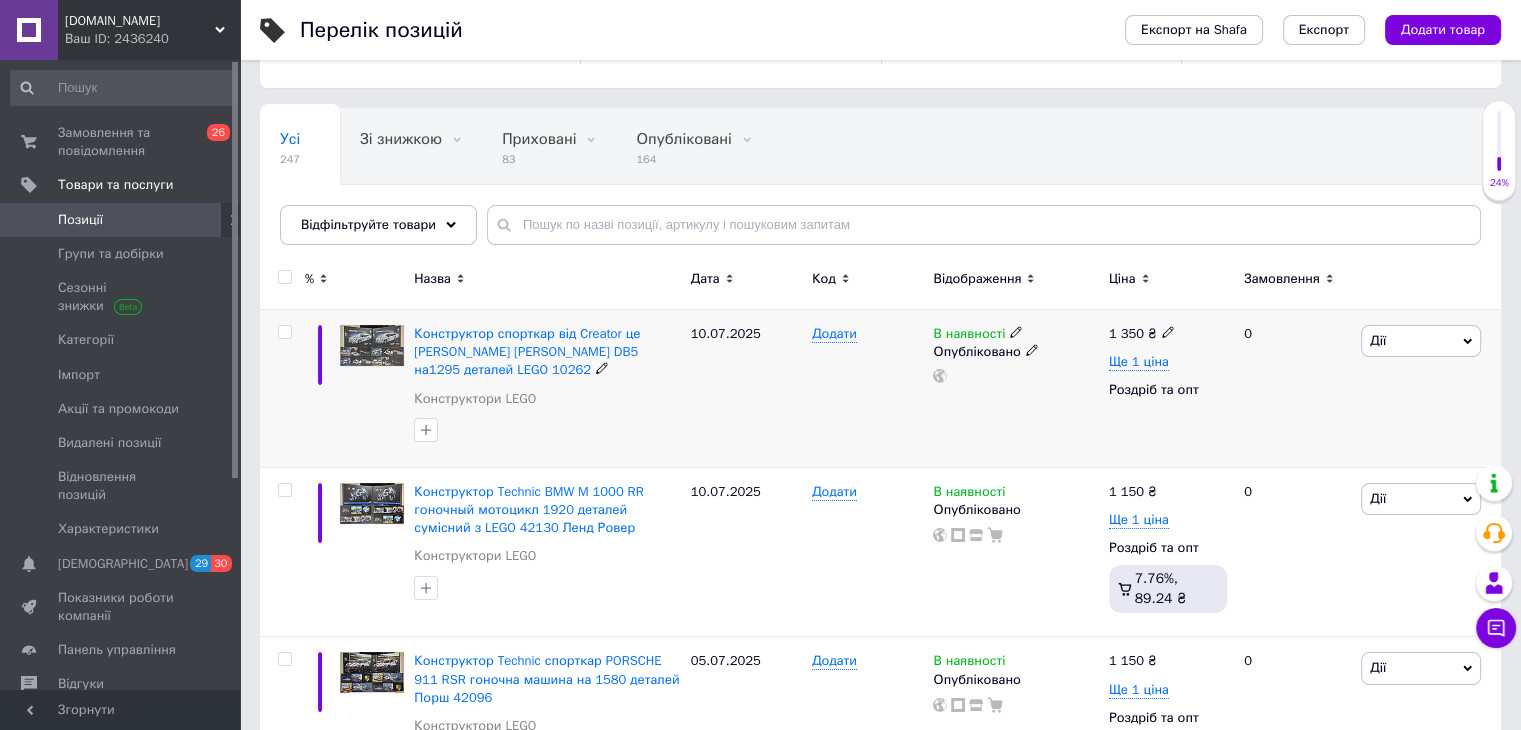 click on "Дії" at bounding box center [1421, 341] 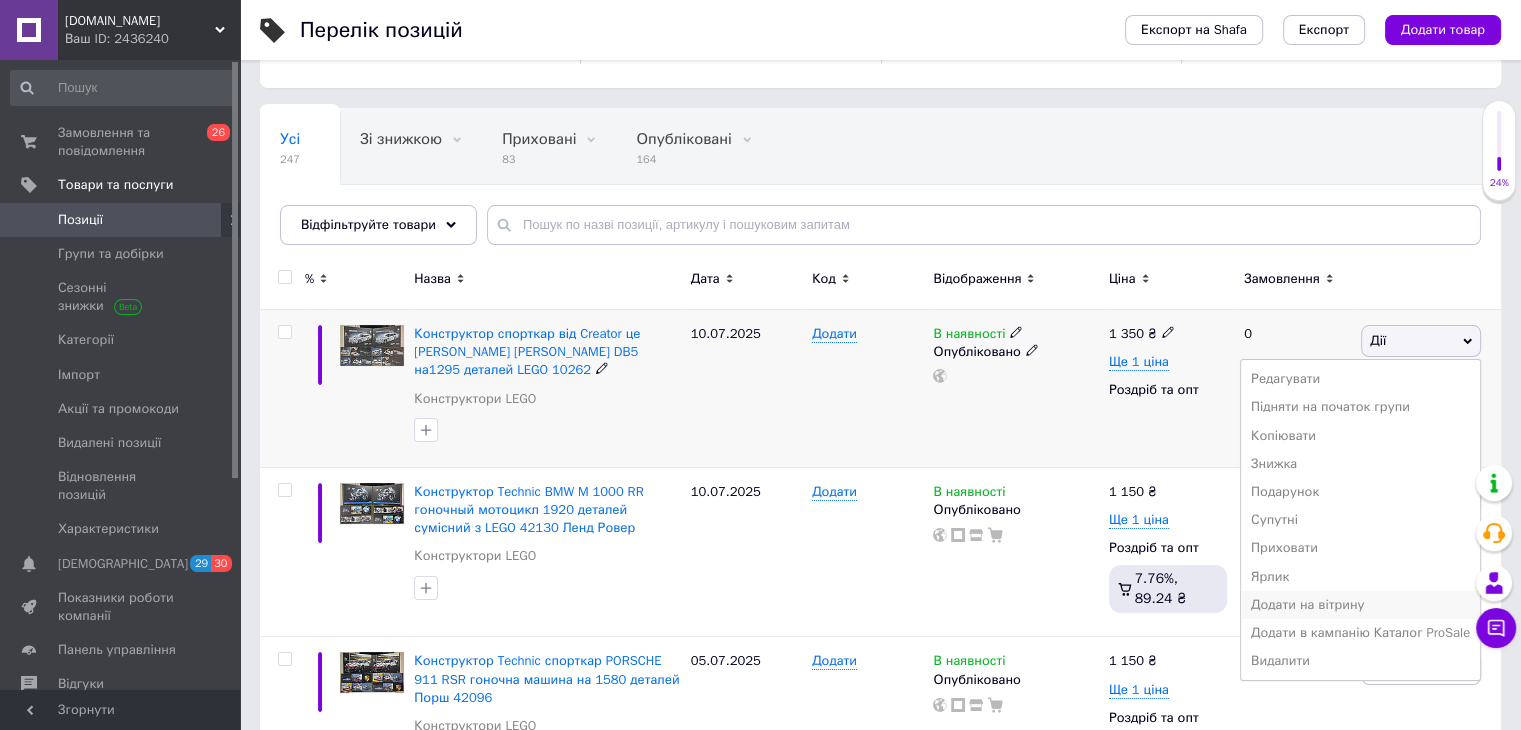 click on "Додати на вітрину" at bounding box center (1360, 605) 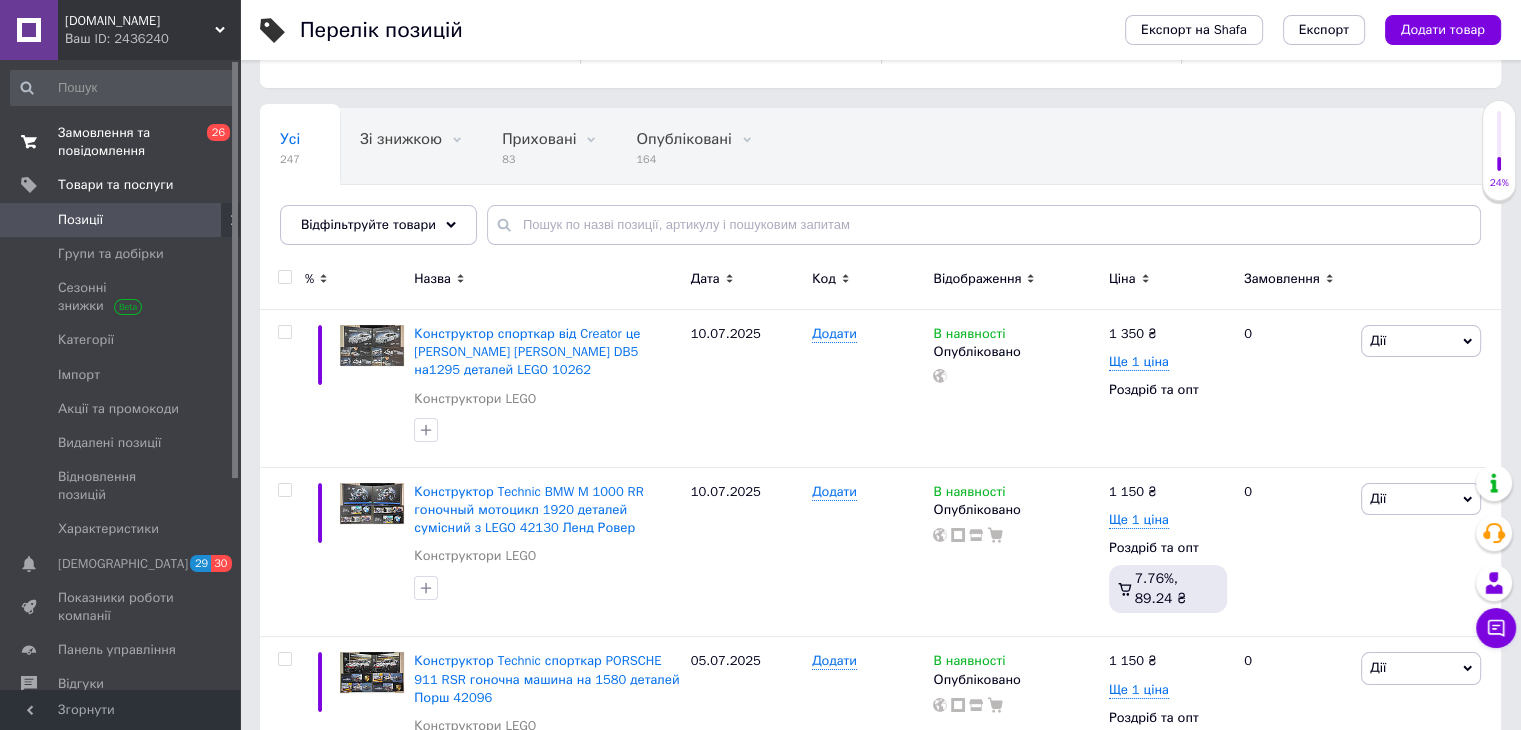 click on "Замовлення та повідомлення" at bounding box center [121, 142] 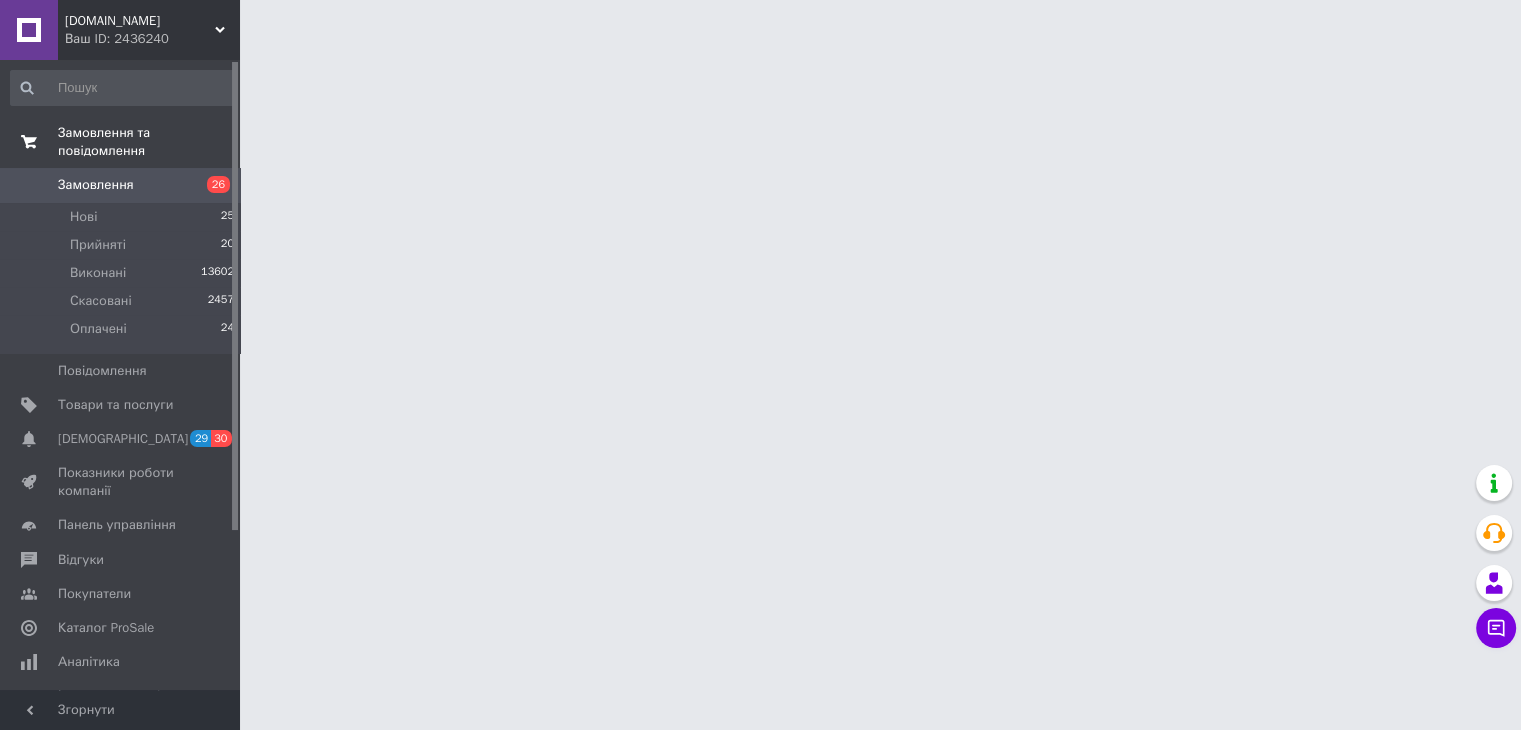 scroll, scrollTop: 0, scrollLeft: 0, axis: both 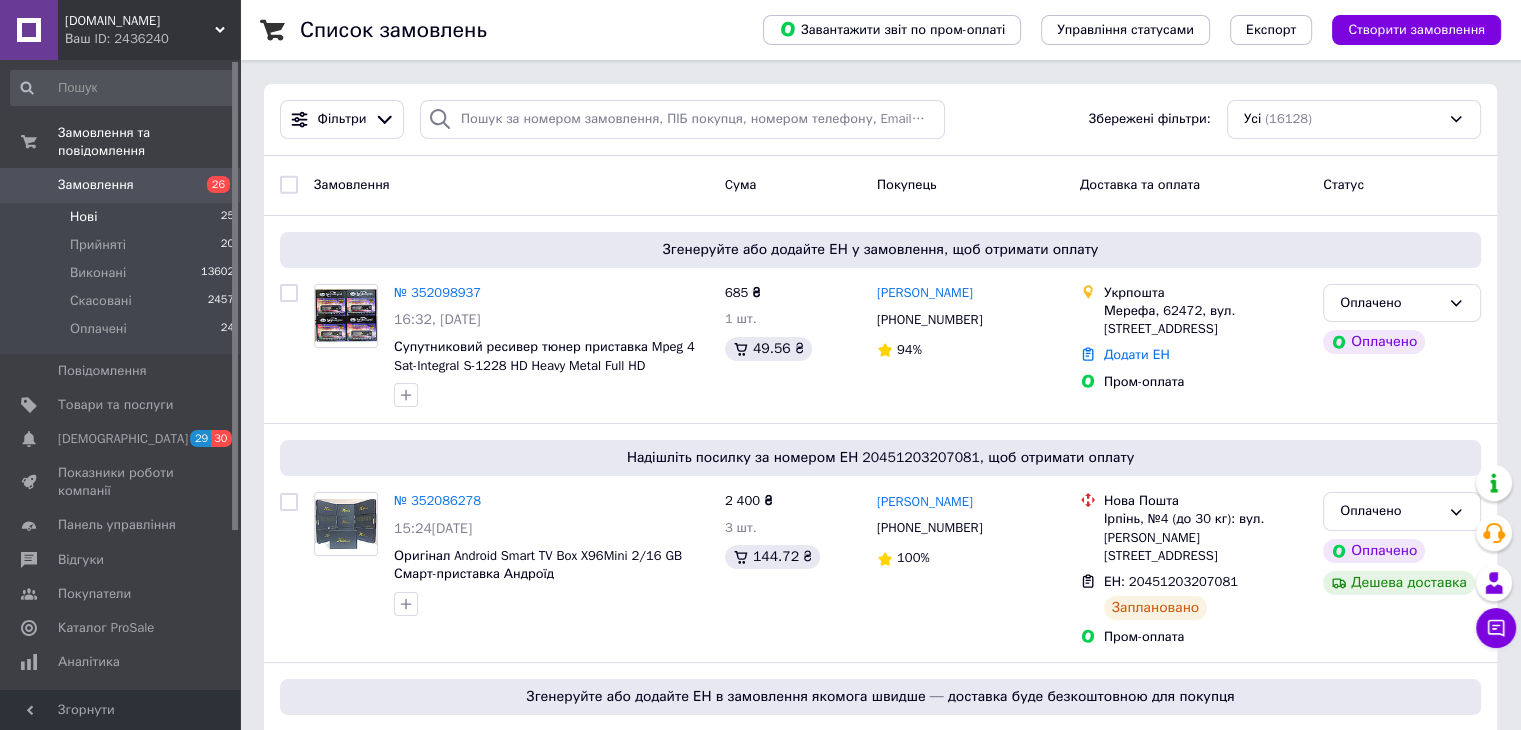 click on "Нові 25" at bounding box center (123, 217) 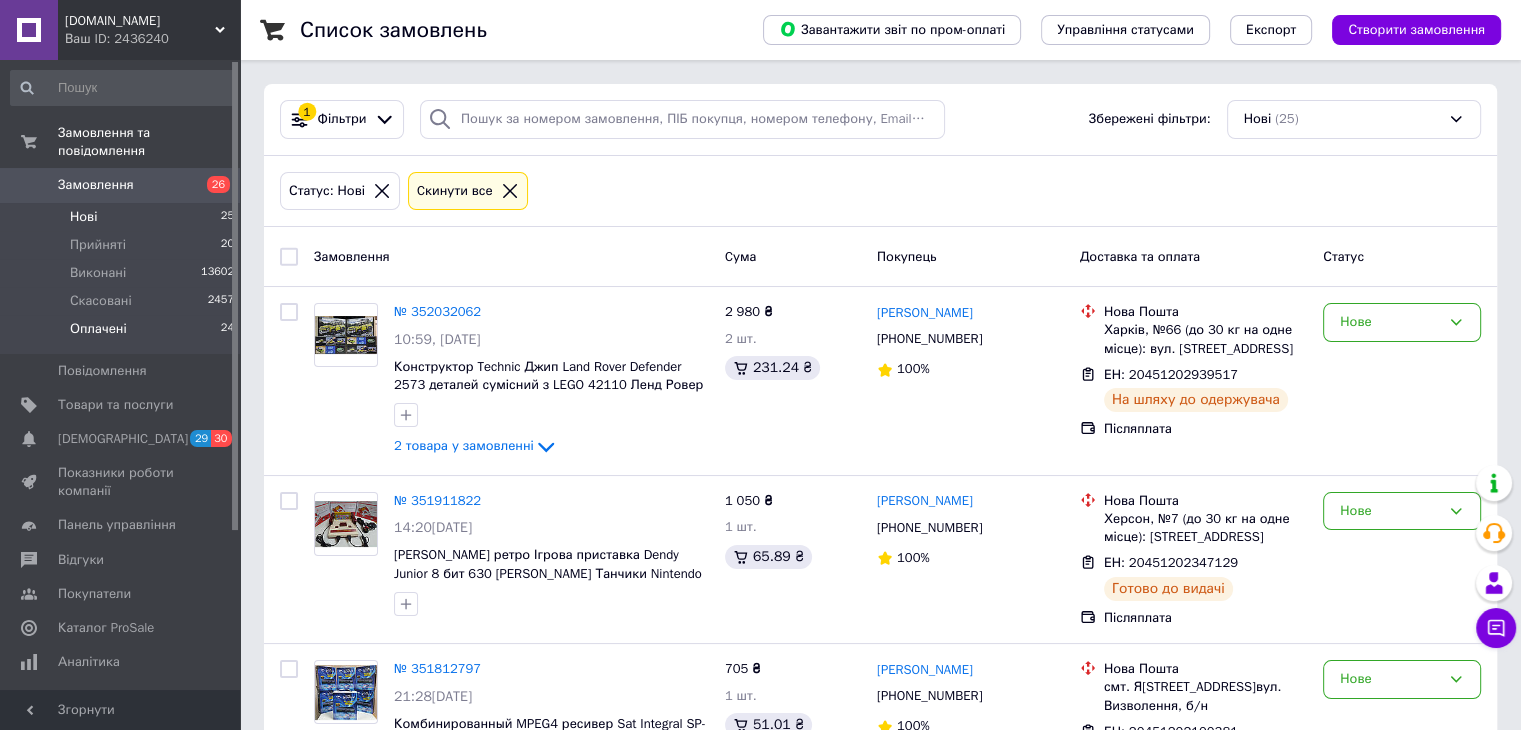 click on "Оплачені" at bounding box center [98, 329] 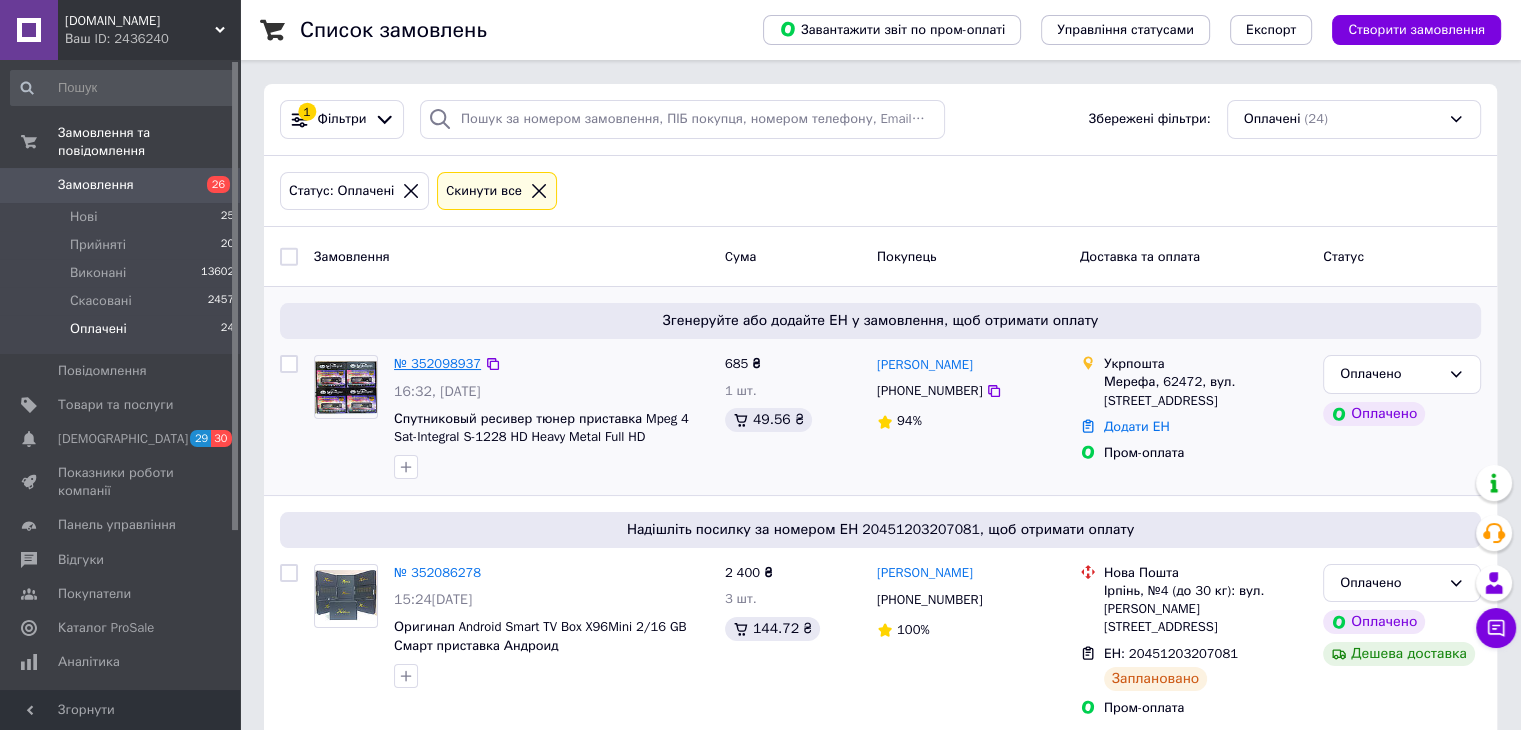 click on "№ 352098937" at bounding box center (437, 363) 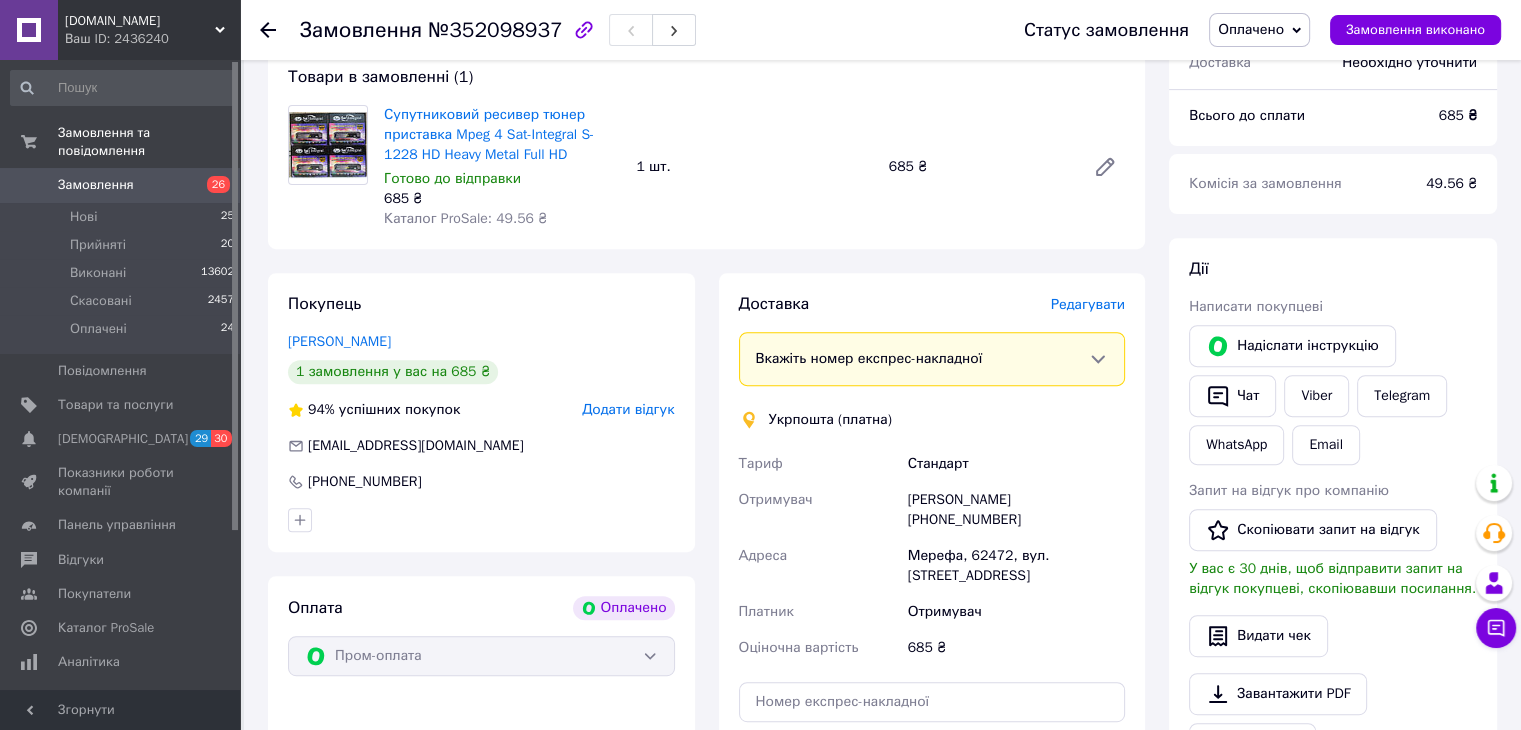 scroll, scrollTop: 760, scrollLeft: 0, axis: vertical 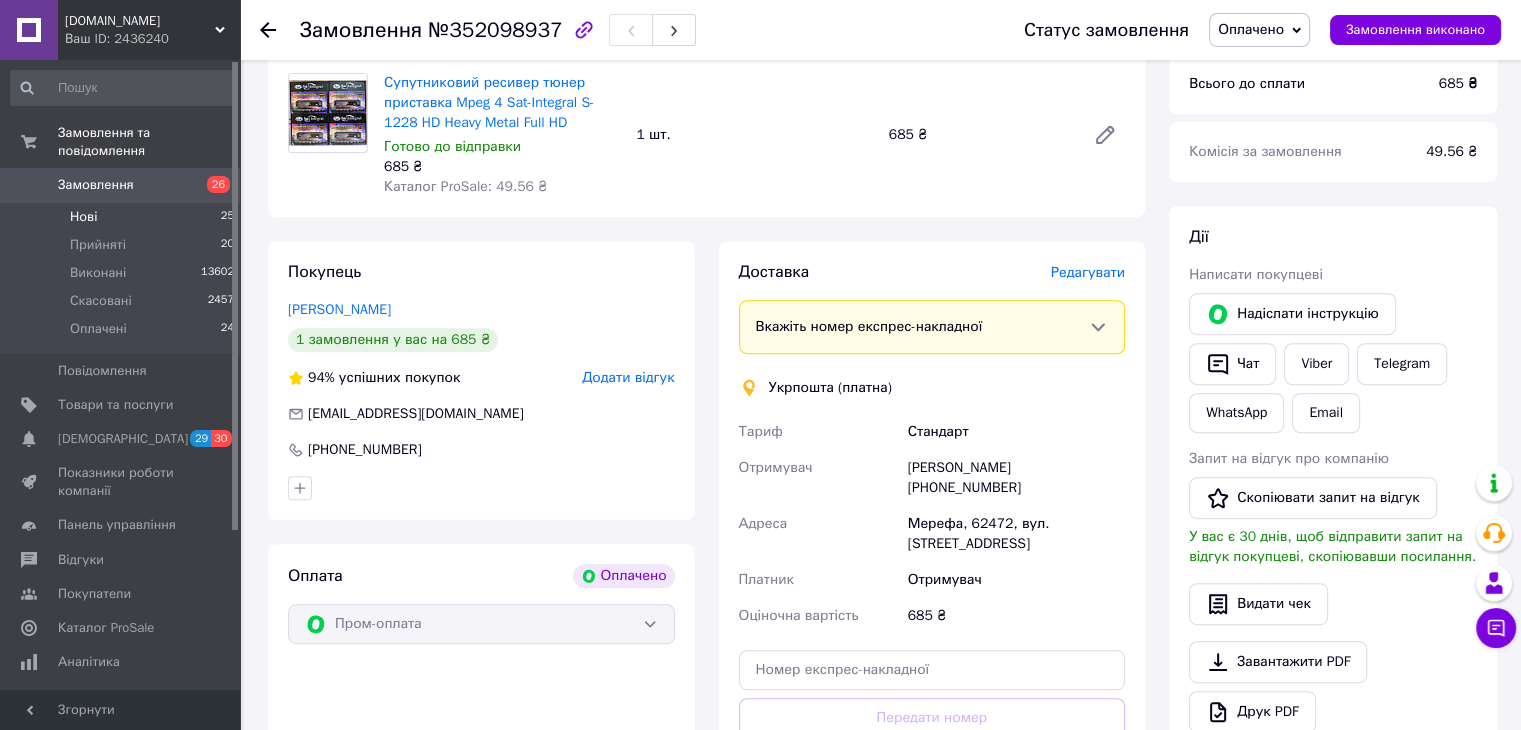 click on "Нові" at bounding box center [83, 217] 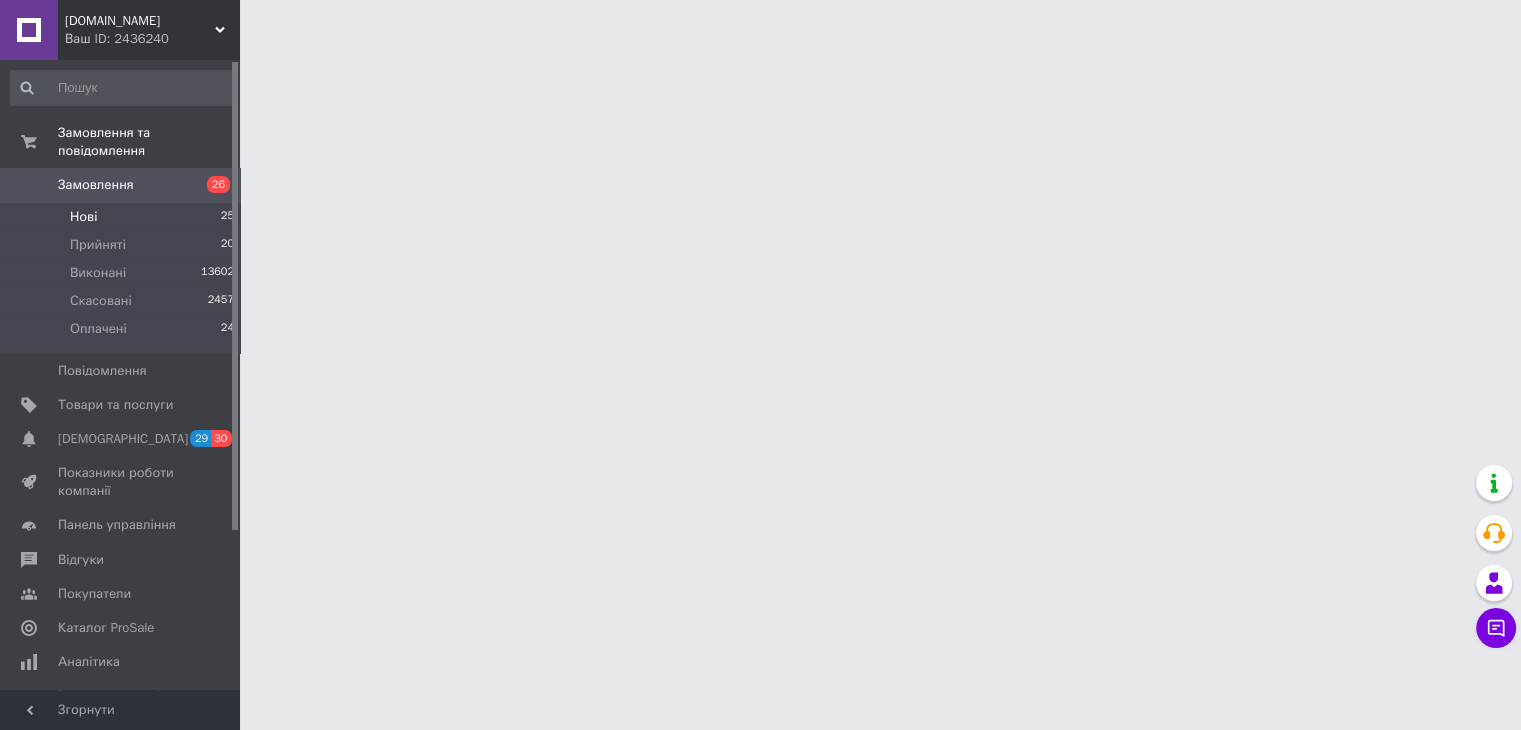 scroll, scrollTop: 0, scrollLeft: 0, axis: both 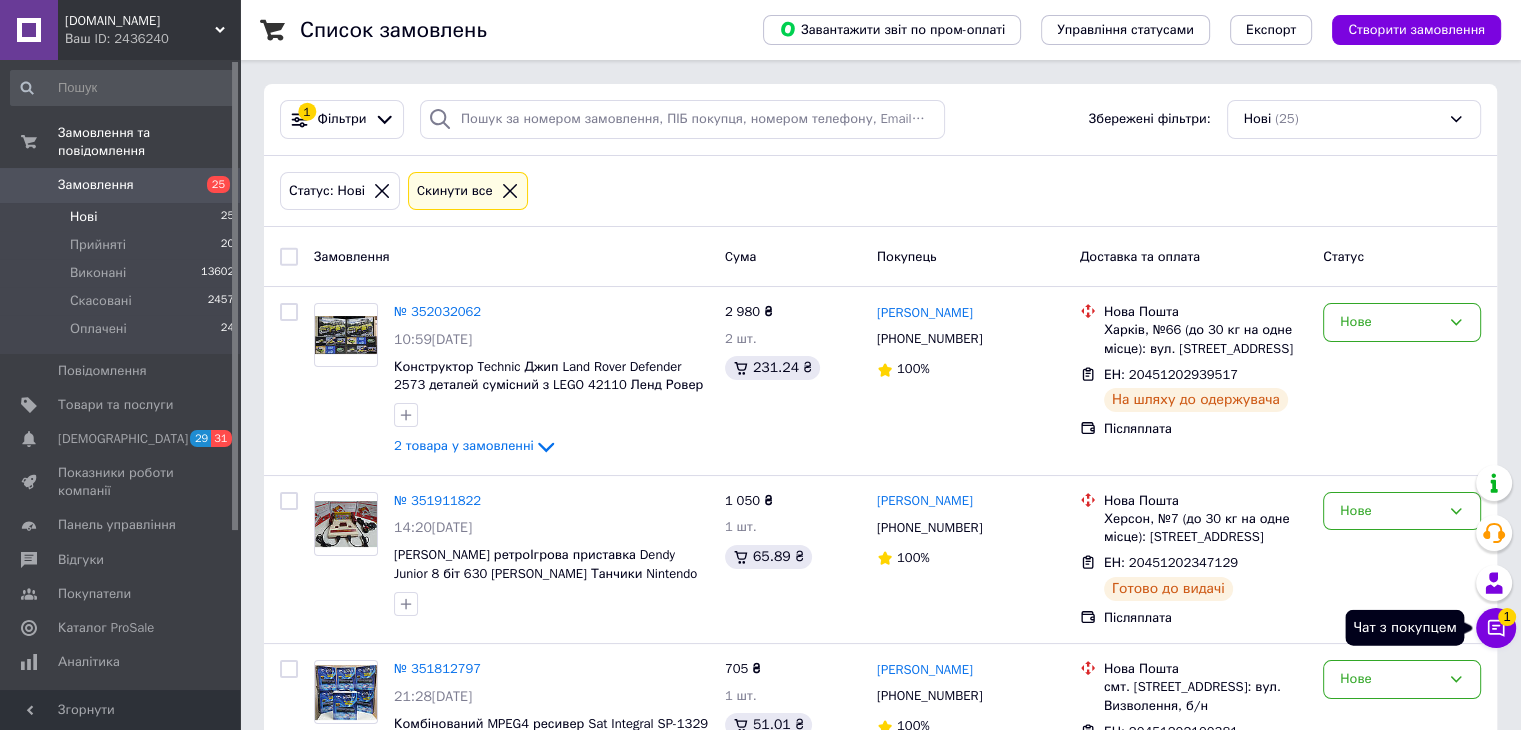 click 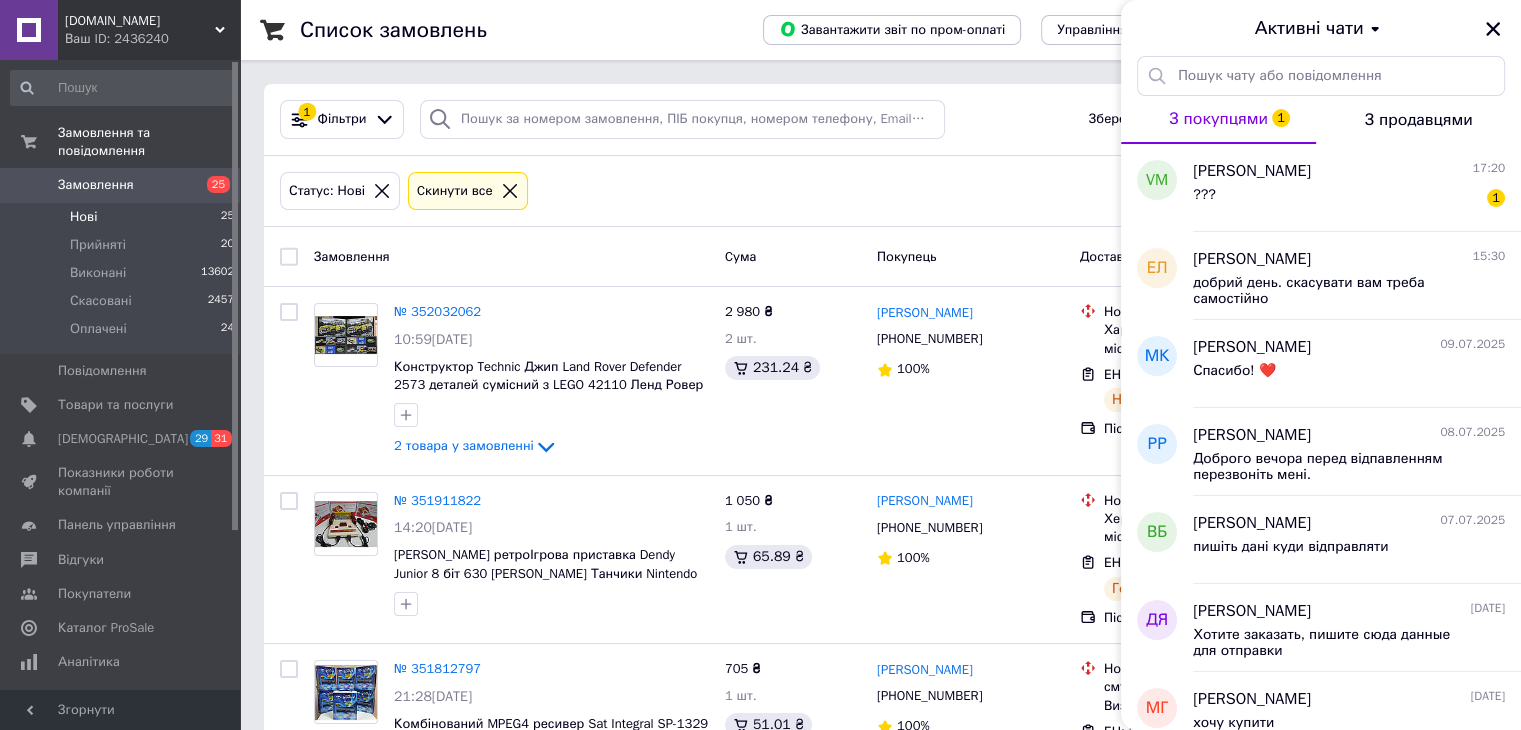 click on "З продавцями" at bounding box center (1419, 120) 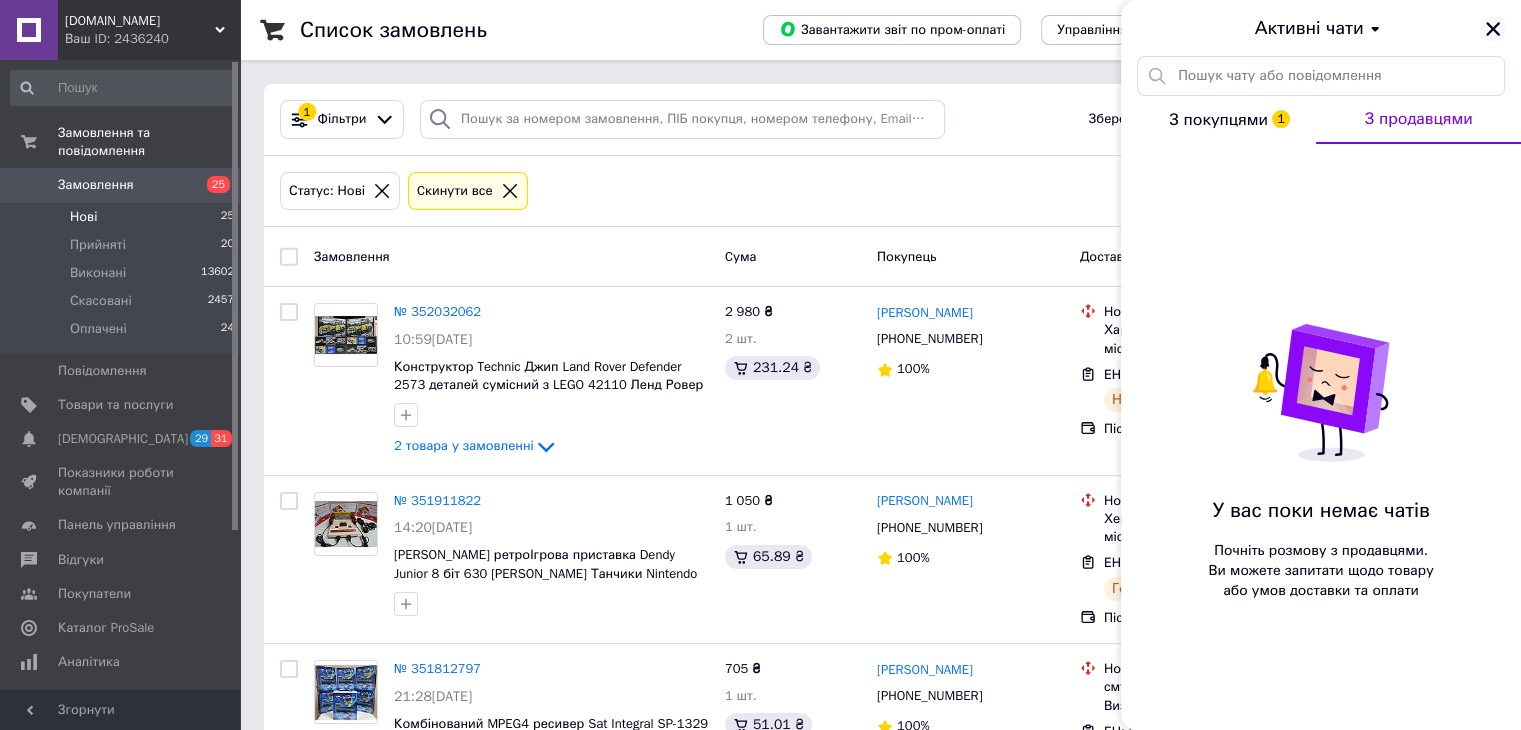click 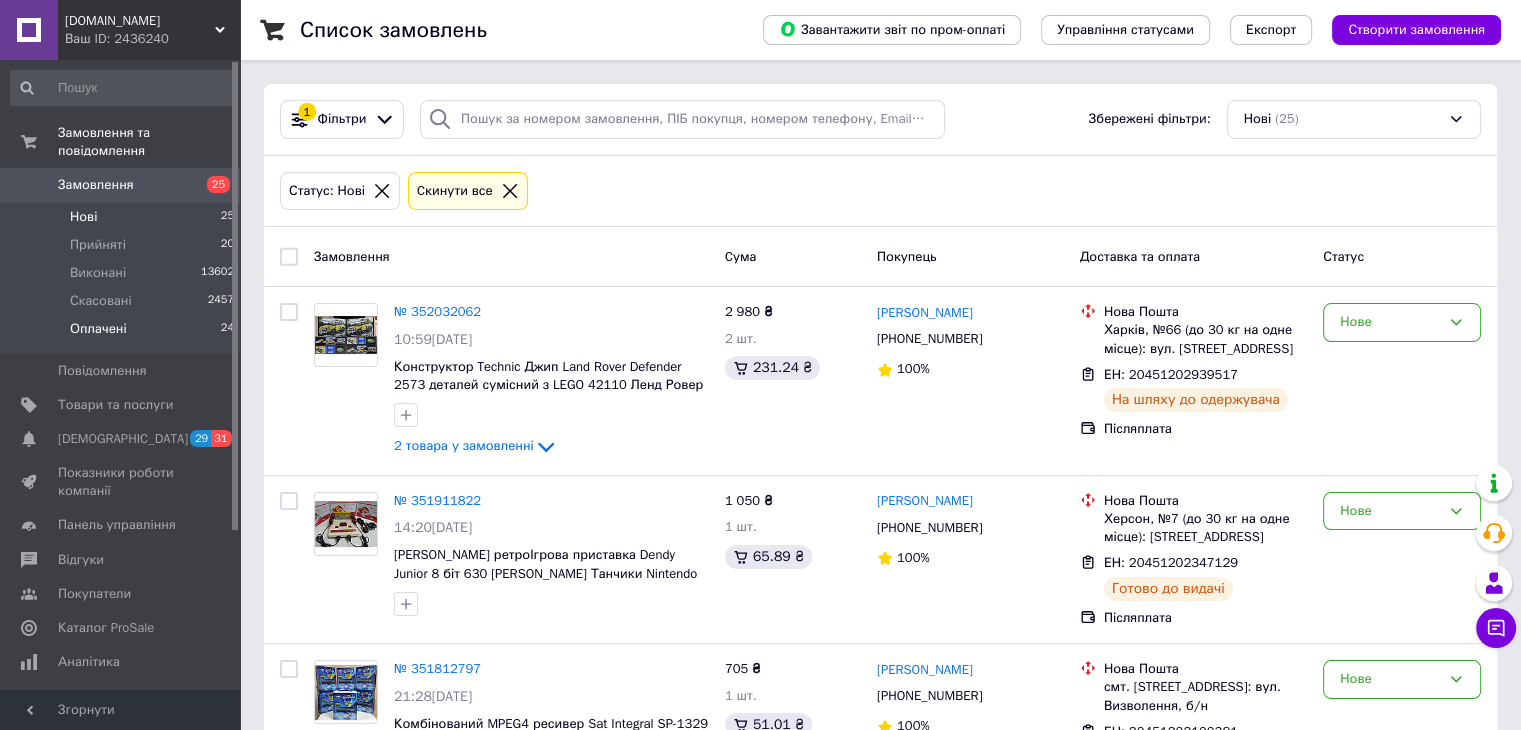 click on "Оплачені" at bounding box center [98, 329] 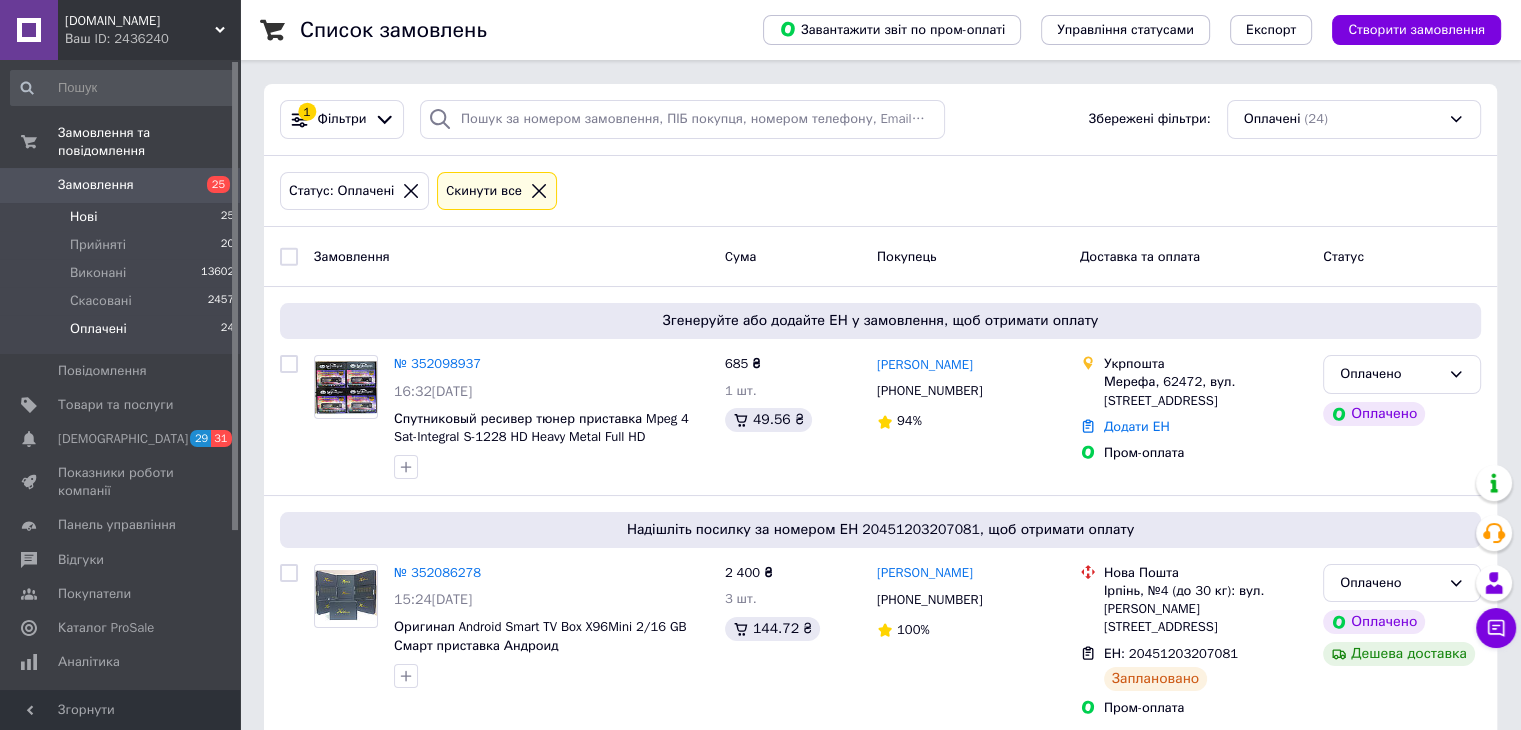 click on "Нові" at bounding box center (83, 217) 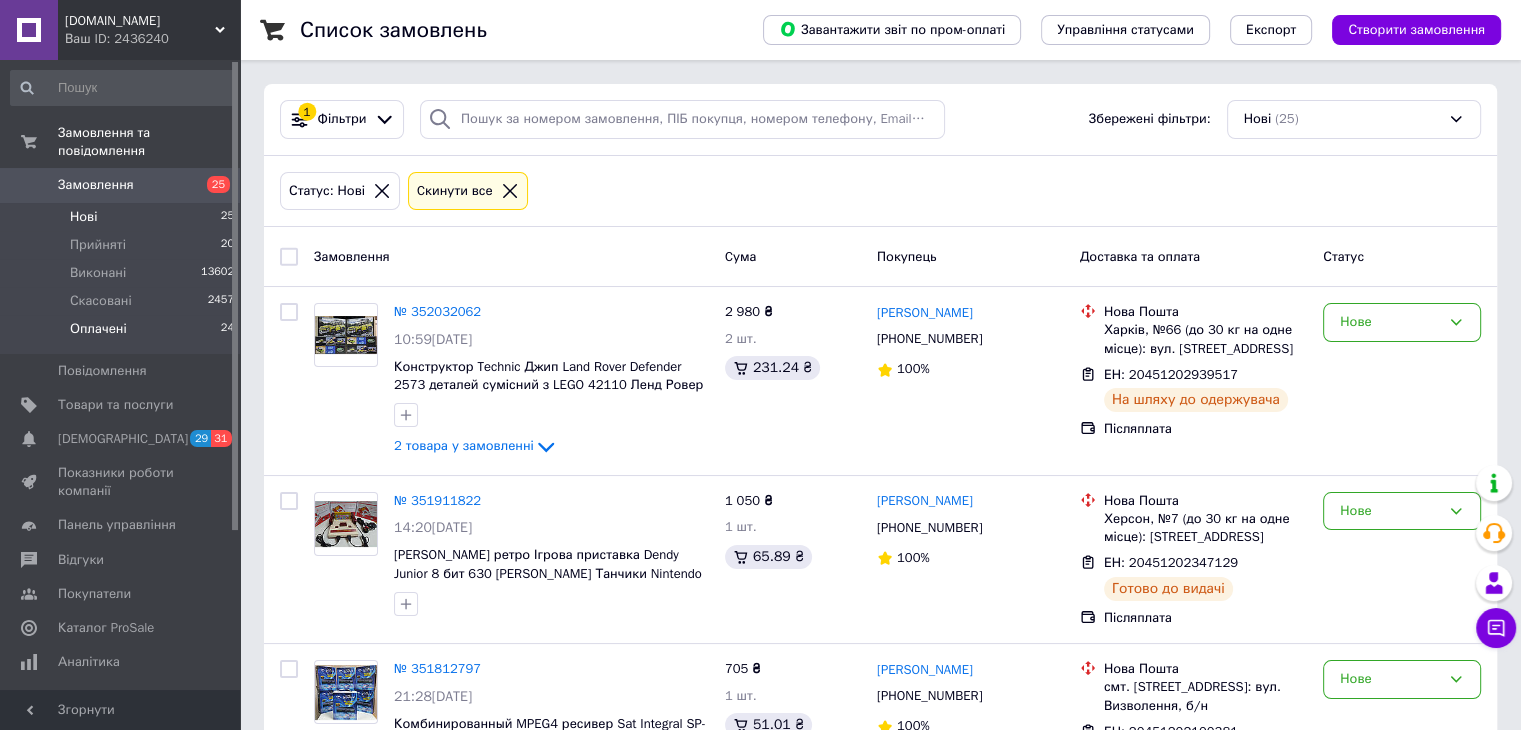 click on "Оплачені 24" at bounding box center (123, 334) 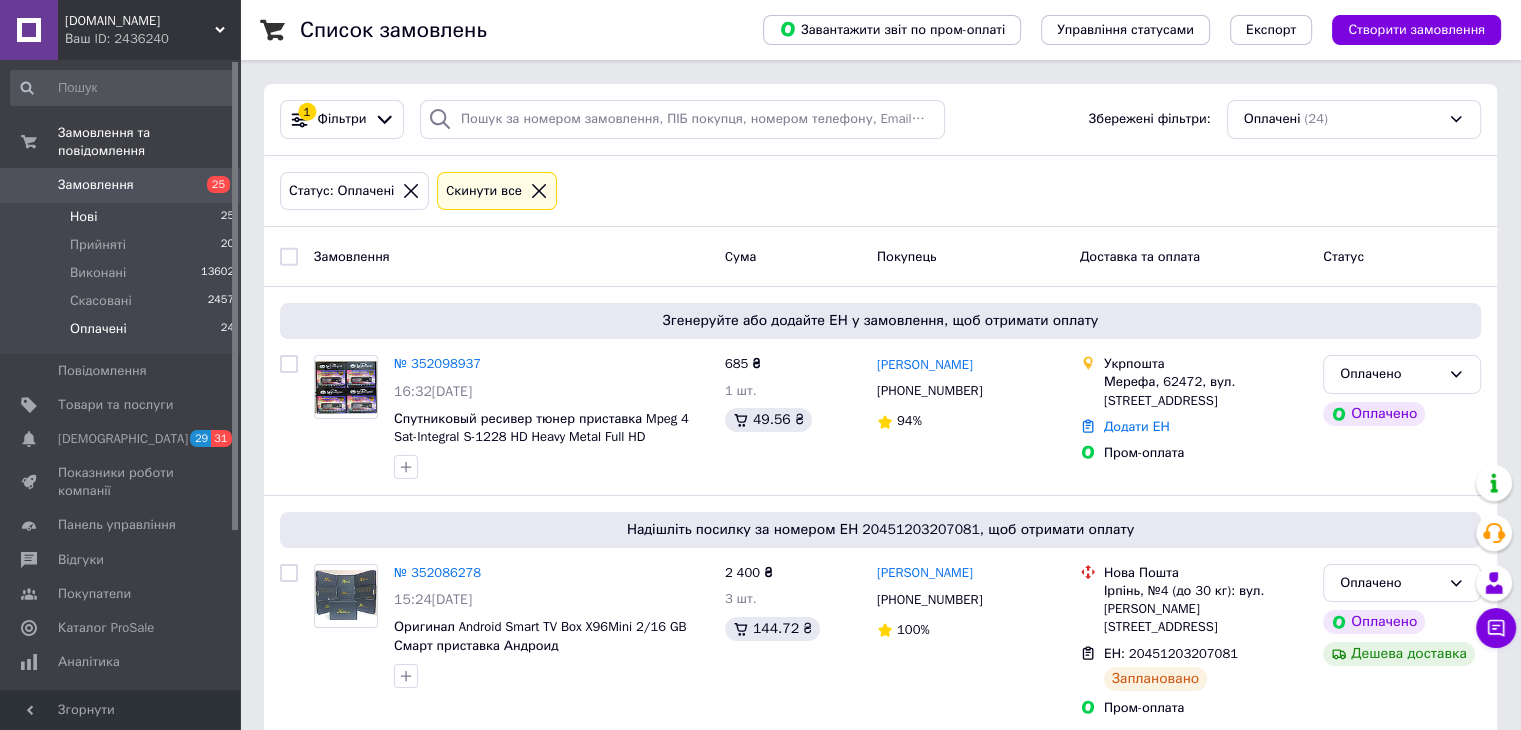 click on "Нові" at bounding box center (83, 217) 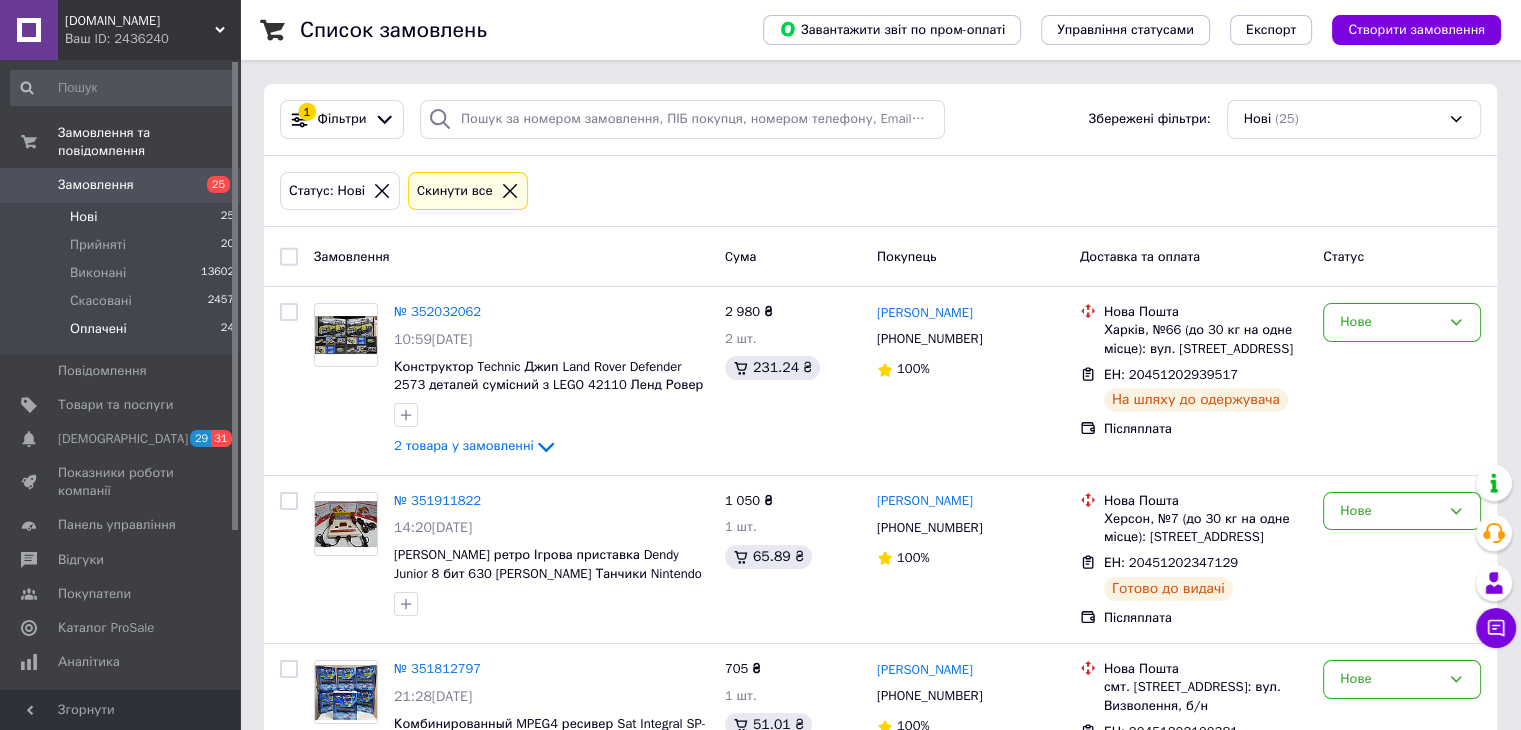 click on "Оплачені 24" at bounding box center (123, 334) 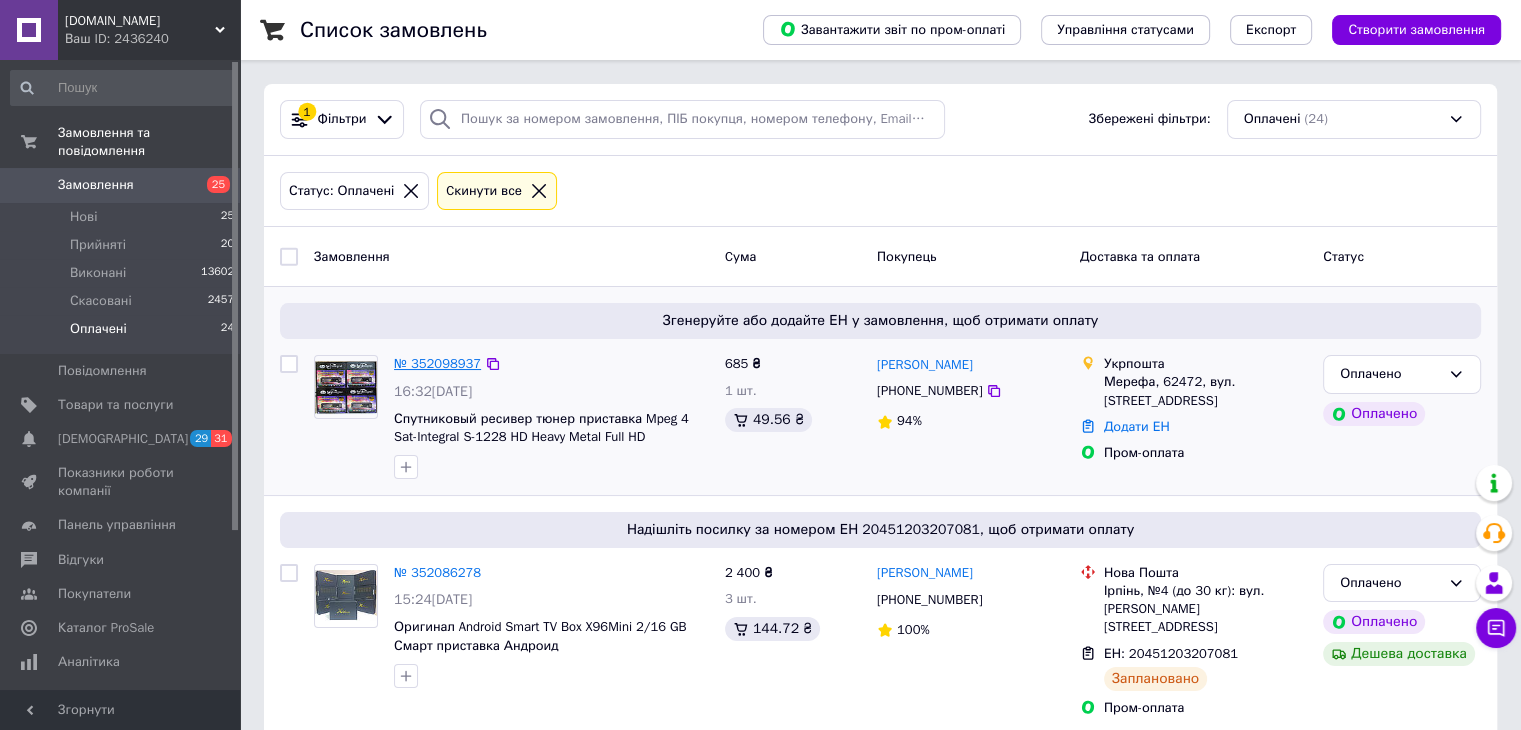 click on "№ 352098937" at bounding box center (437, 363) 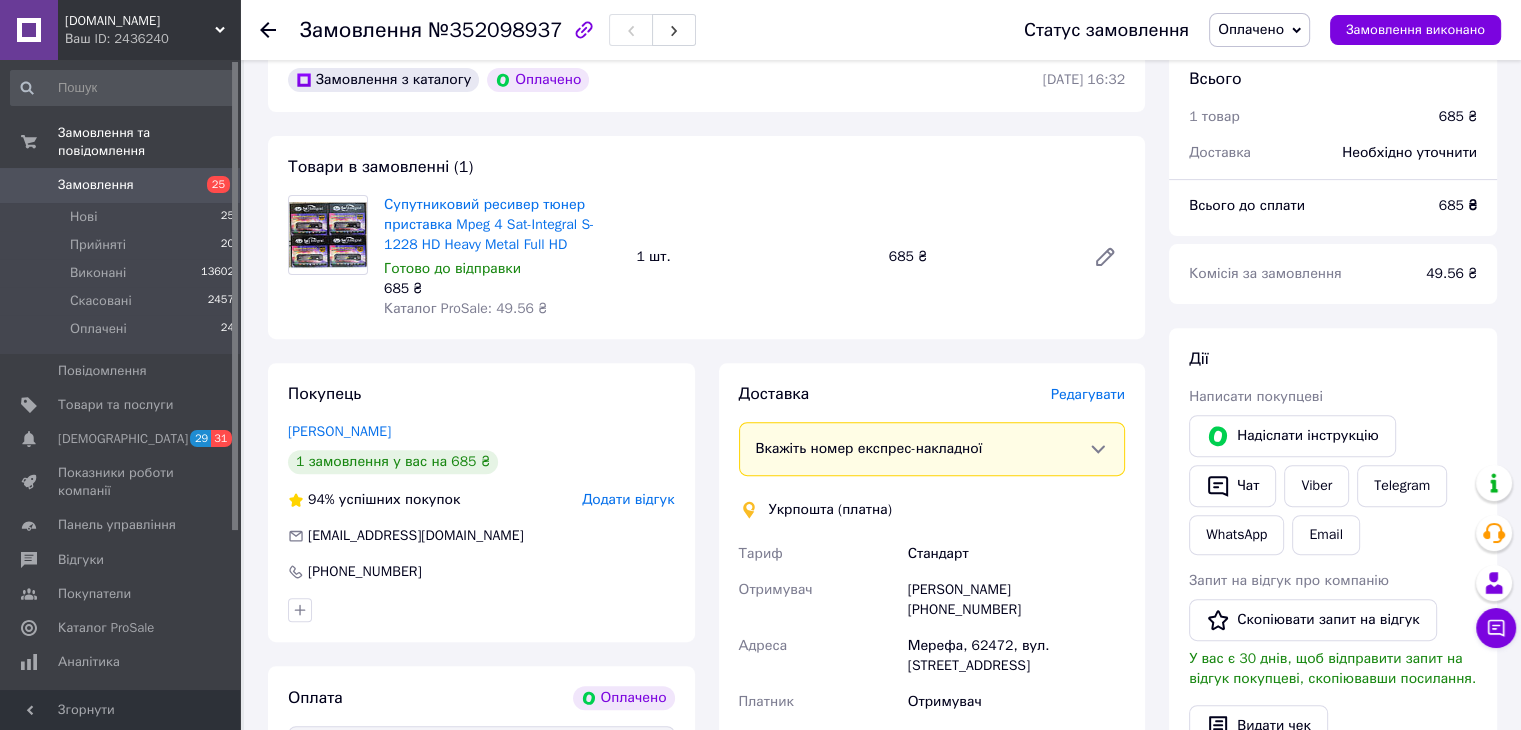 scroll, scrollTop: 1276, scrollLeft: 0, axis: vertical 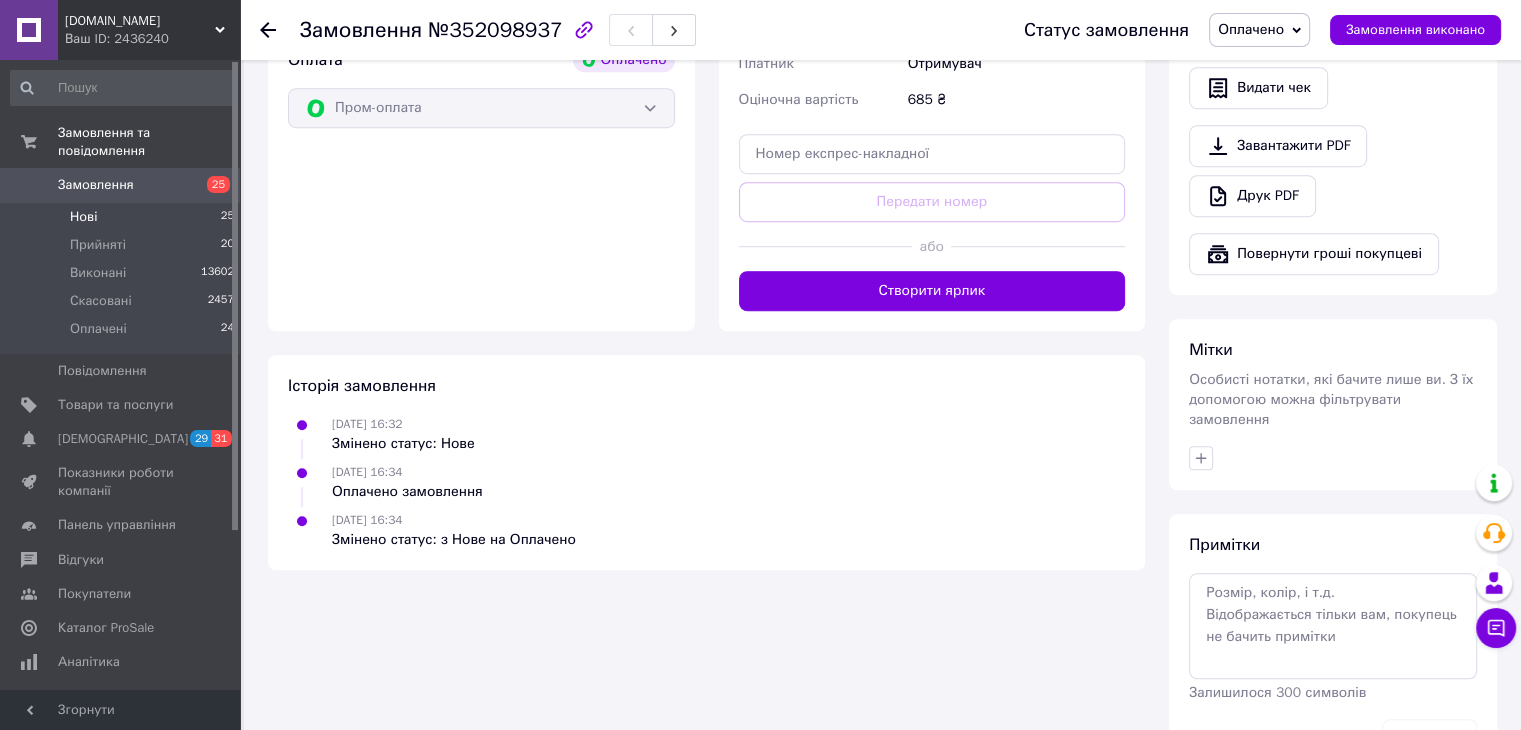 click on "Нові 25" at bounding box center (123, 217) 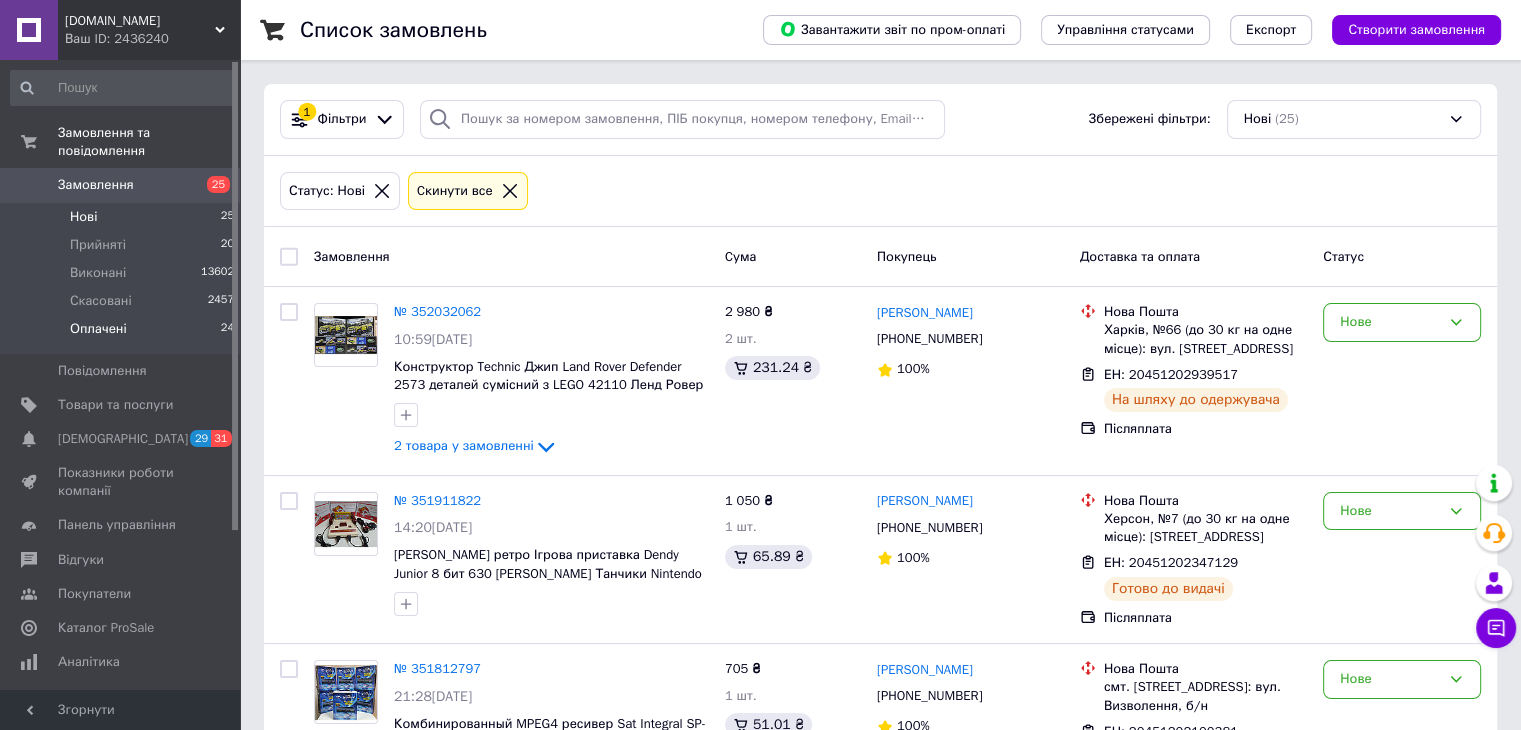 click on "Оплачені" at bounding box center [98, 329] 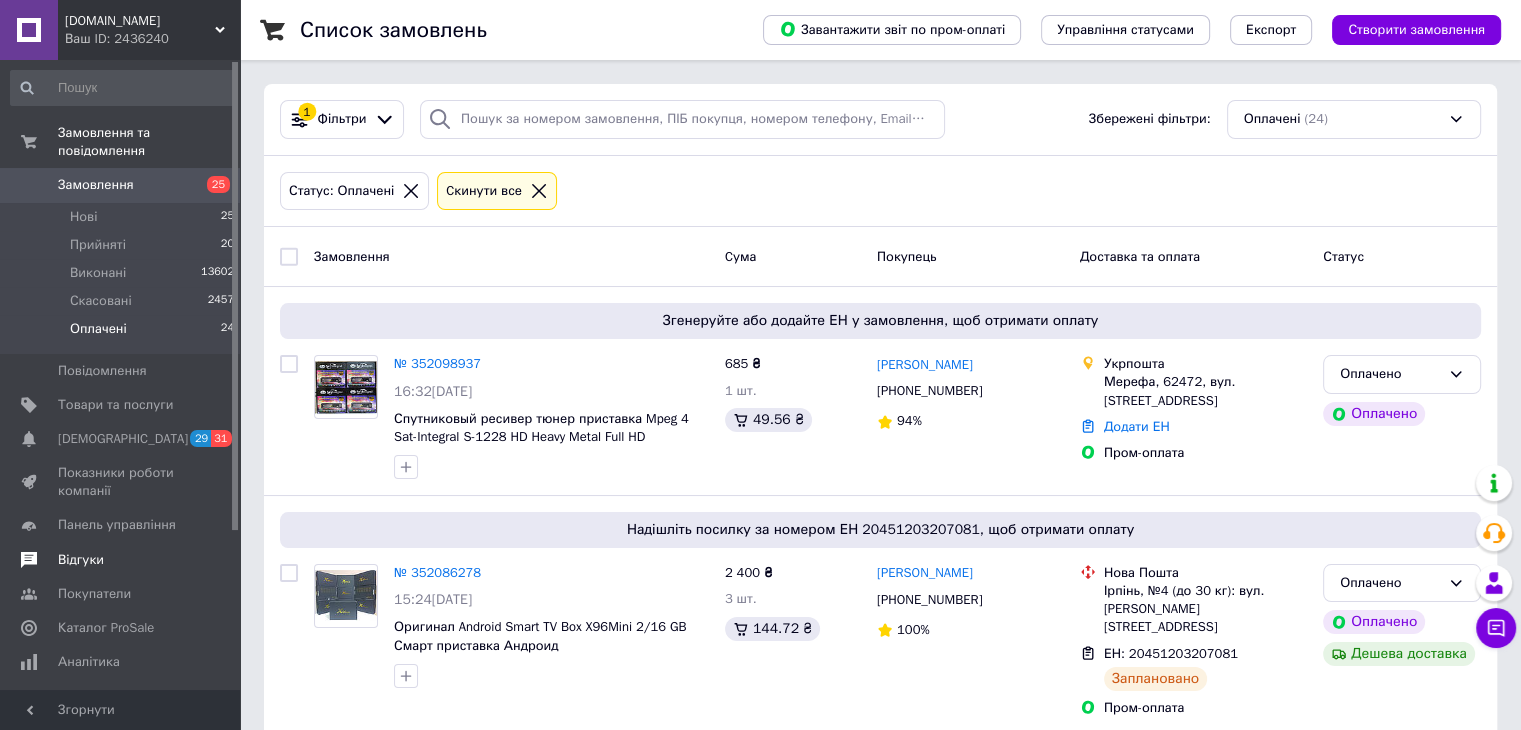 click on "Відгуки" at bounding box center [81, 560] 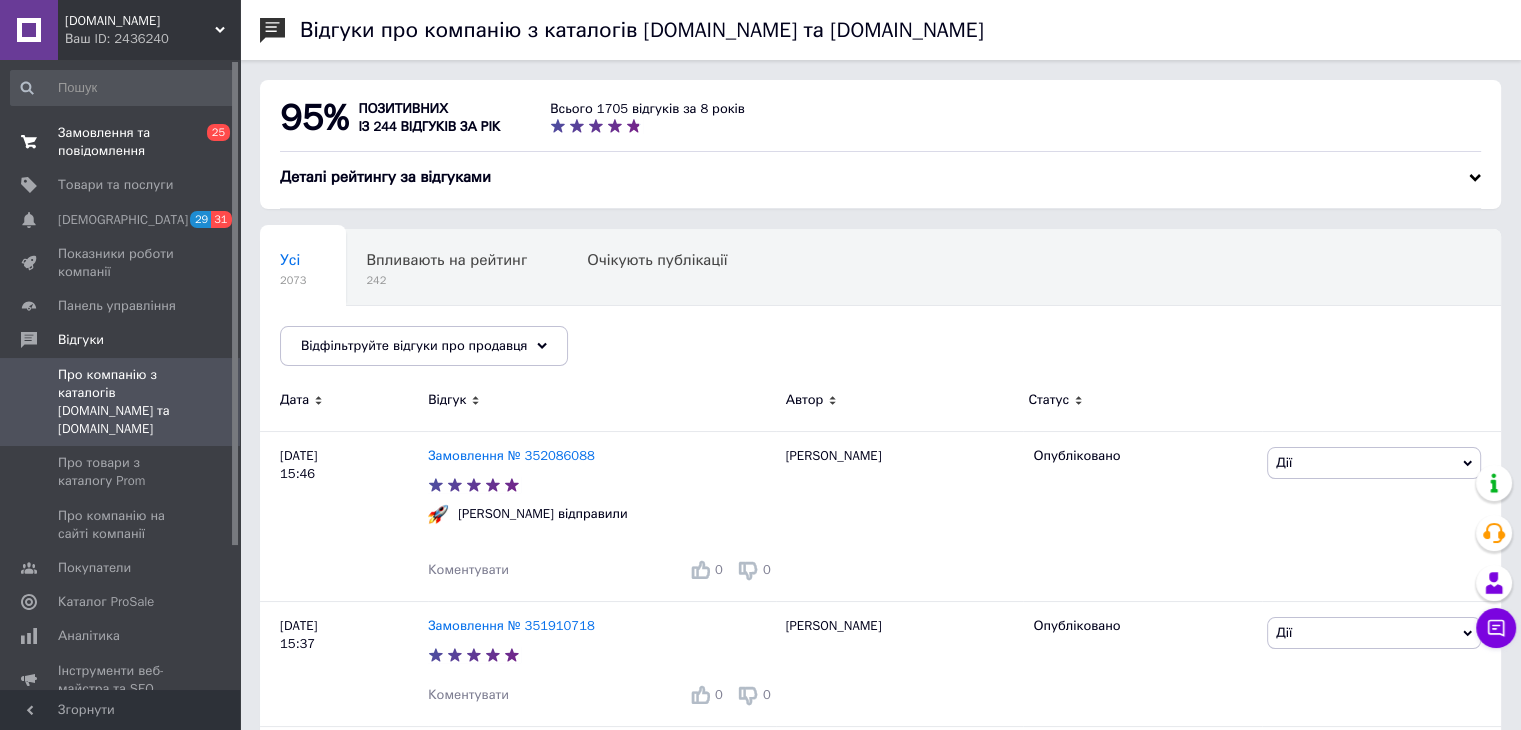click on "Замовлення та повідомлення" at bounding box center [121, 142] 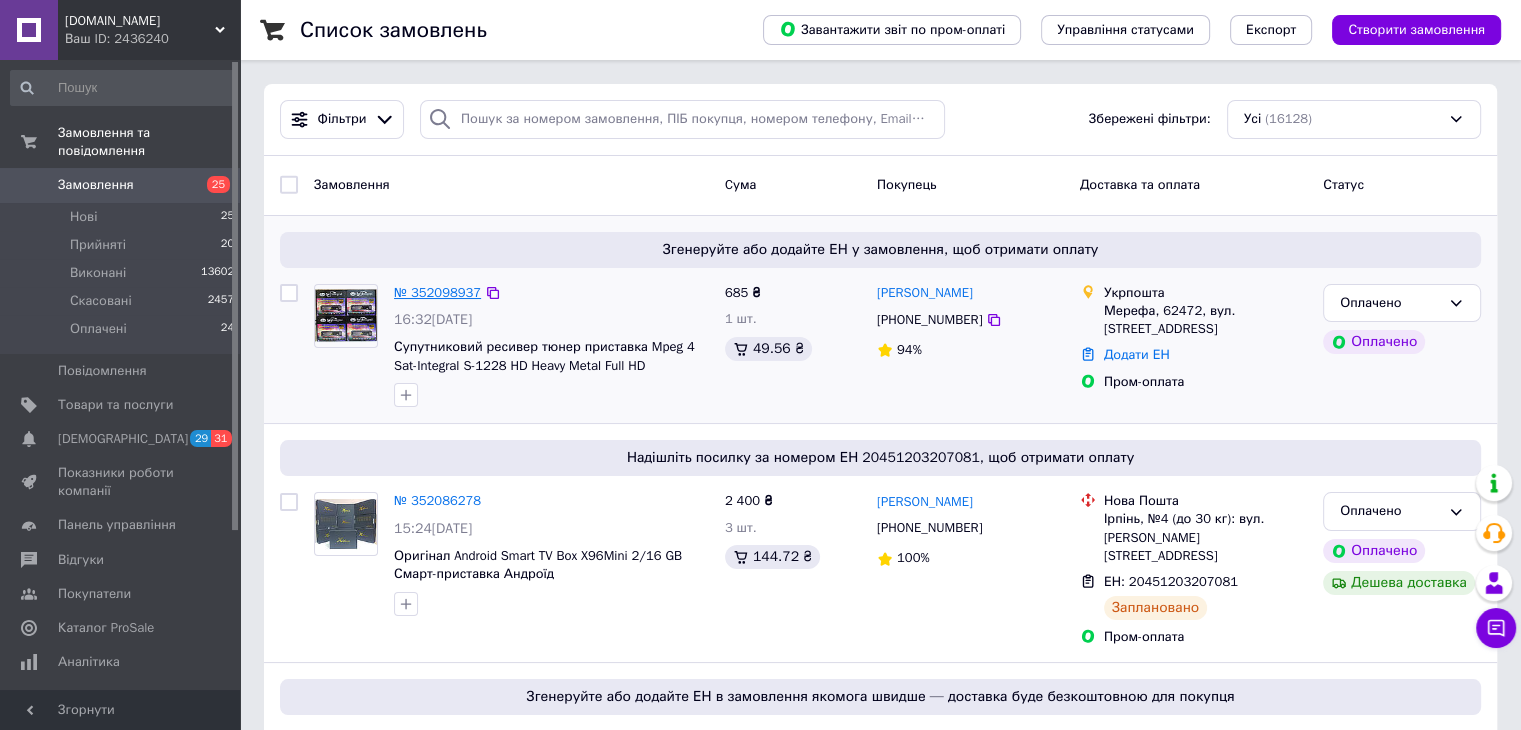 click on "№ 352098937" at bounding box center [437, 292] 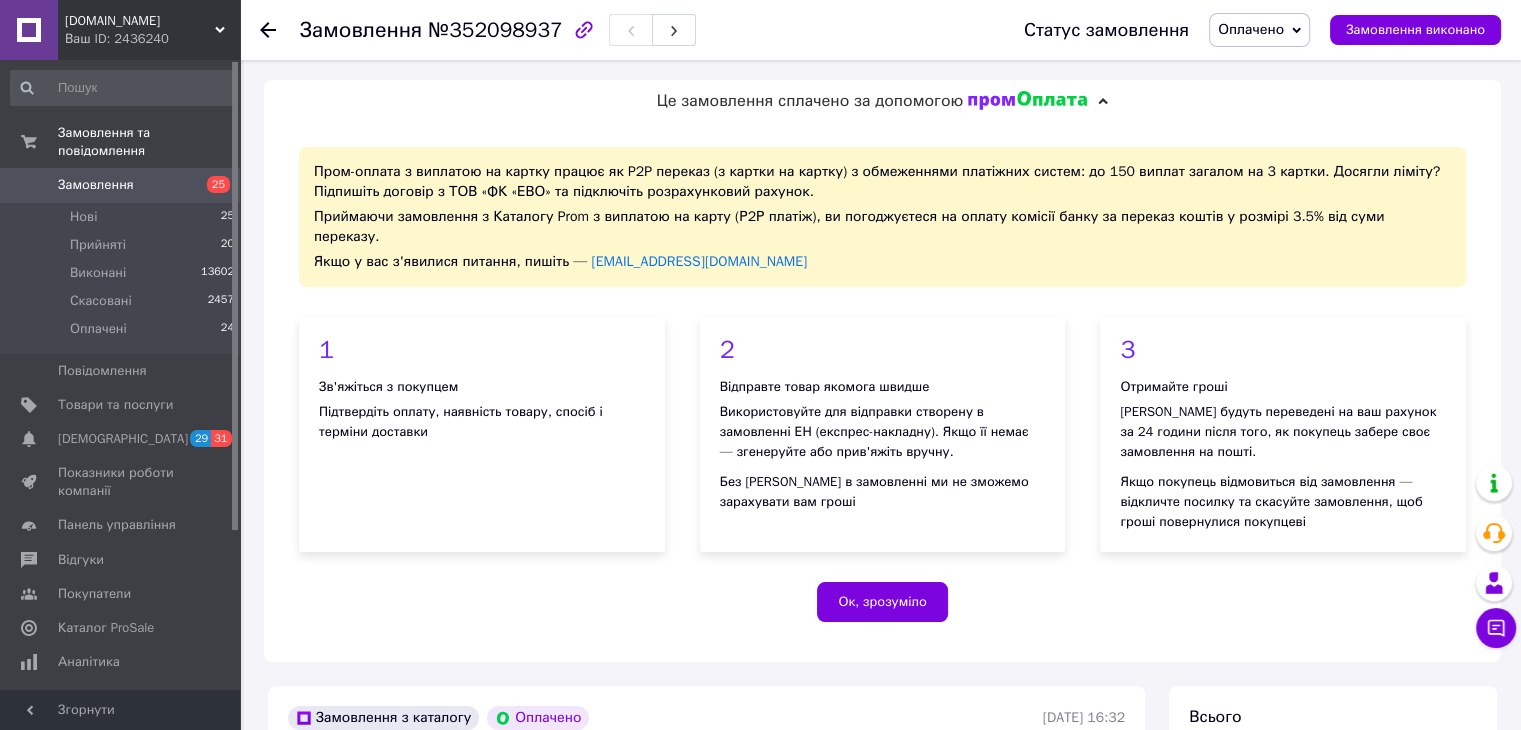 scroll, scrollTop: 638, scrollLeft: 0, axis: vertical 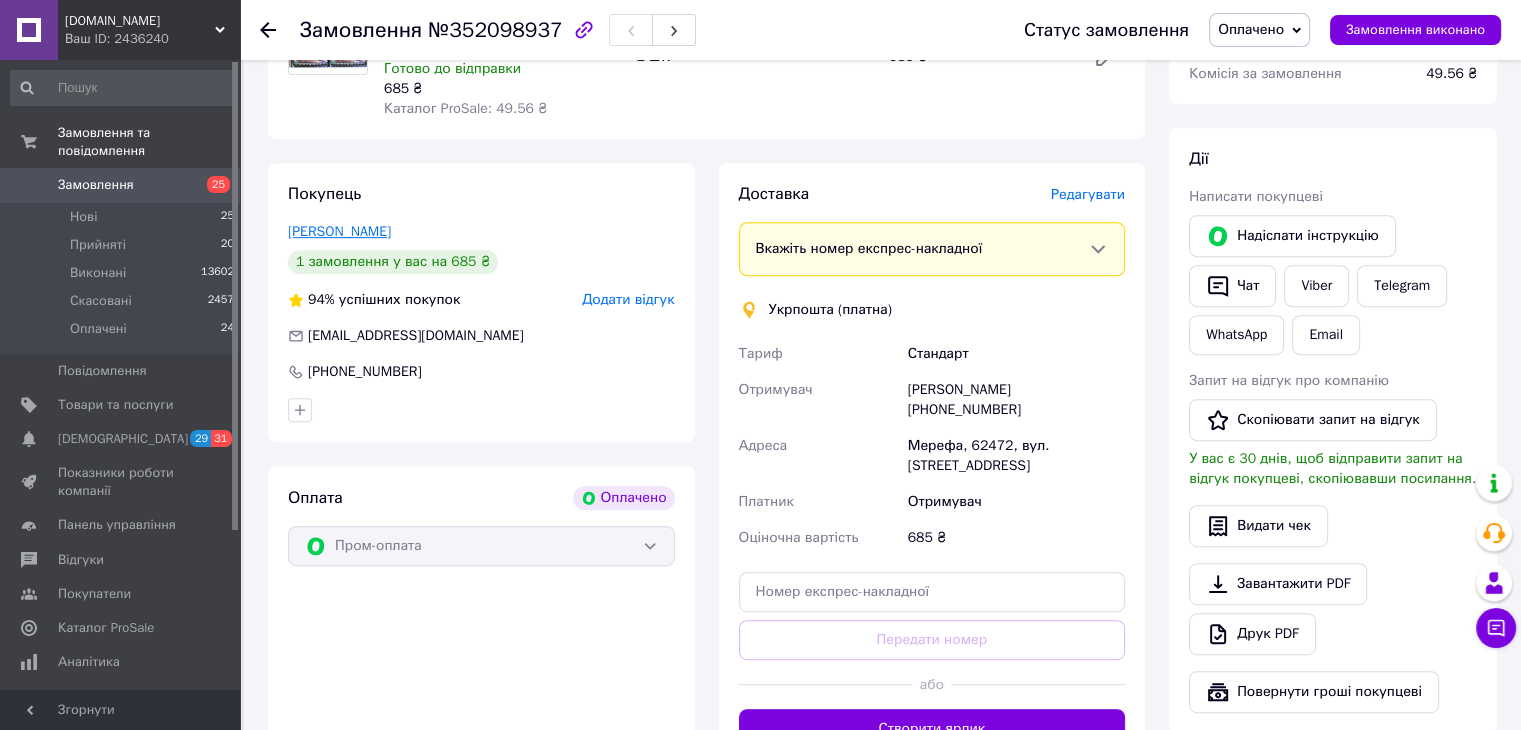 click on "Мятига Андрій" at bounding box center [339, 231] 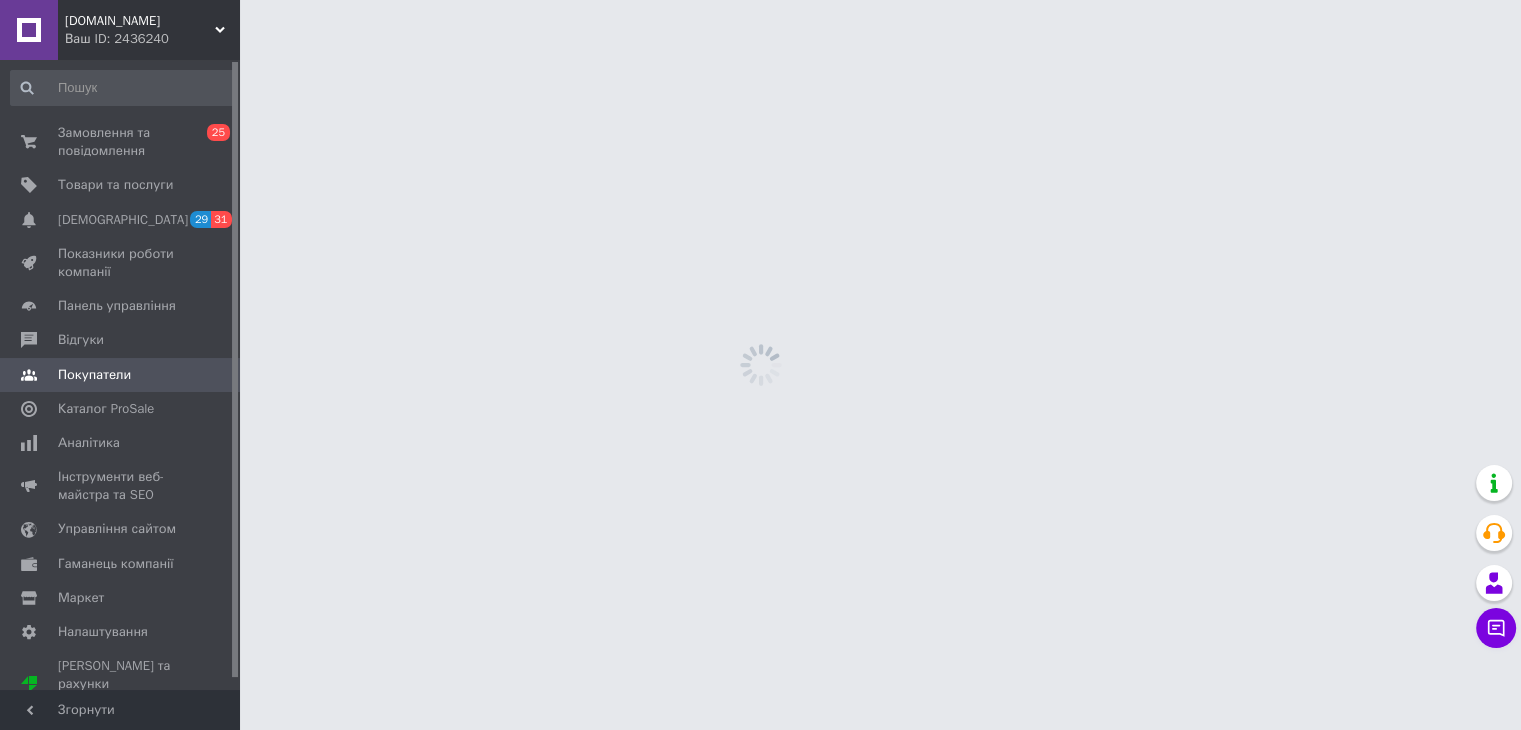 scroll, scrollTop: 0, scrollLeft: 0, axis: both 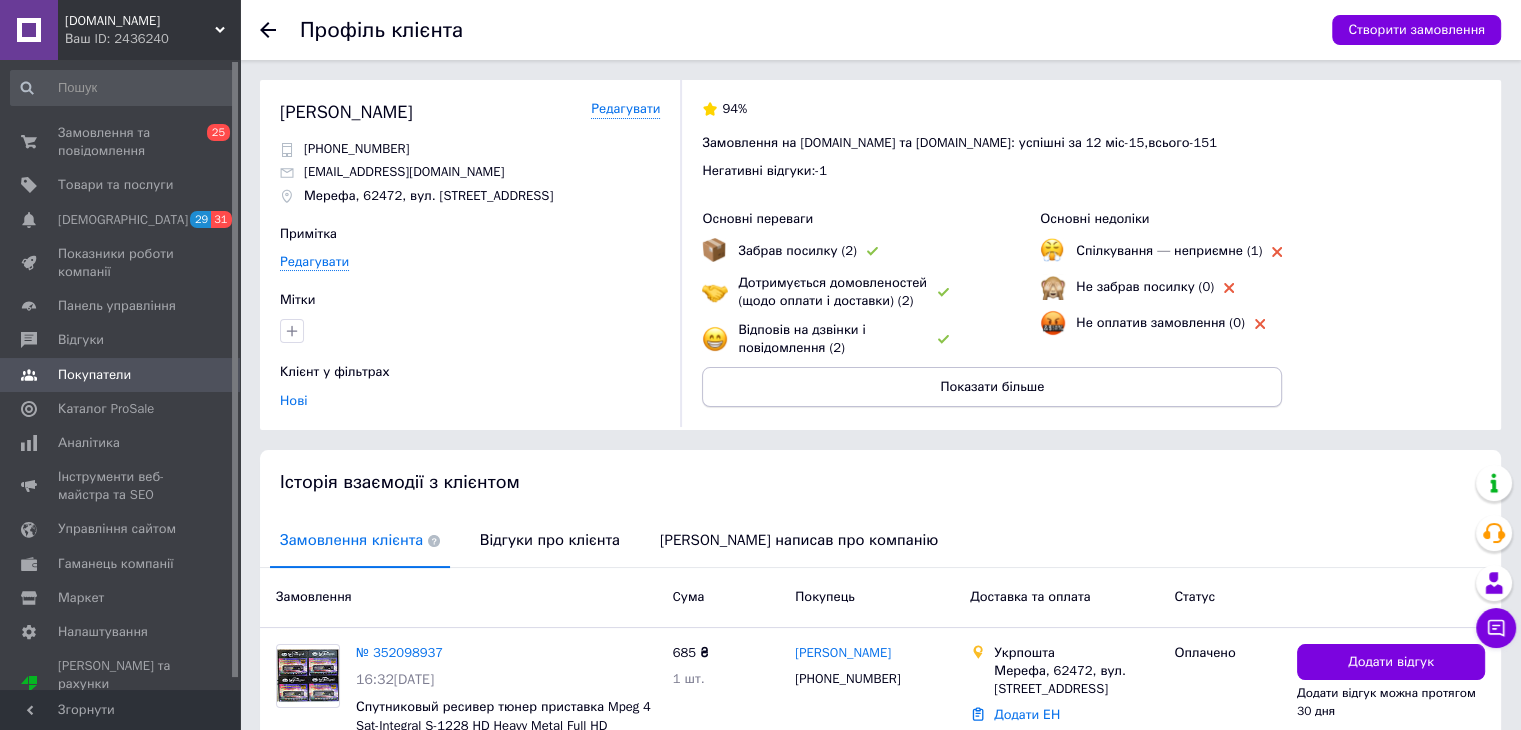 click on "Показати більше" at bounding box center (992, 387) 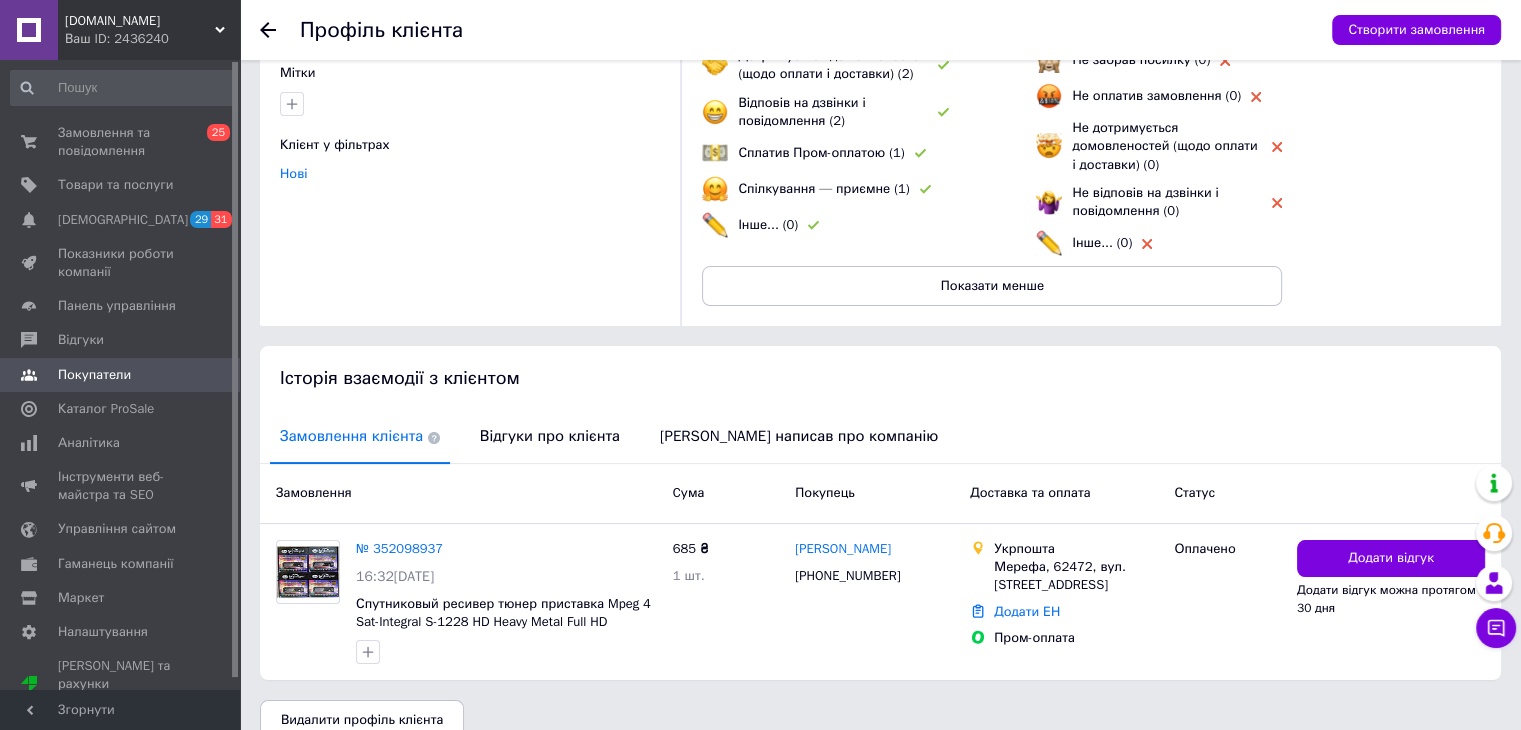 scroll, scrollTop: 256, scrollLeft: 0, axis: vertical 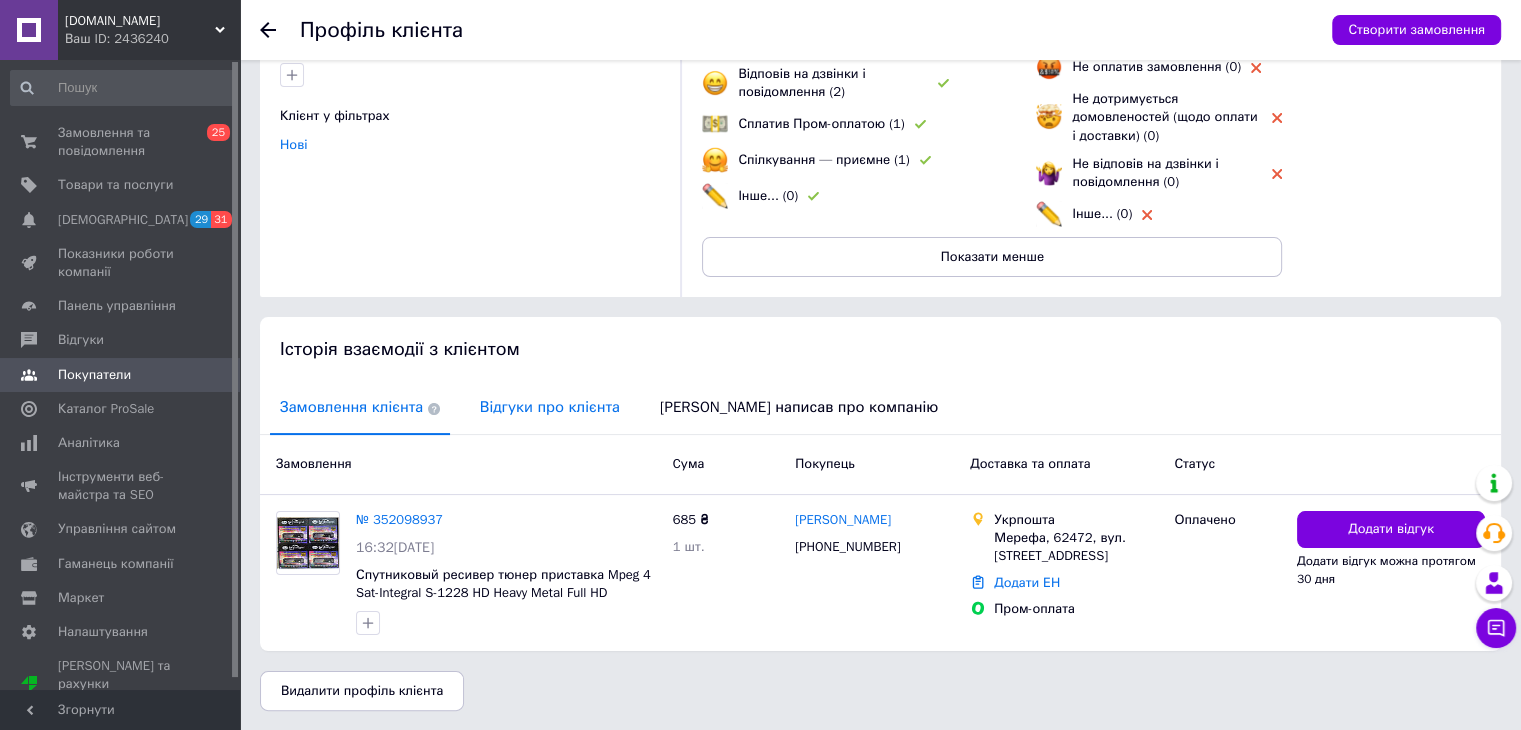 click on "Відгуки про клієнта" at bounding box center [550, 407] 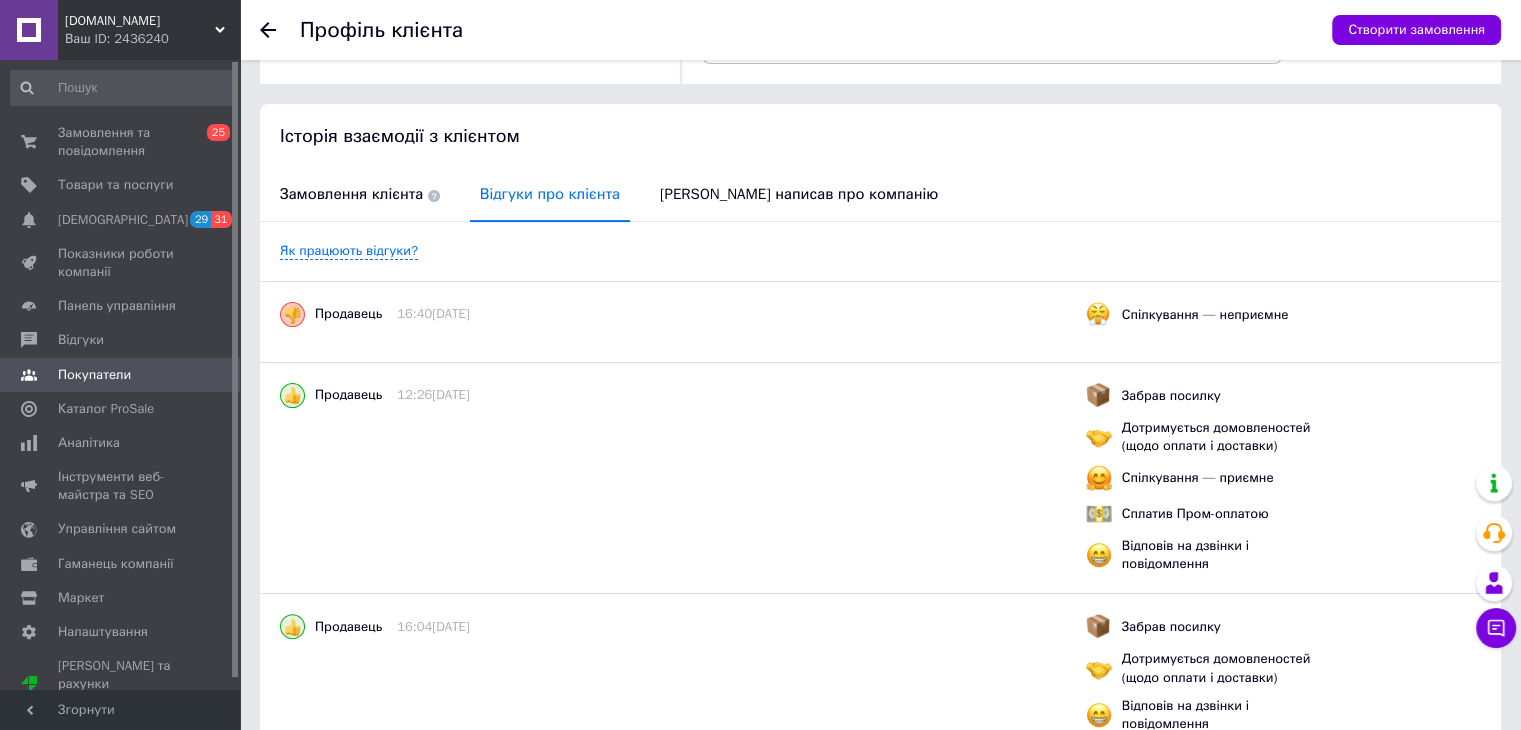 scroll, scrollTop: 629, scrollLeft: 0, axis: vertical 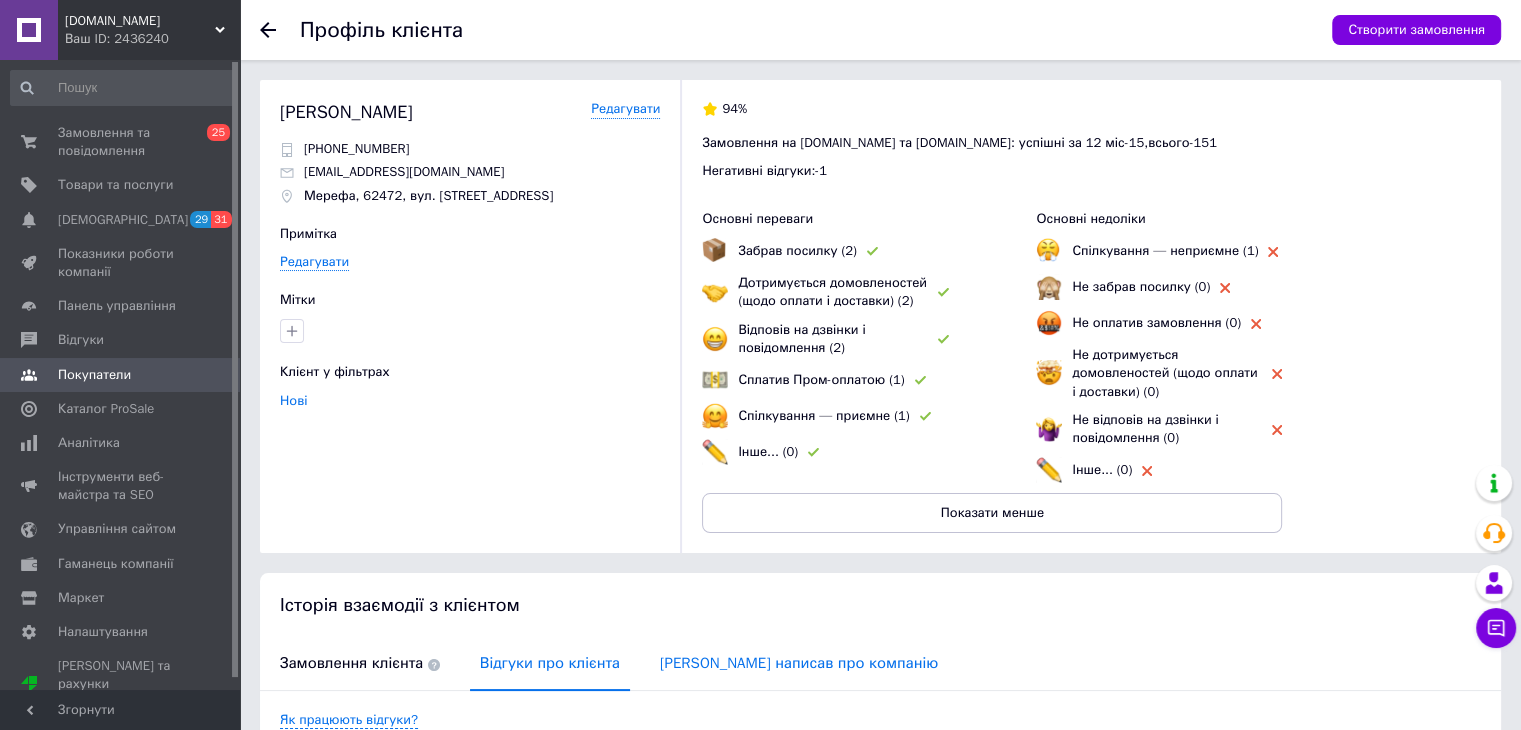 click on "Клієнт написав про компанію" at bounding box center [799, 663] 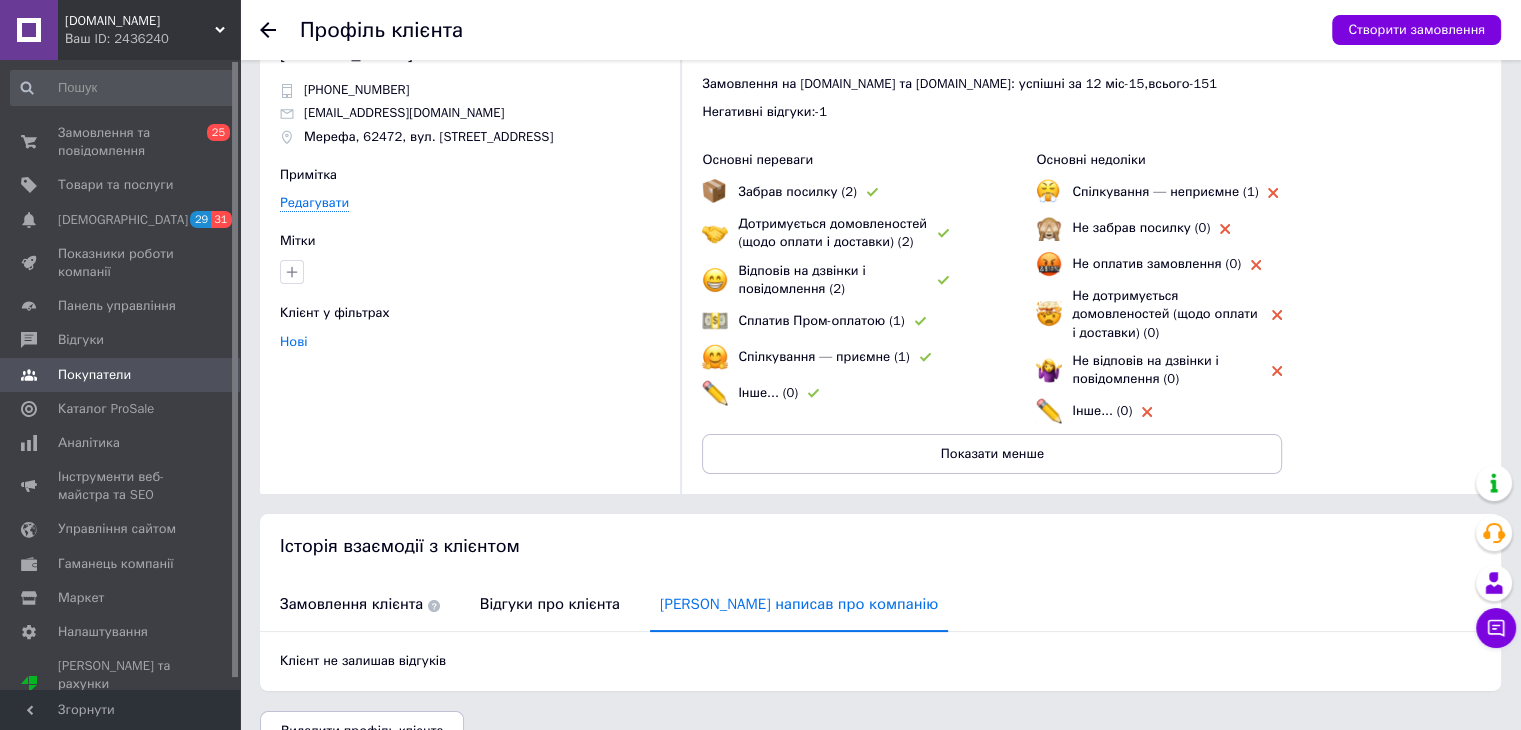 scroll, scrollTop: 99, scrollLeft: 0, axis: vertical 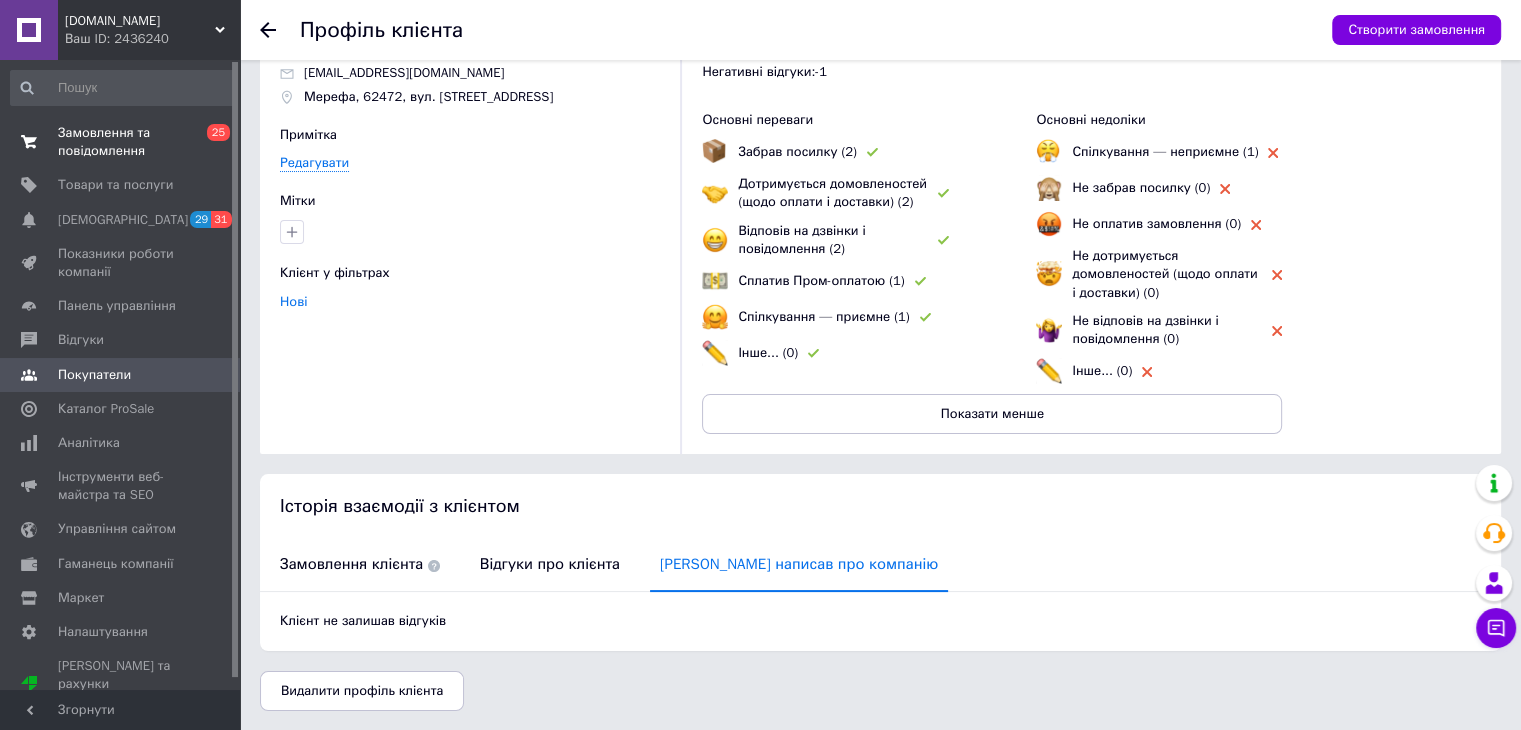 click on "Замовлення та повідомлення" at bounding box center (121, 142) 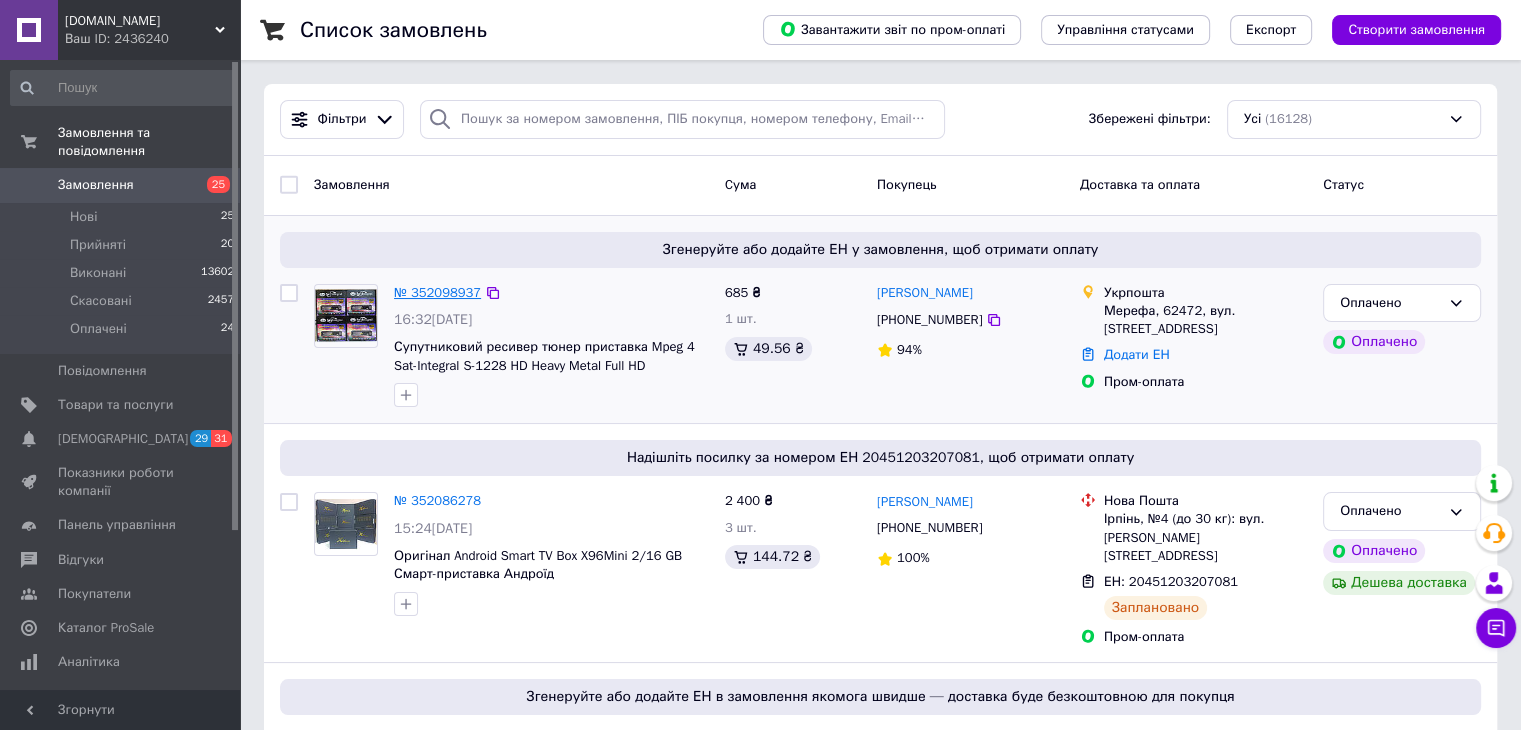 click on "№ 352098937" at bounding box center (437, 292) 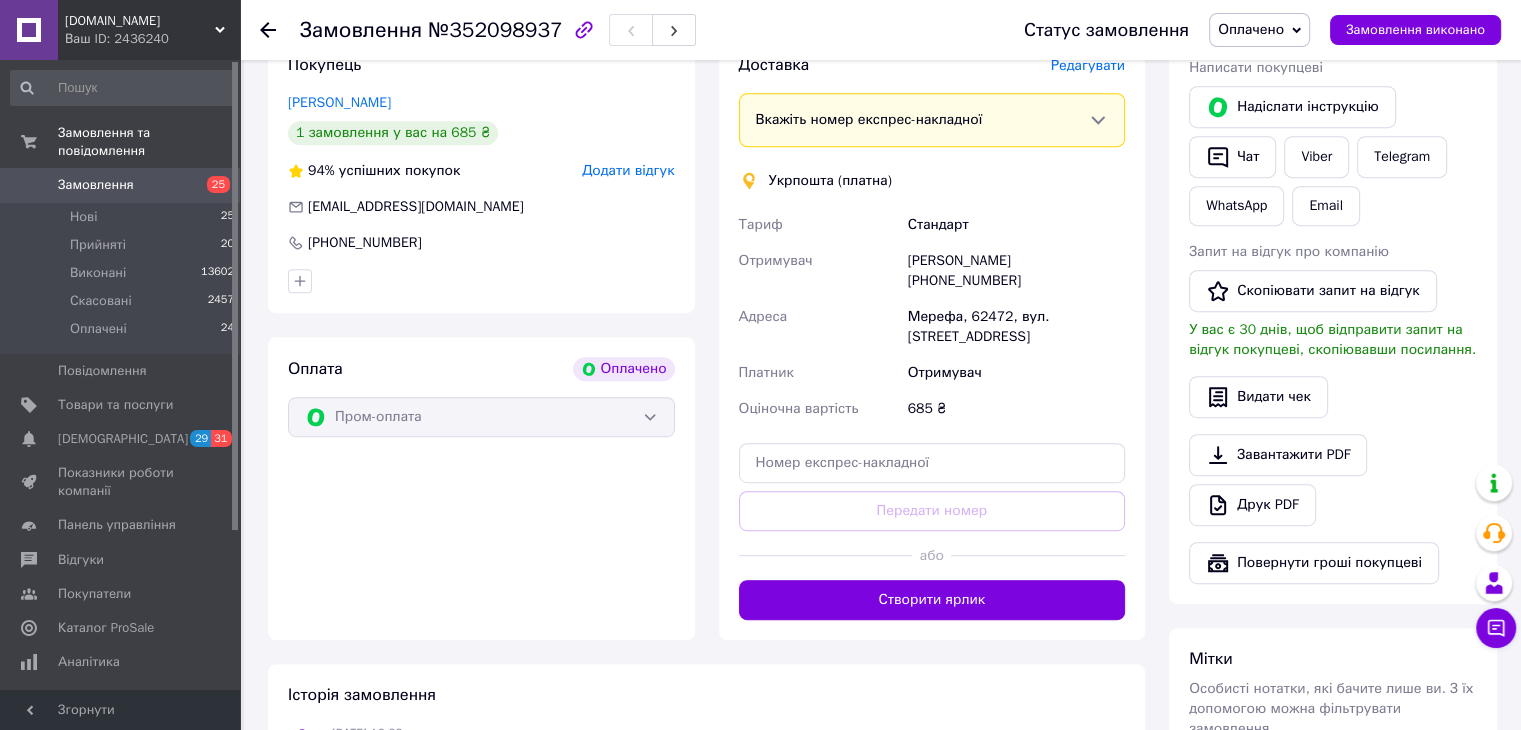 scroll, scrollTop: 1000, scrollLeft: 0, axis: vertical 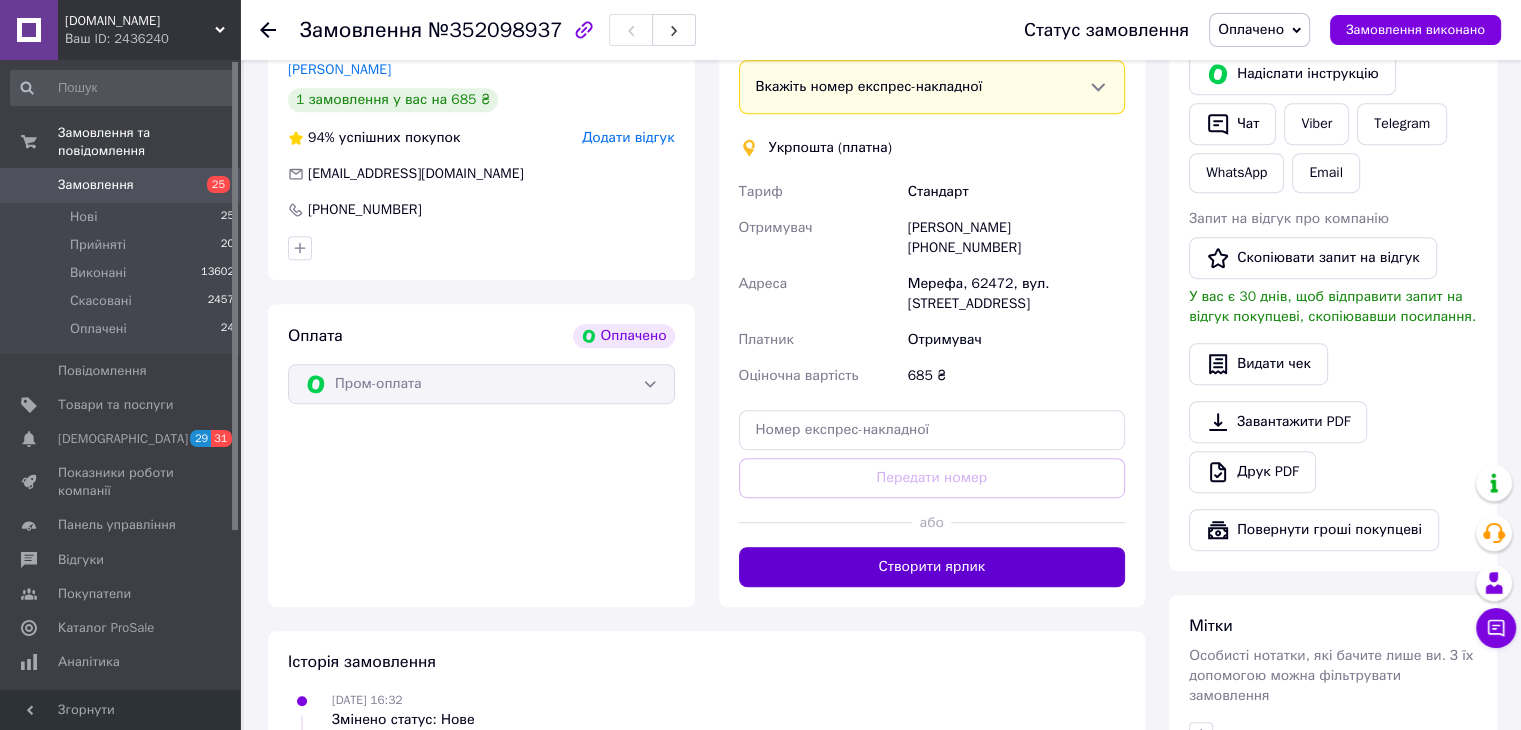 click on "Створити ярлик" at bounding box center [932, 567] 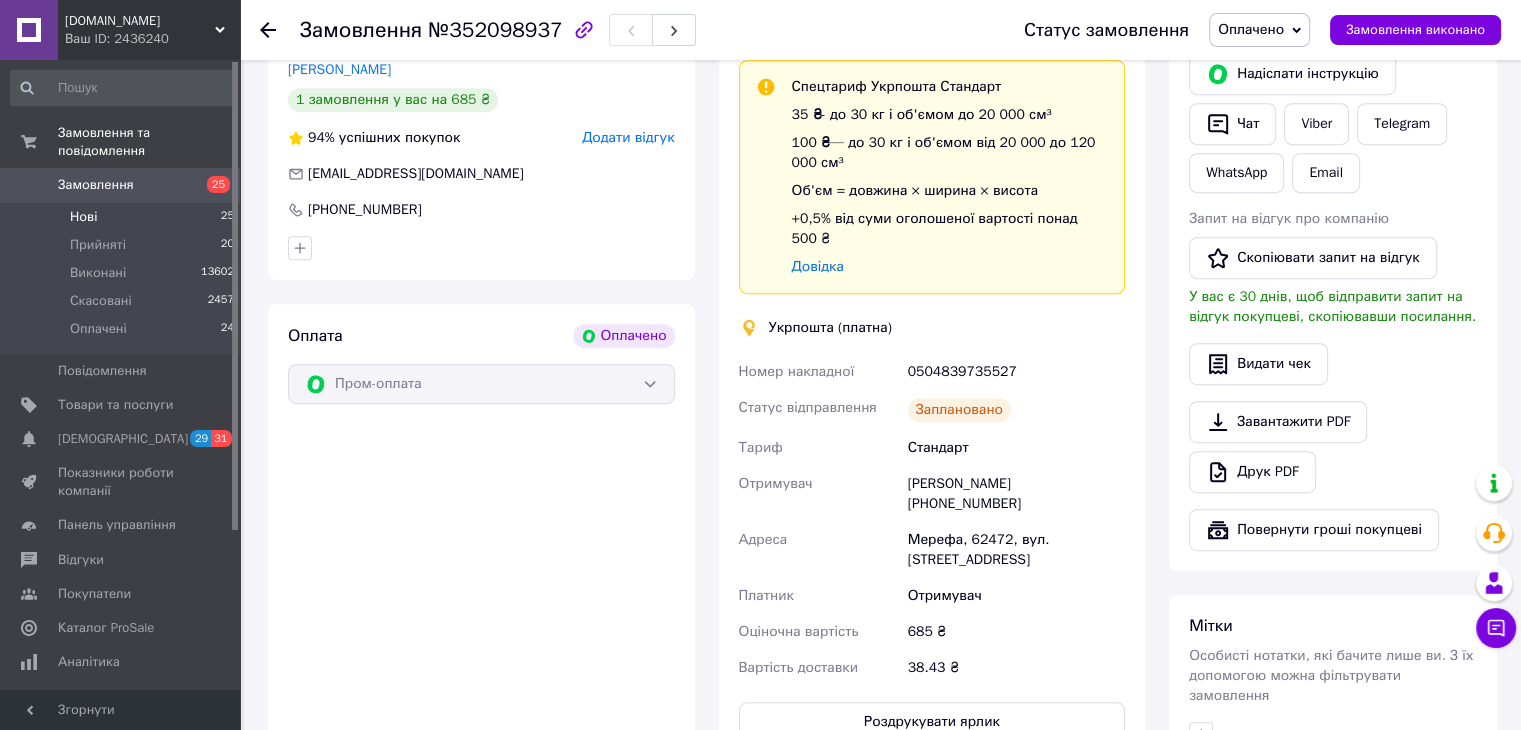 click on "Нові" at bounding box center [83, 217] 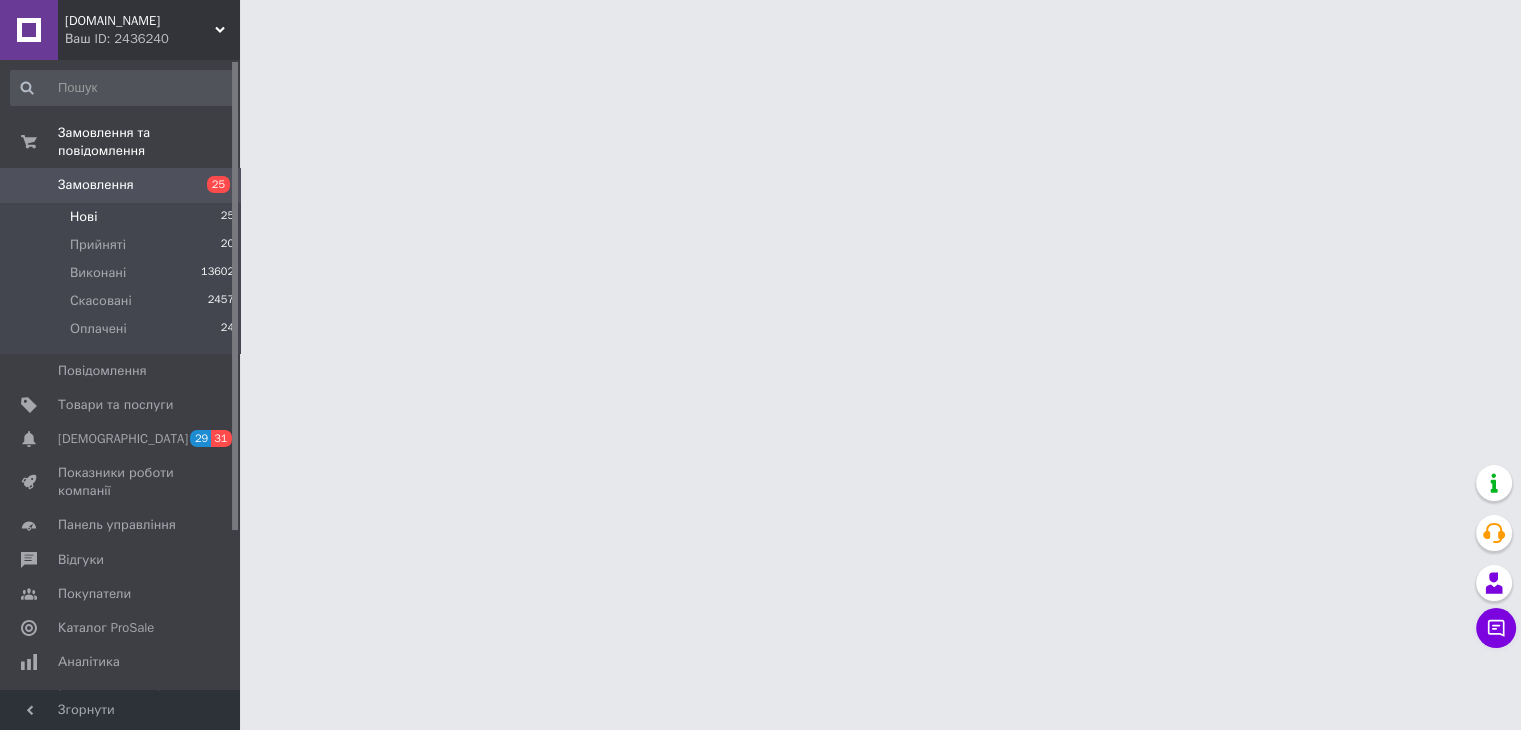 scroll, scrollTop: 0, scrollLeft: 0, axis: both 